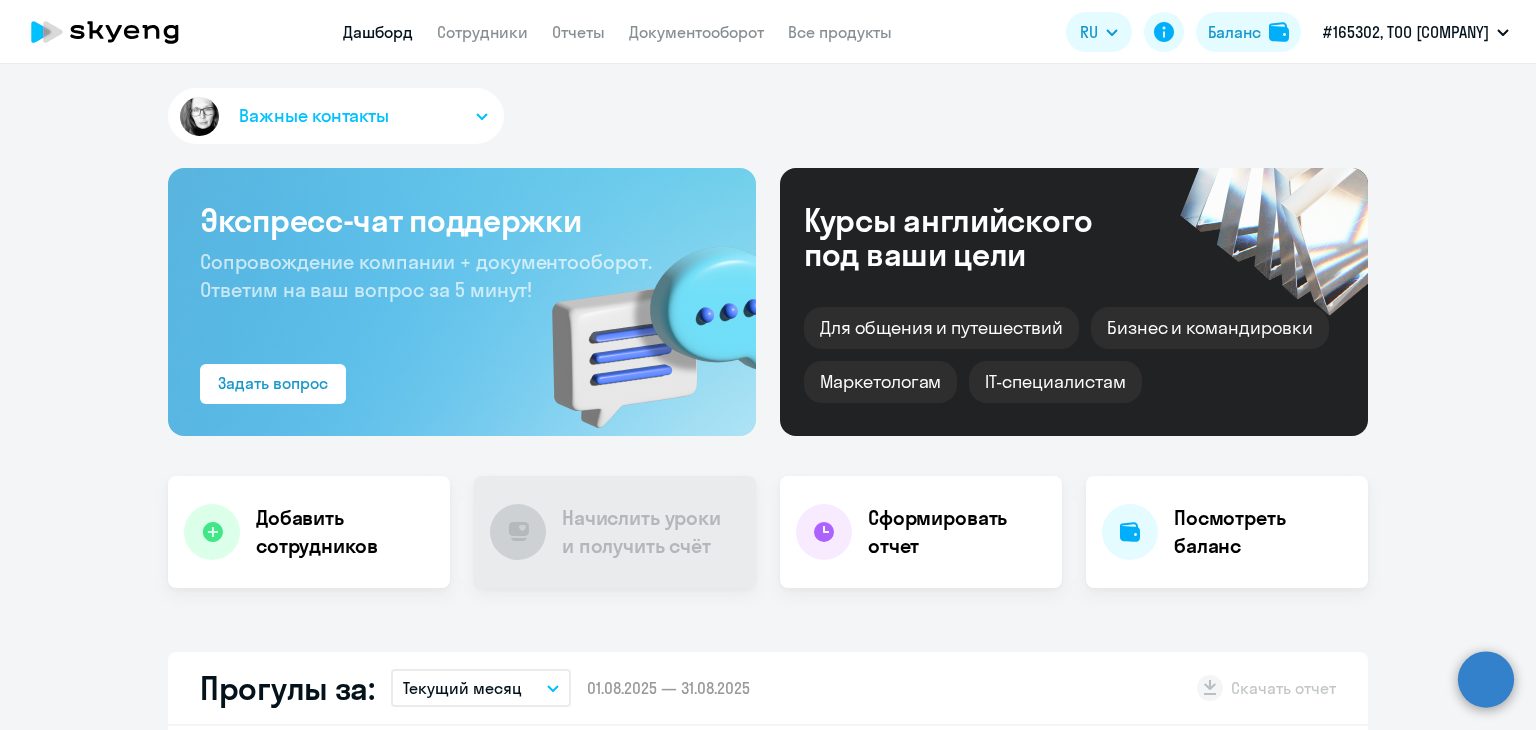 scroll, scrollTop: 0, scrollLeft: 0, axis: both 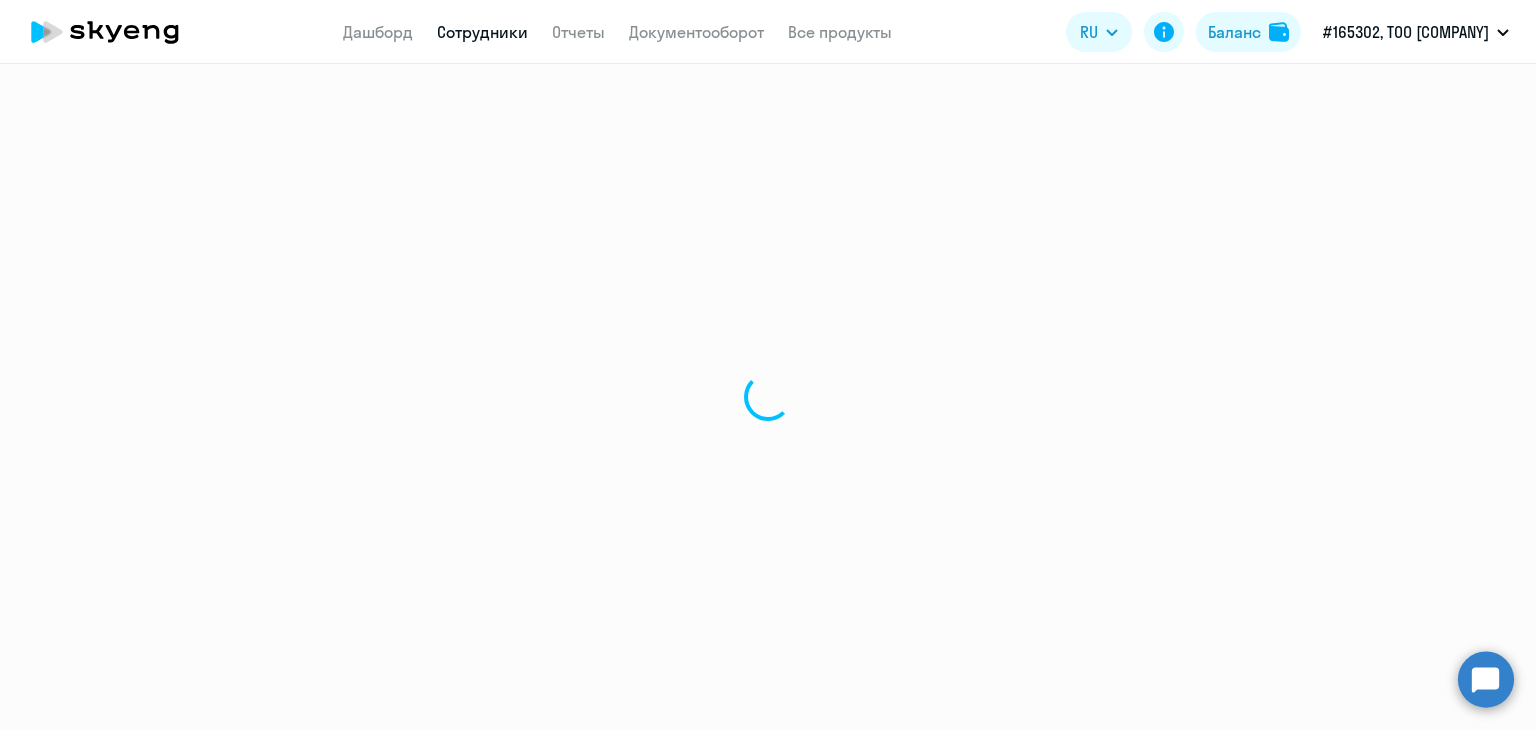 select on "30" 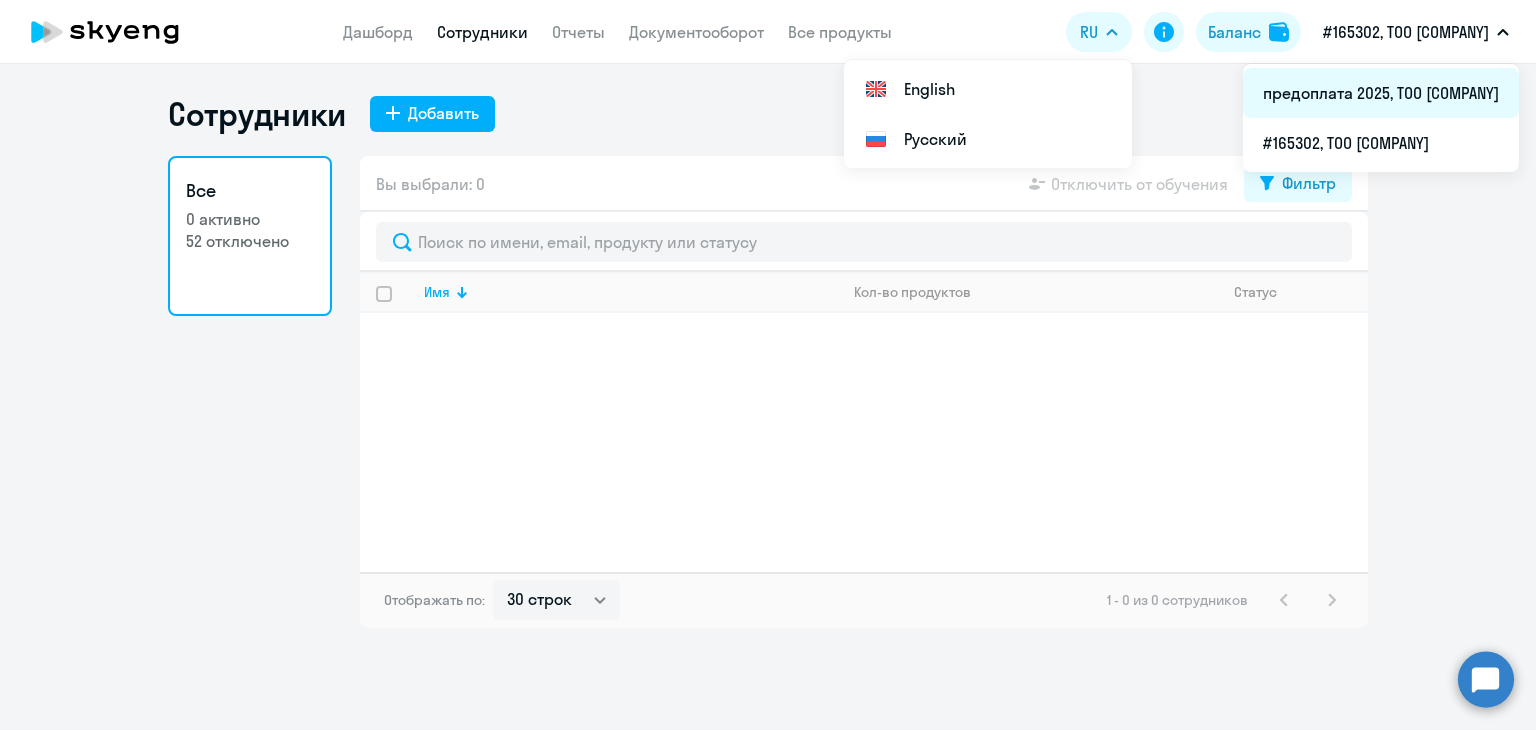 click on "предоплата 2025, ТОО [COMPANY]" at bounding box center [1381, 93] 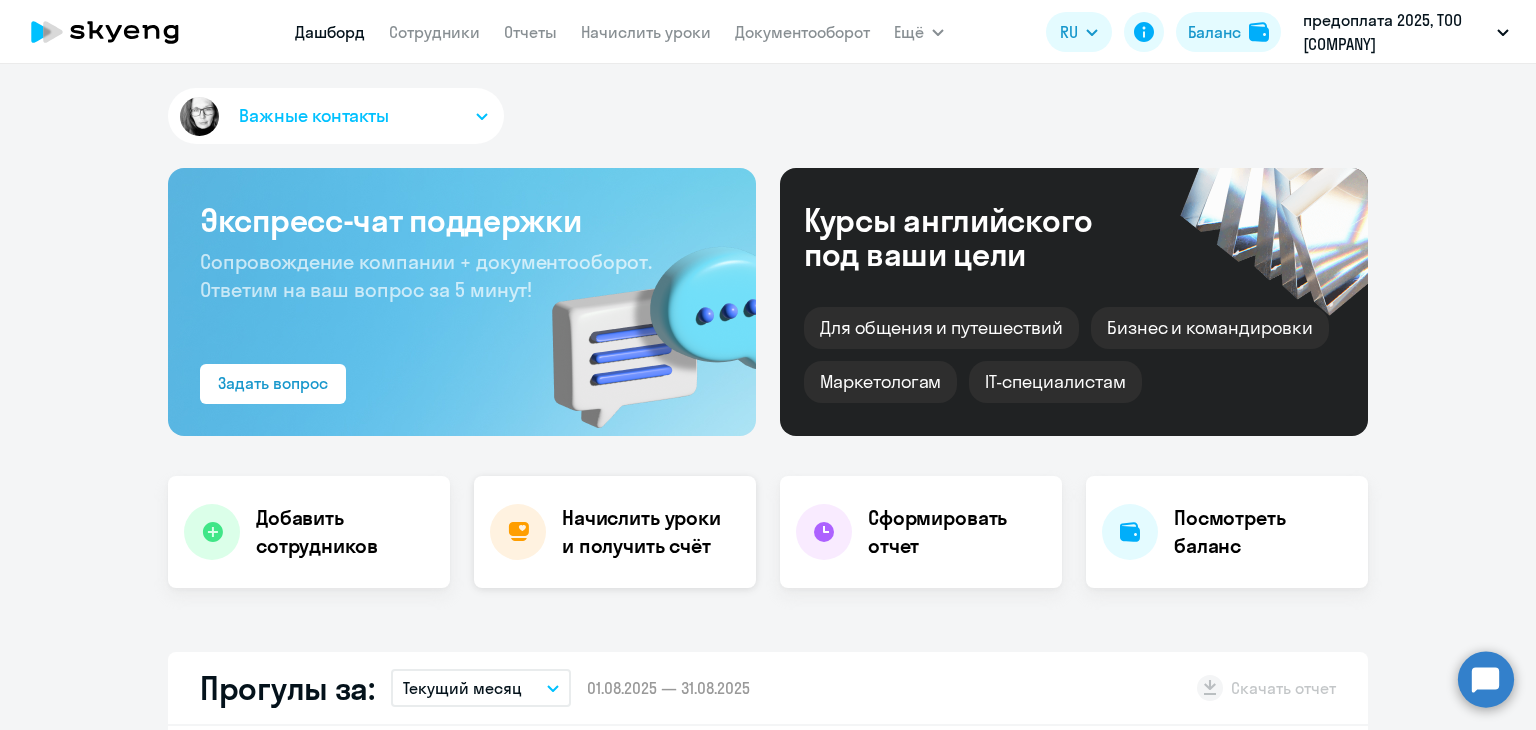 click on "Начислить уроки и получить счёт" 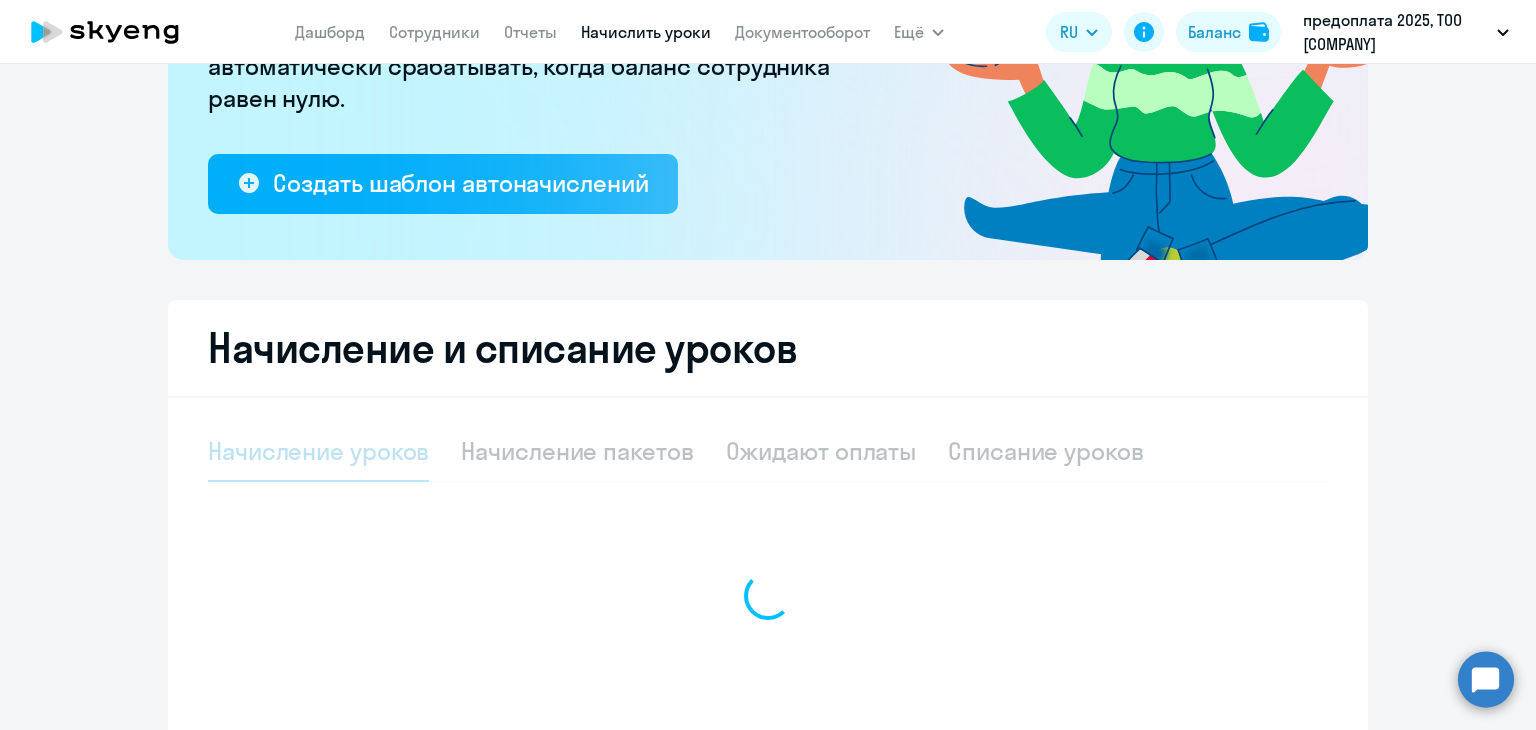select on "10" 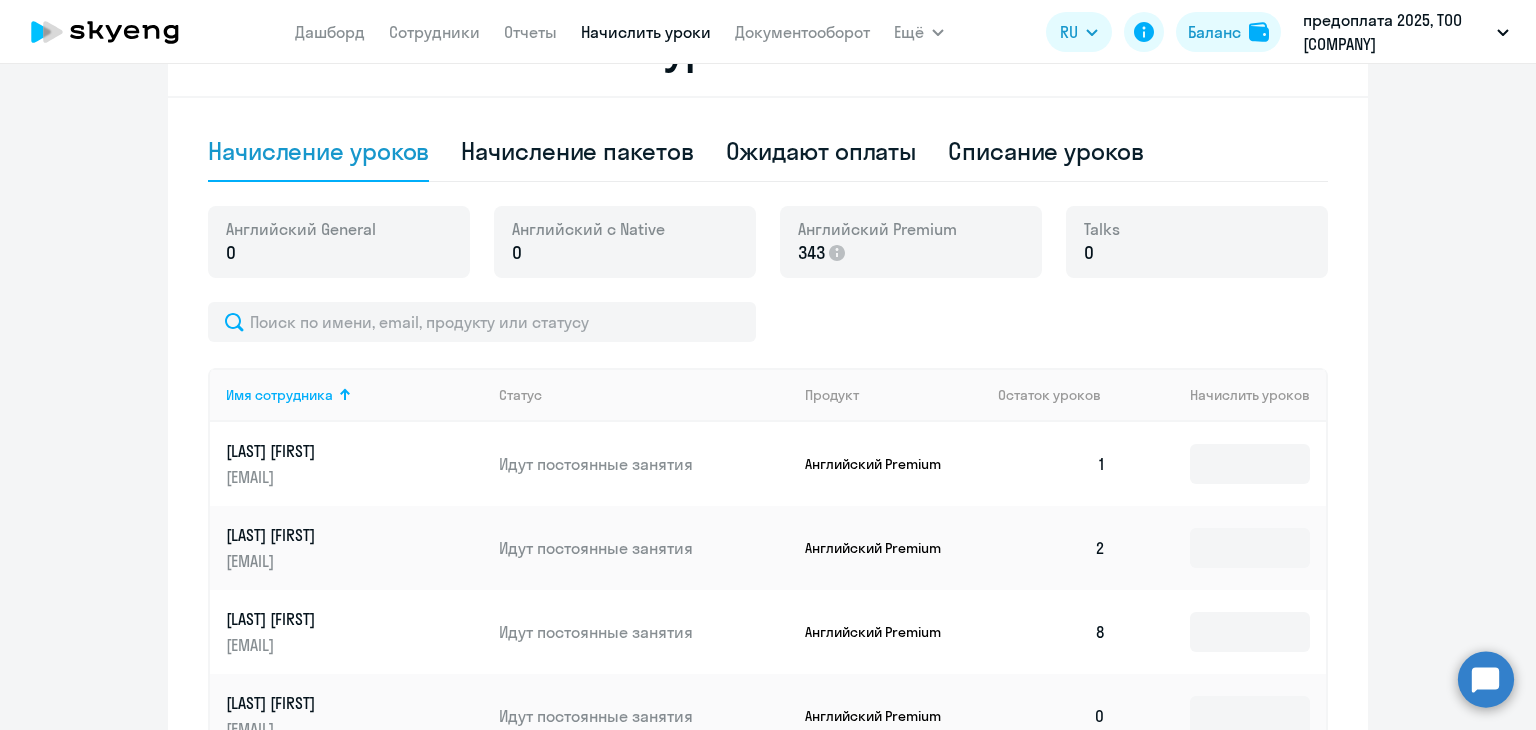 scroll, scrollTop: 800, scrollLeft: 0, axis: vertical 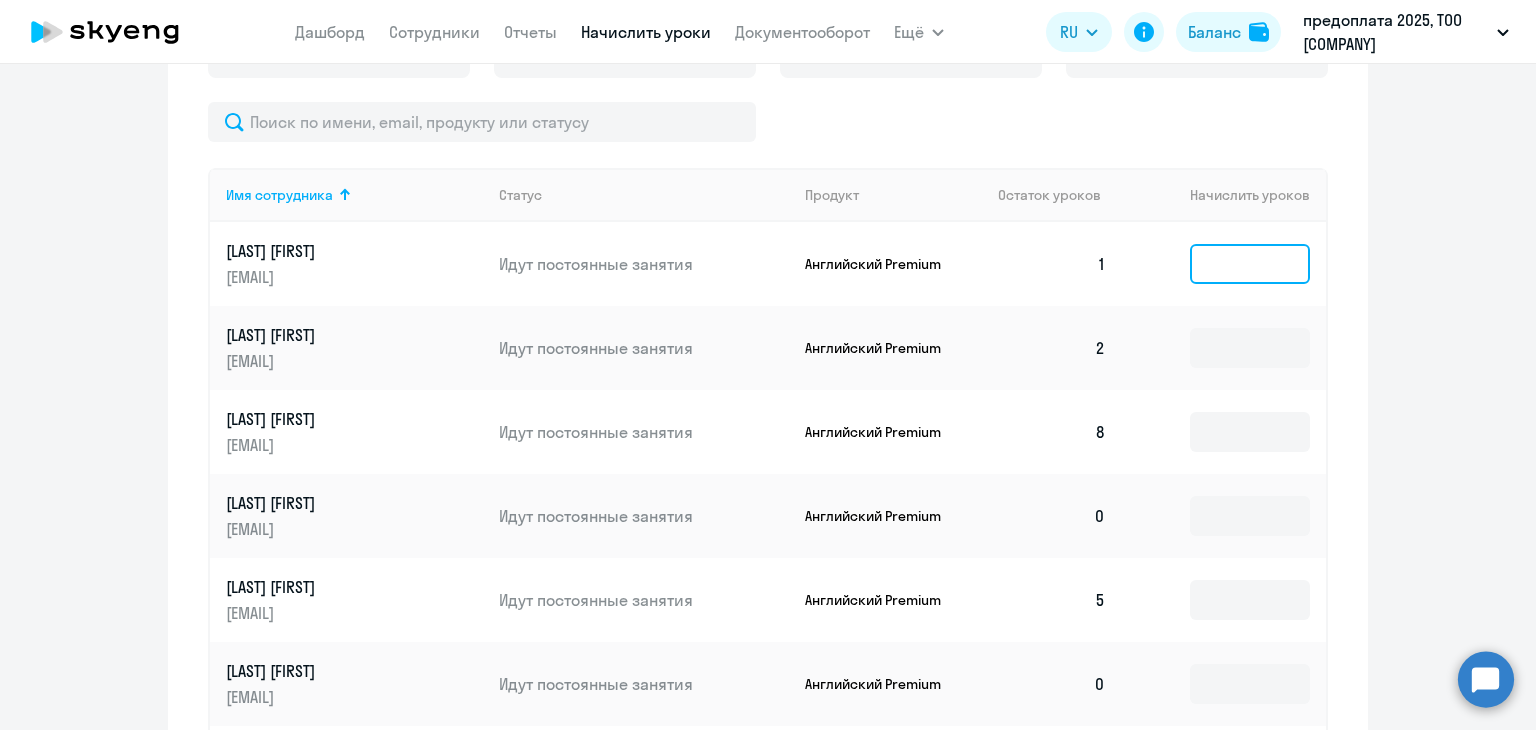 click 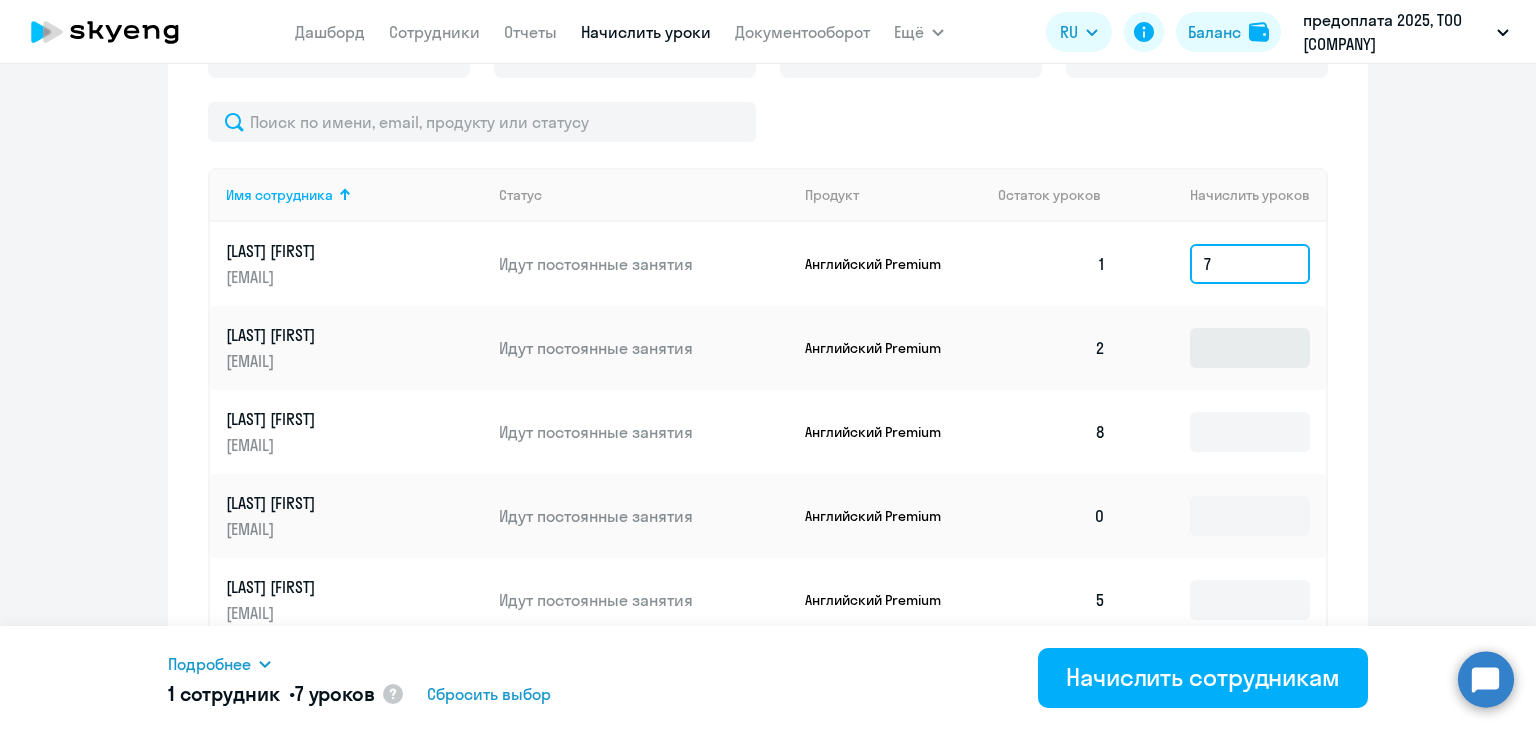 type on "7" 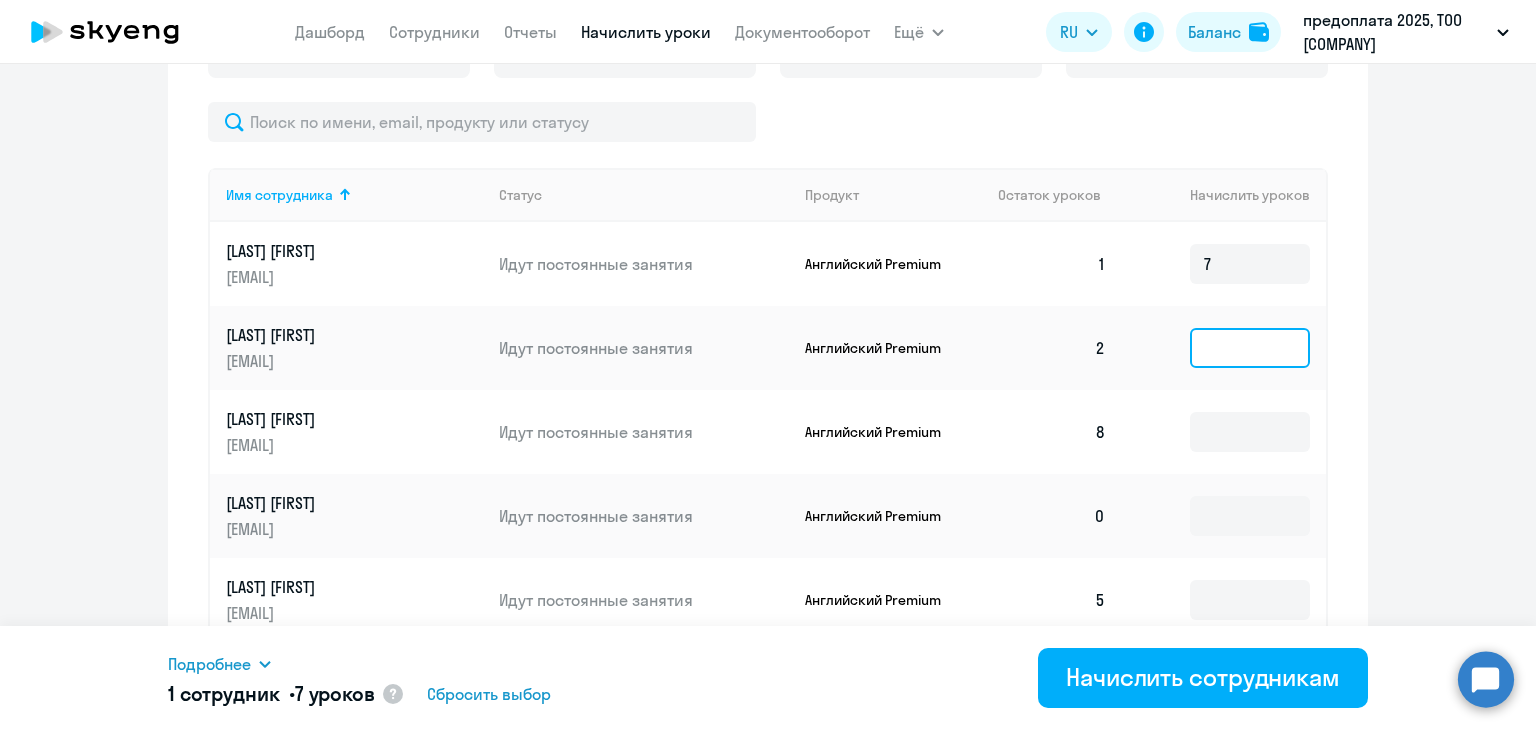 click 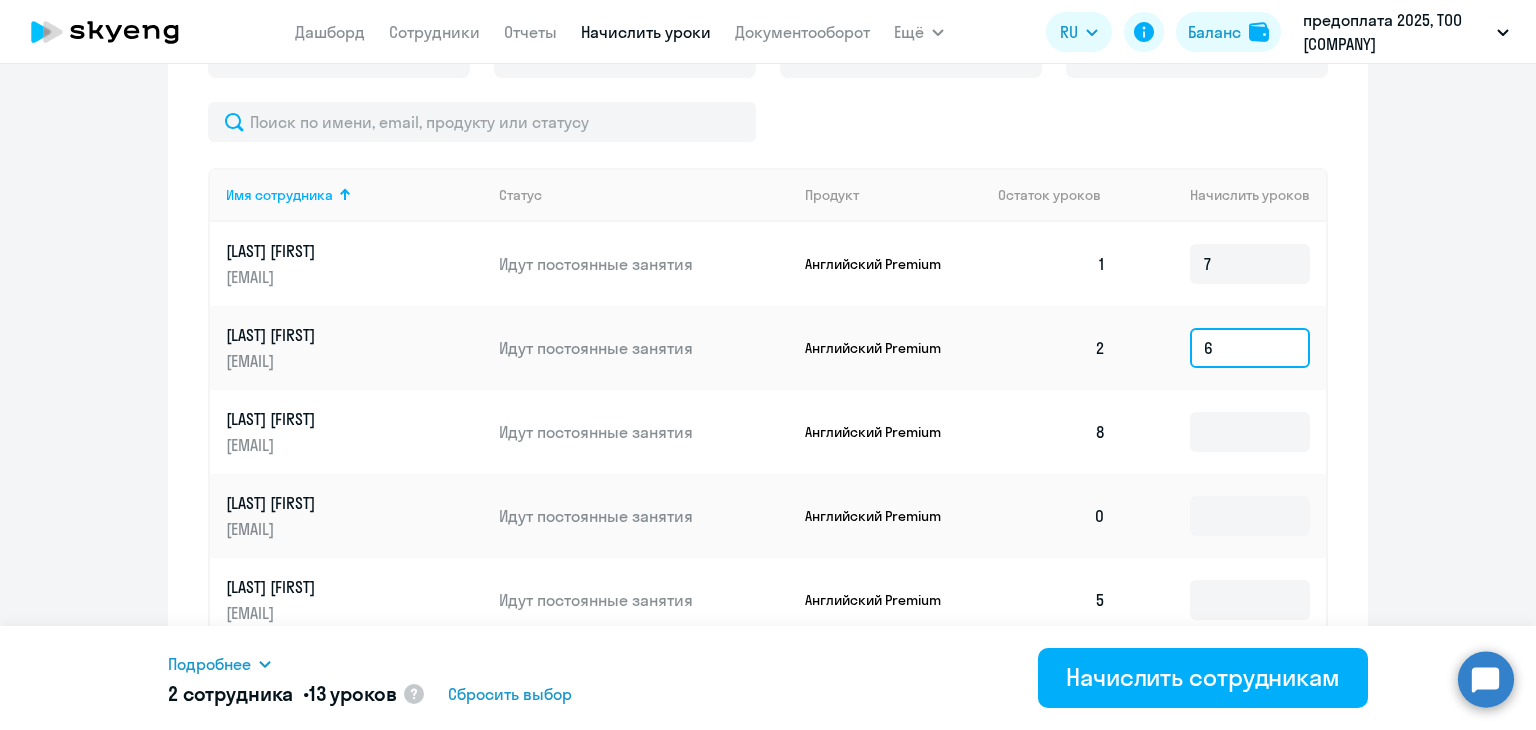 scroll, scrollTop: 900, scrollLeft: 0, axis: vertical 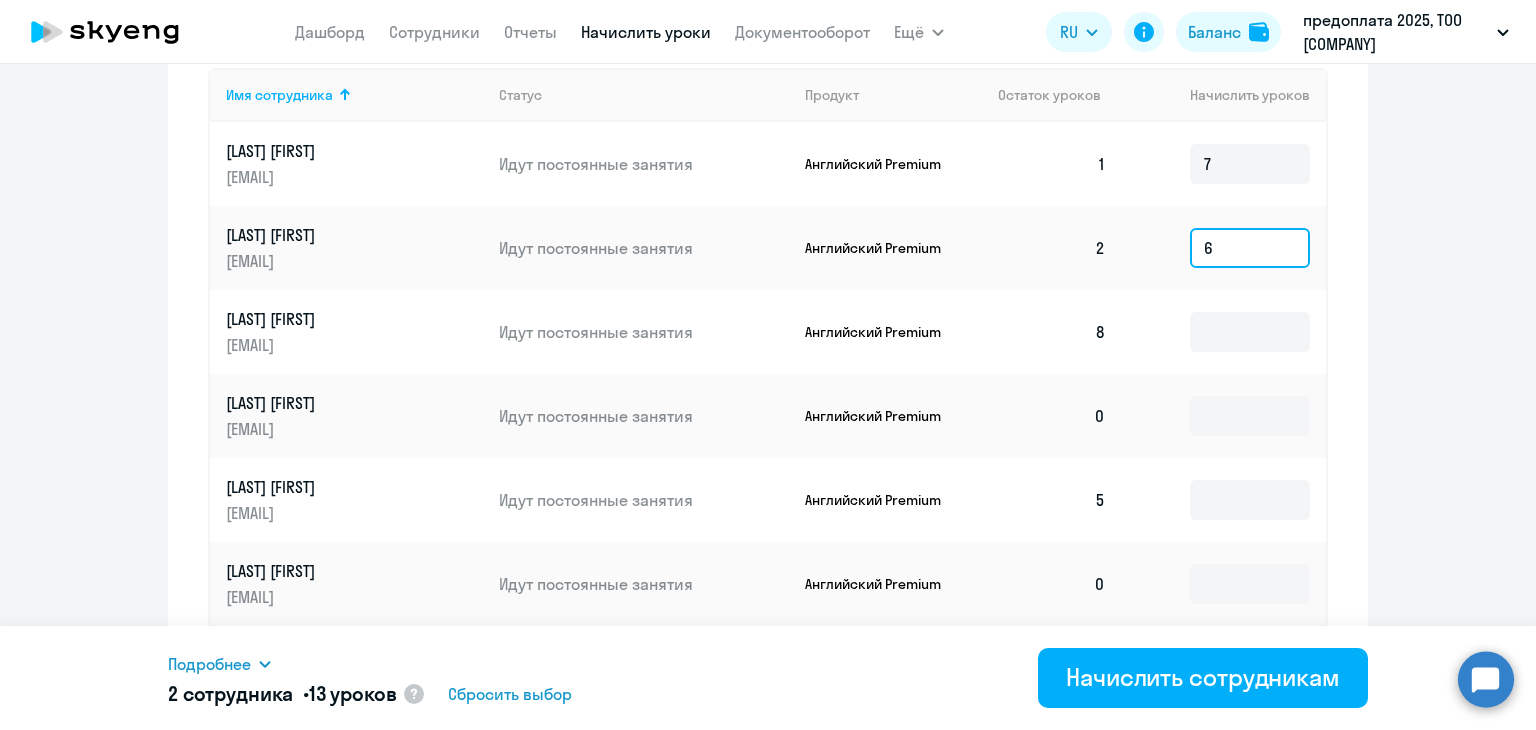 type on "6" 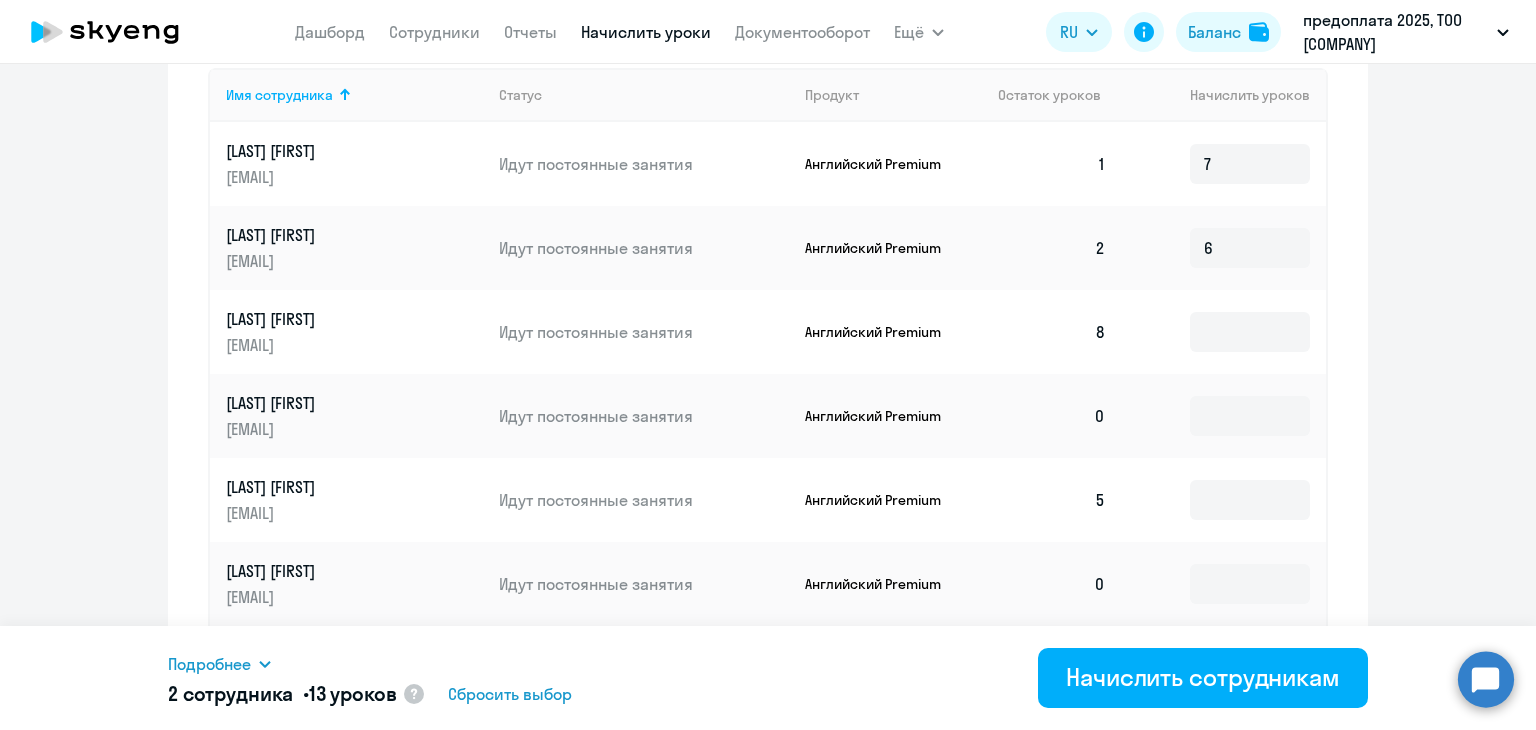 click 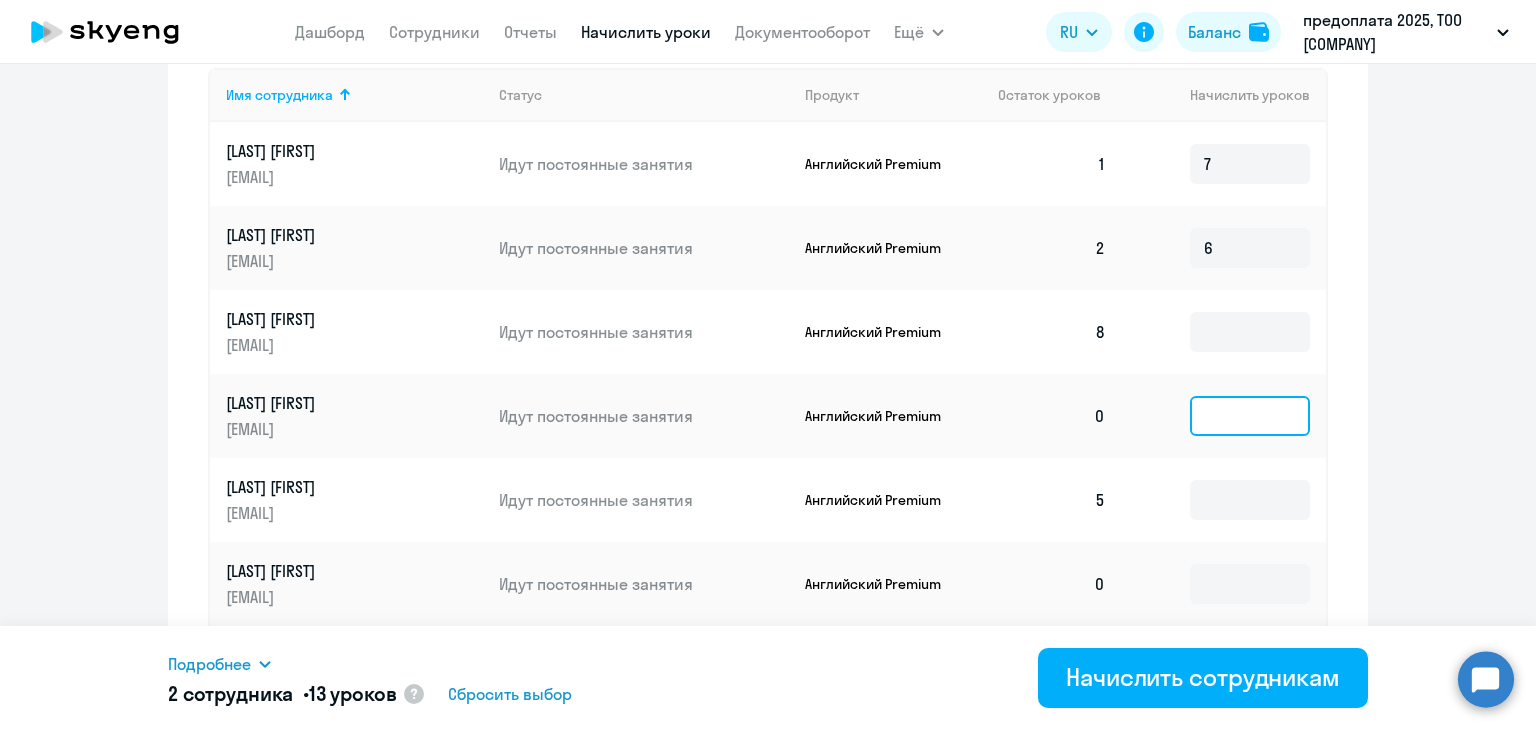 click 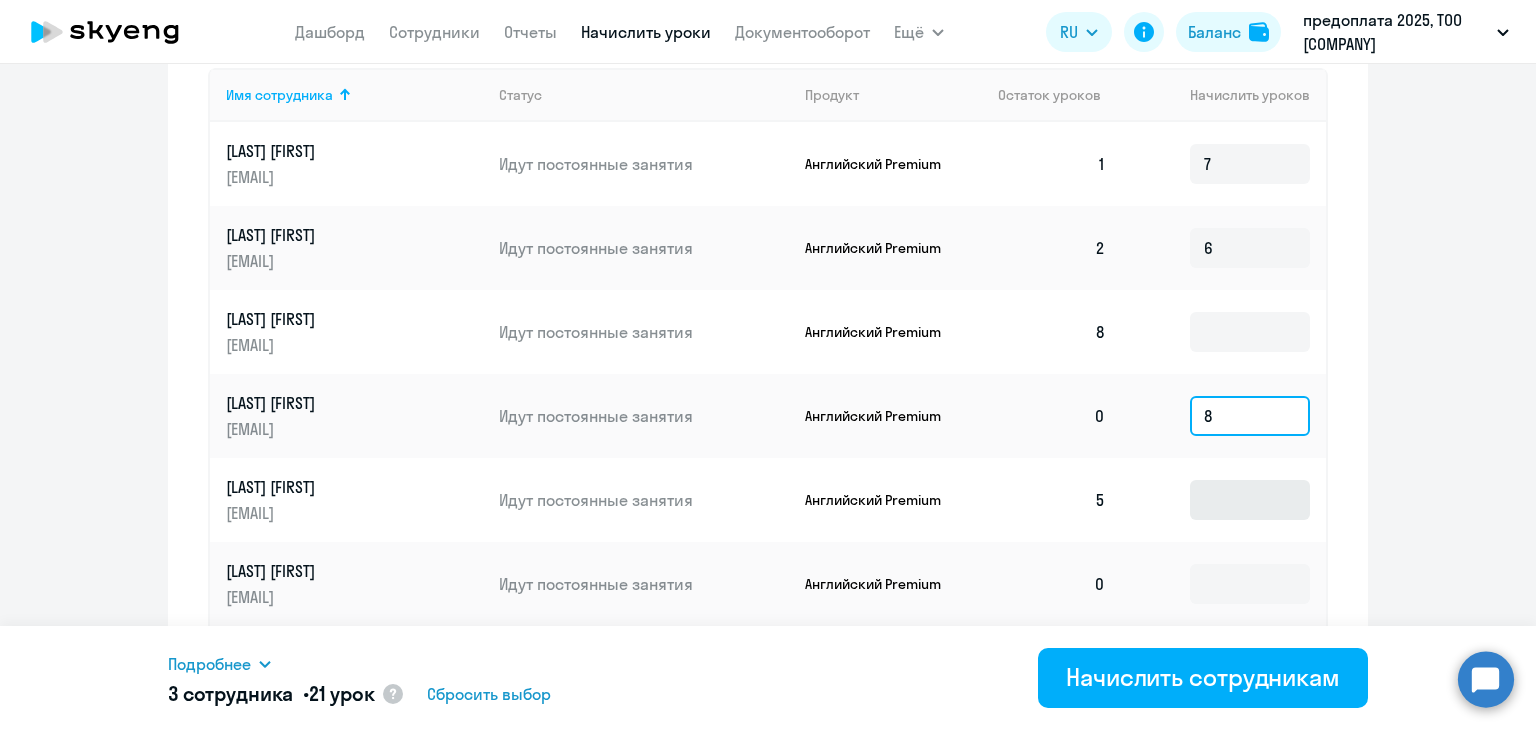 type on "8" 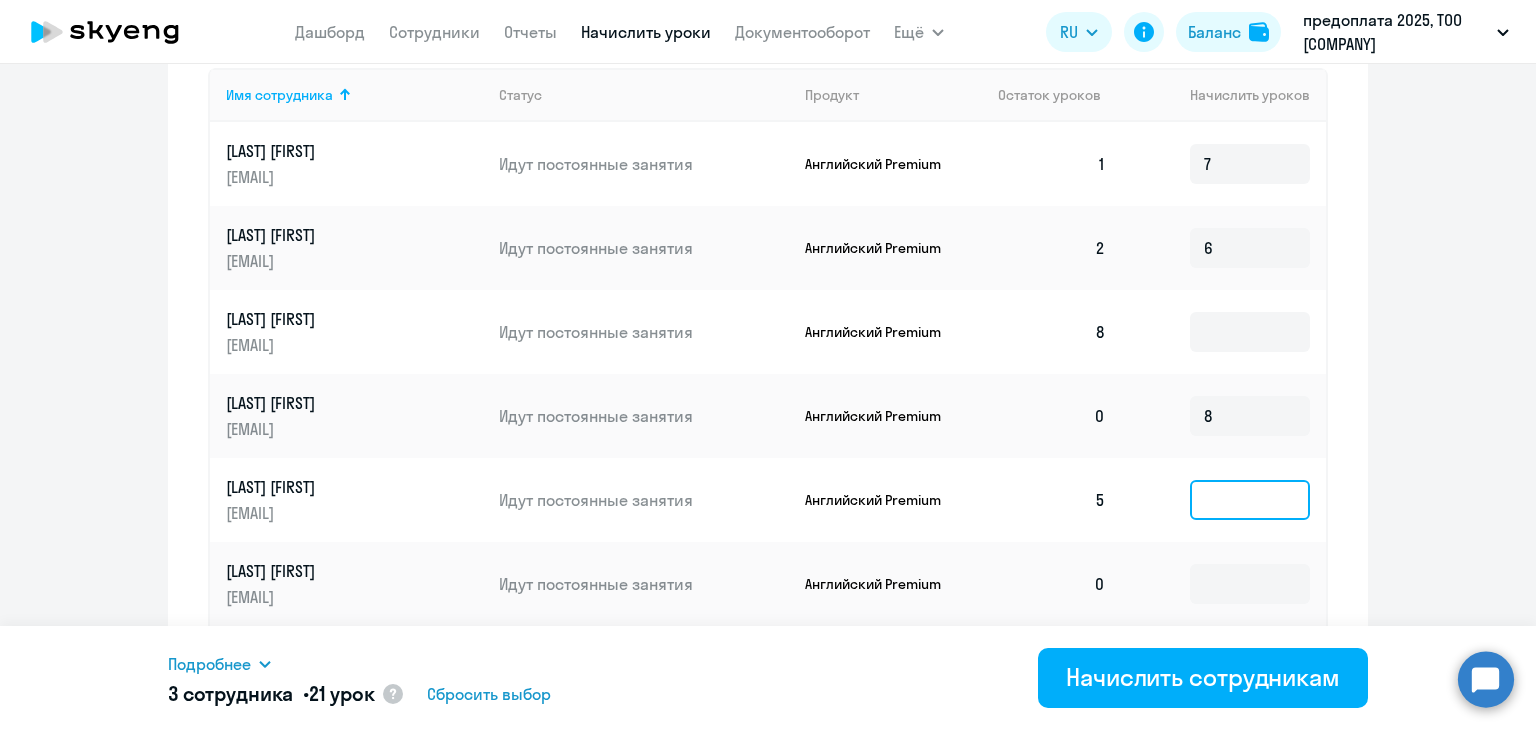 click 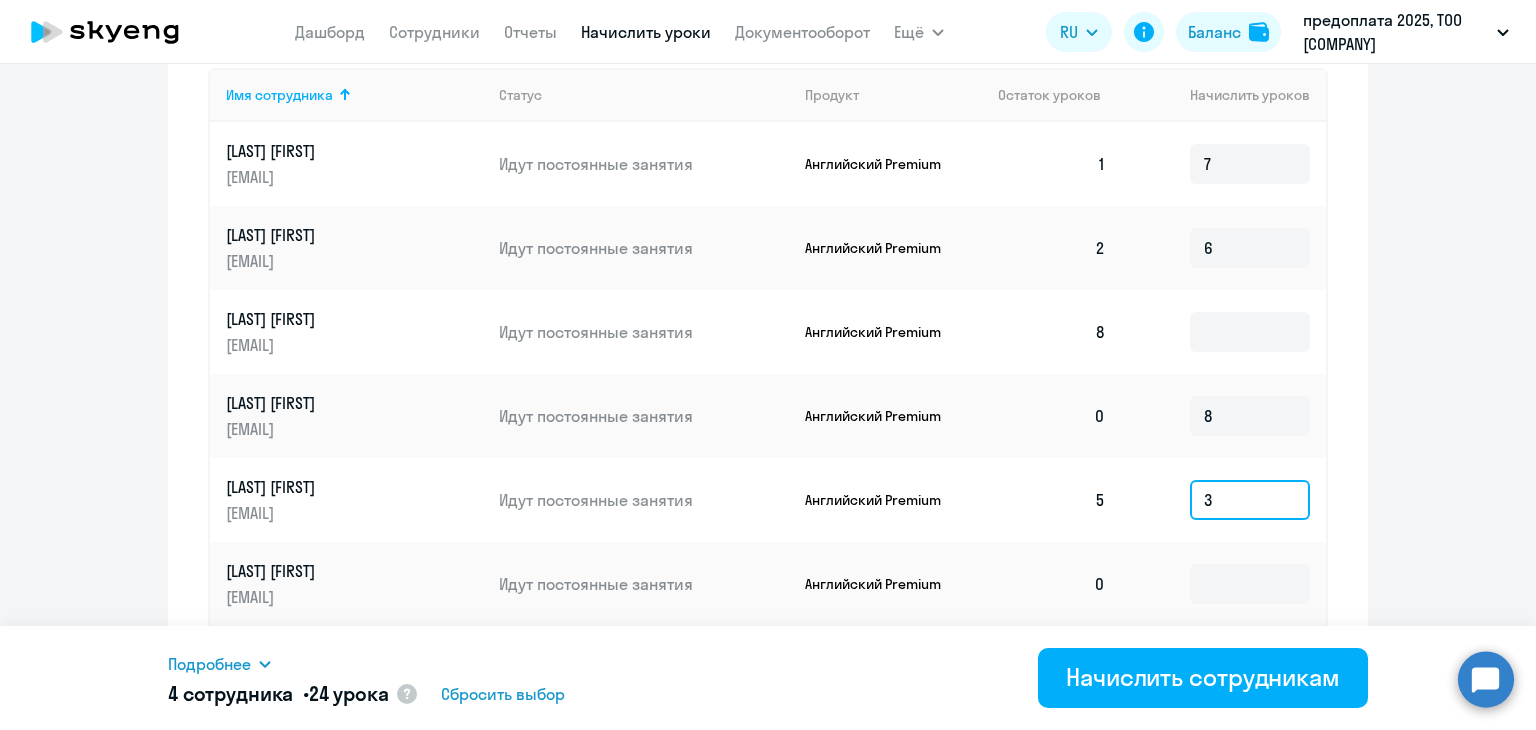scroll, scrollTop: 1000, scrollLeft: 0, axis: vertical 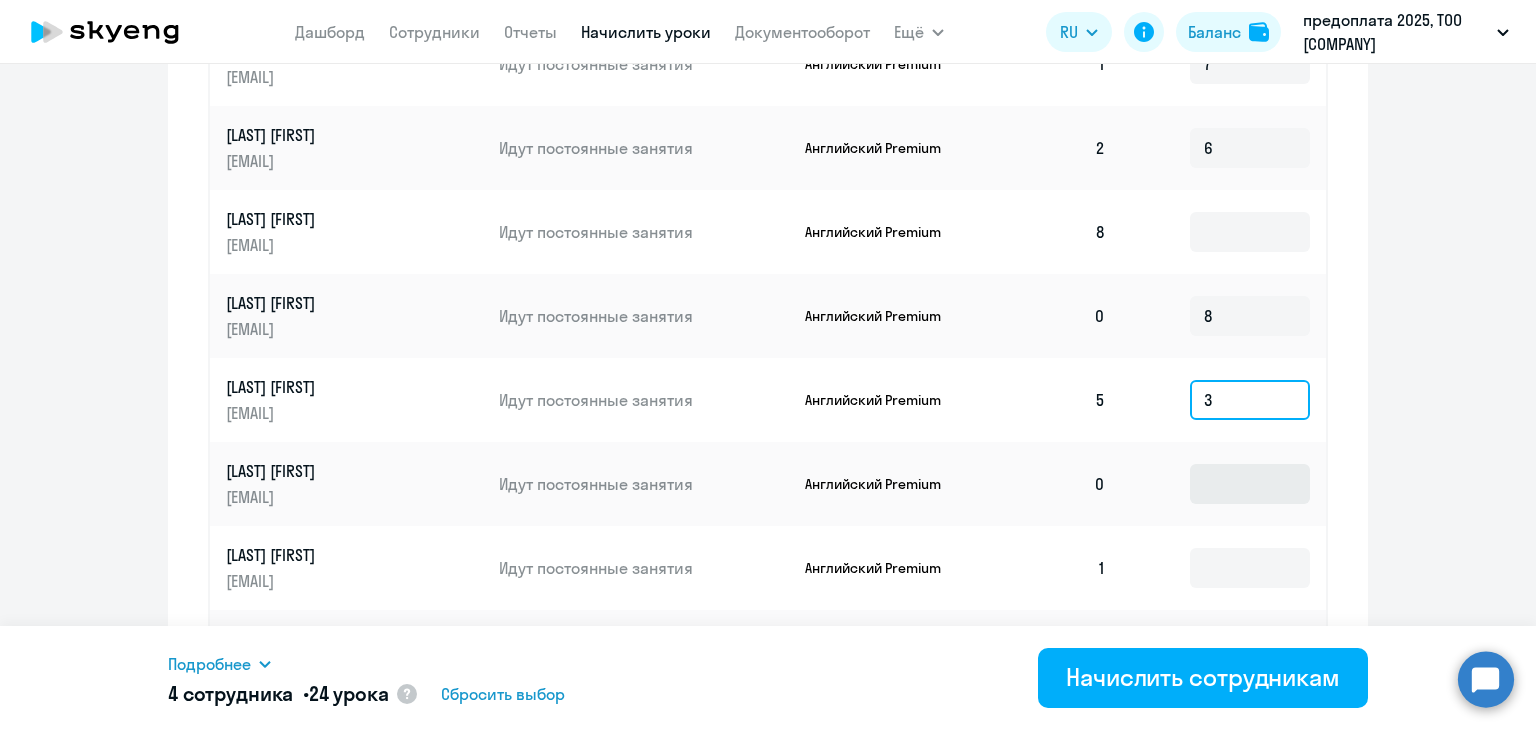 type on "3" 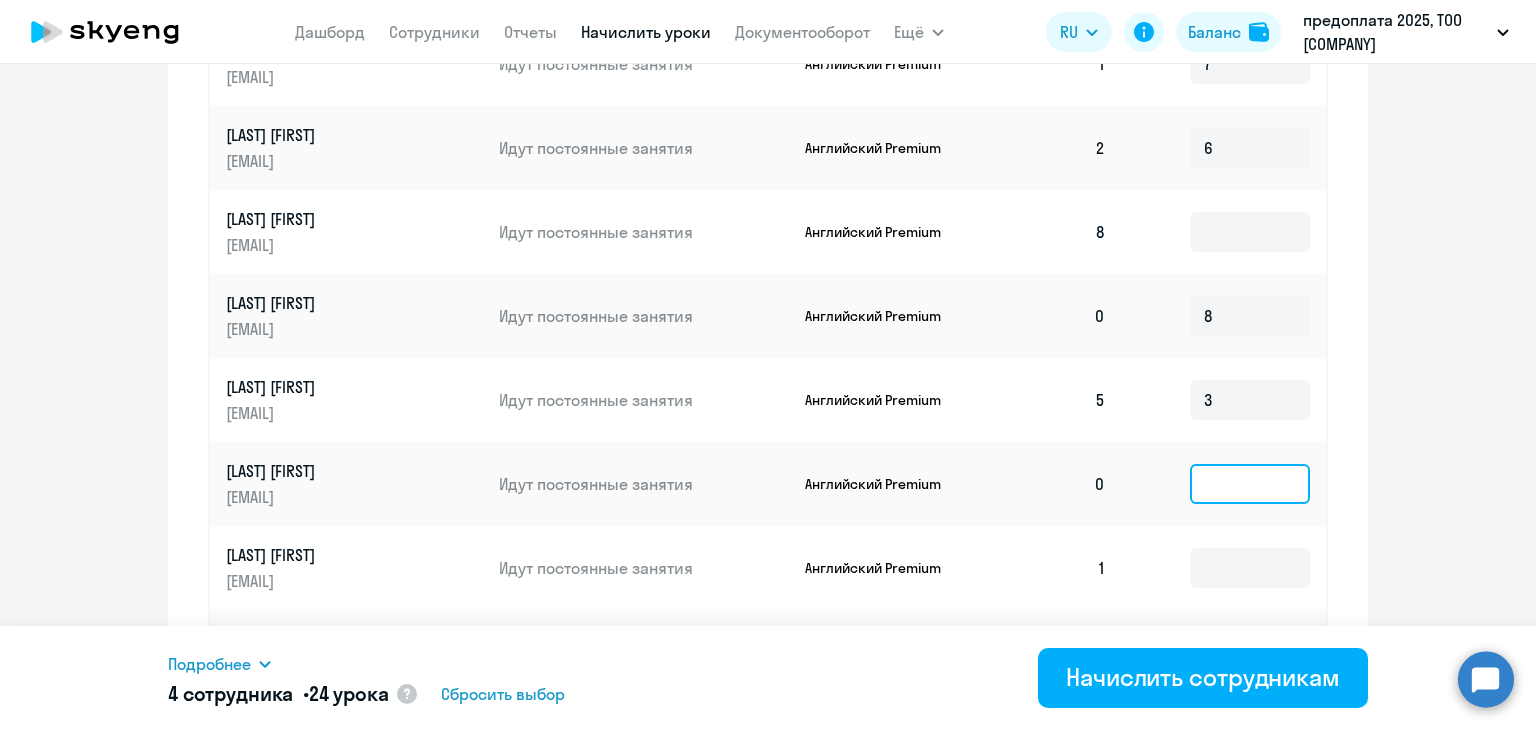 click 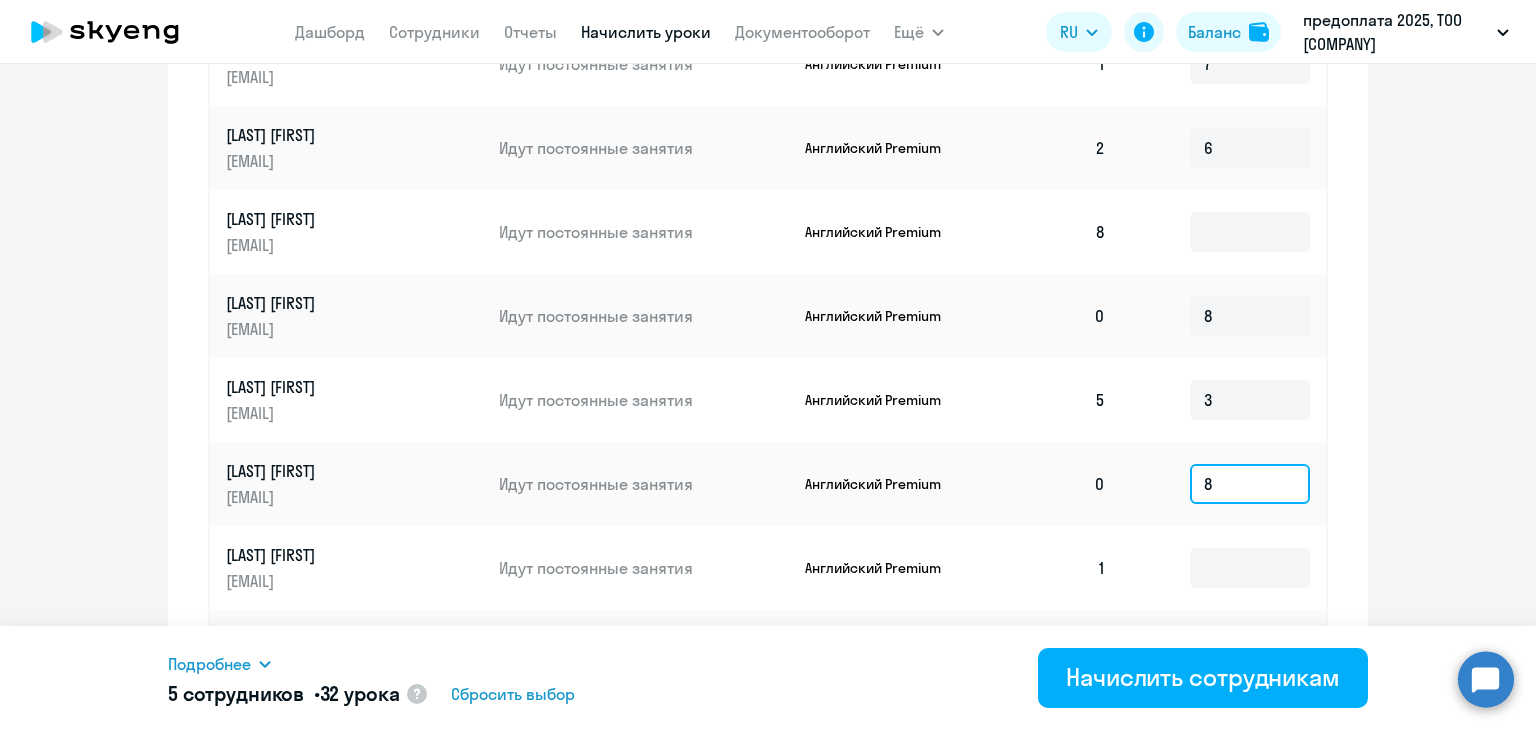 type on "8" 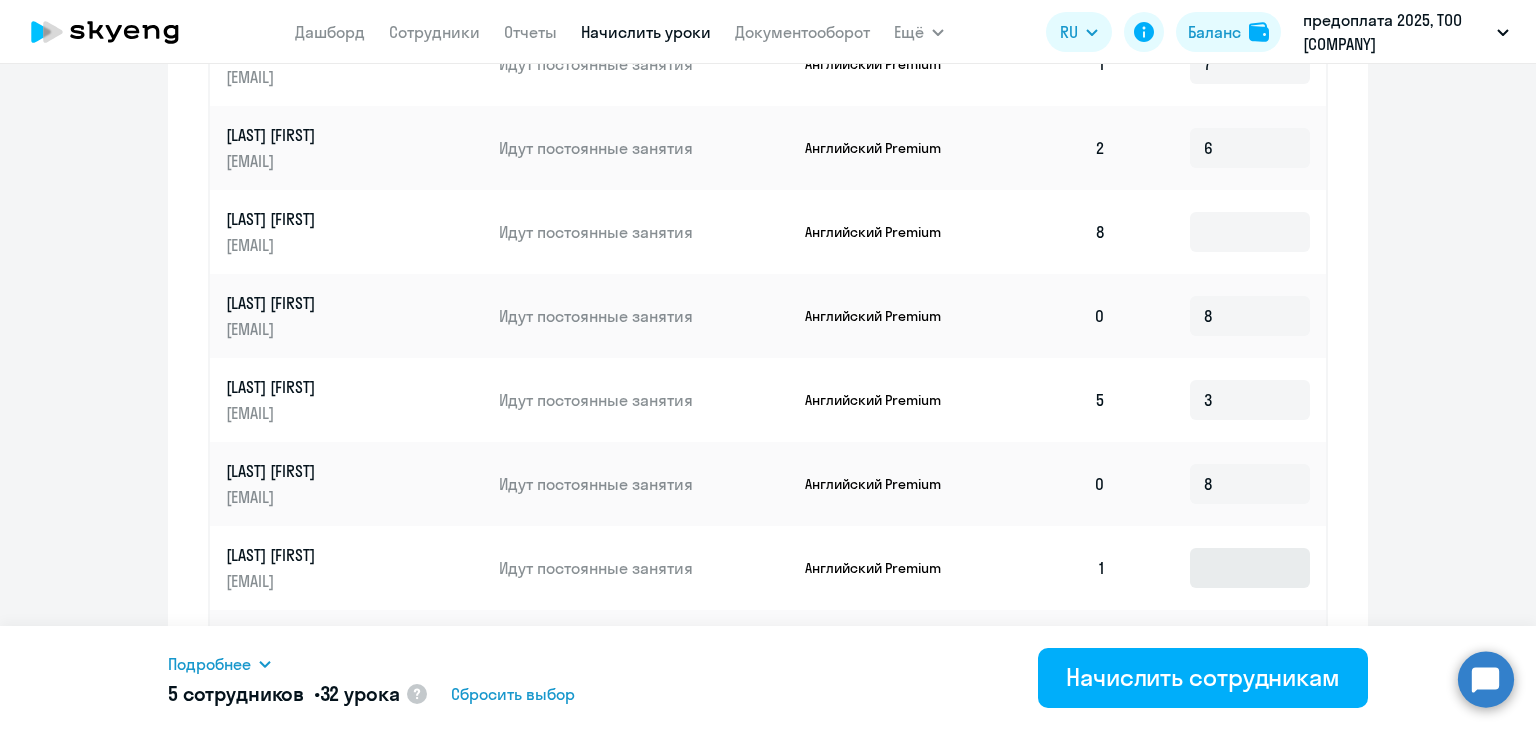 drag, startPoint x: 1219, startPoint y: 541, endPoint x: 1221, endPoint y: 561, distance: 20.09975 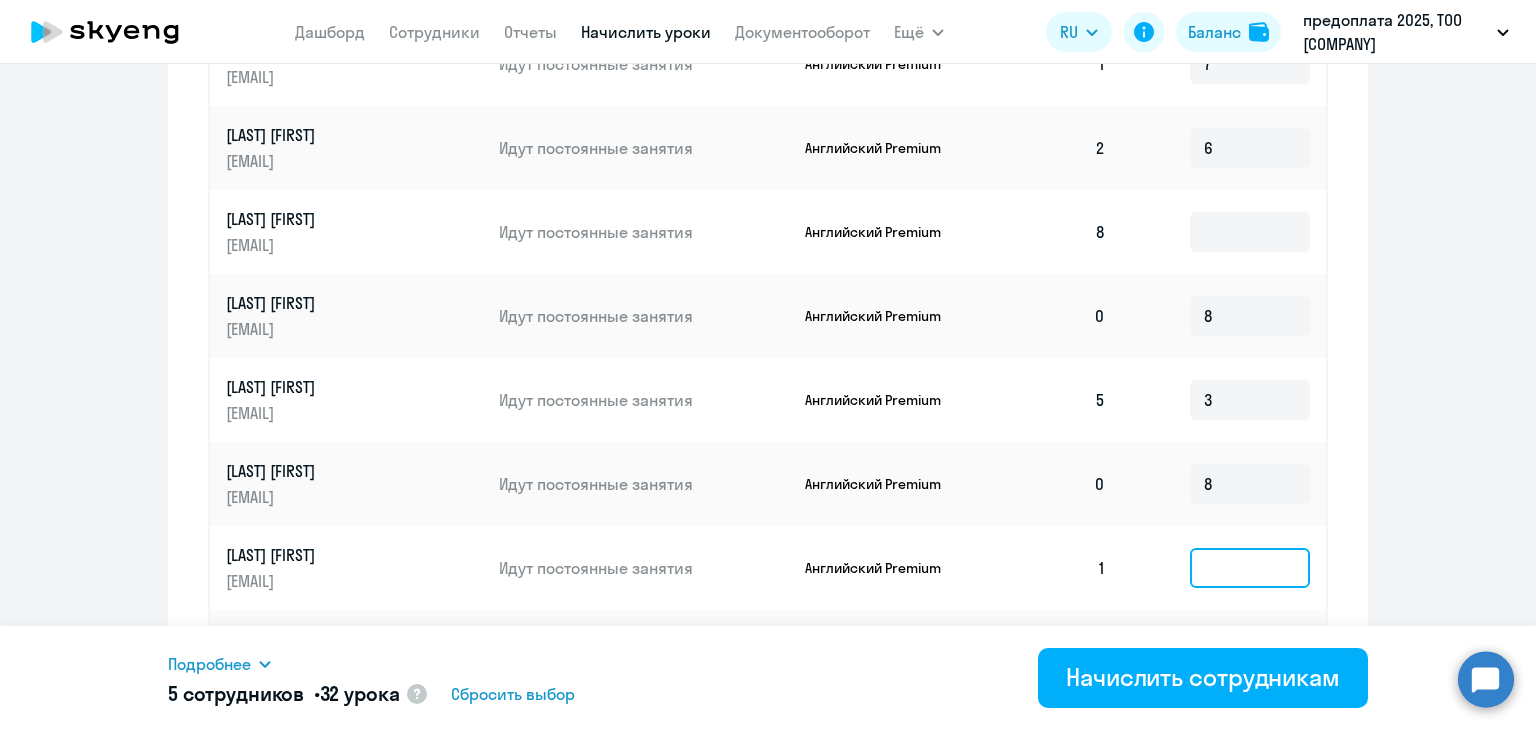 click 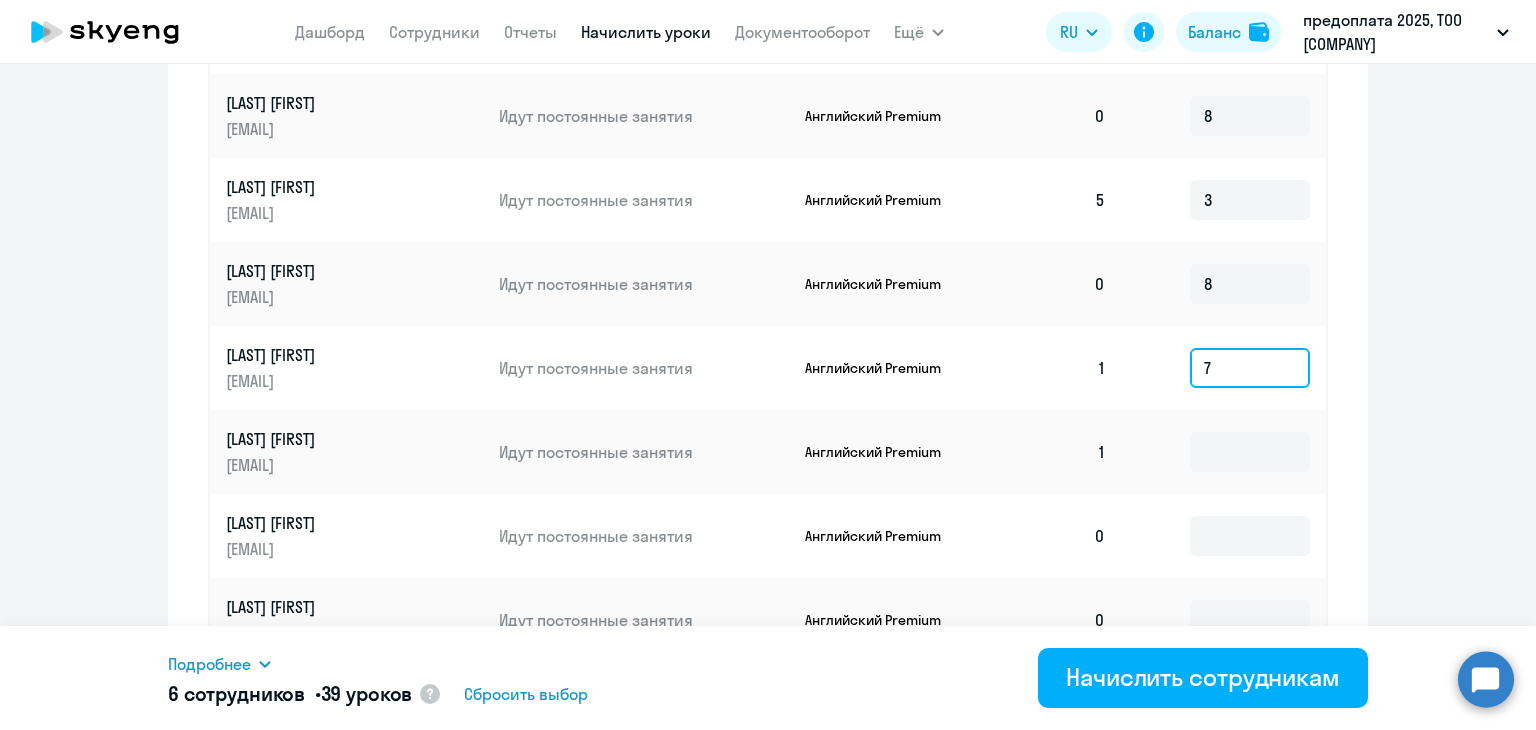 scroll, scrollTop: 1300, scrollLeft: 0, axis: vertical 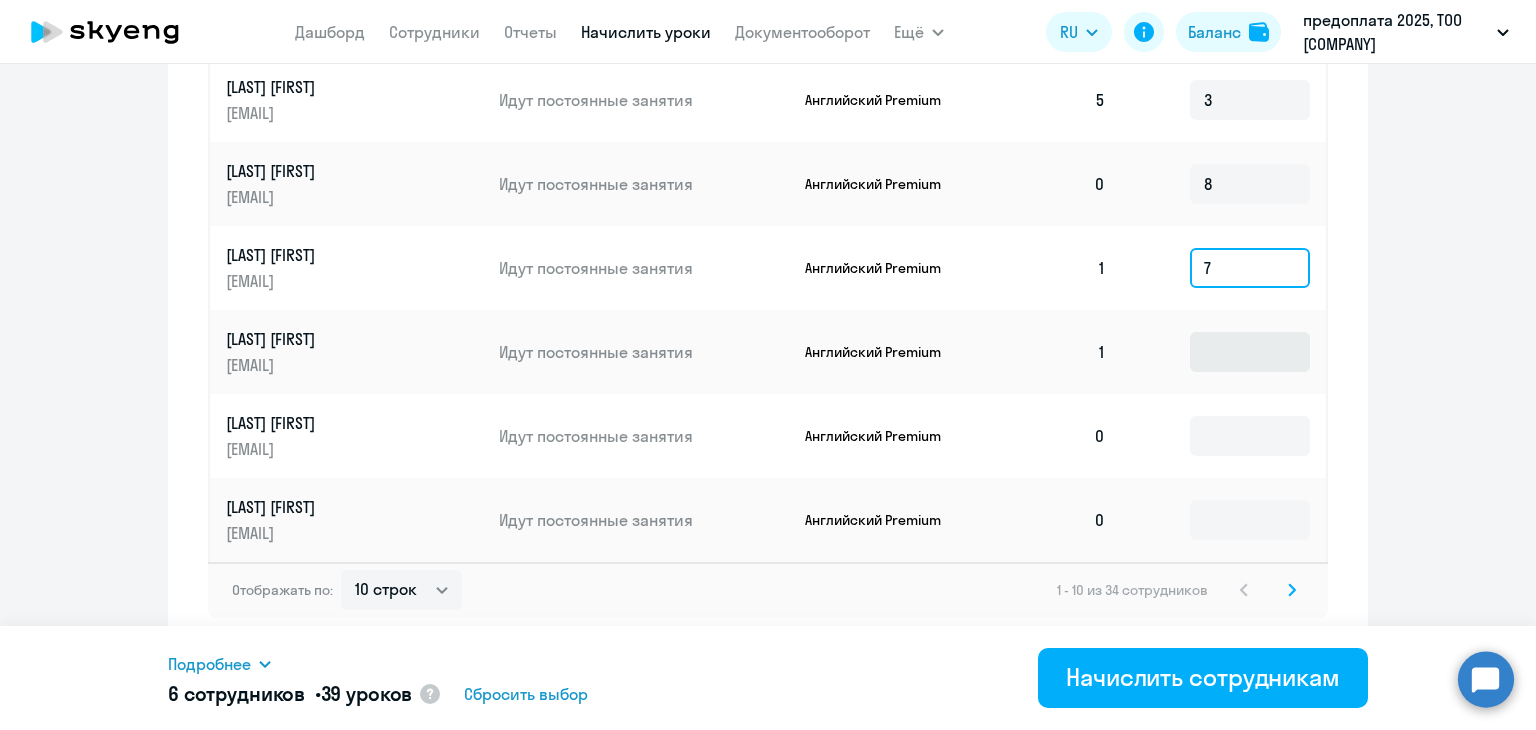type on "7" 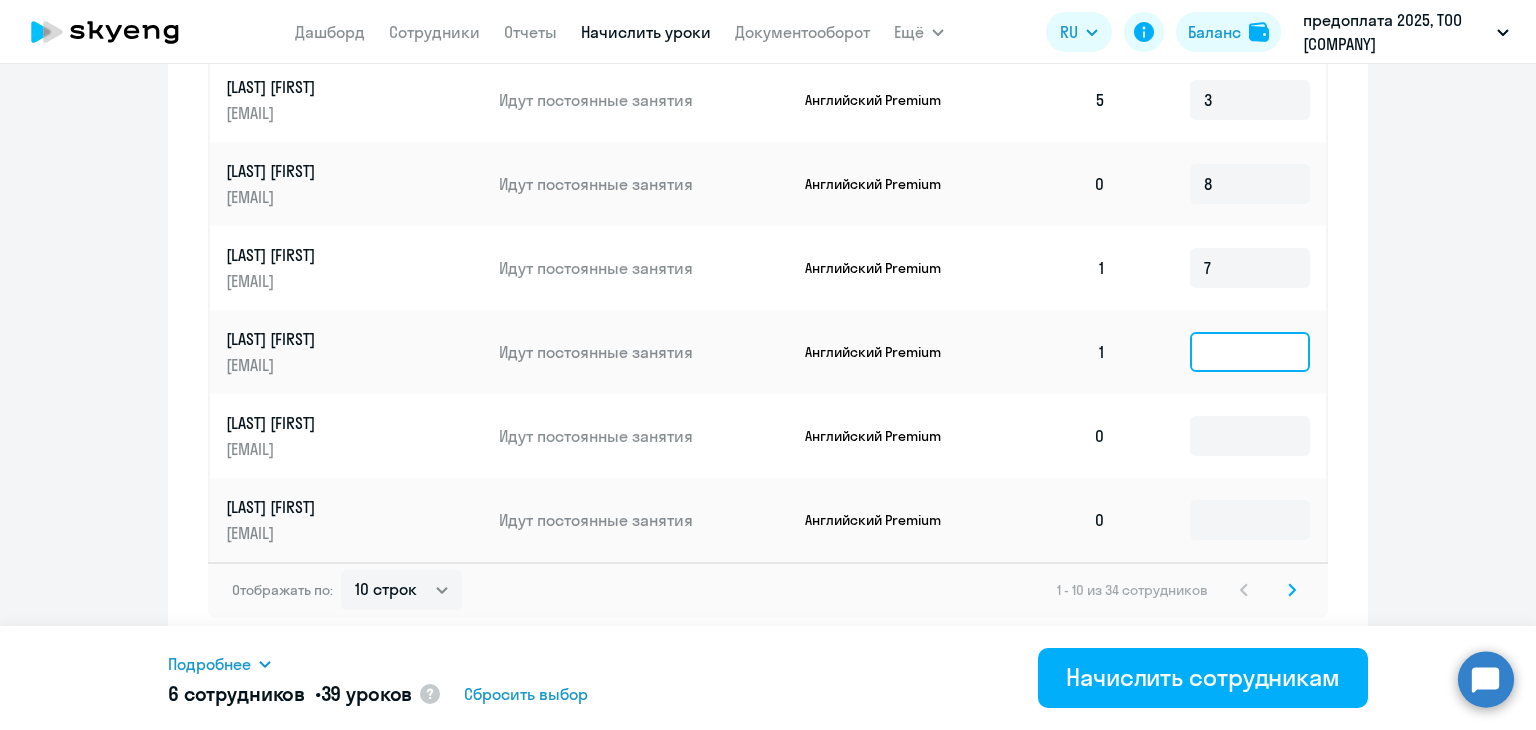 click 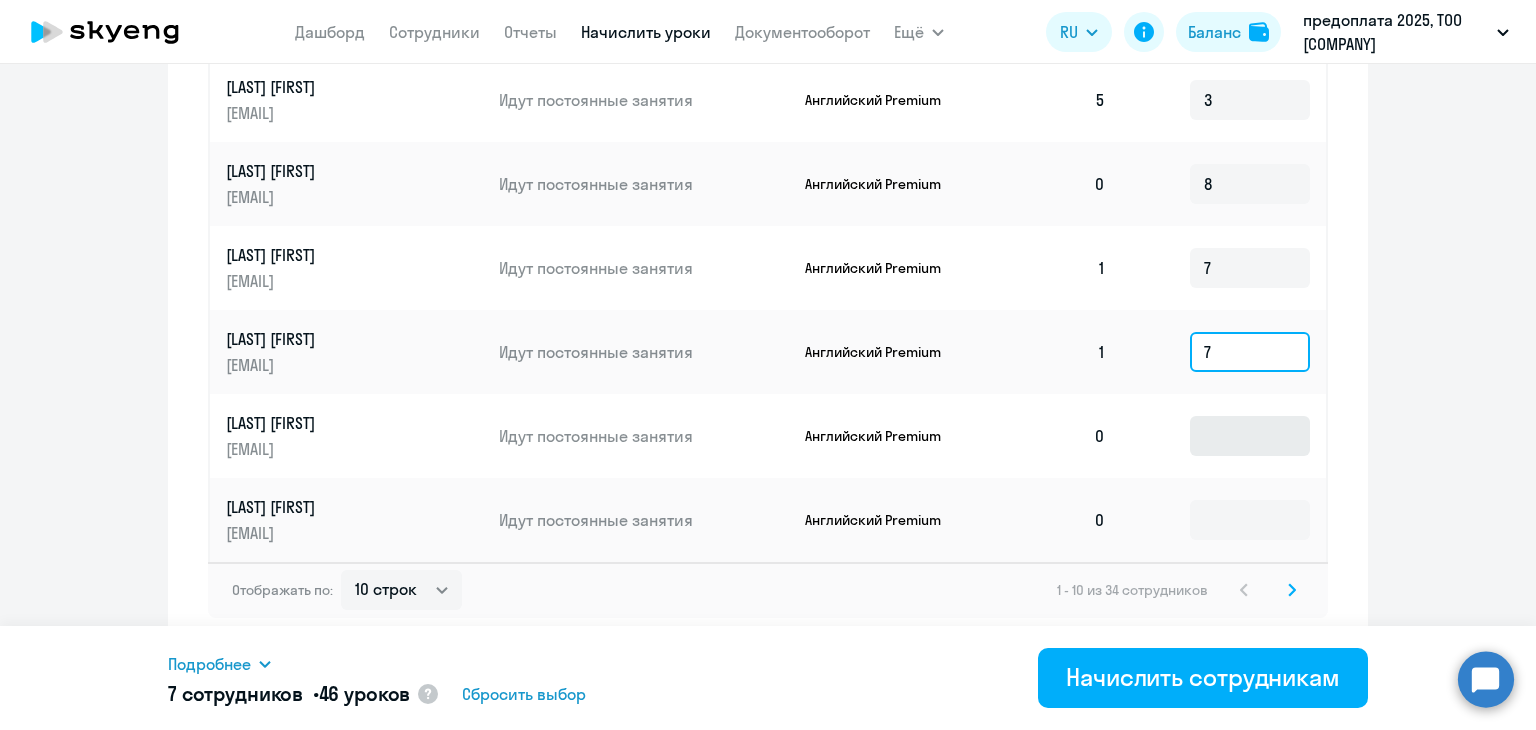 type on "7" 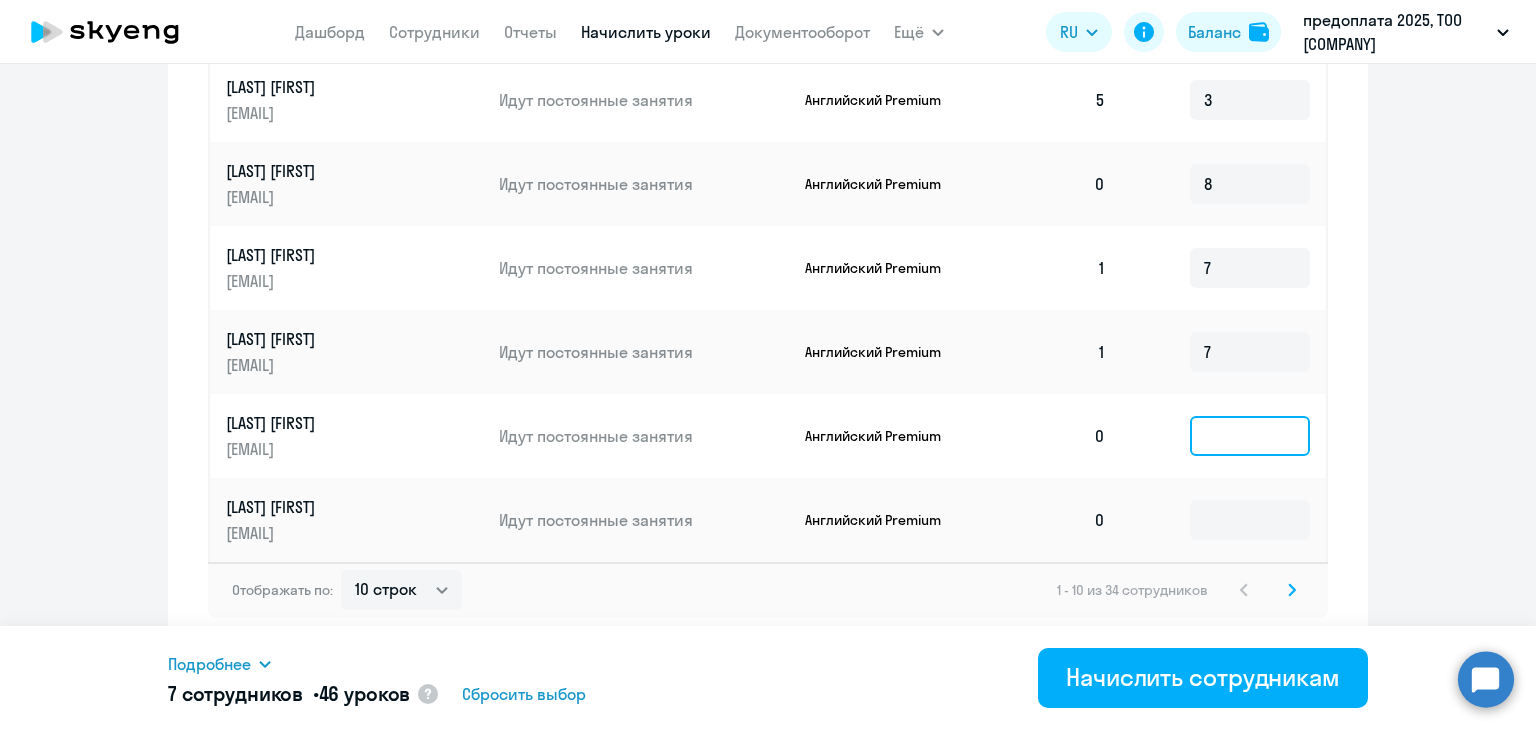 click 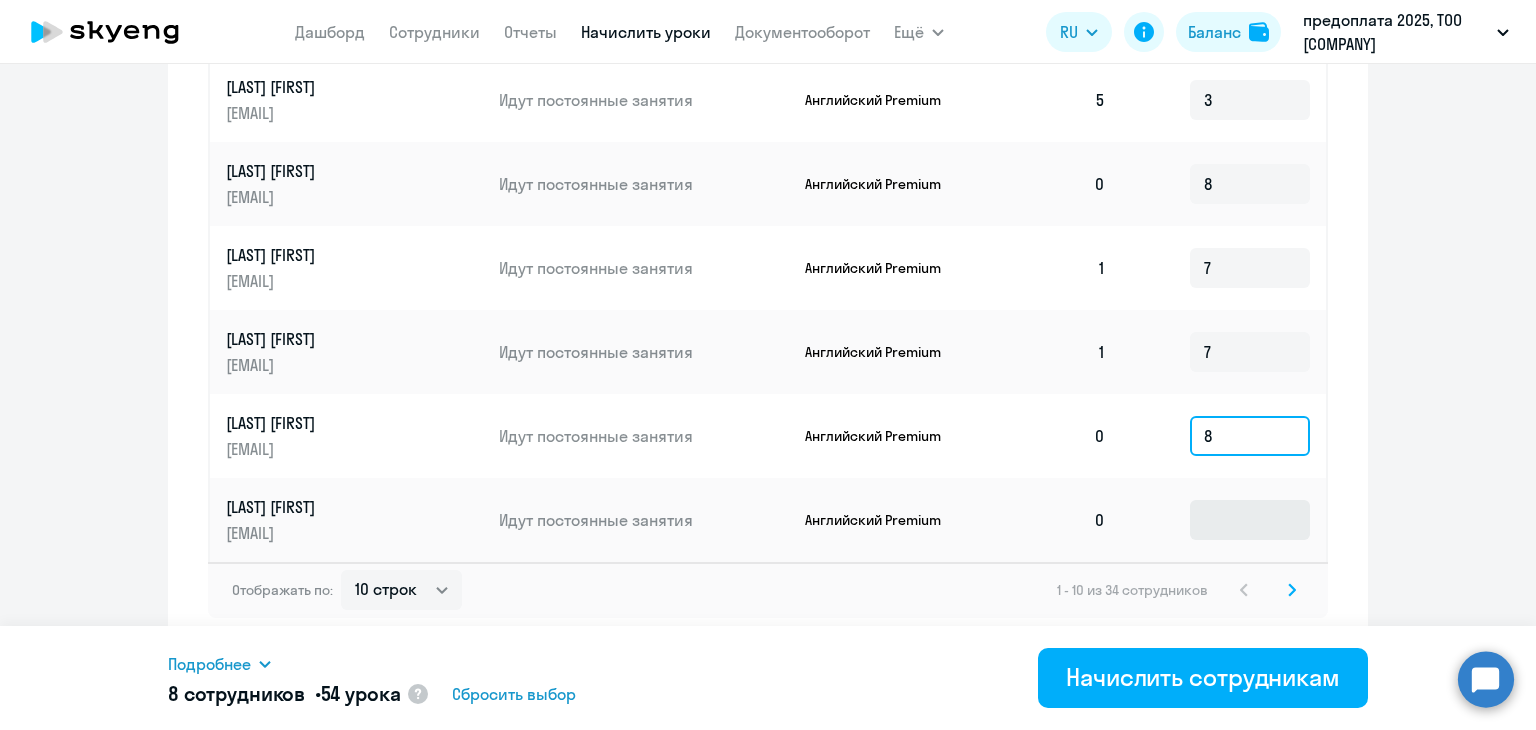 type on "8" 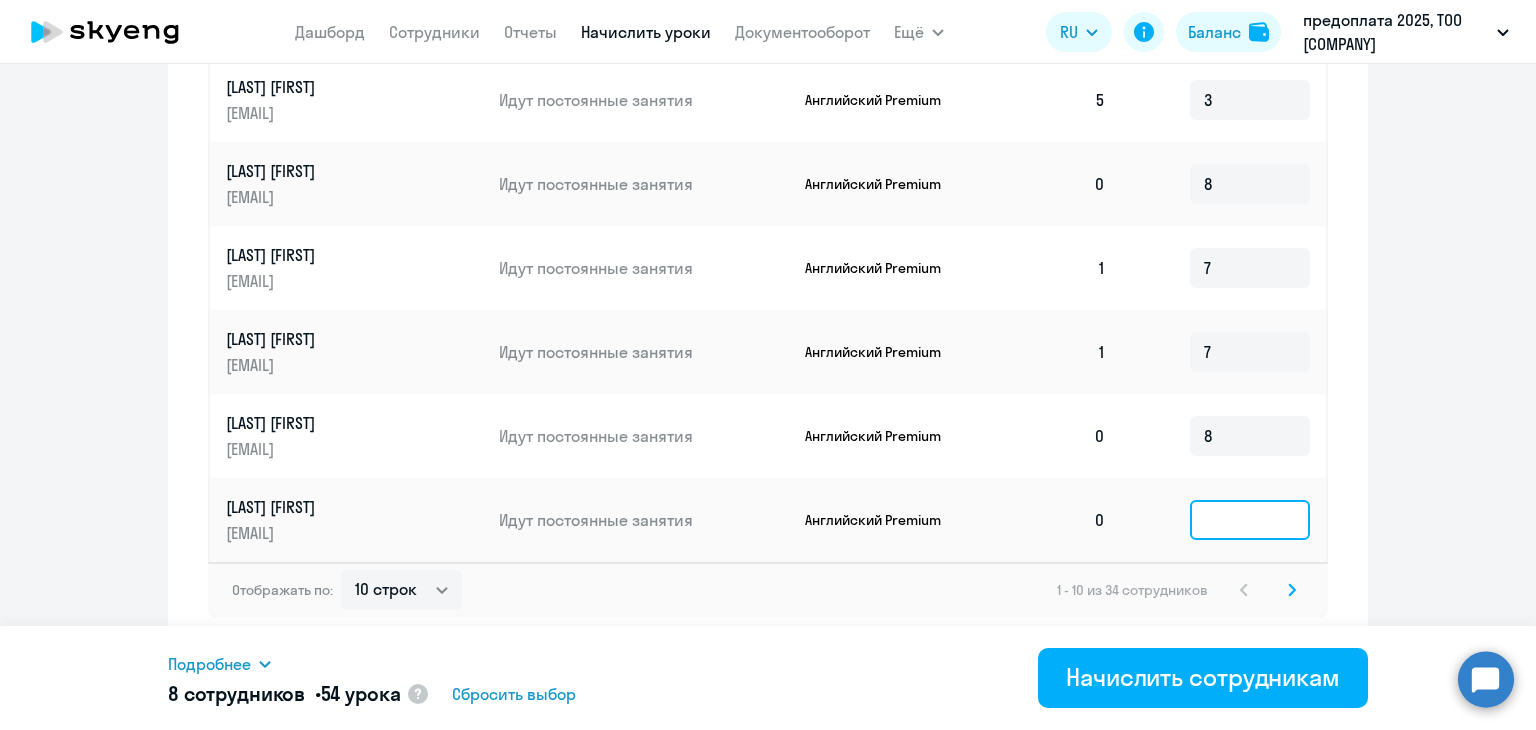 click 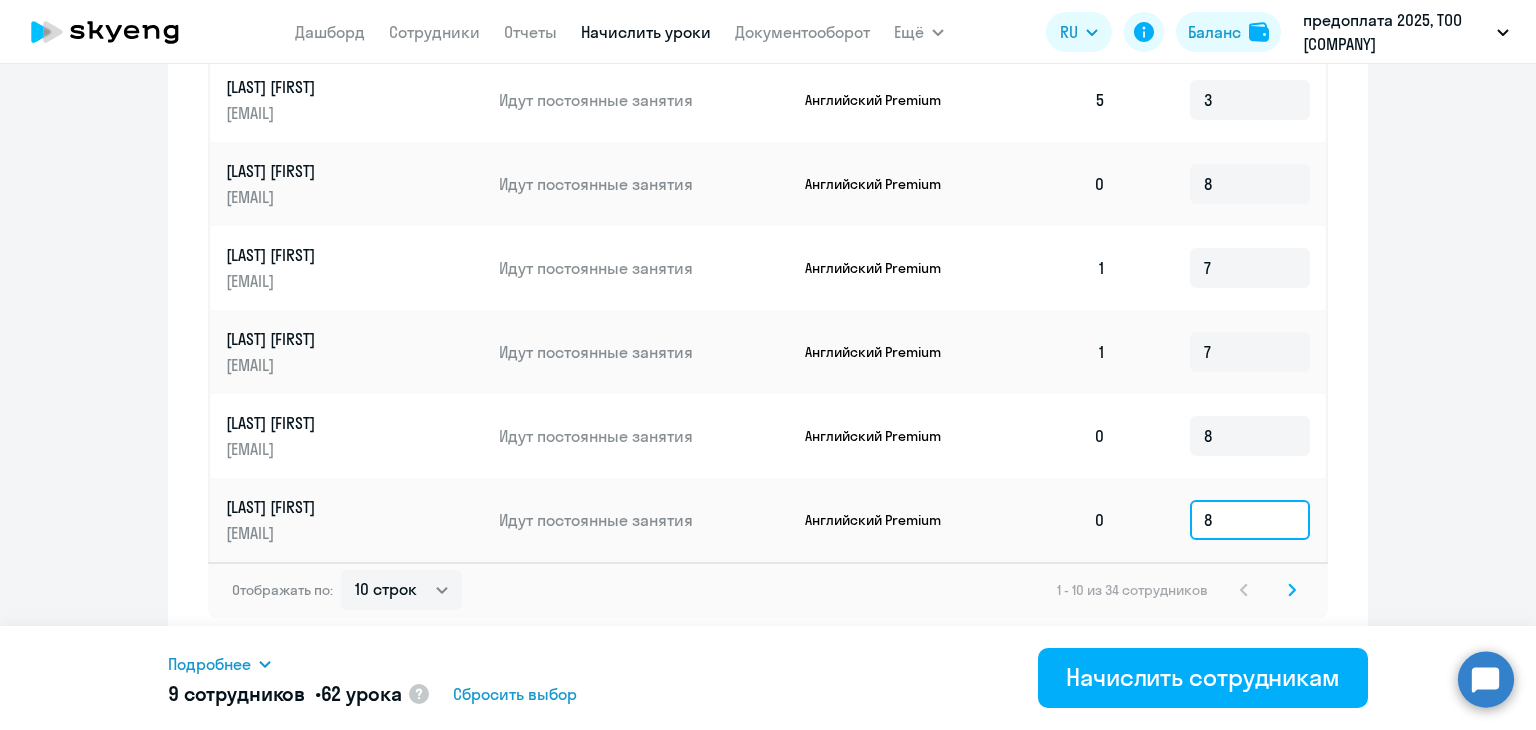 type on "8" 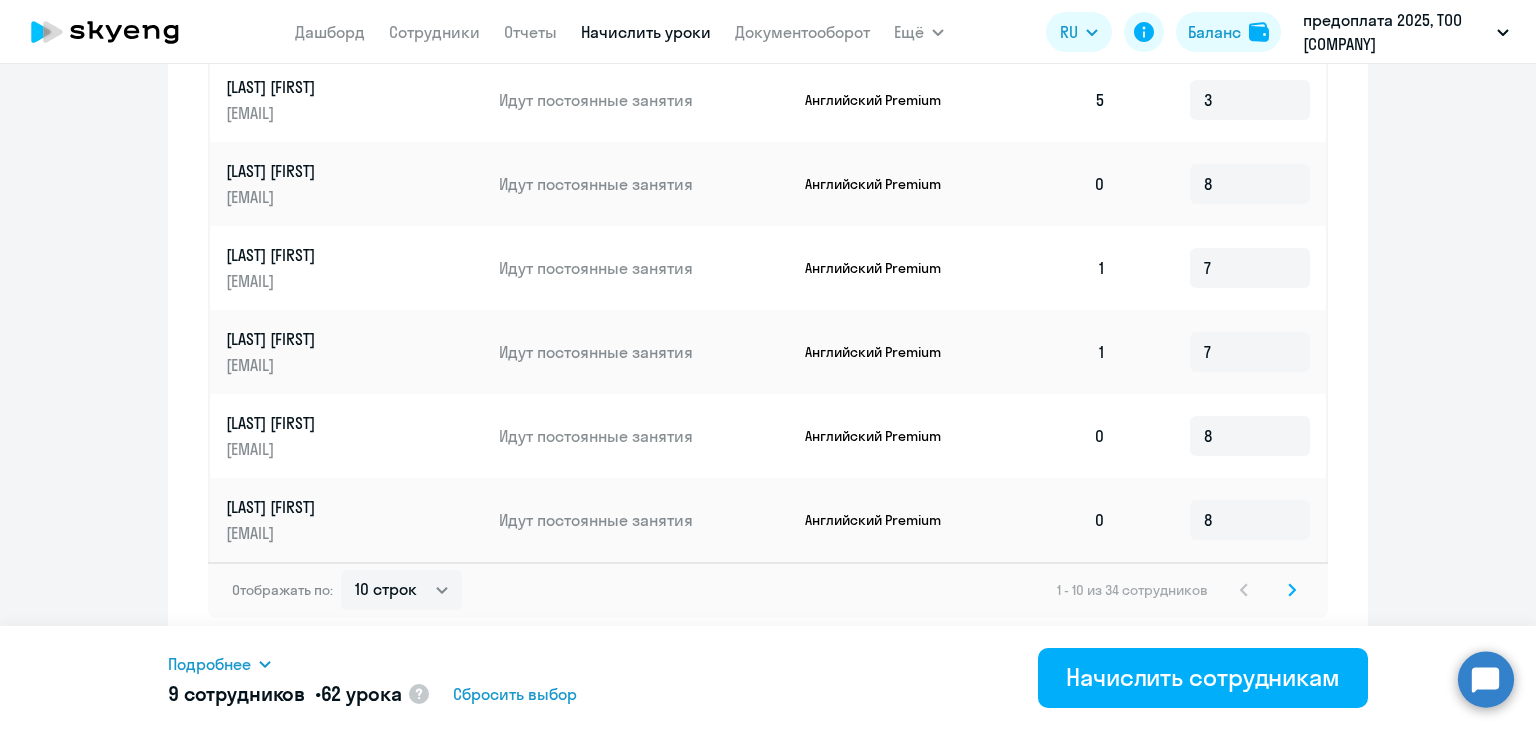 click 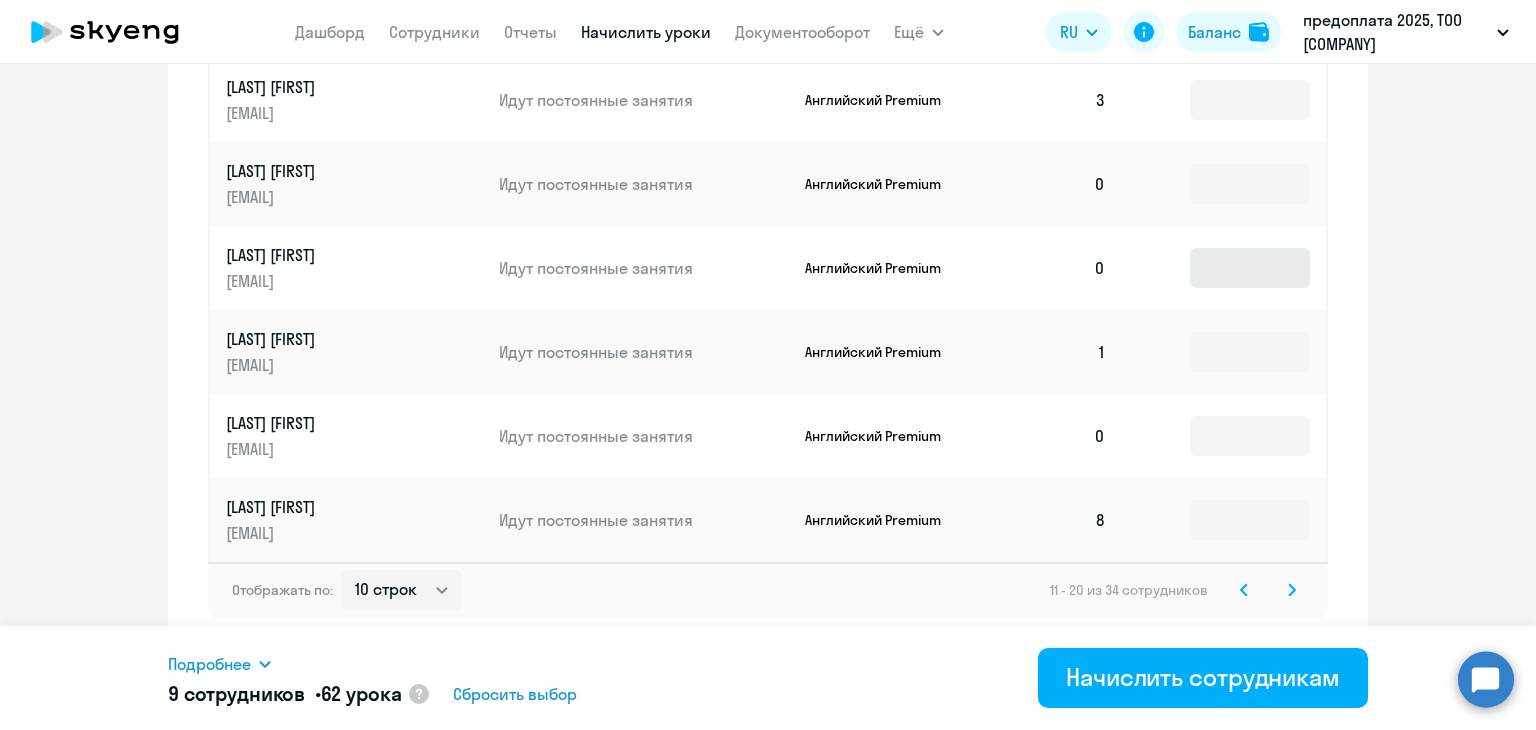 scroll, scrollTop: 700, scrollLeft: 0, axis: vertical 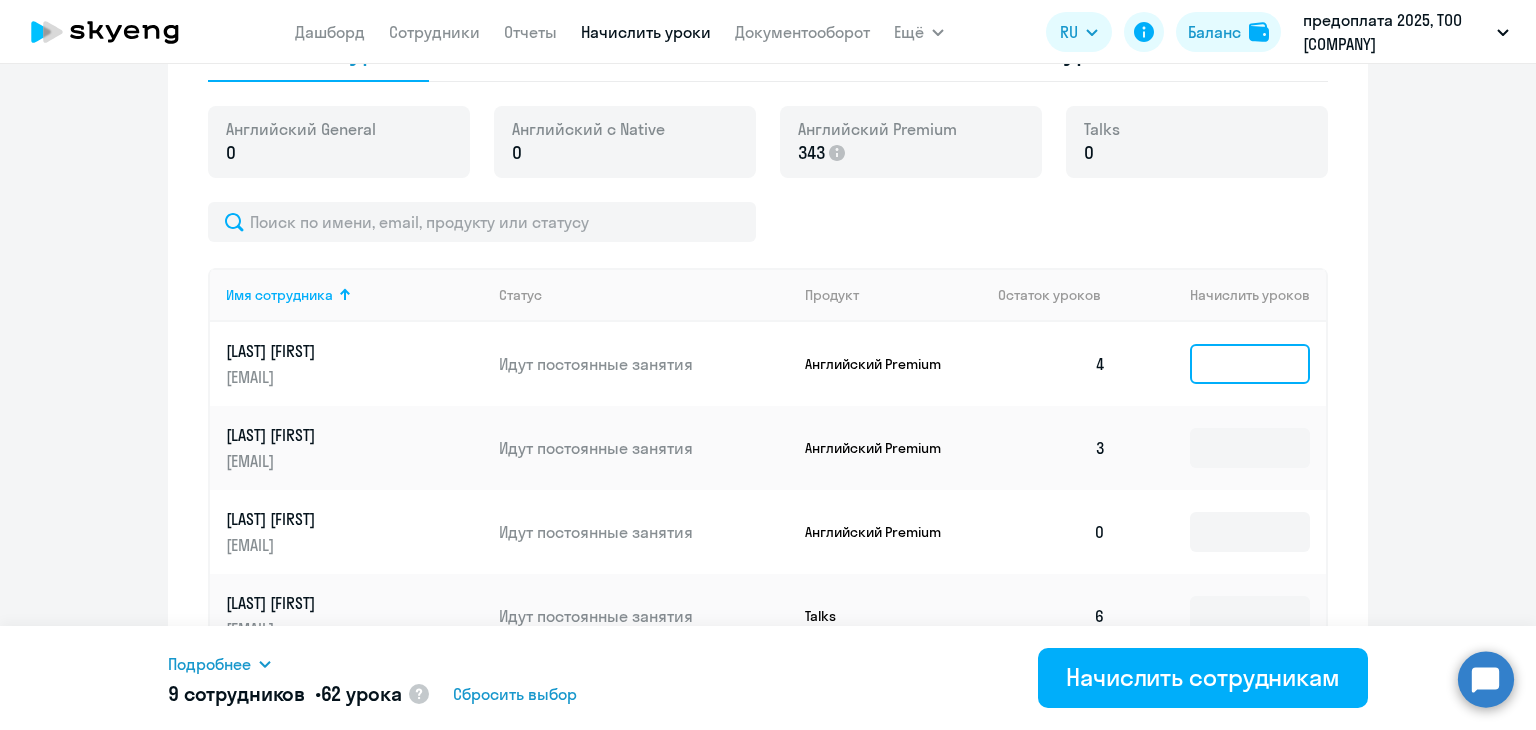 click 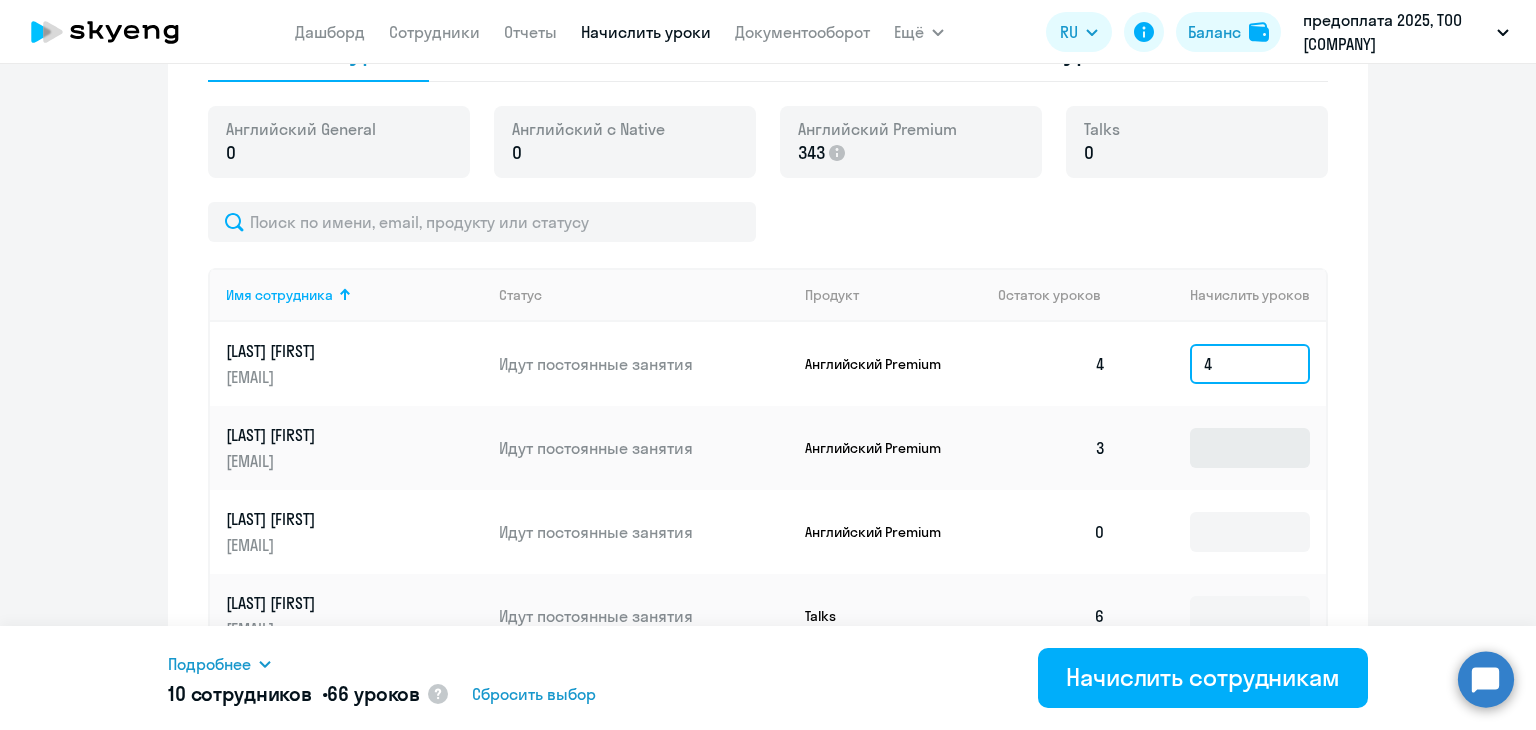 type on "4" 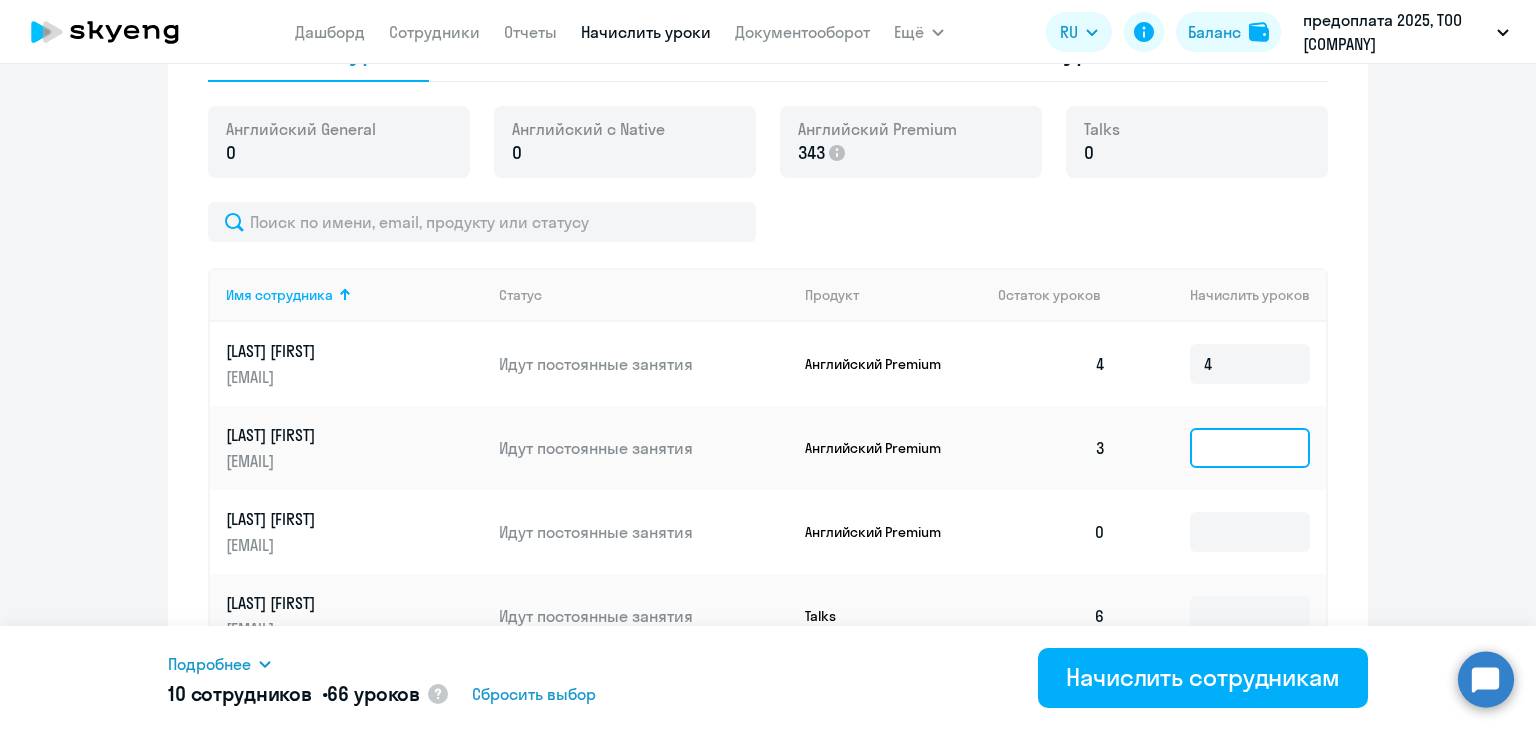 click 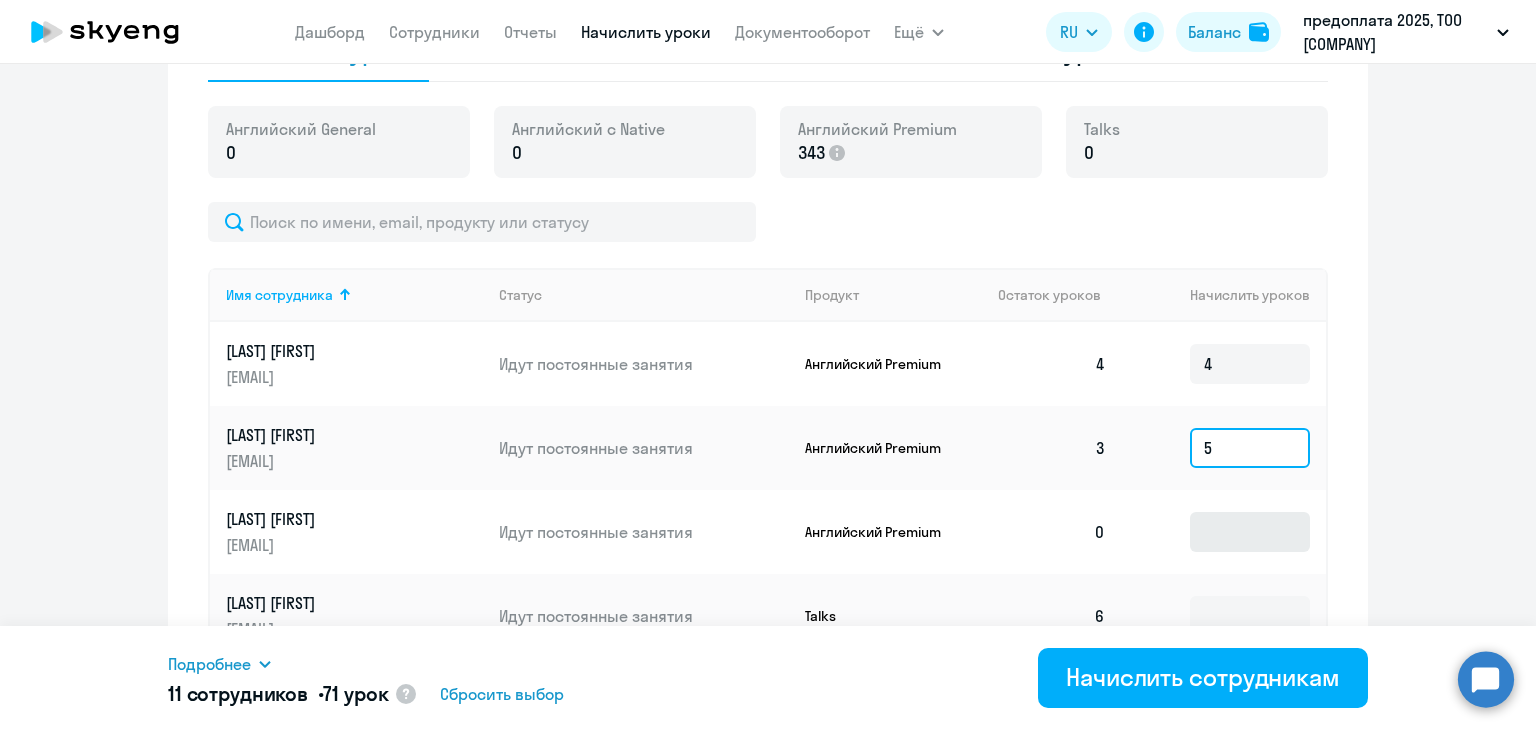 type on "5" 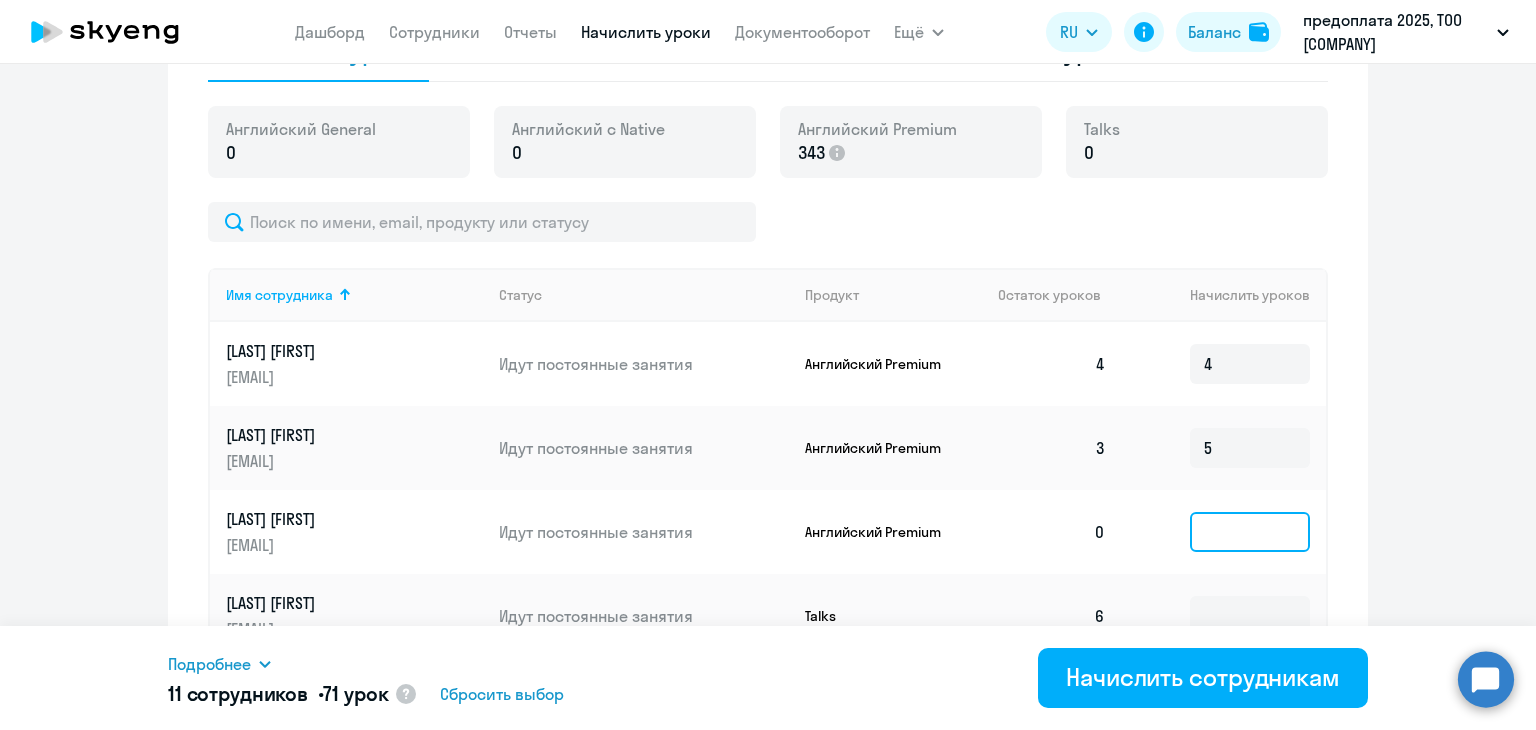 click 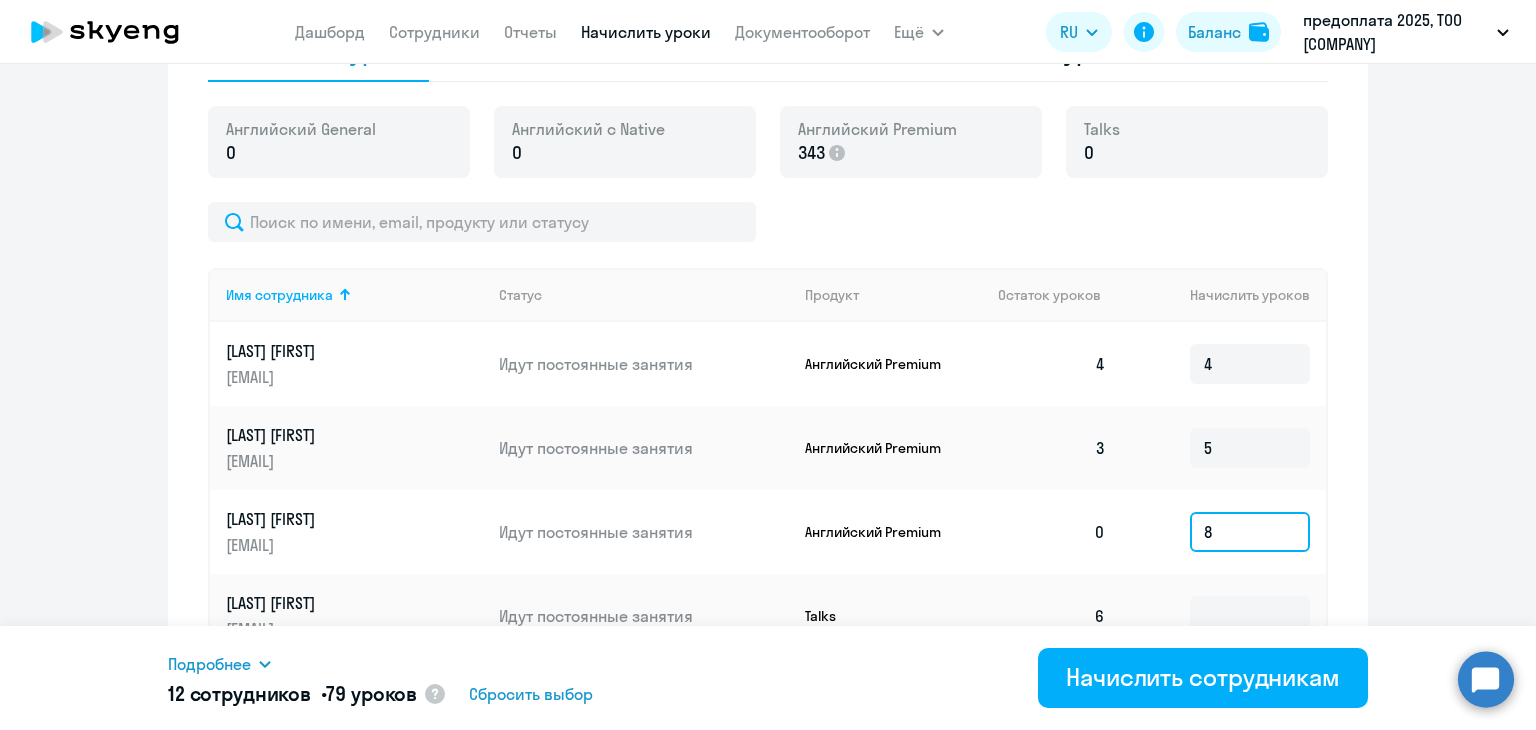 scroll, scrollTop: 800, scrollLeft: 0, axis: vertical 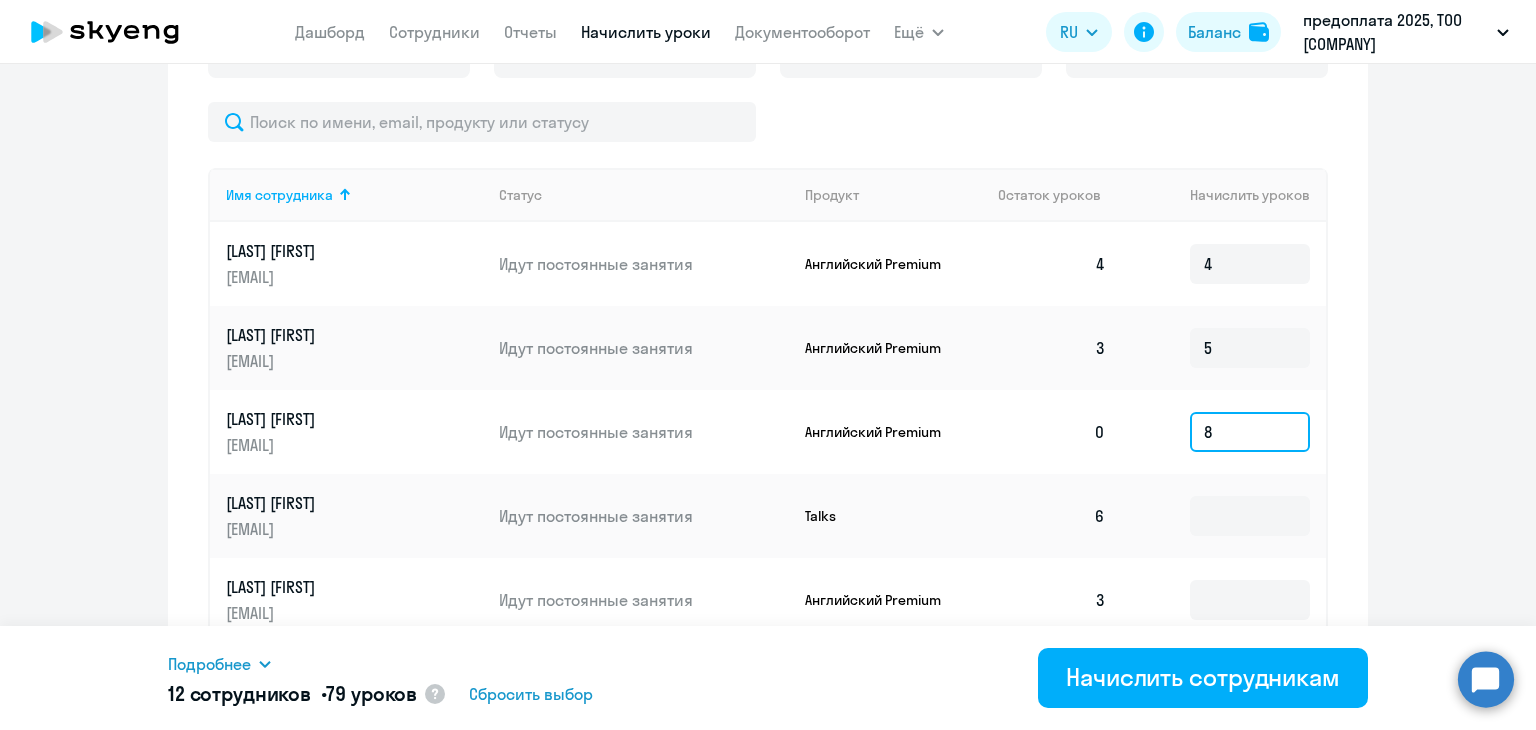 drag, startPoint x: 1218, startPoint y: 429, endPoint x: 1140, endPoint y: 430, distance: 78.00641 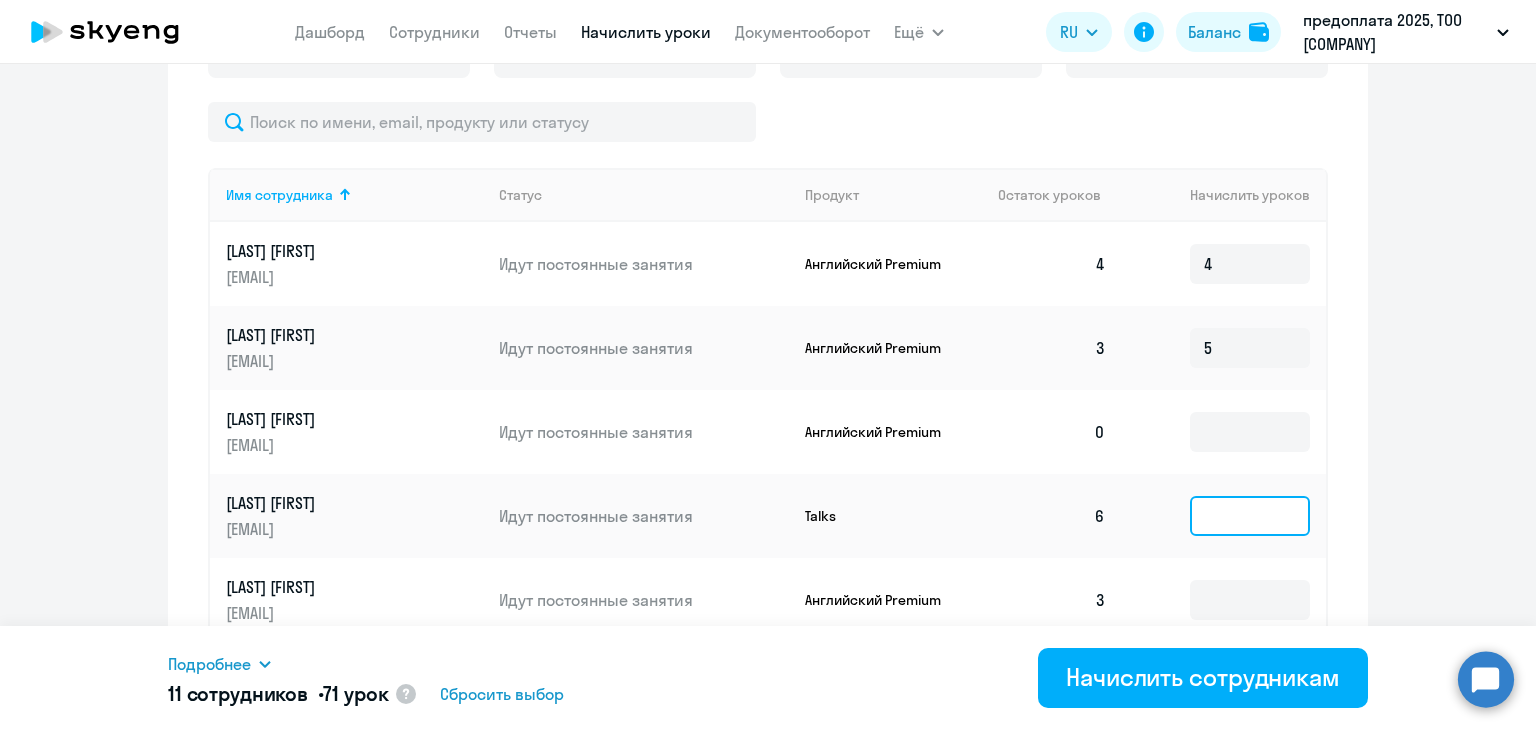 click 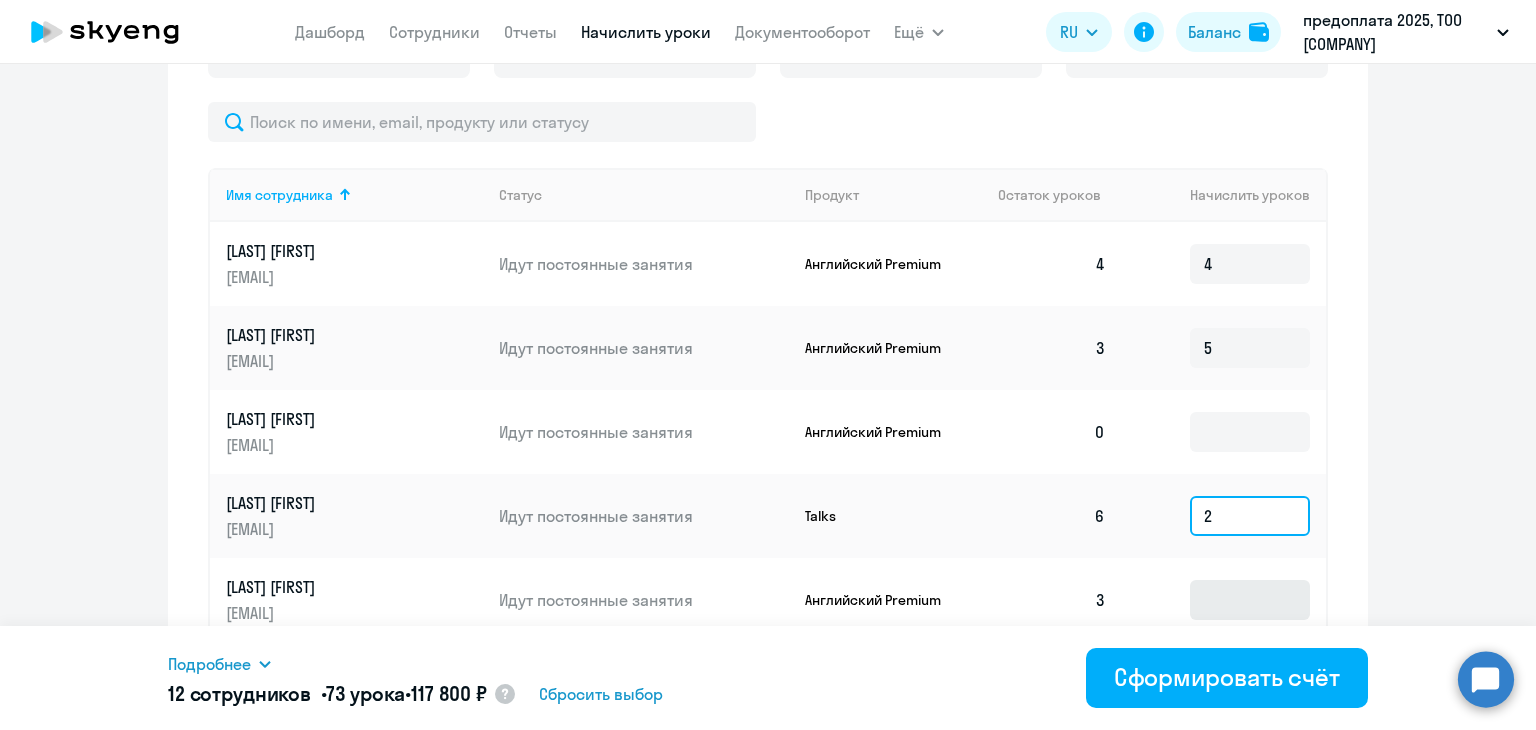 scroll, scrollTop: 900, scrollLeft: 0, axis: vertical 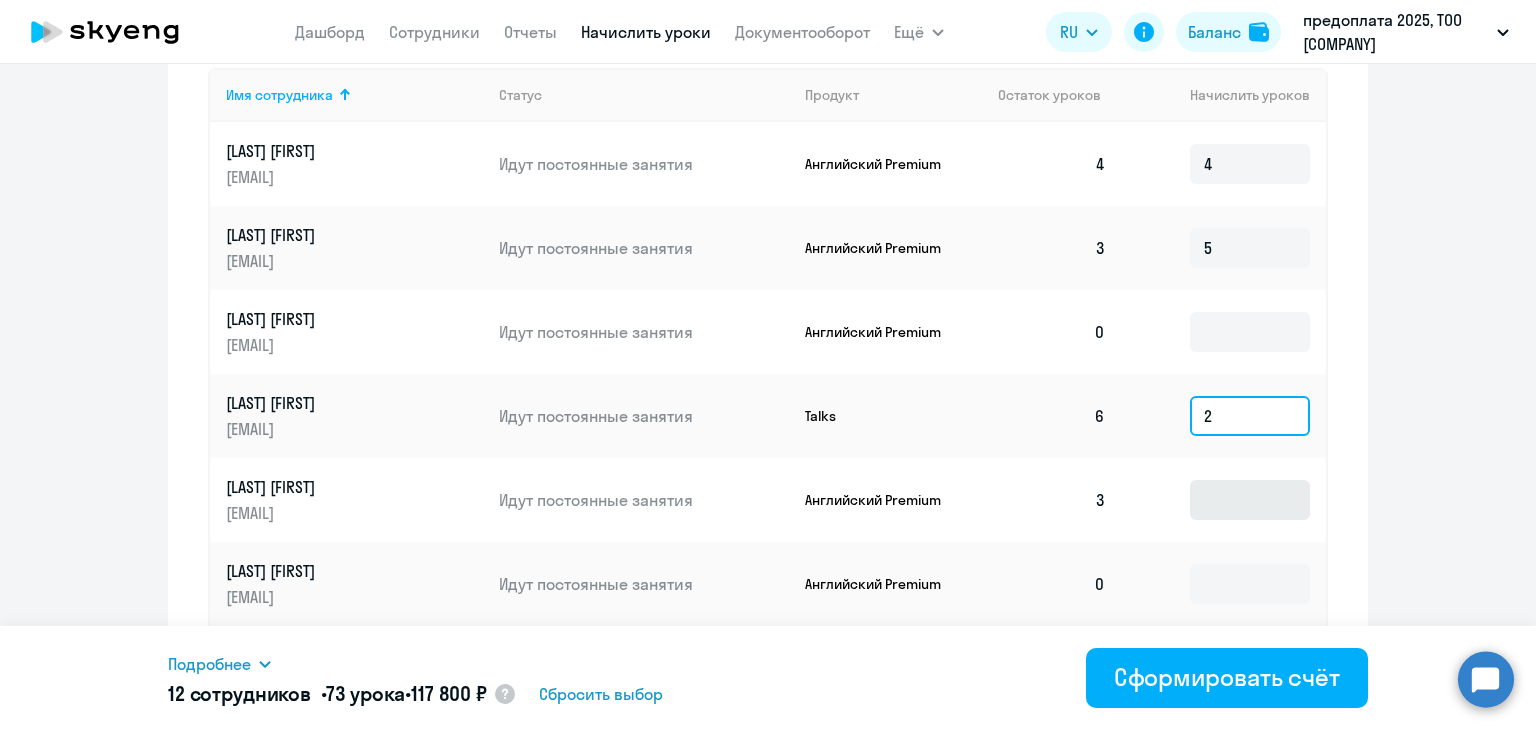 type on "2" 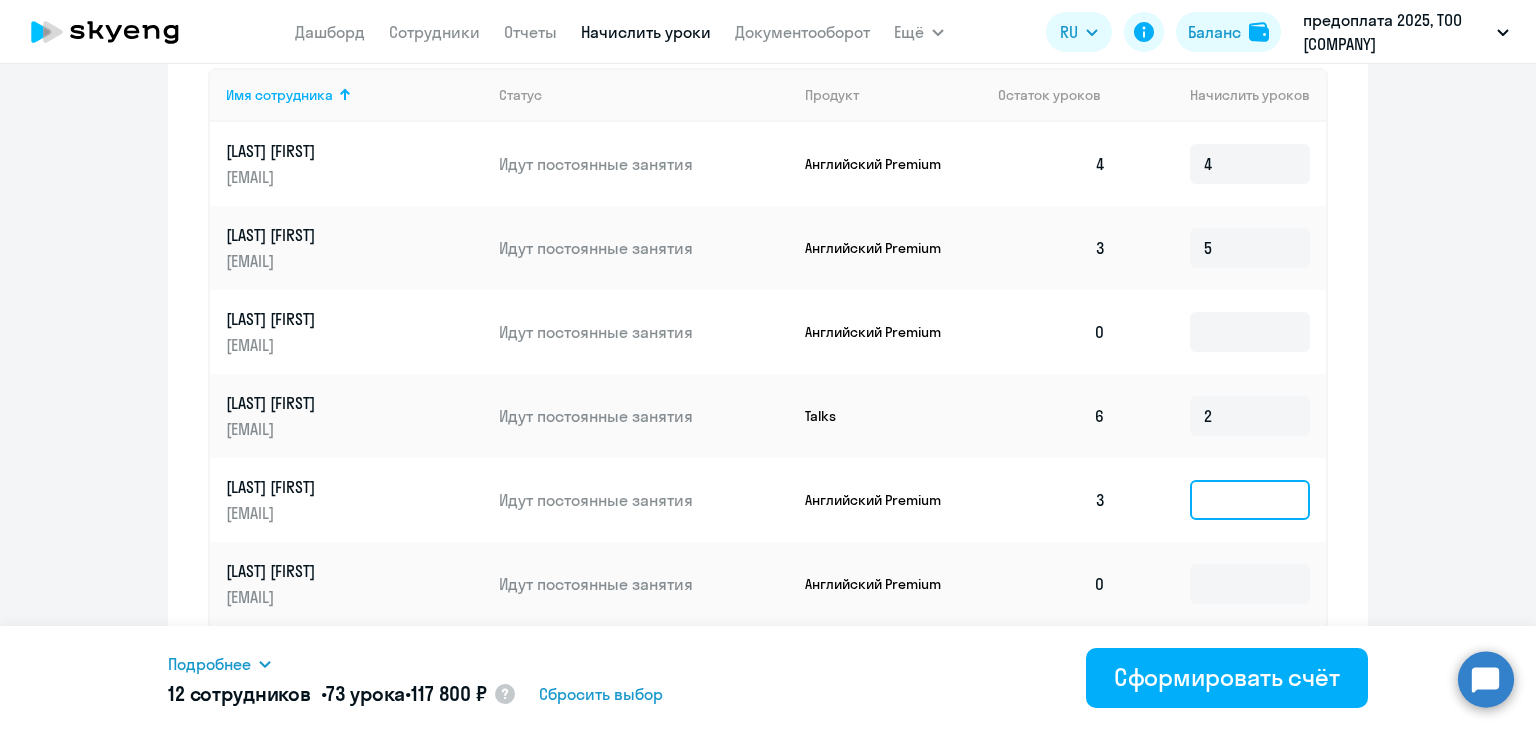 click 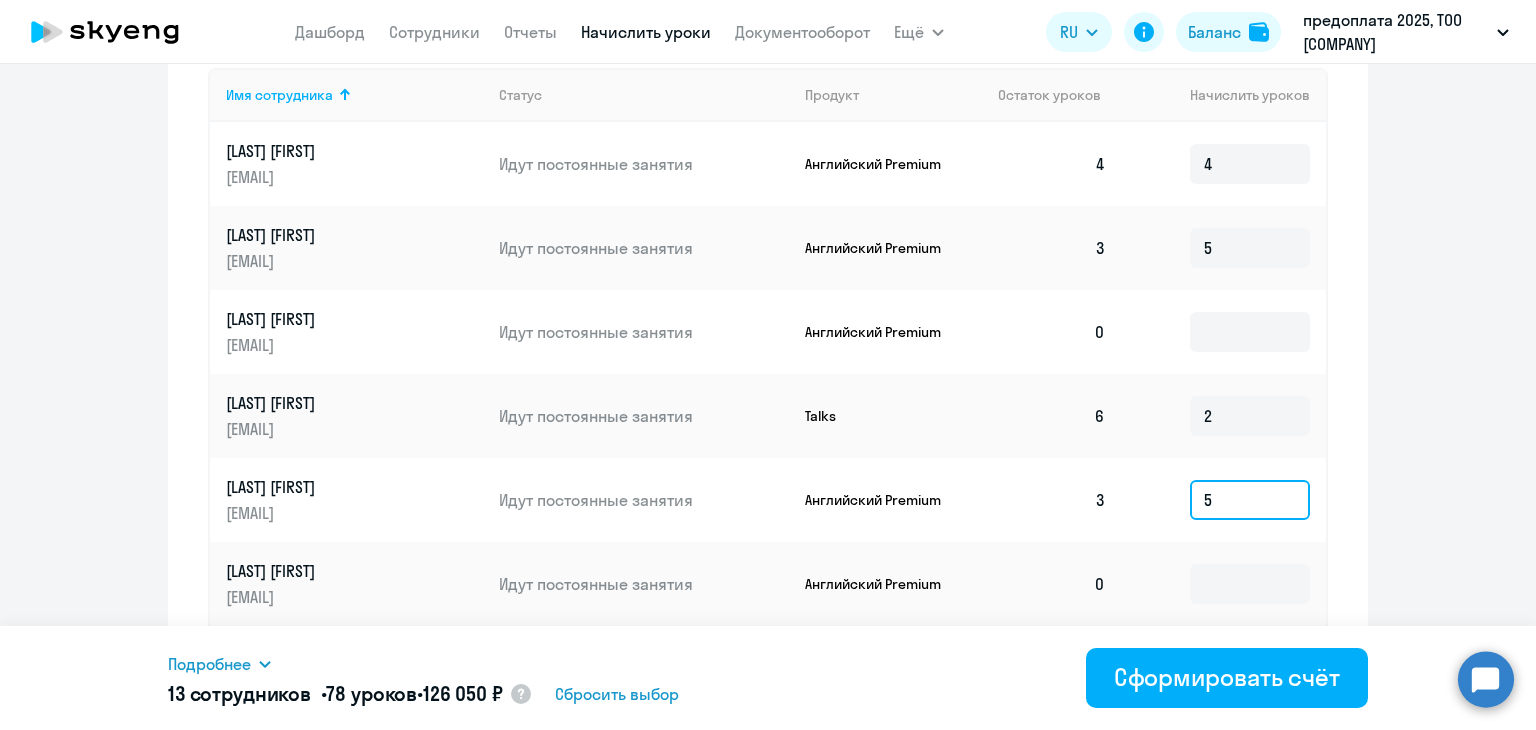 scroll, scrollTop: 1000, scrollLeft: 0, axis: vertical 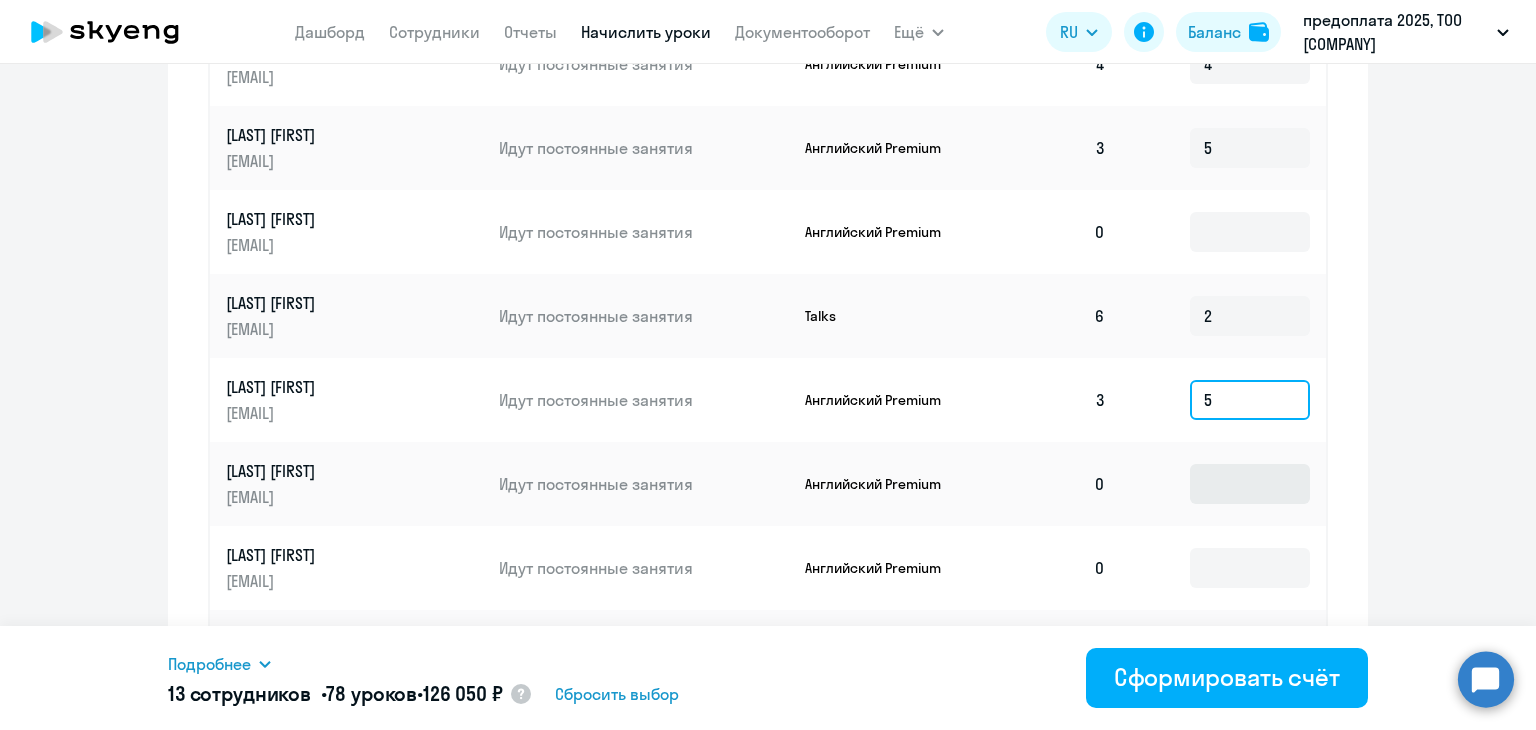 type on "5" 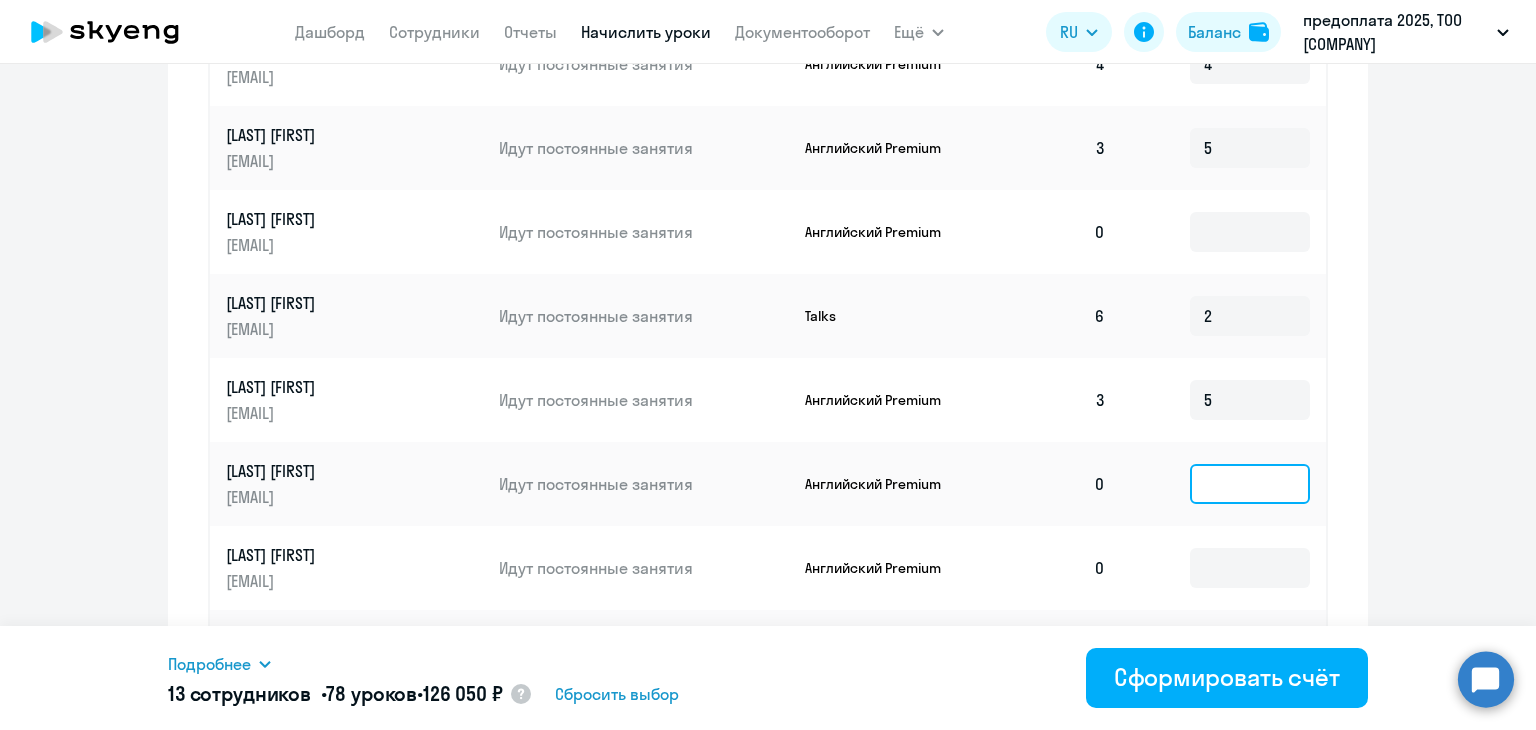 click 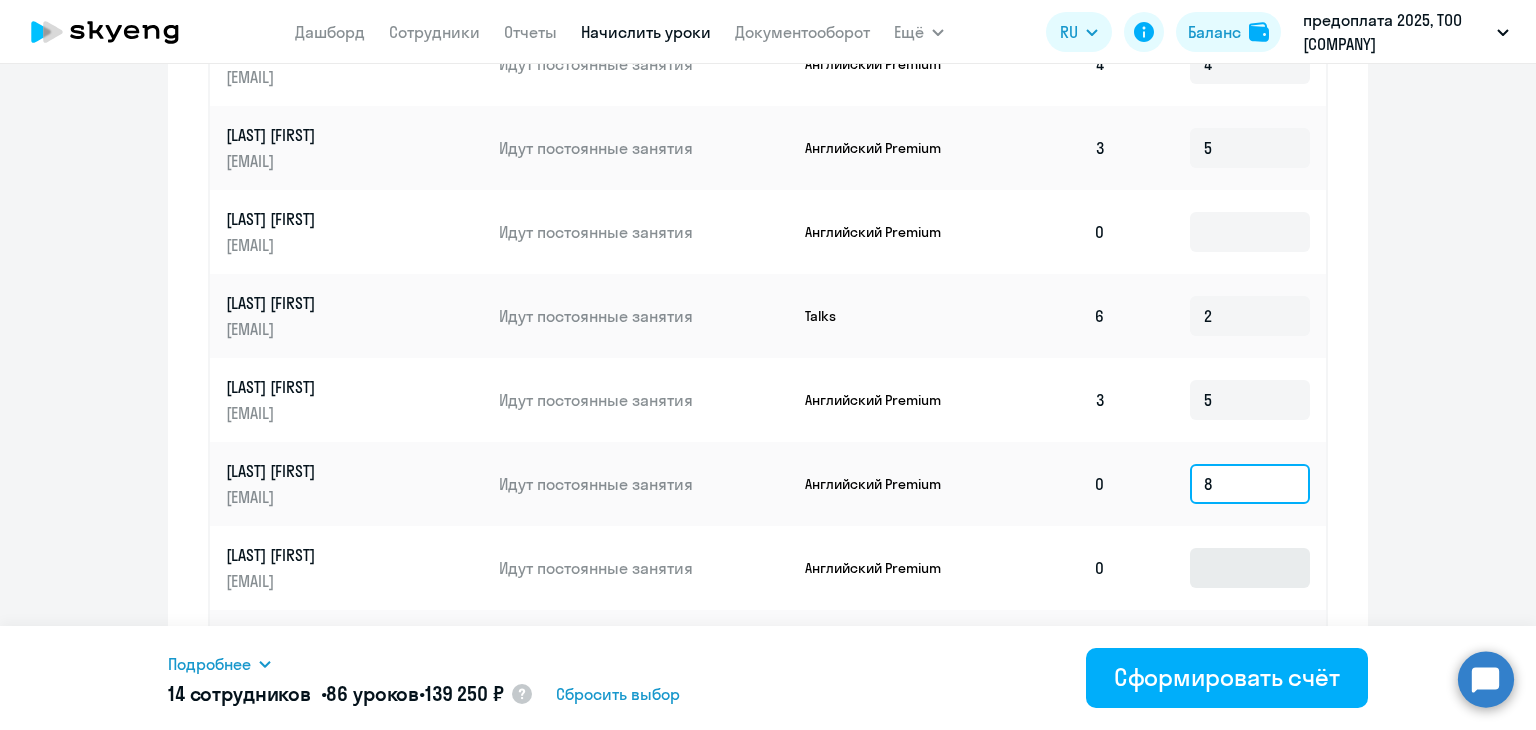 type on "8" 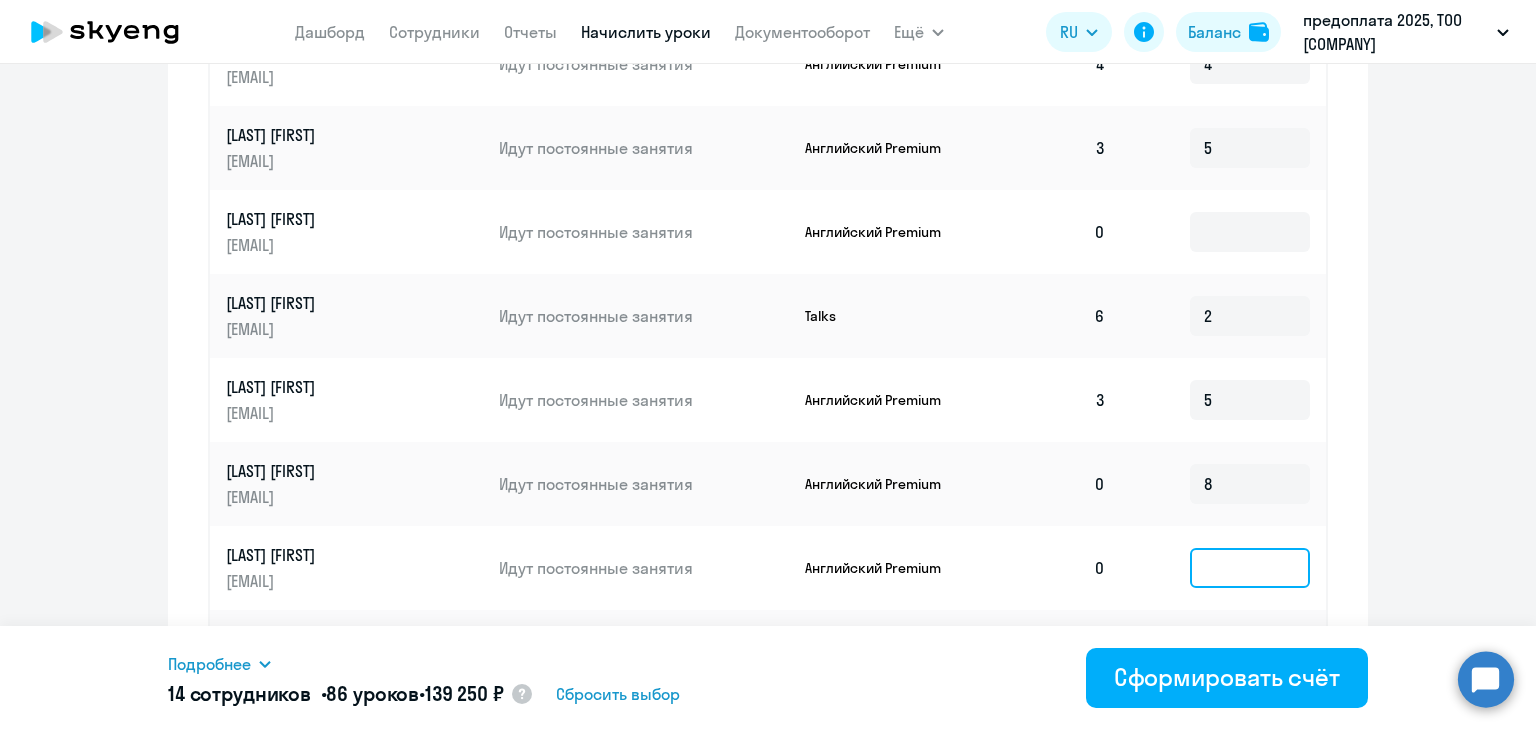 click 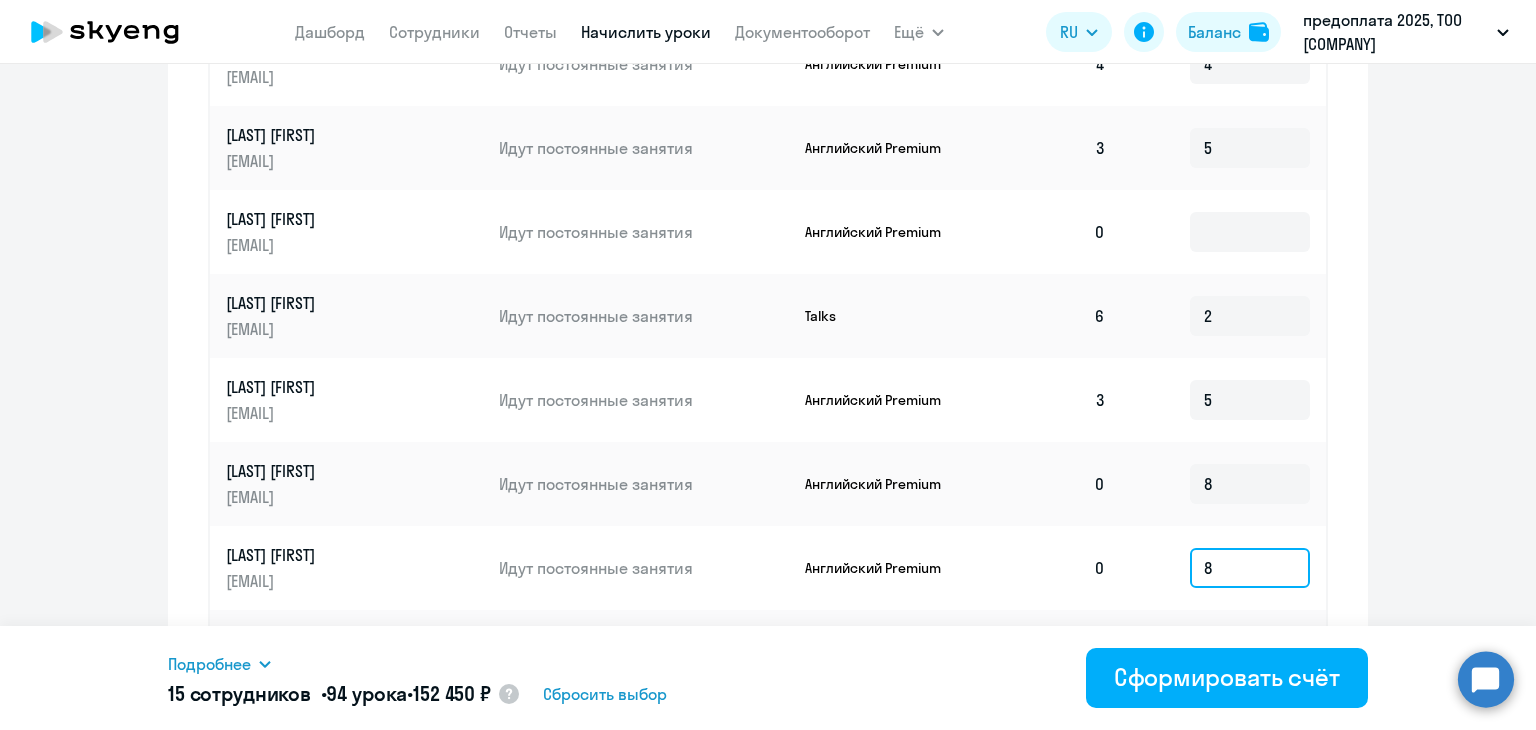 scroll, scrollTop: 1200, scrollLeft: 0, axis: vertical 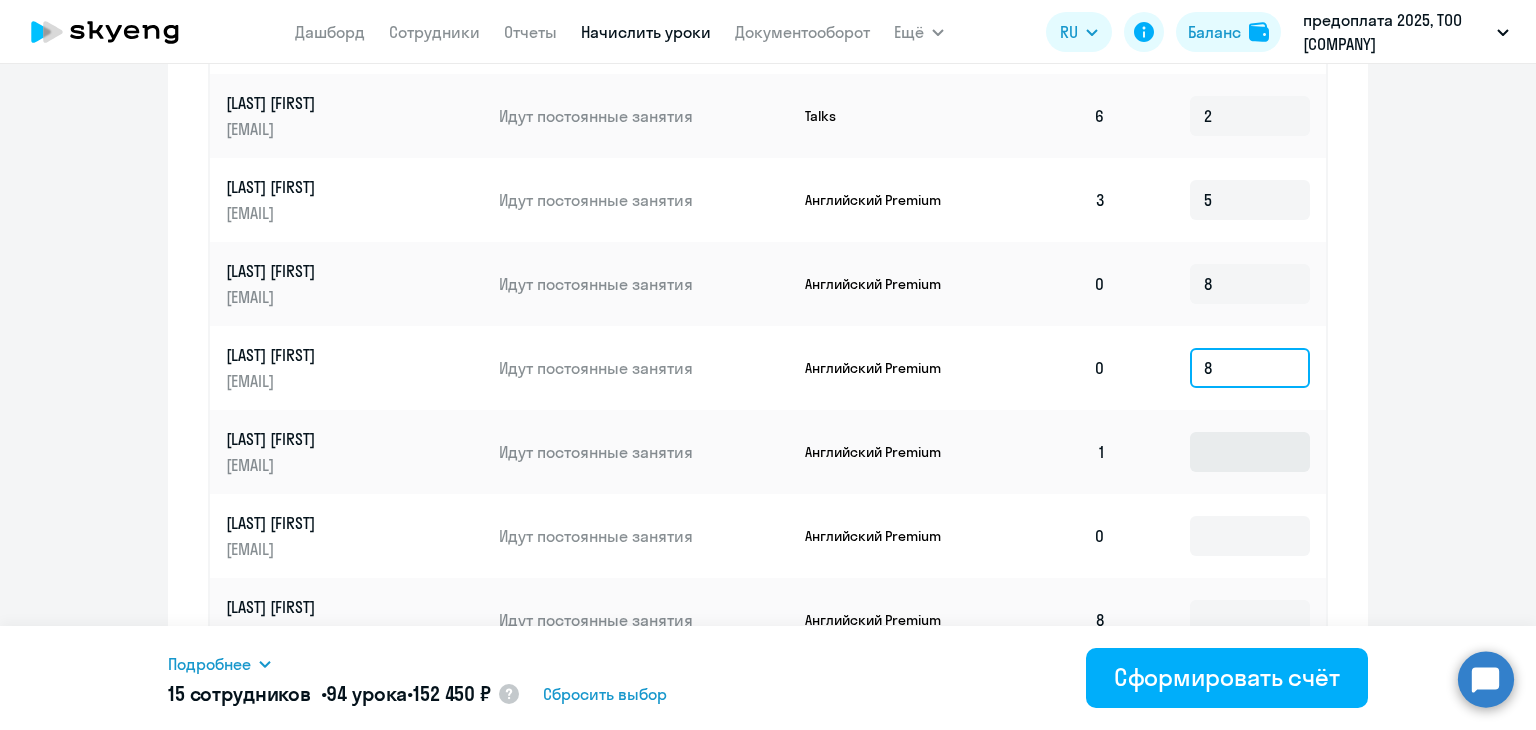 type on "8" 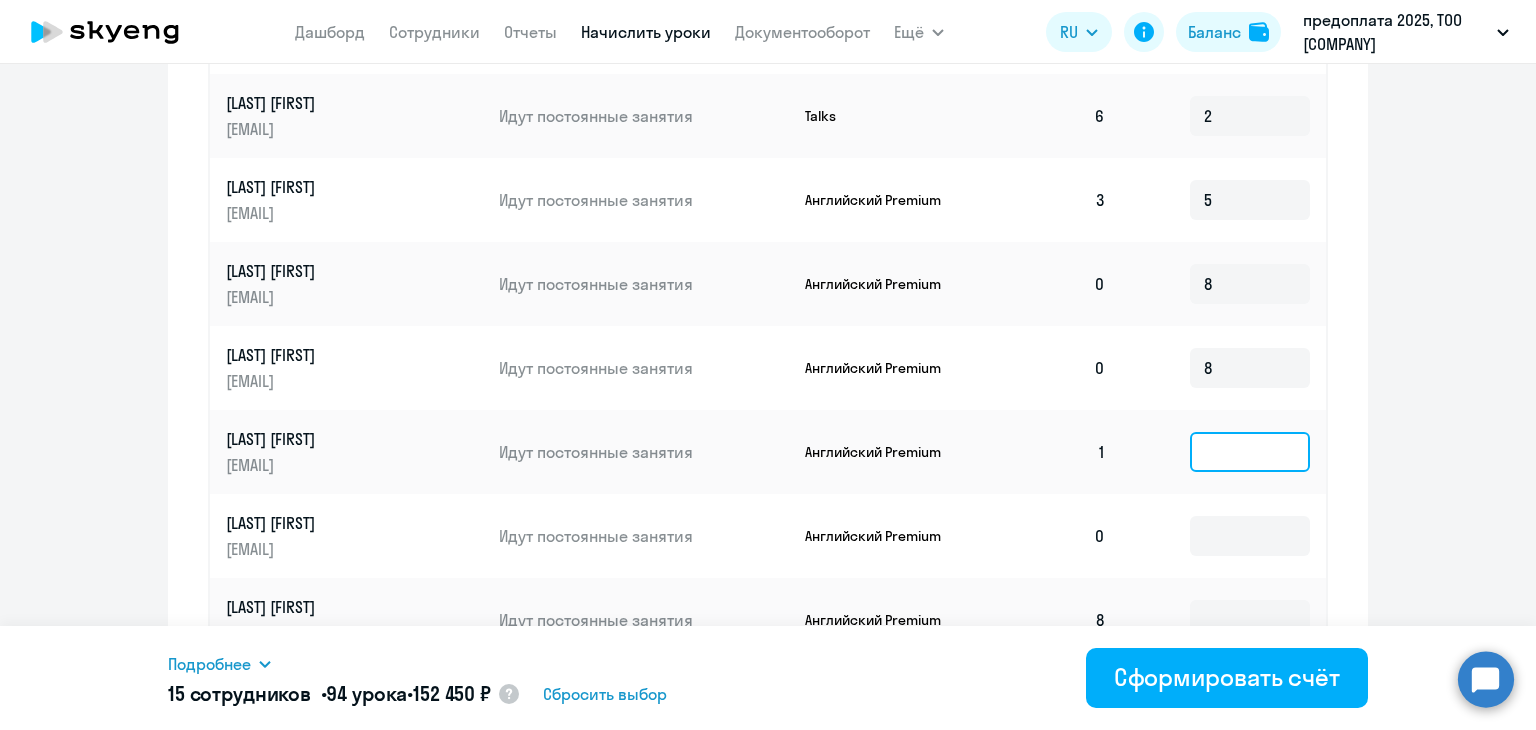 click 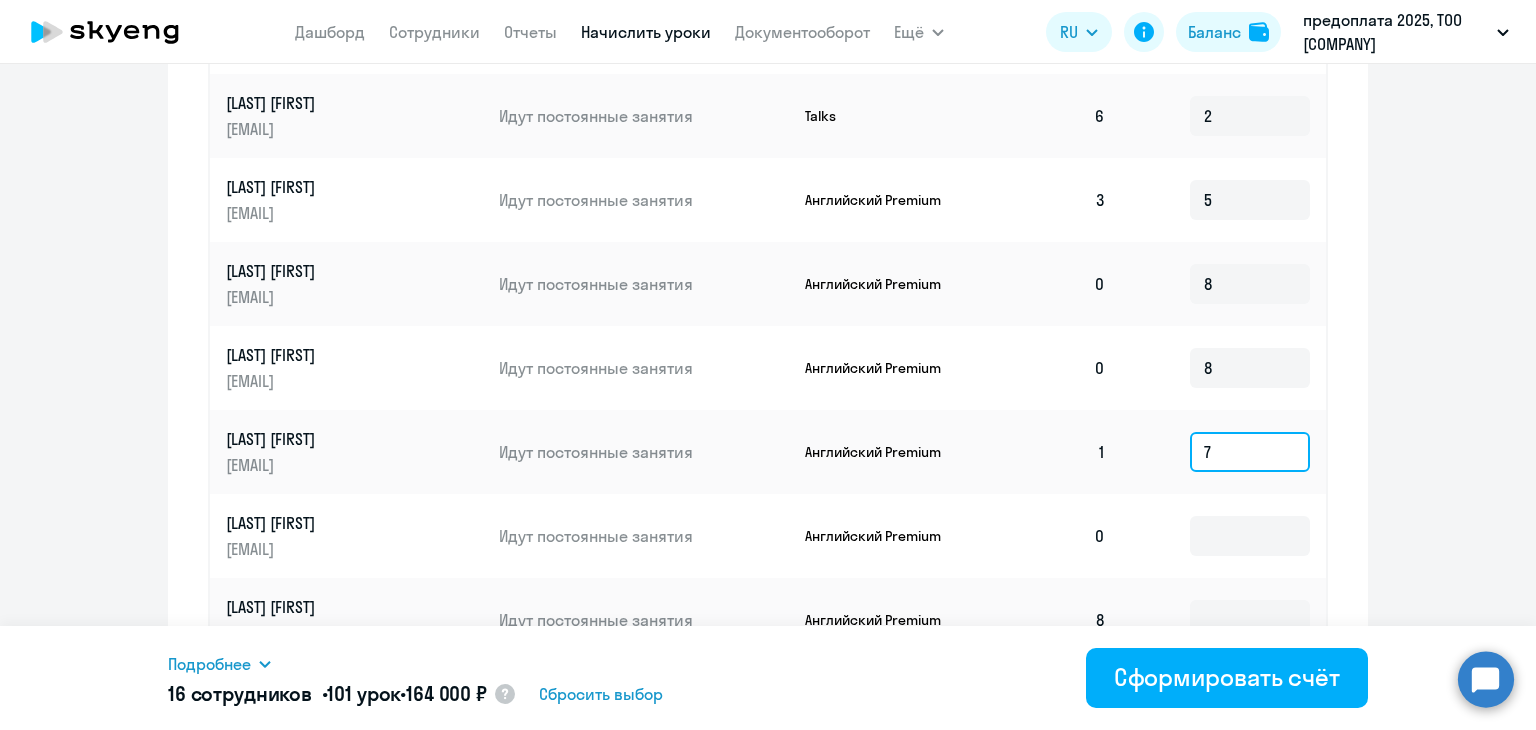 type on "7" 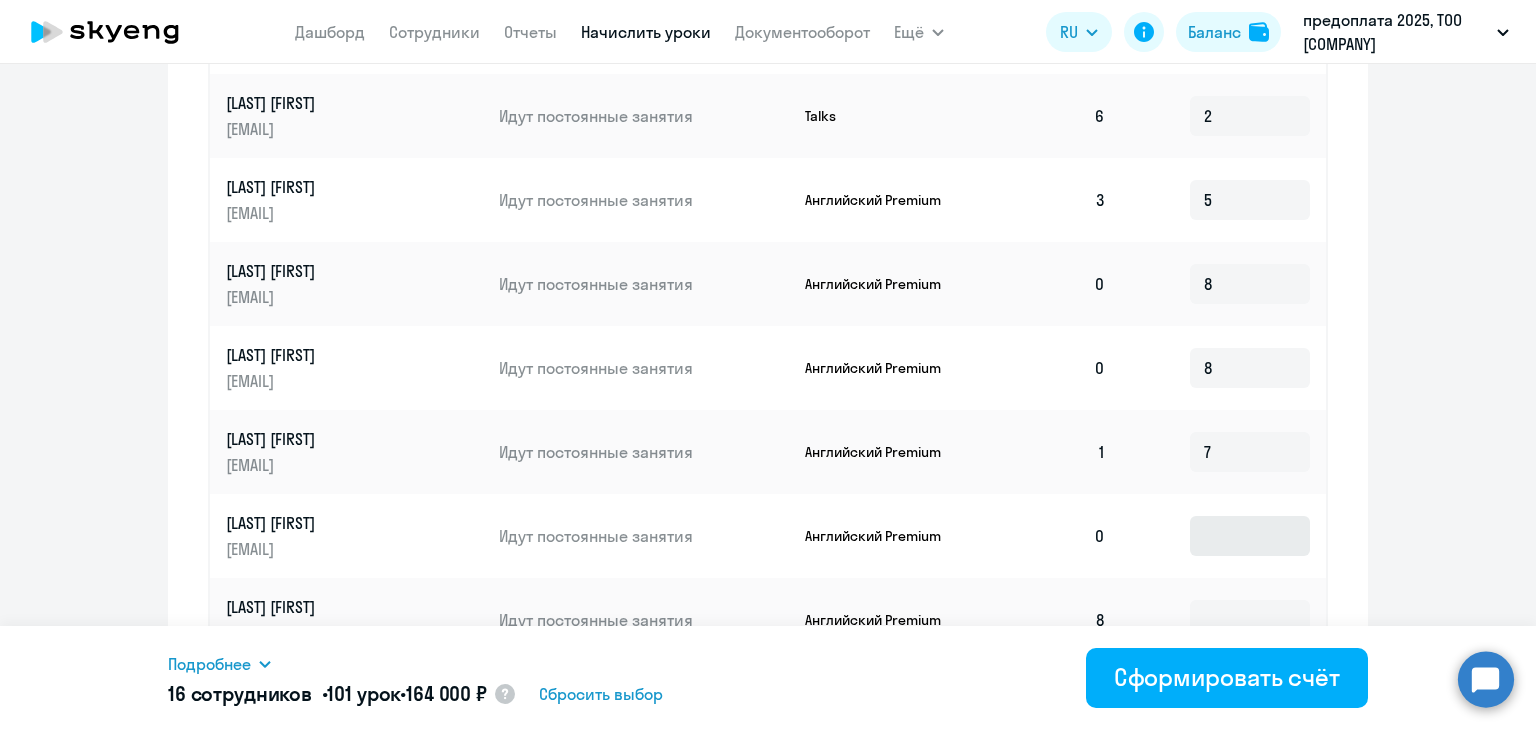 drag, startPoint x: 1221, startPoint y: 509, endPoint x: 1218, endPoint y: 533, distance: 24.186773 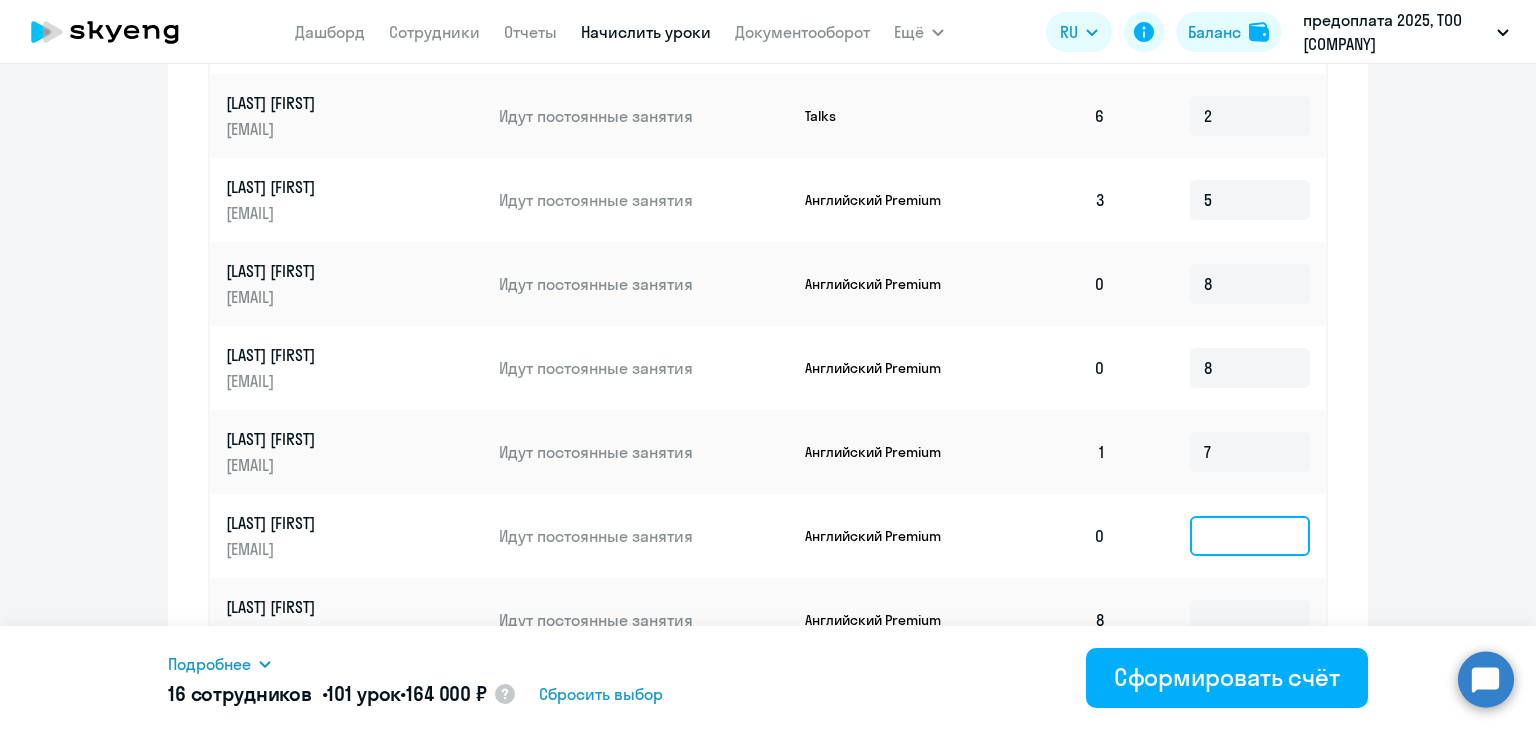 click 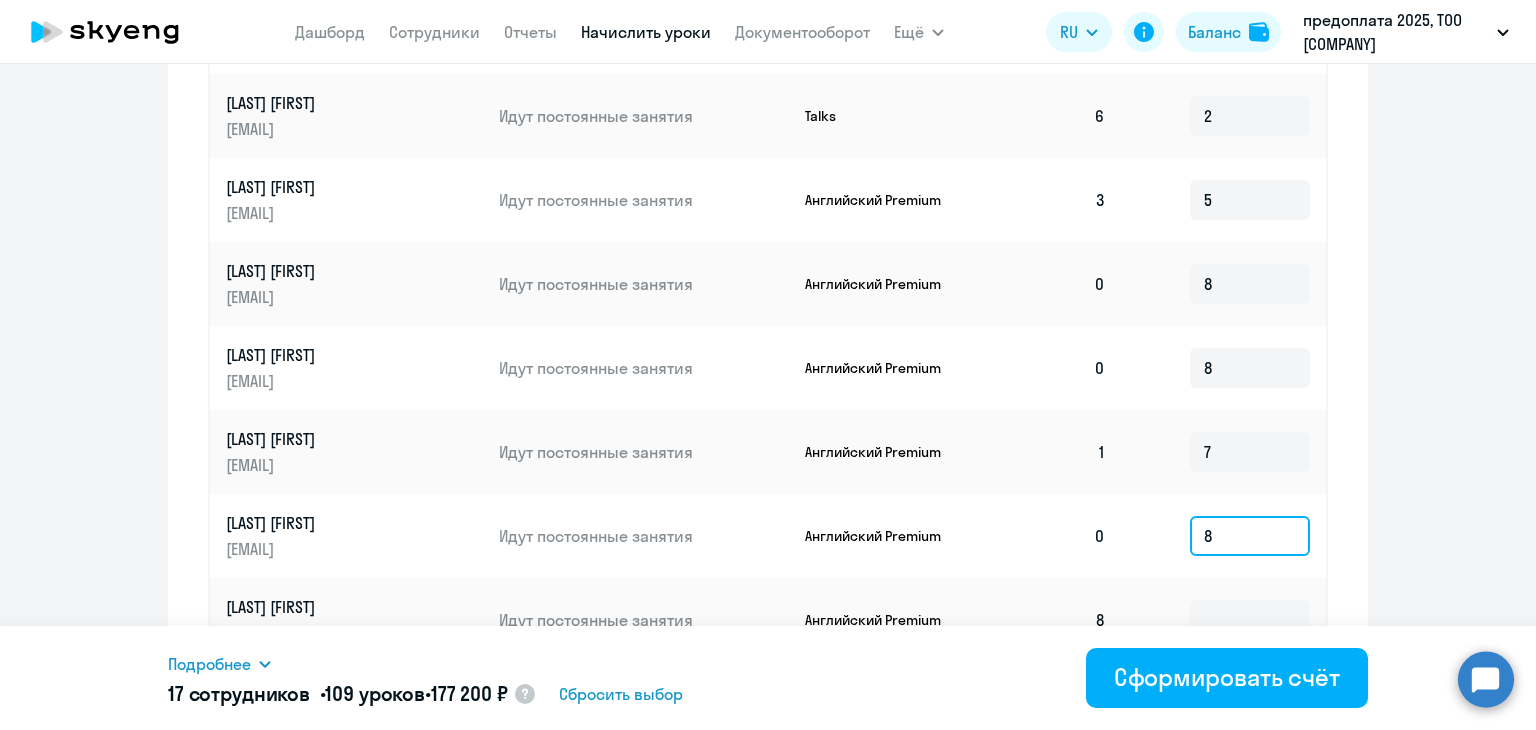 scroll, scrollTop: 1300, scrollLeft: 0, axis: vertical 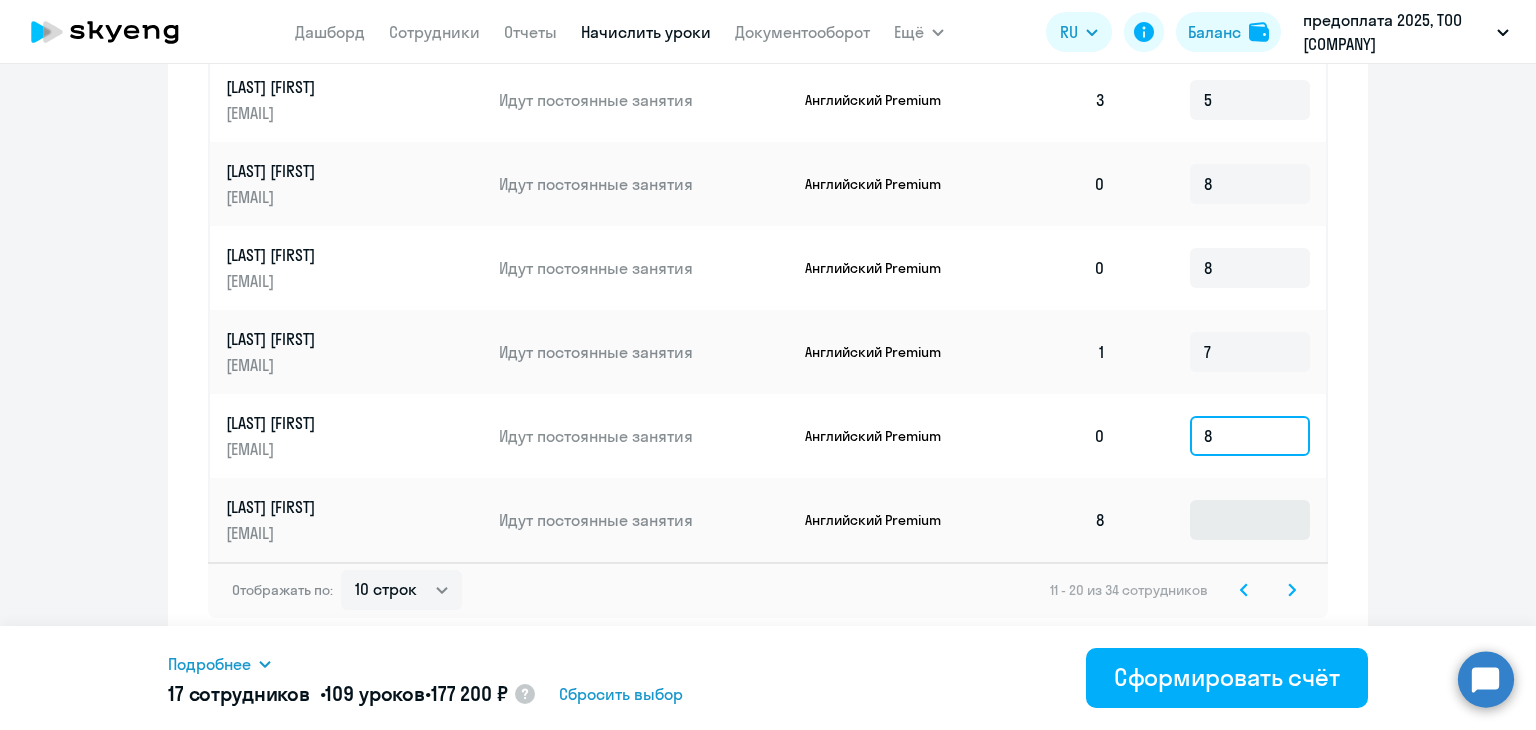 type on "8" 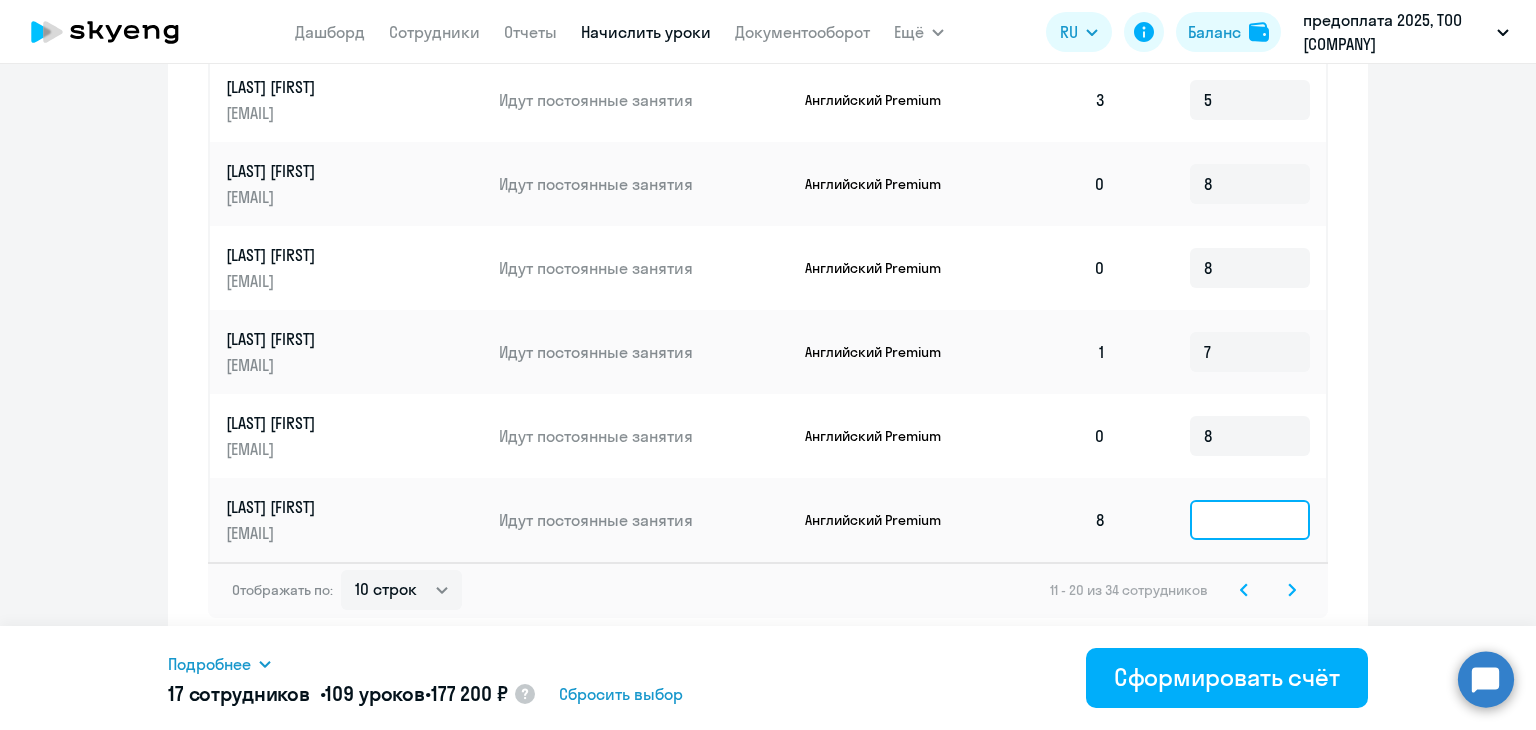 click 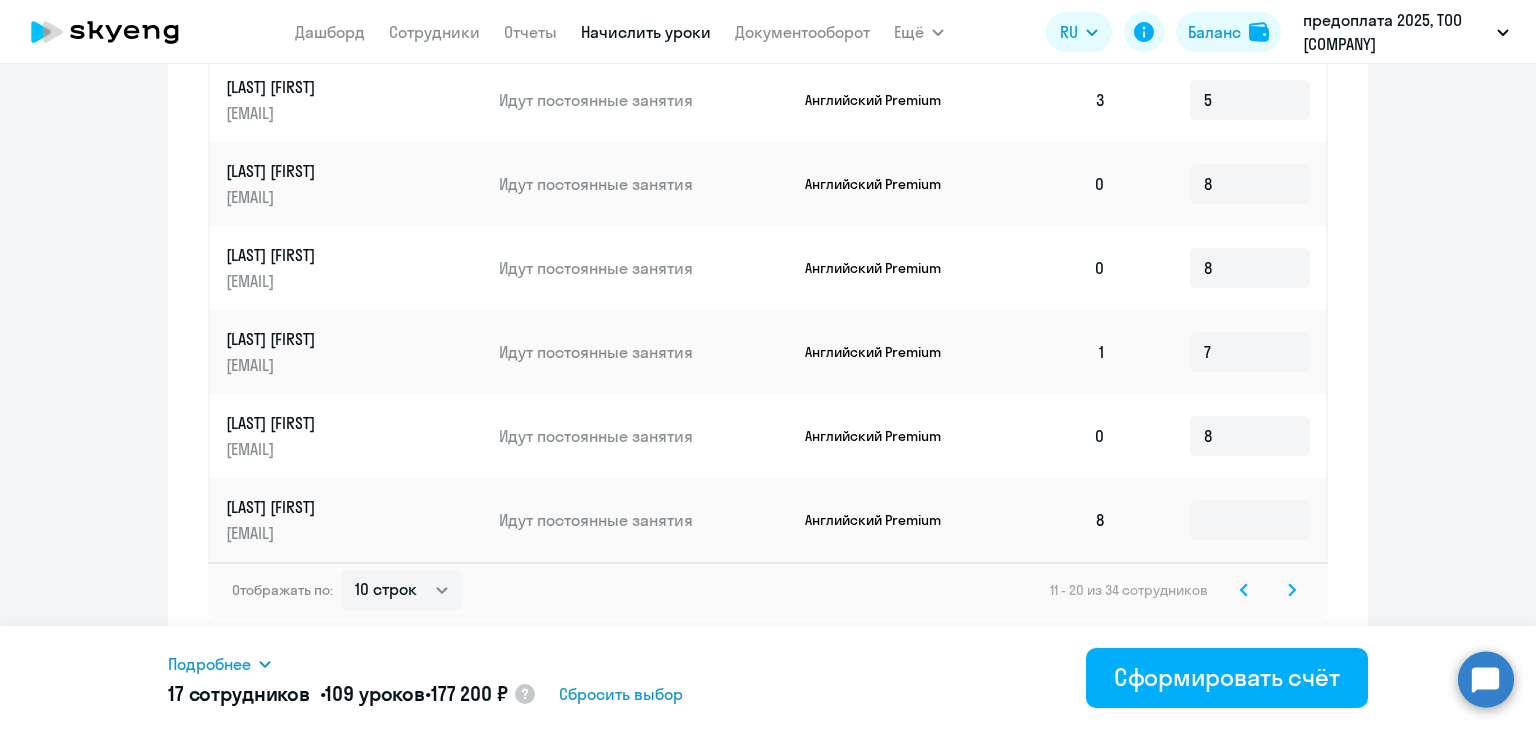 click 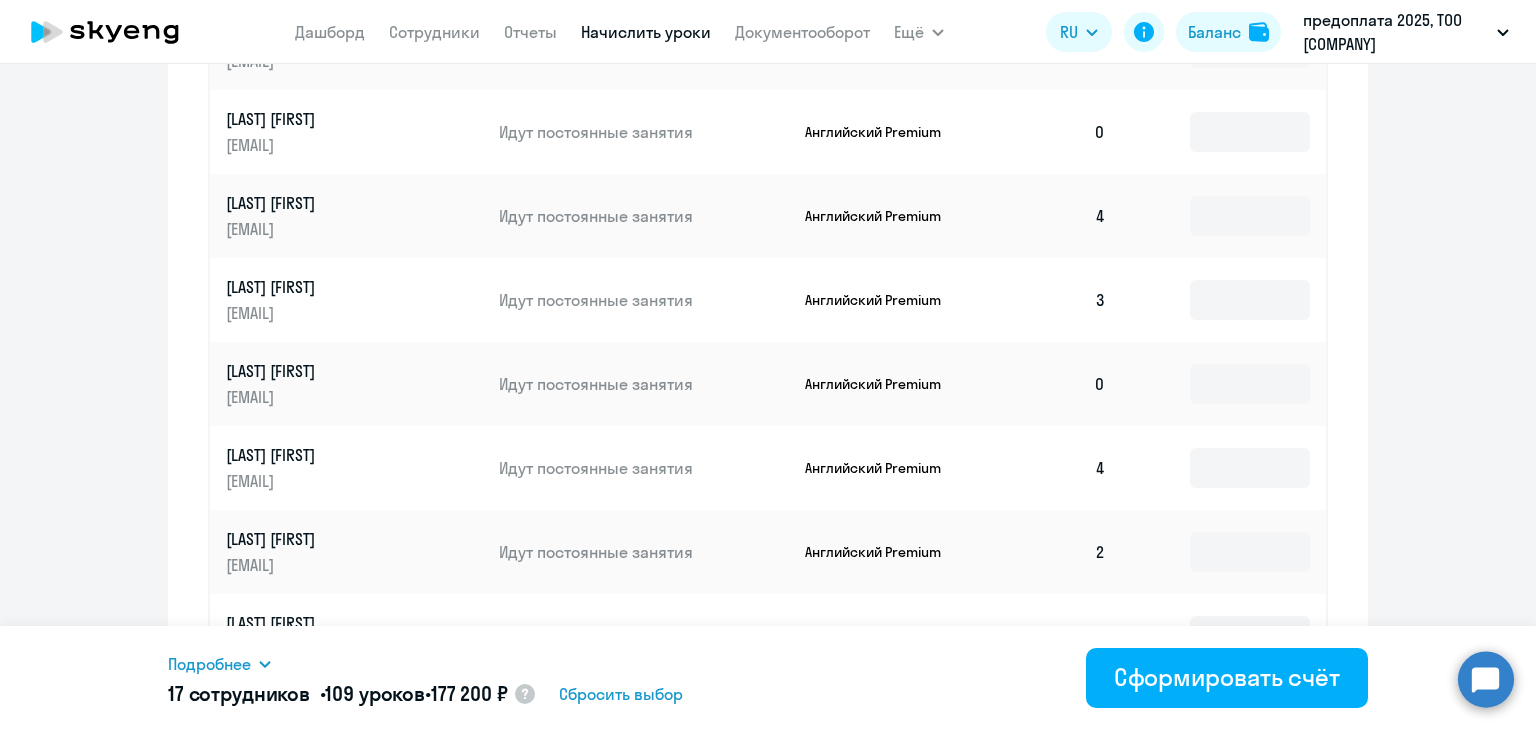 scroll, scrollTop: 700, scrollLeft: 0, axis: vertical 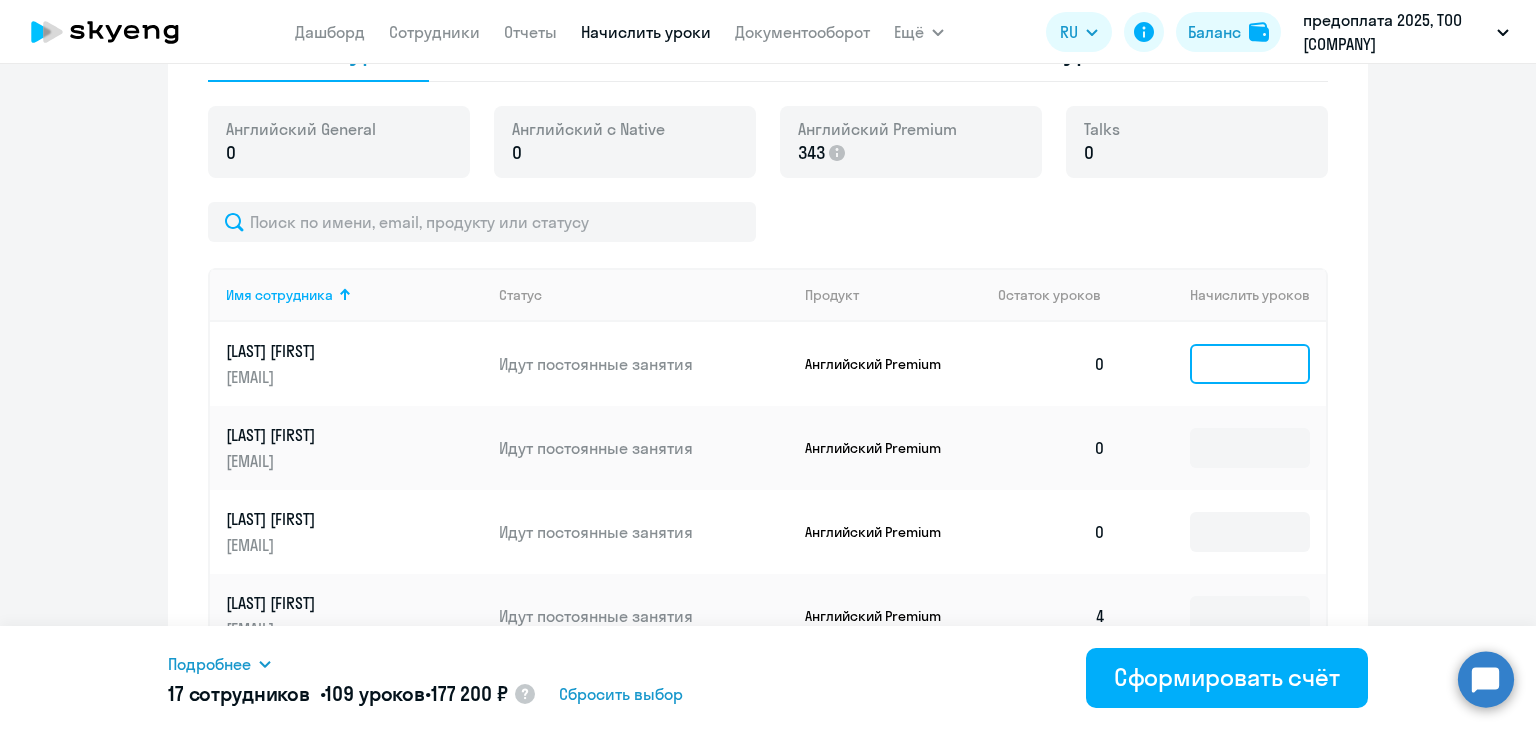 click 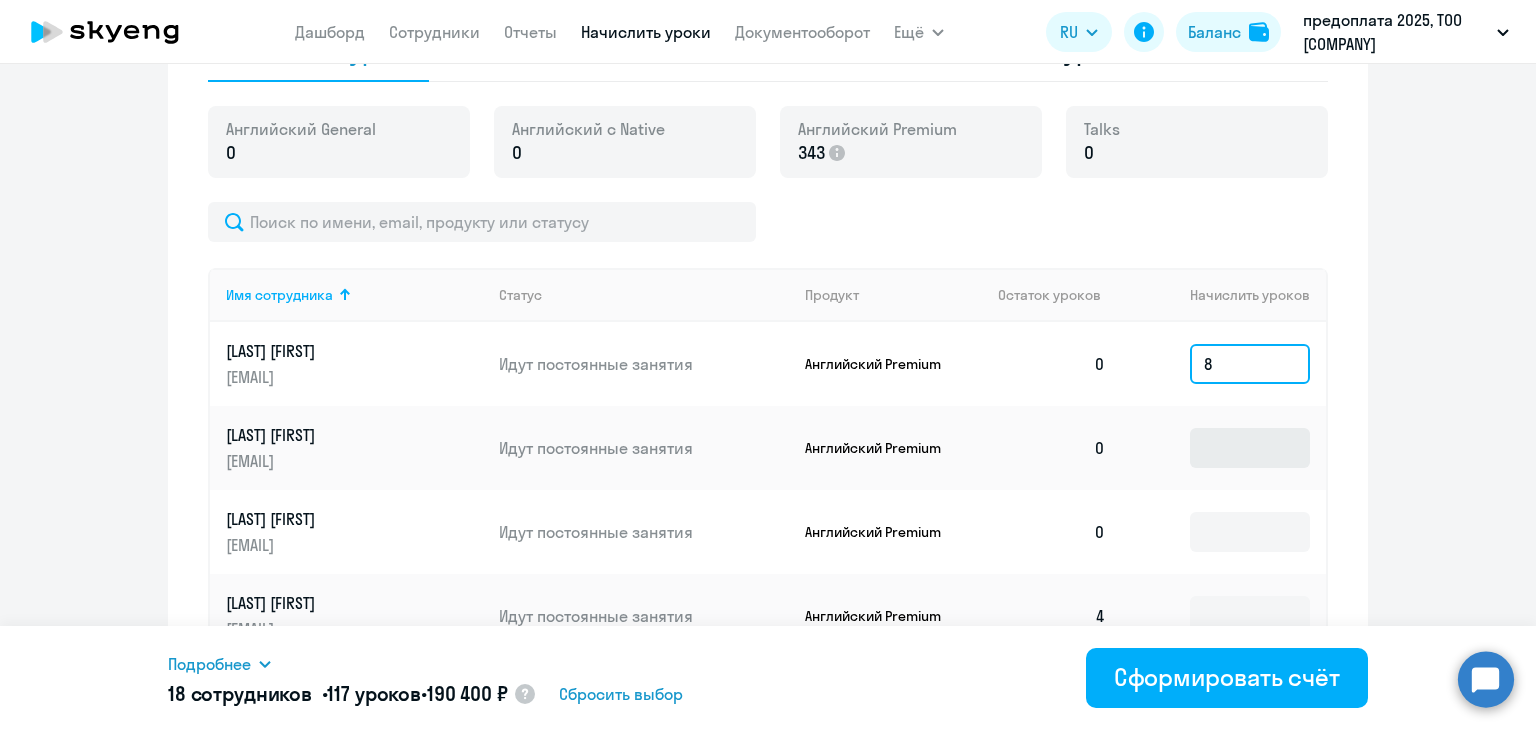 type on "8" 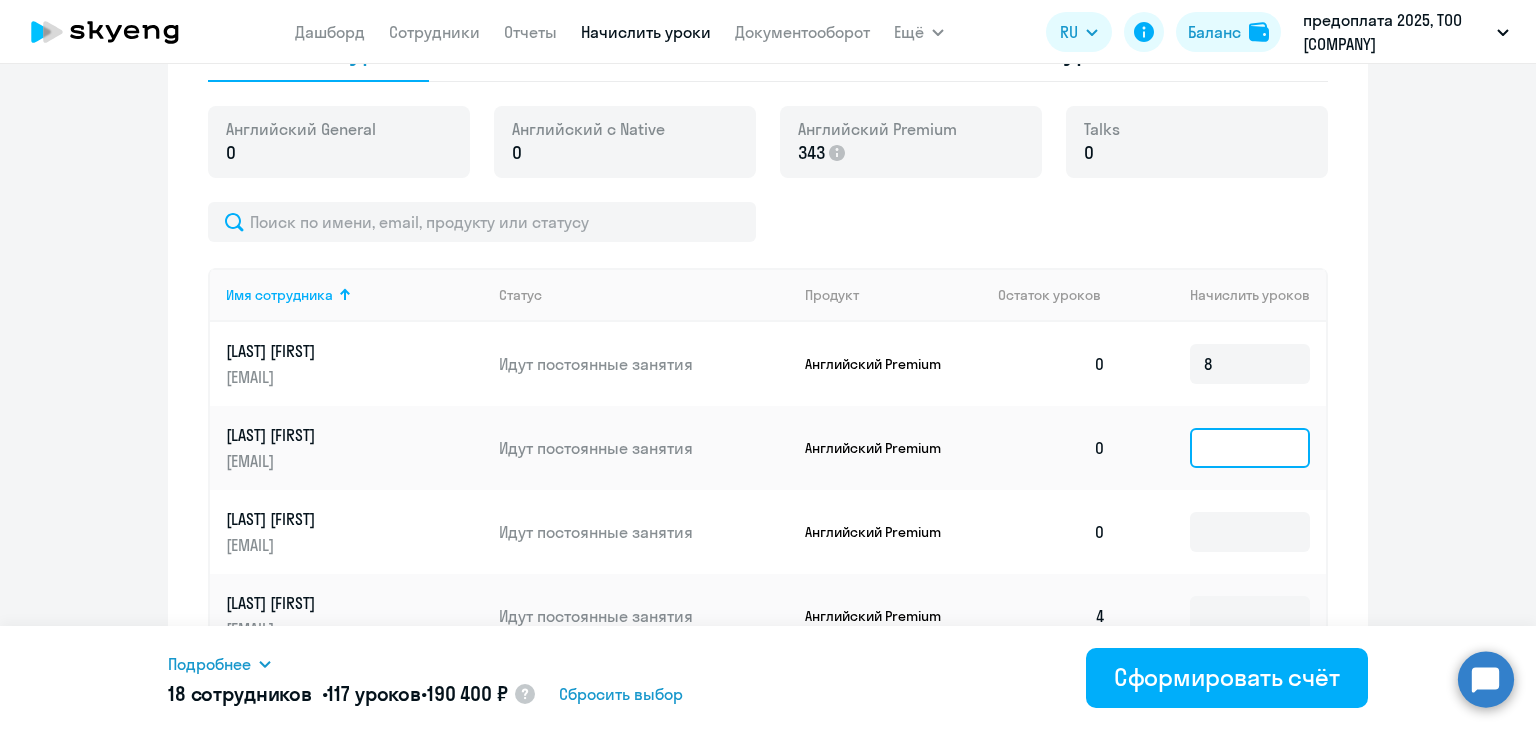click 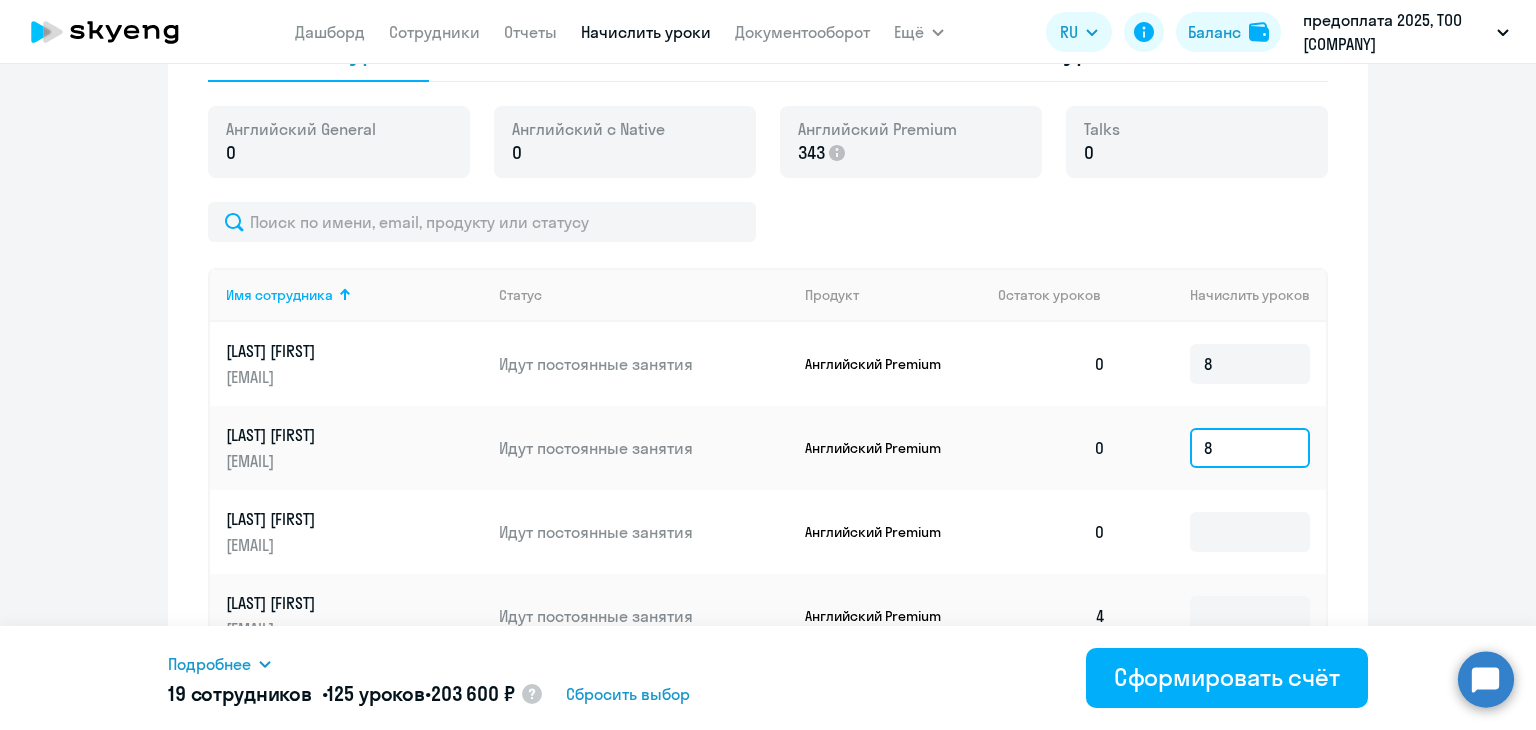 type on "8" 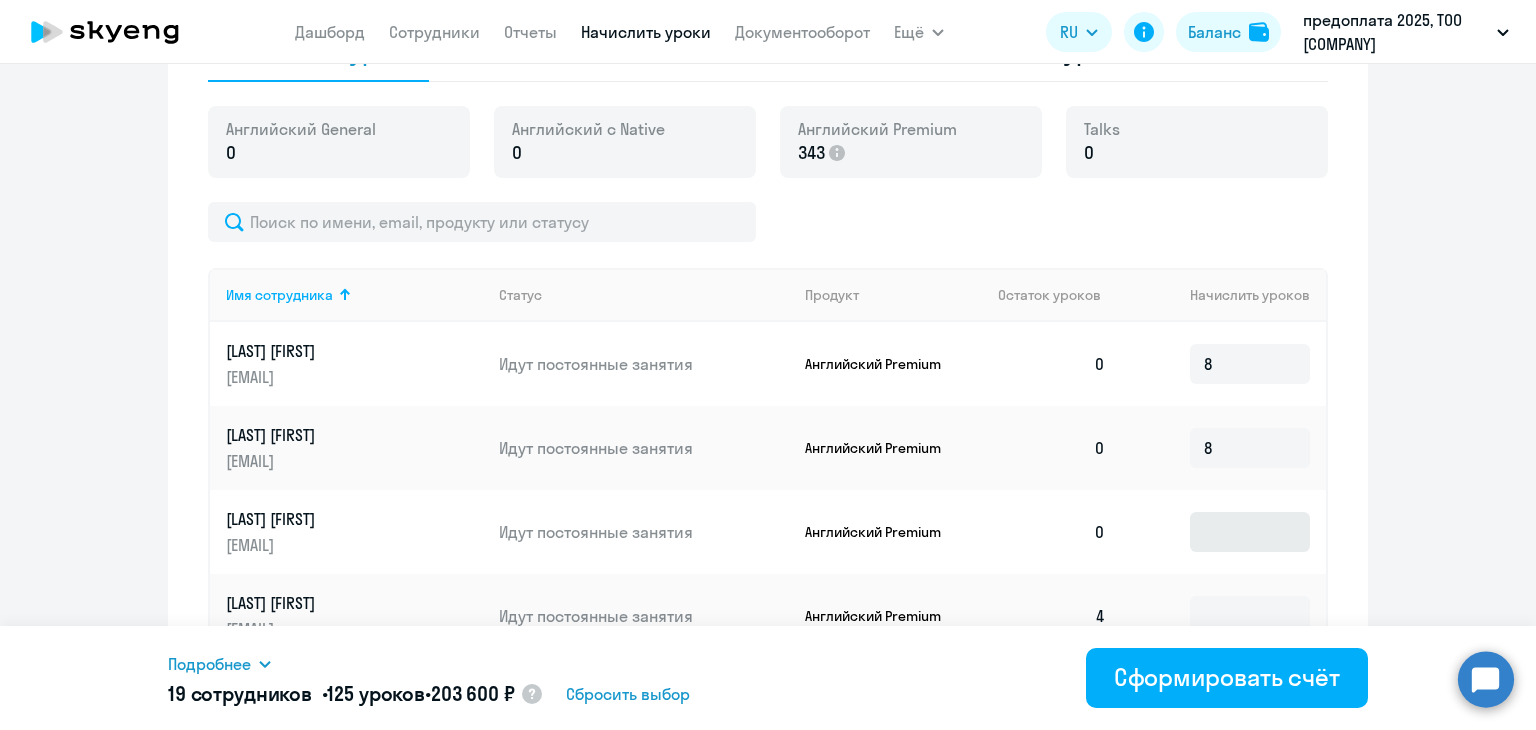 drag, startPoint x: 1215, startPoint y: 508, endPoint x: 1216, endPoint y: 524, distance: 16.03122 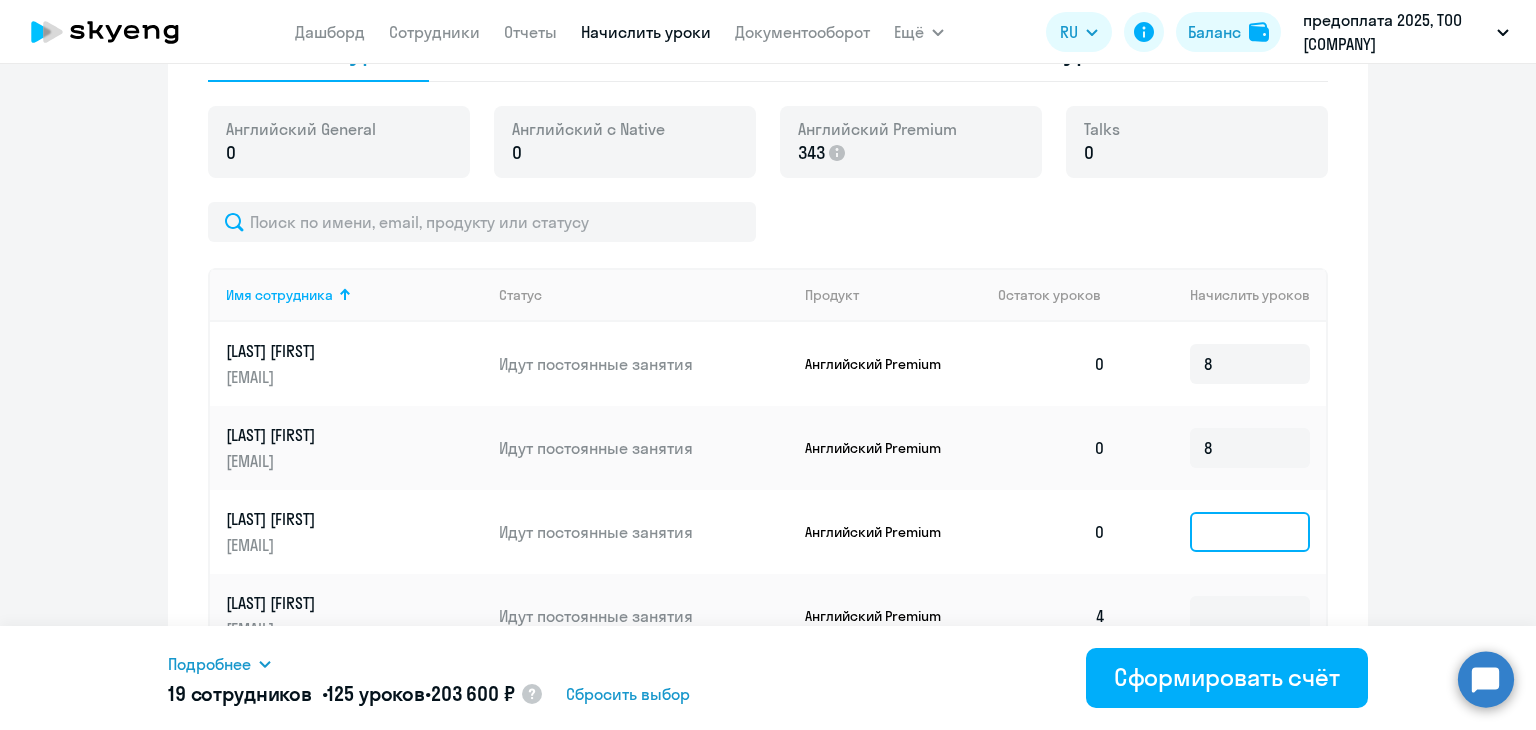 click 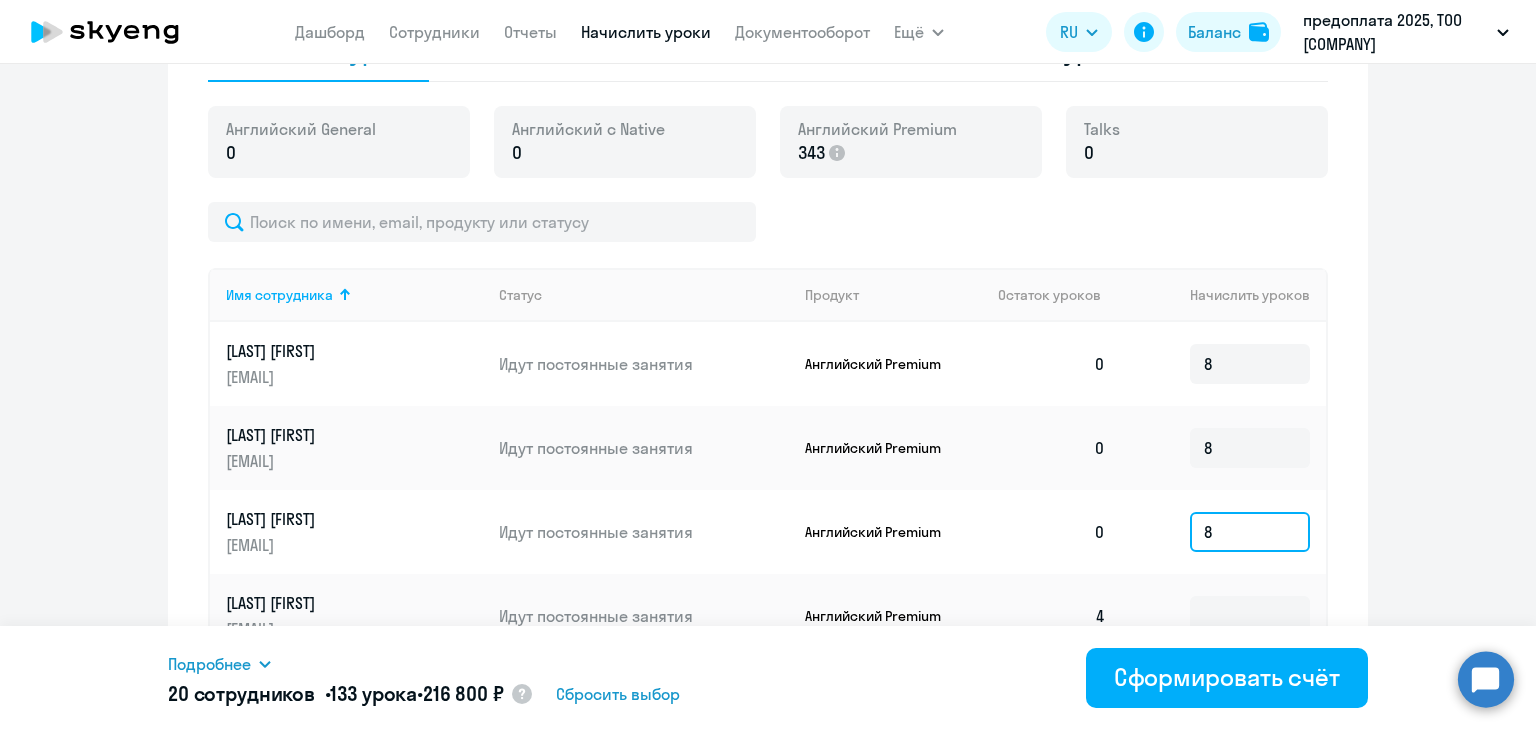 scroll, scrollTop: 800, scrollLeft: 0, axis: vertical 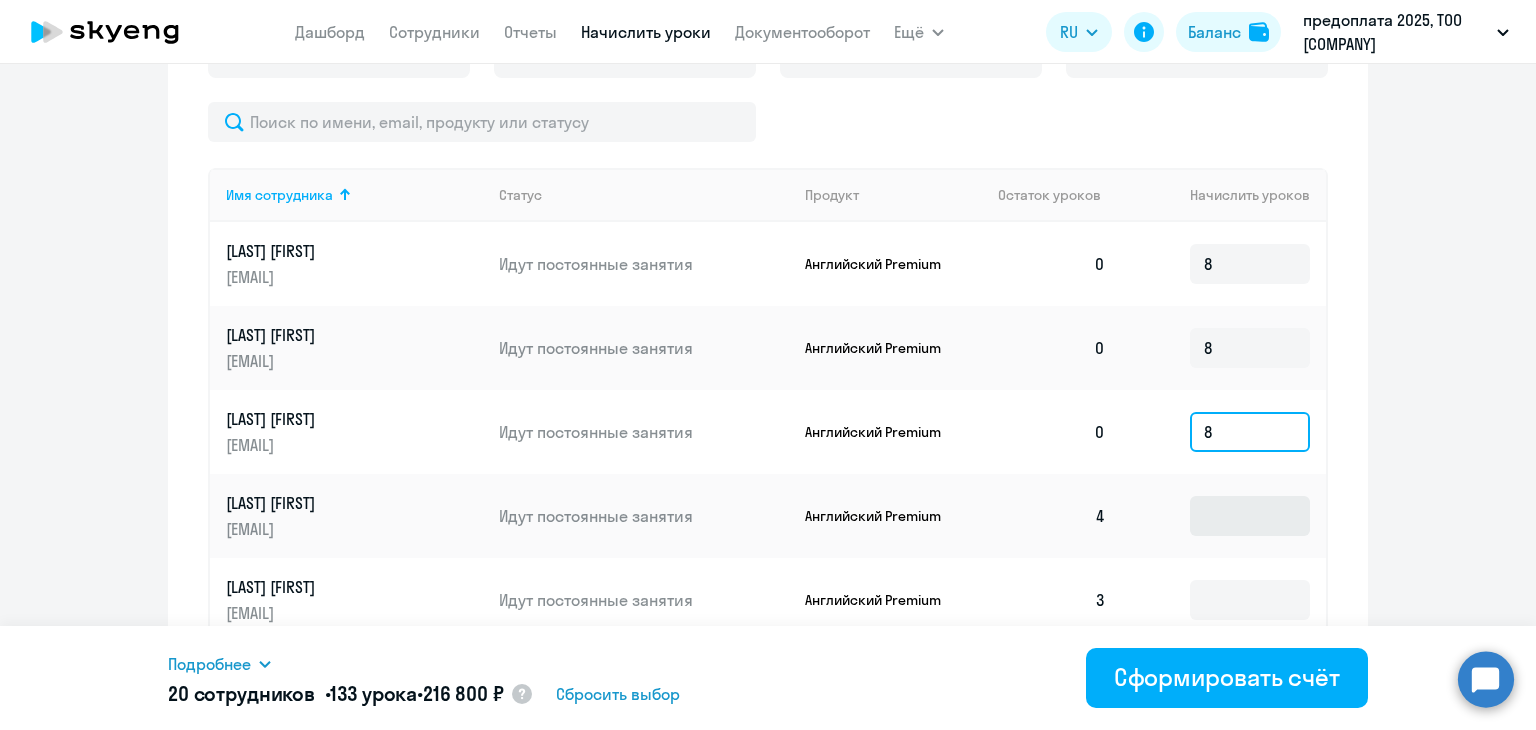 type on "8" 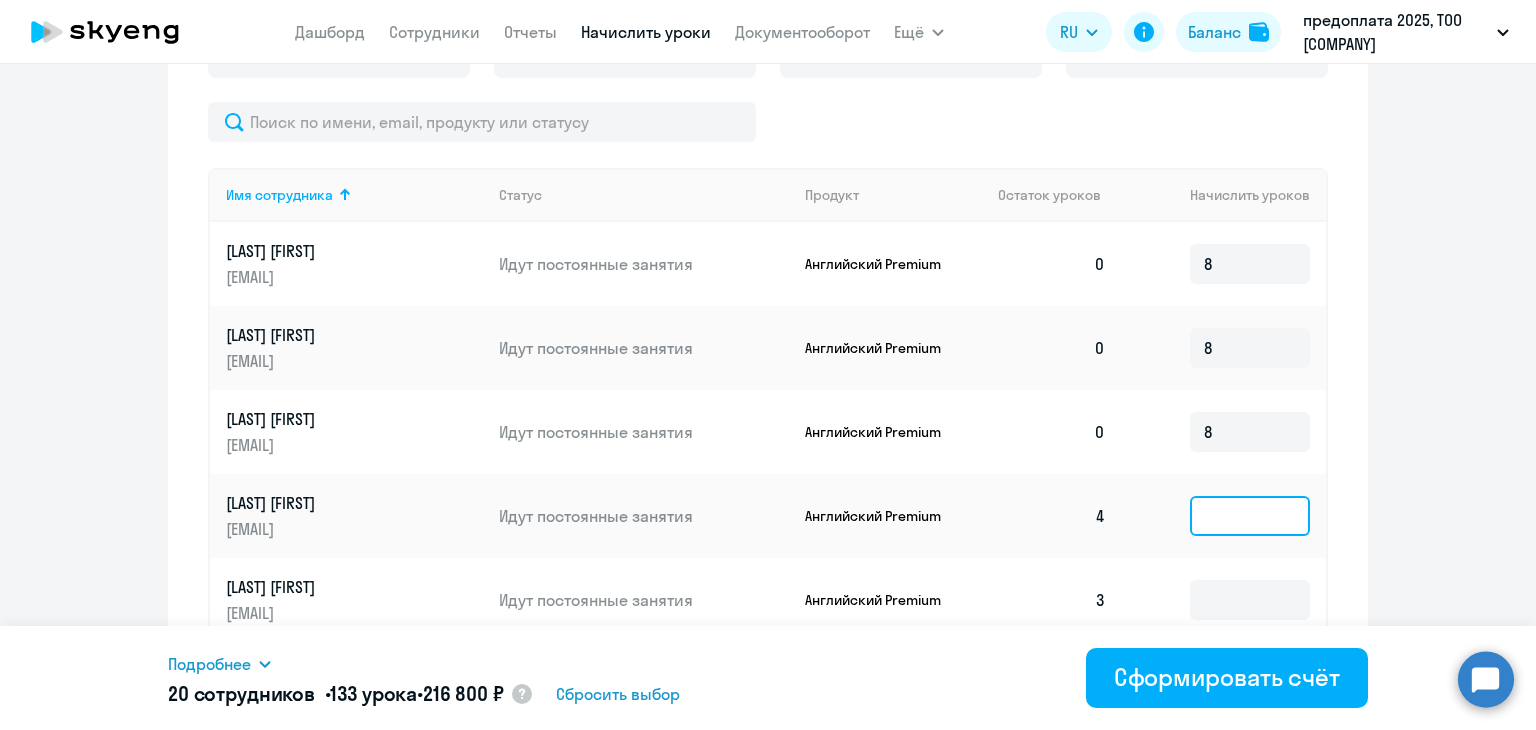 click 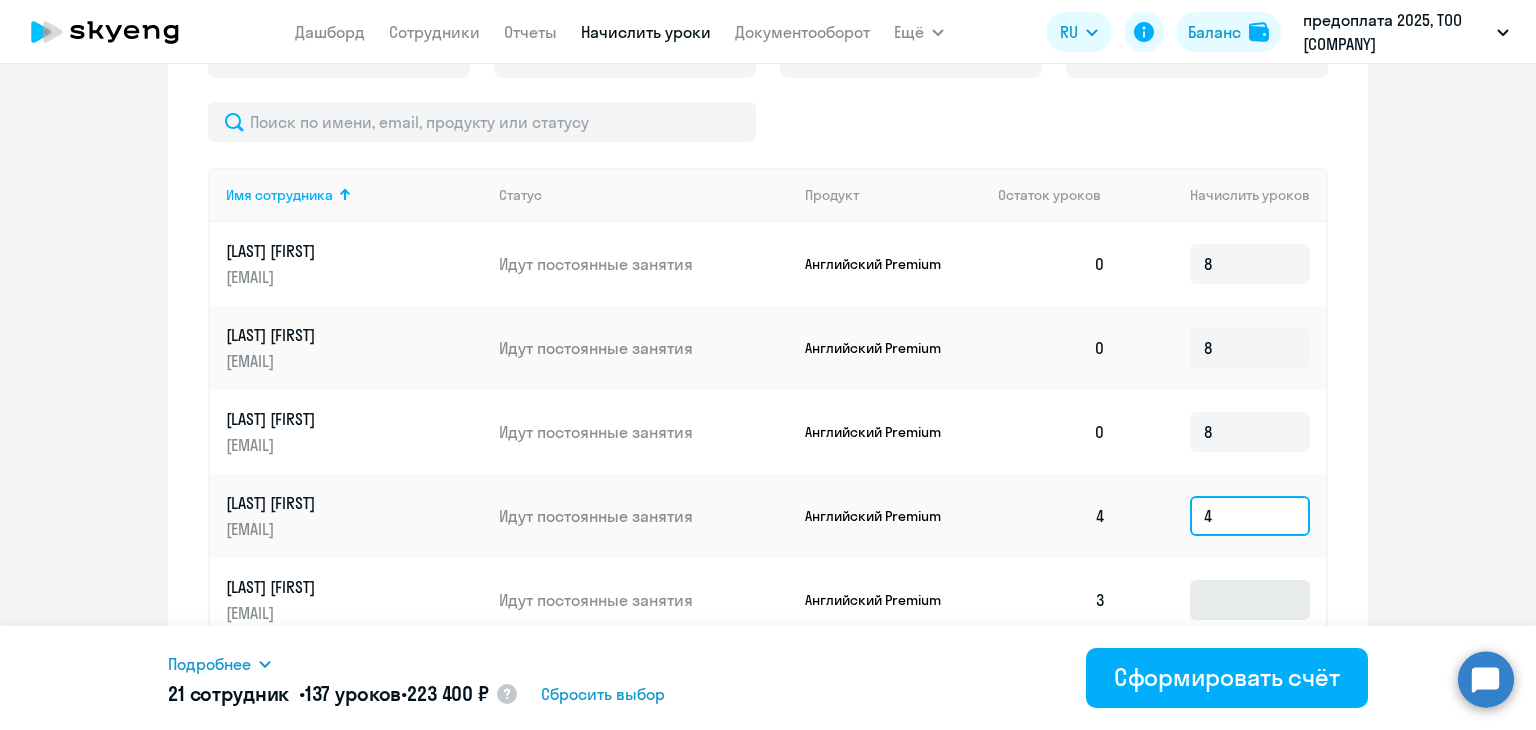 scroll, scrollTop: 900, scrollLeft: 0, axis: vertical 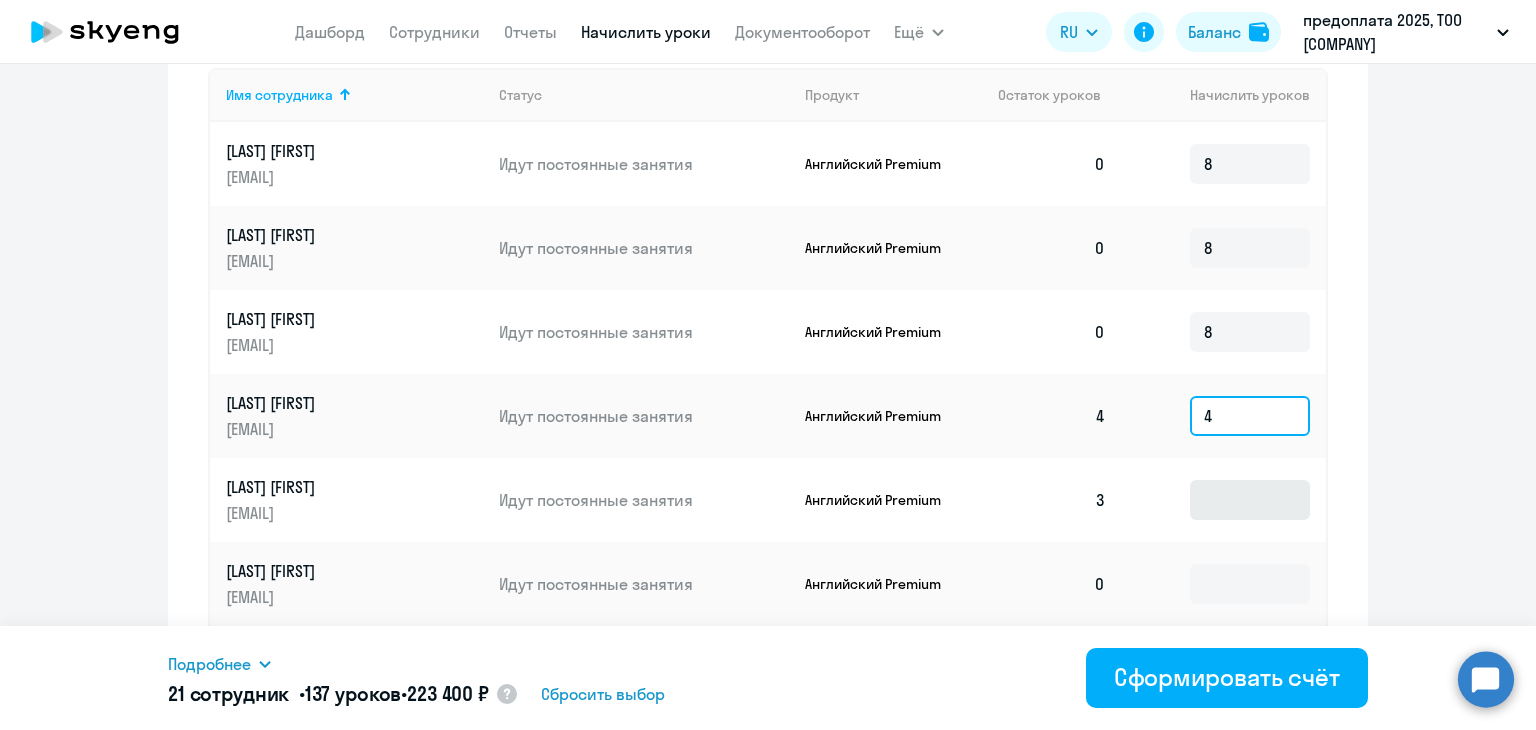 type on "4" 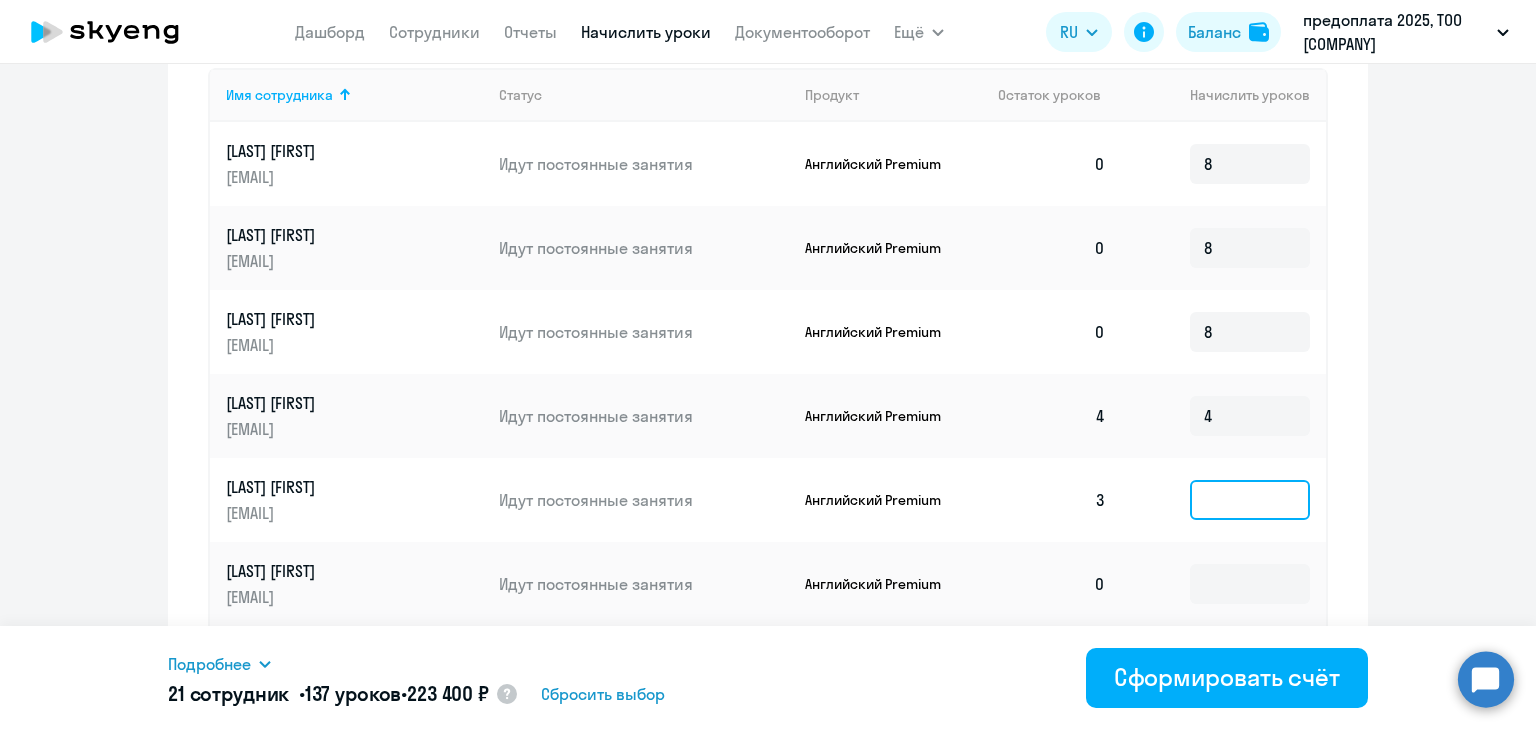 click 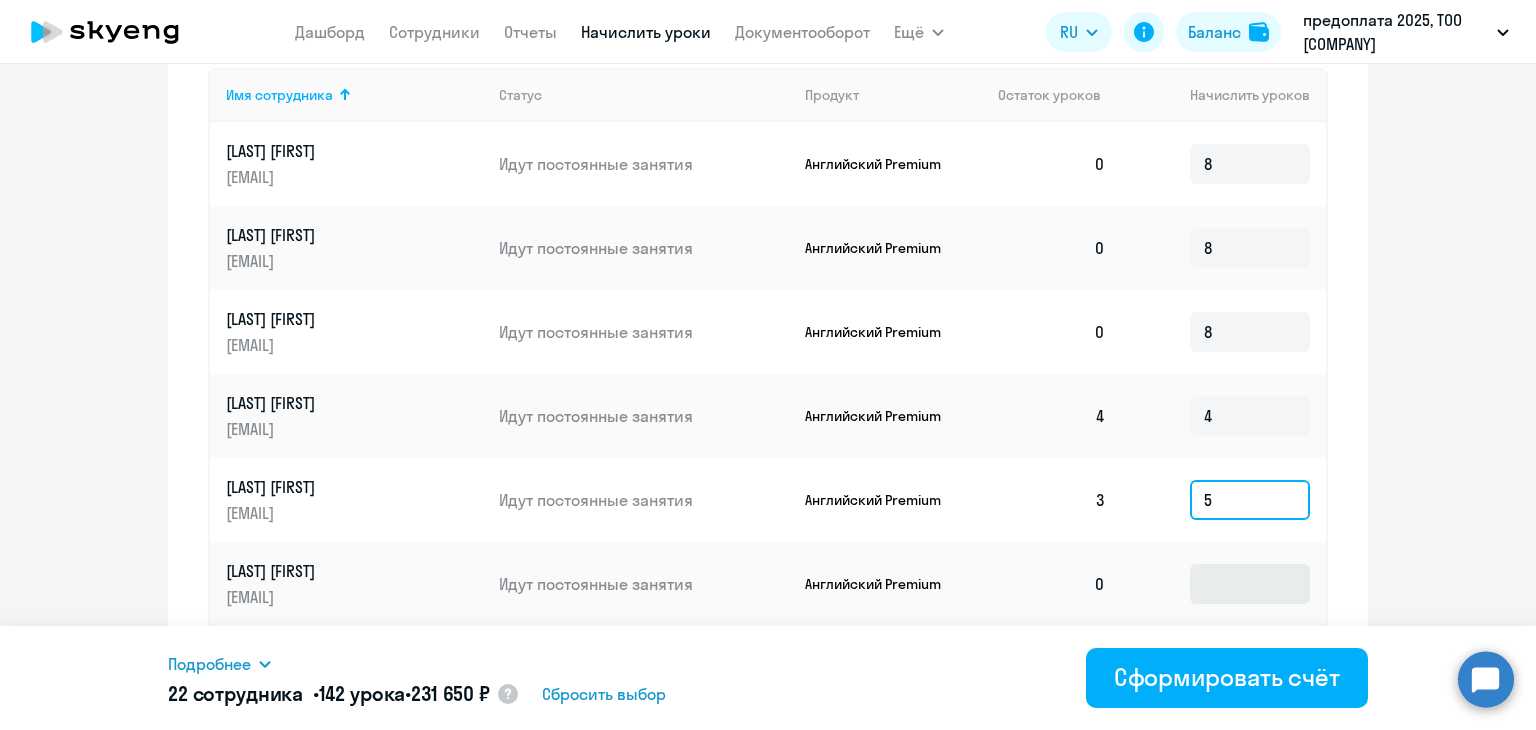type on "5" 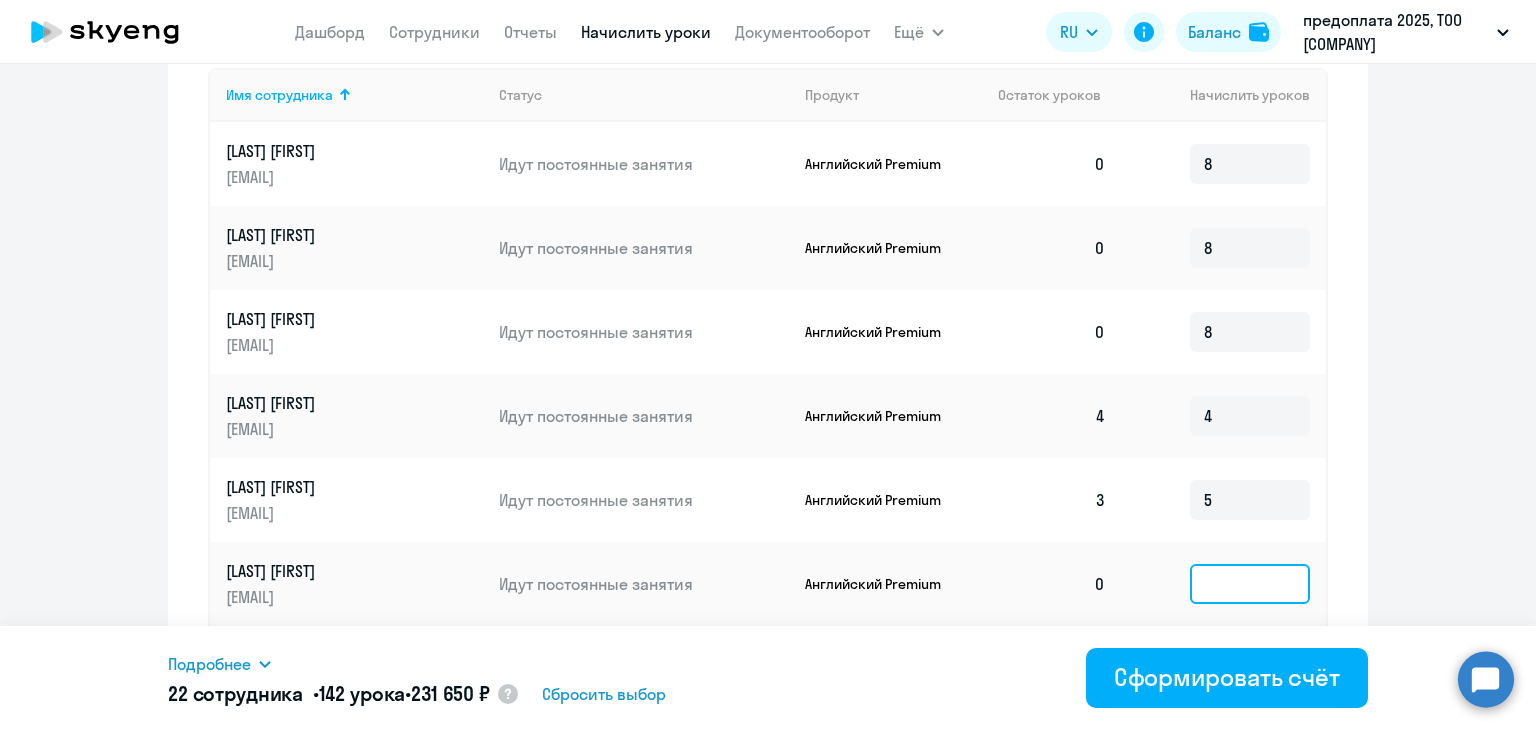 click 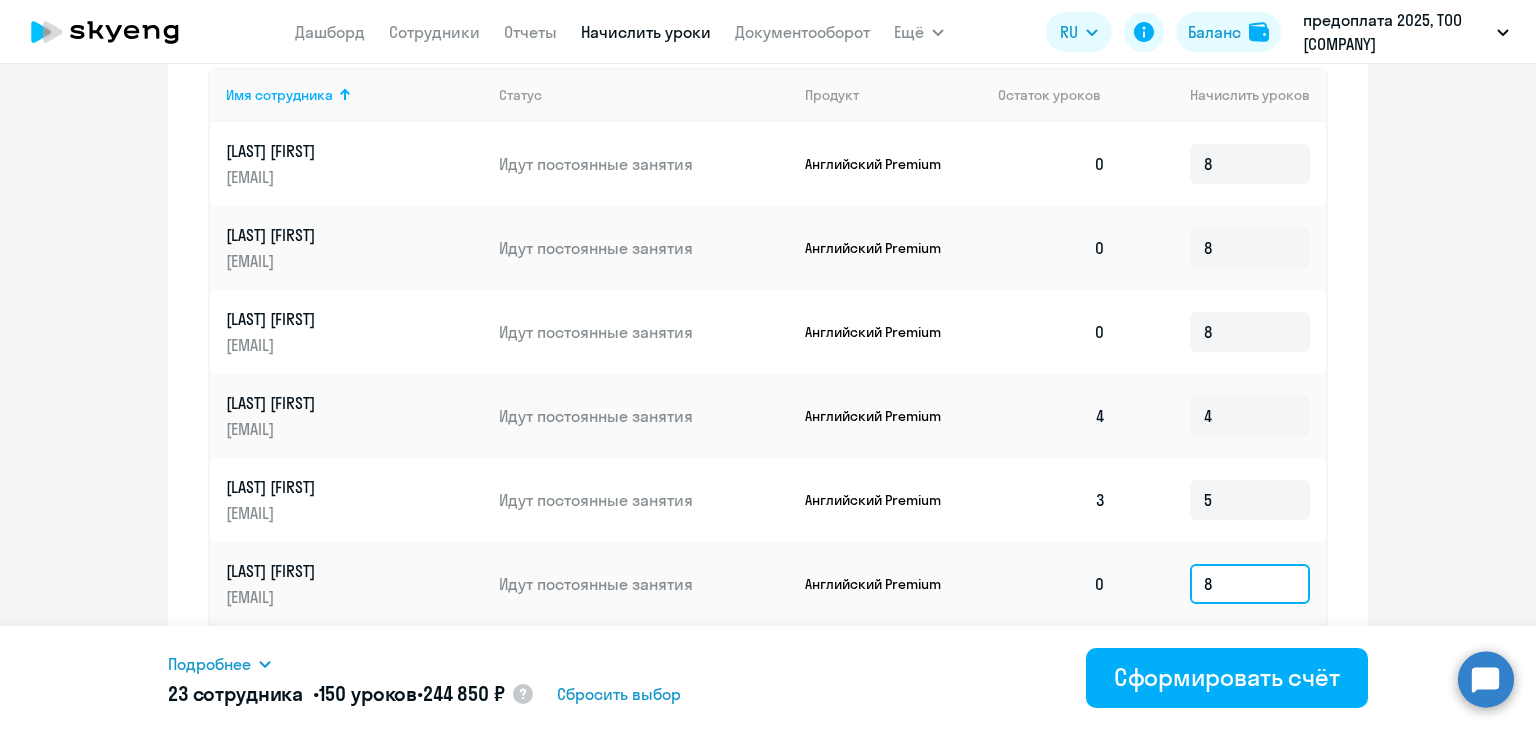 scroll, scrollTop: 1100, scrollLeft: 0, axis: vertical 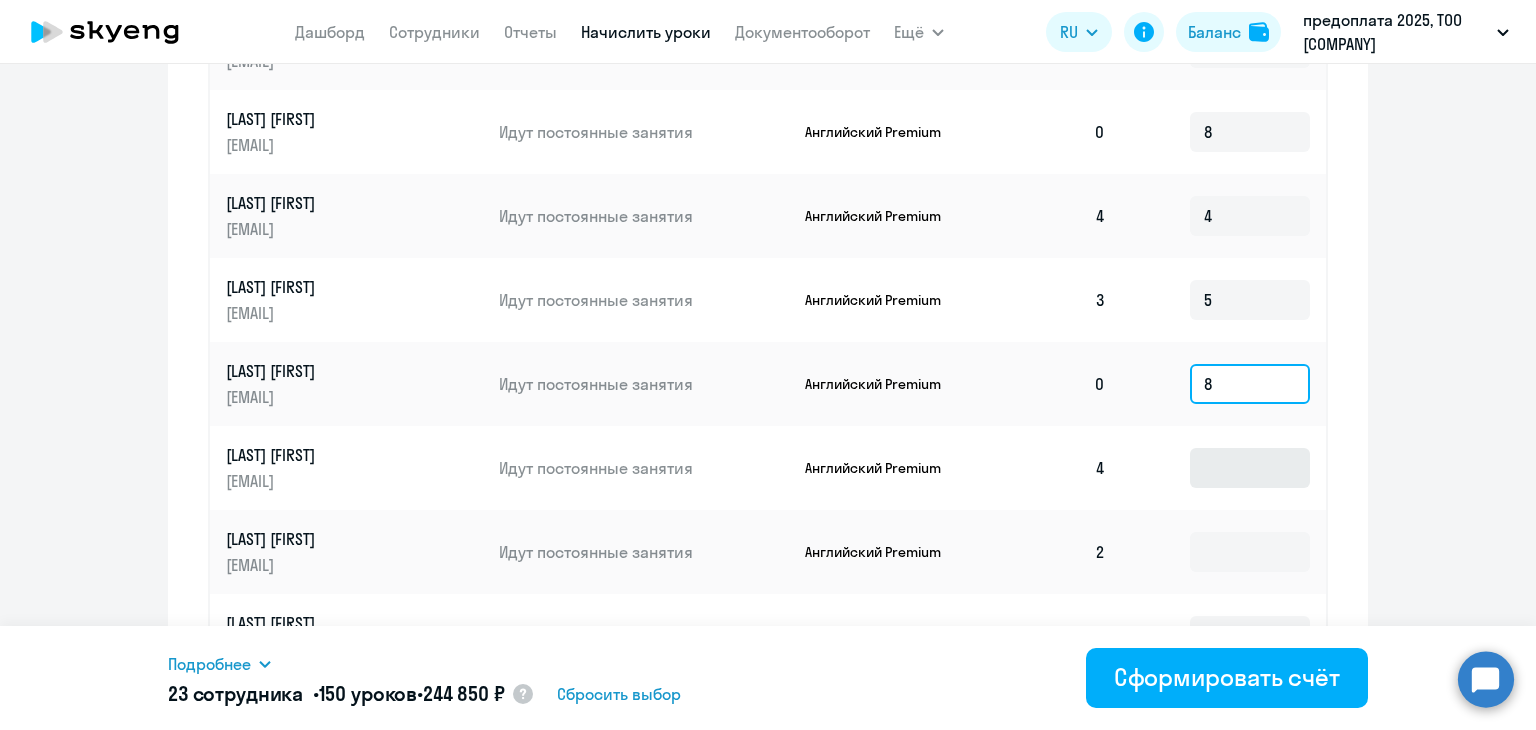 type on "8" 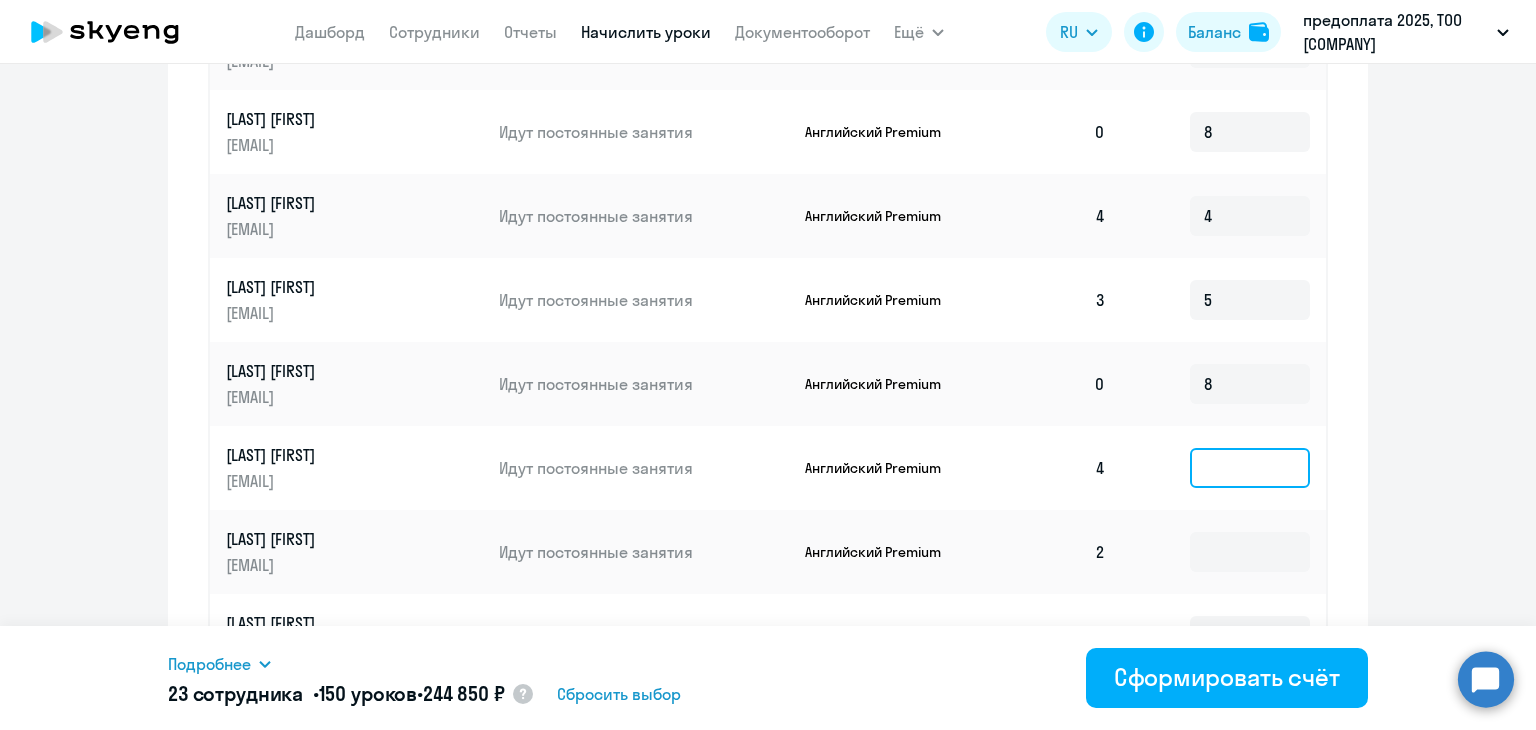 click 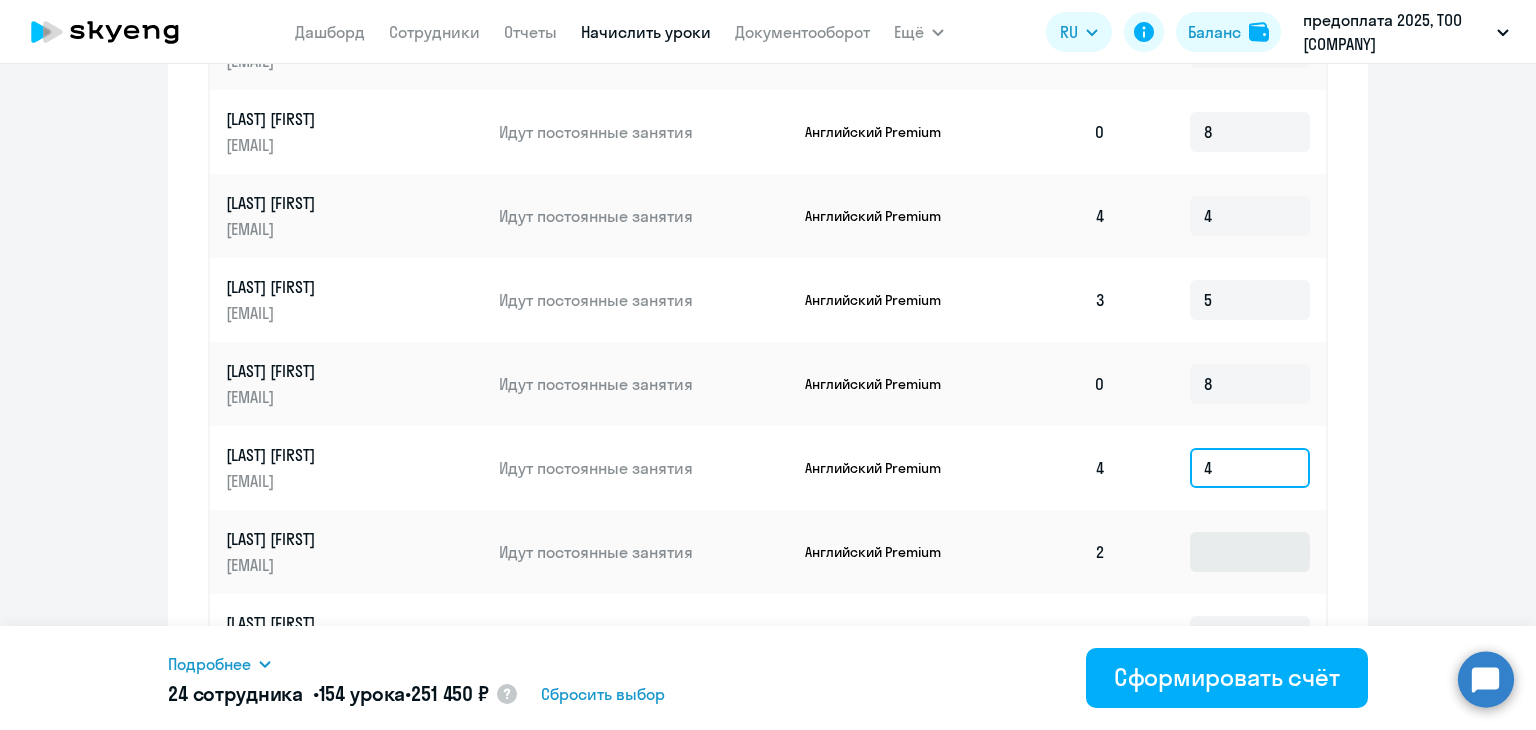 type on "4" 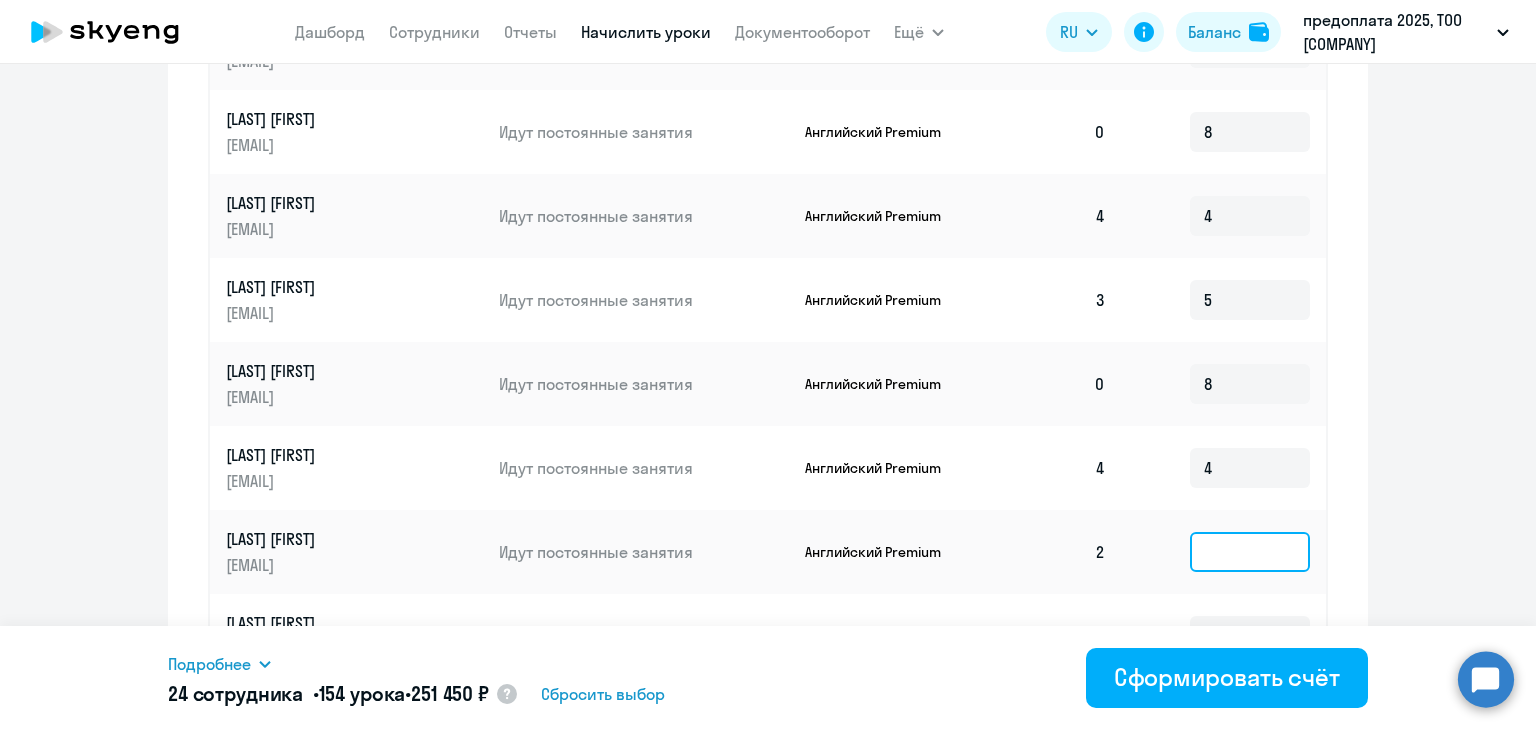 click 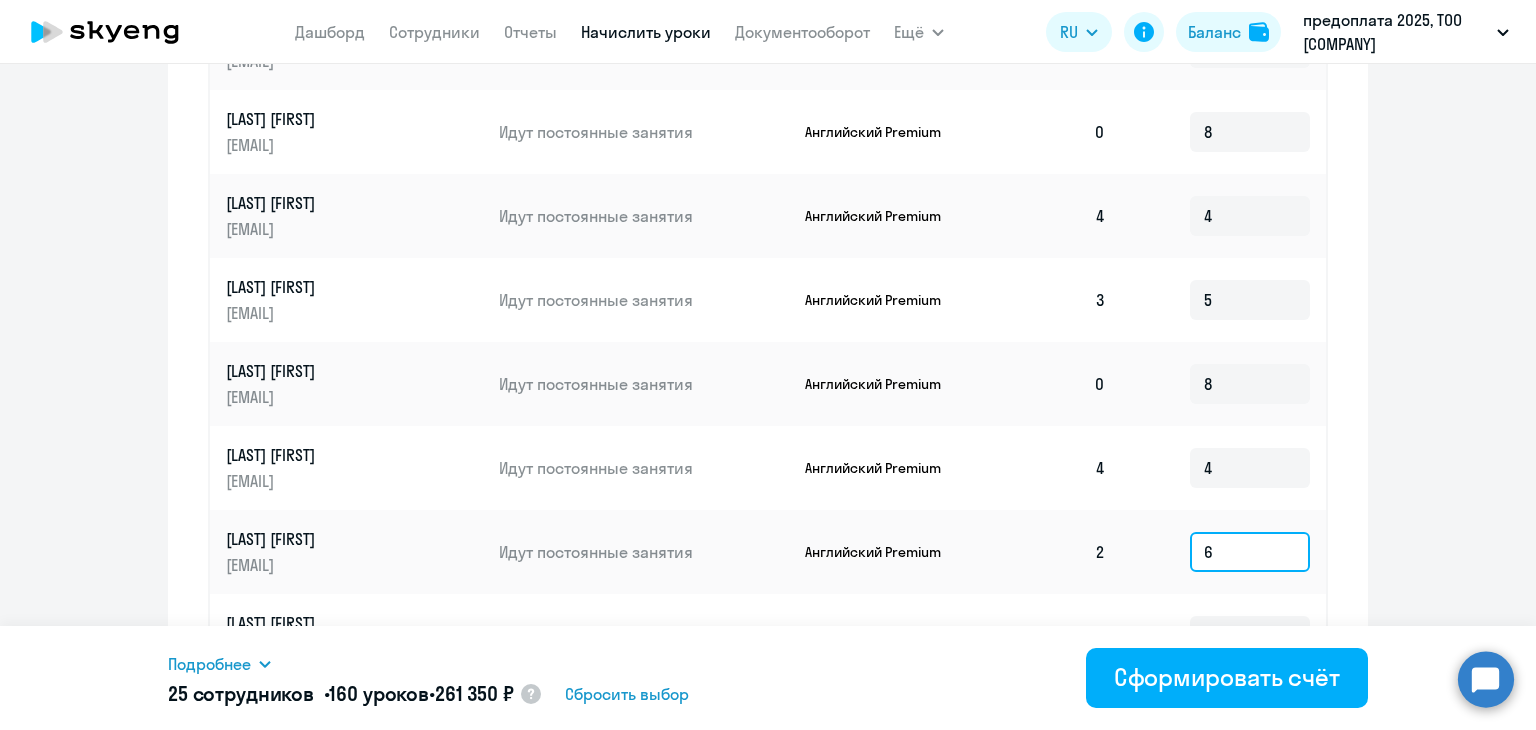 scroll, scrollTop: 1200, scrollLeft: 0, axis: vertical 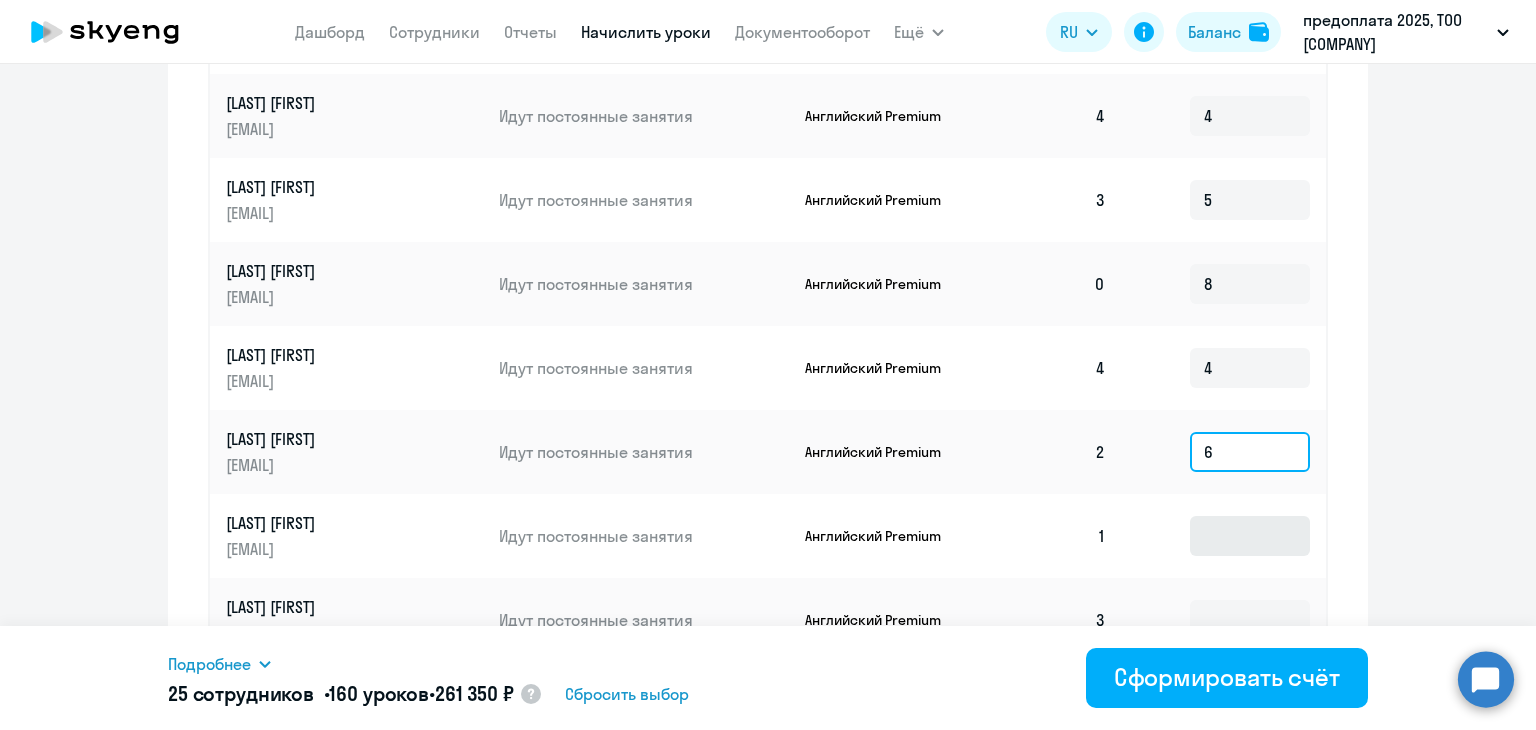 type on "6" 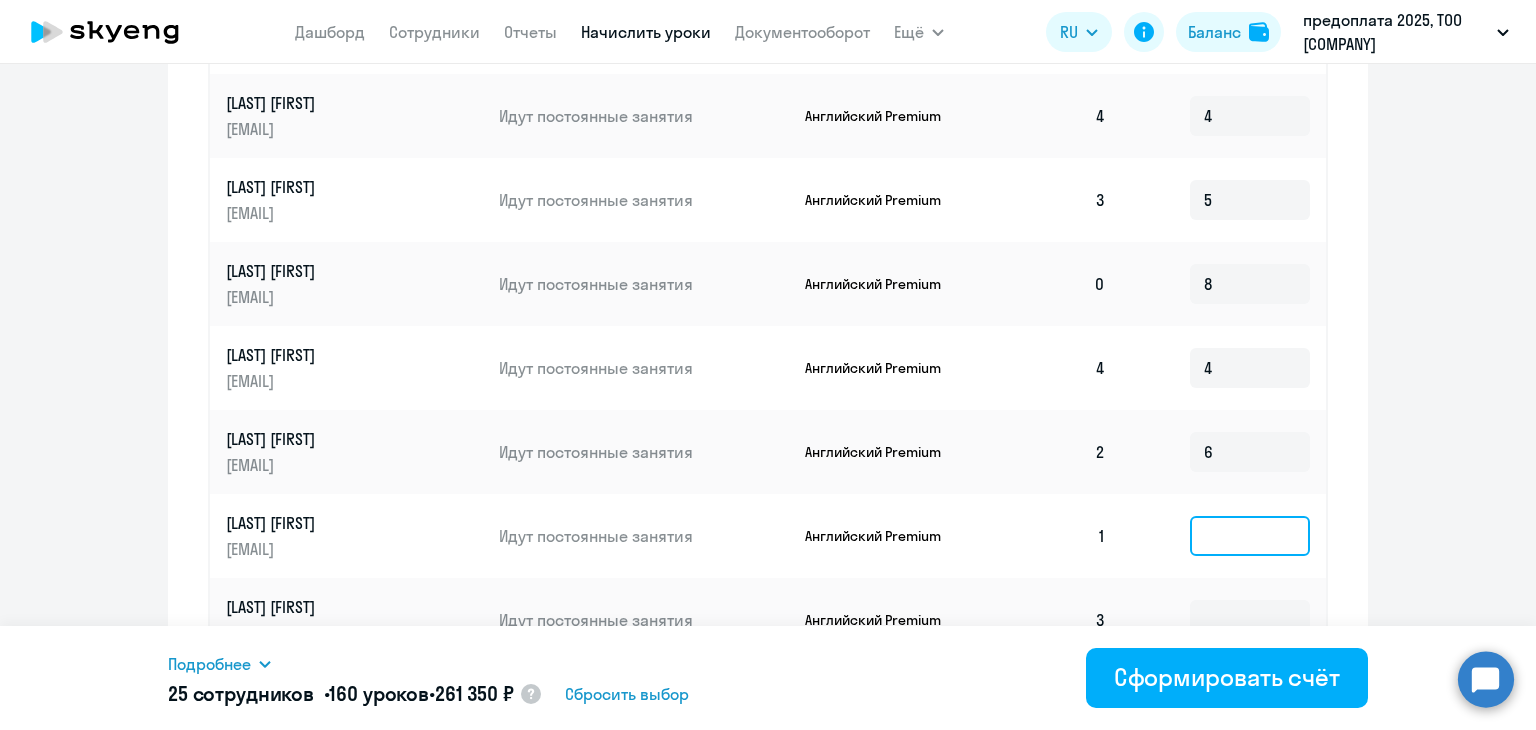 click 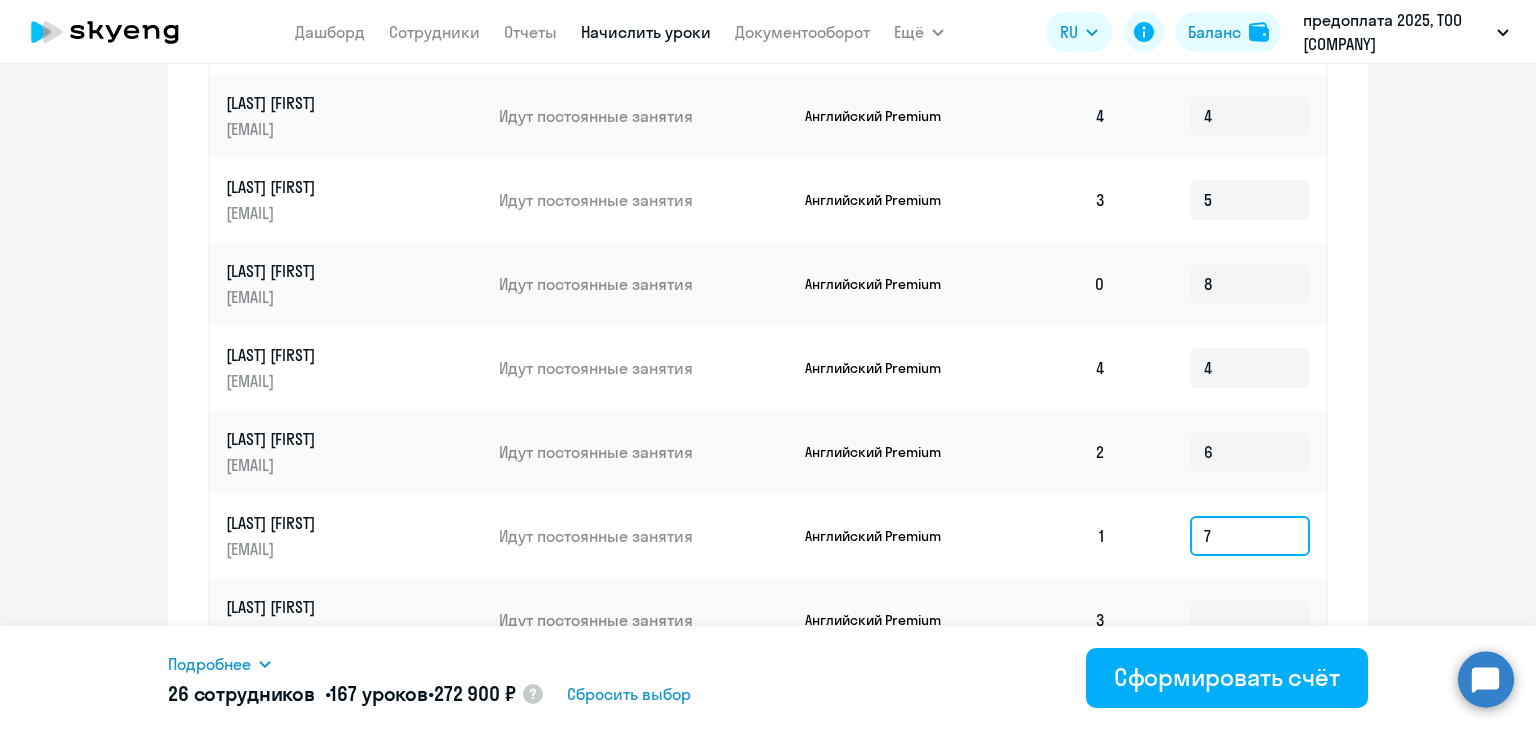 scroll, scrollTop: 1300, scrollLeft: 0, axis: vertical 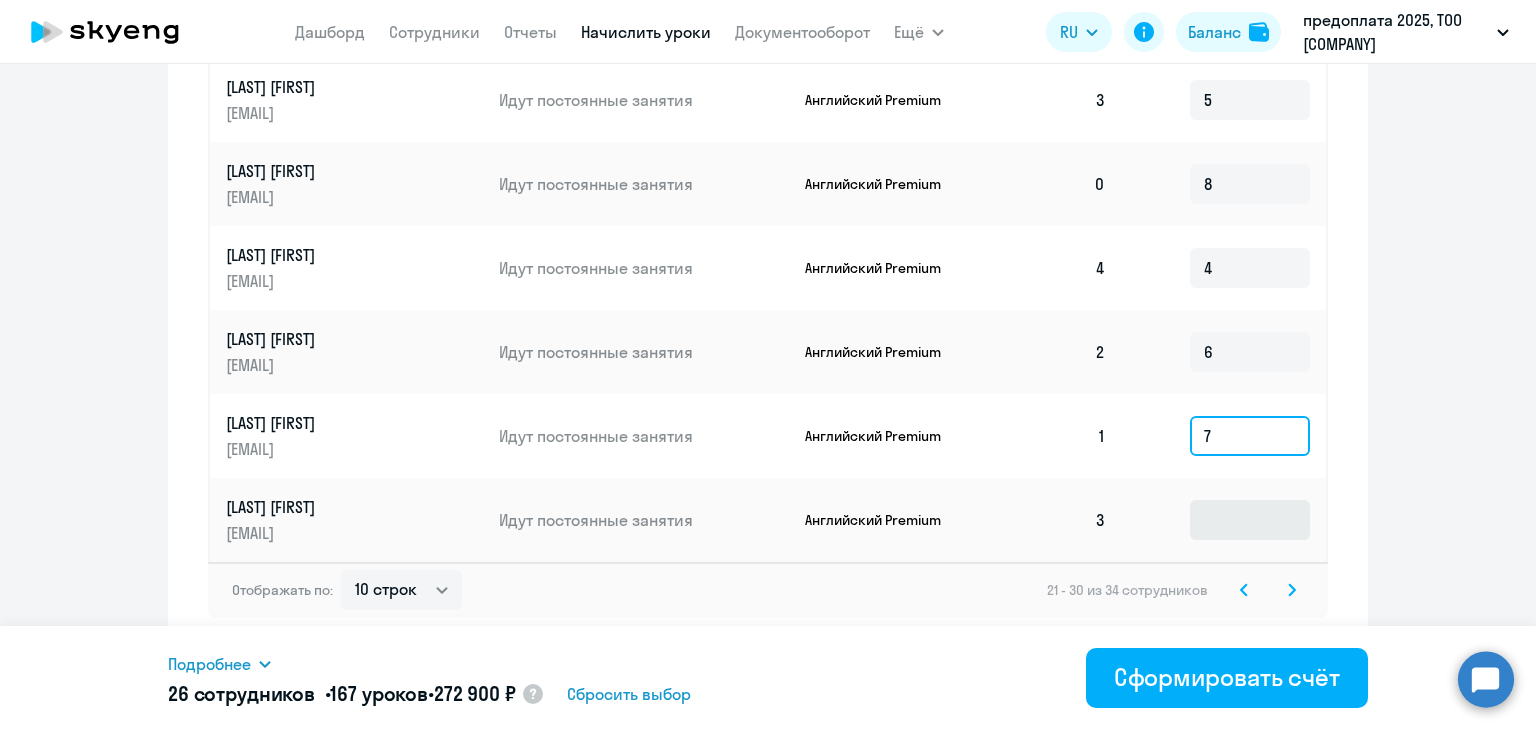 type on "7" 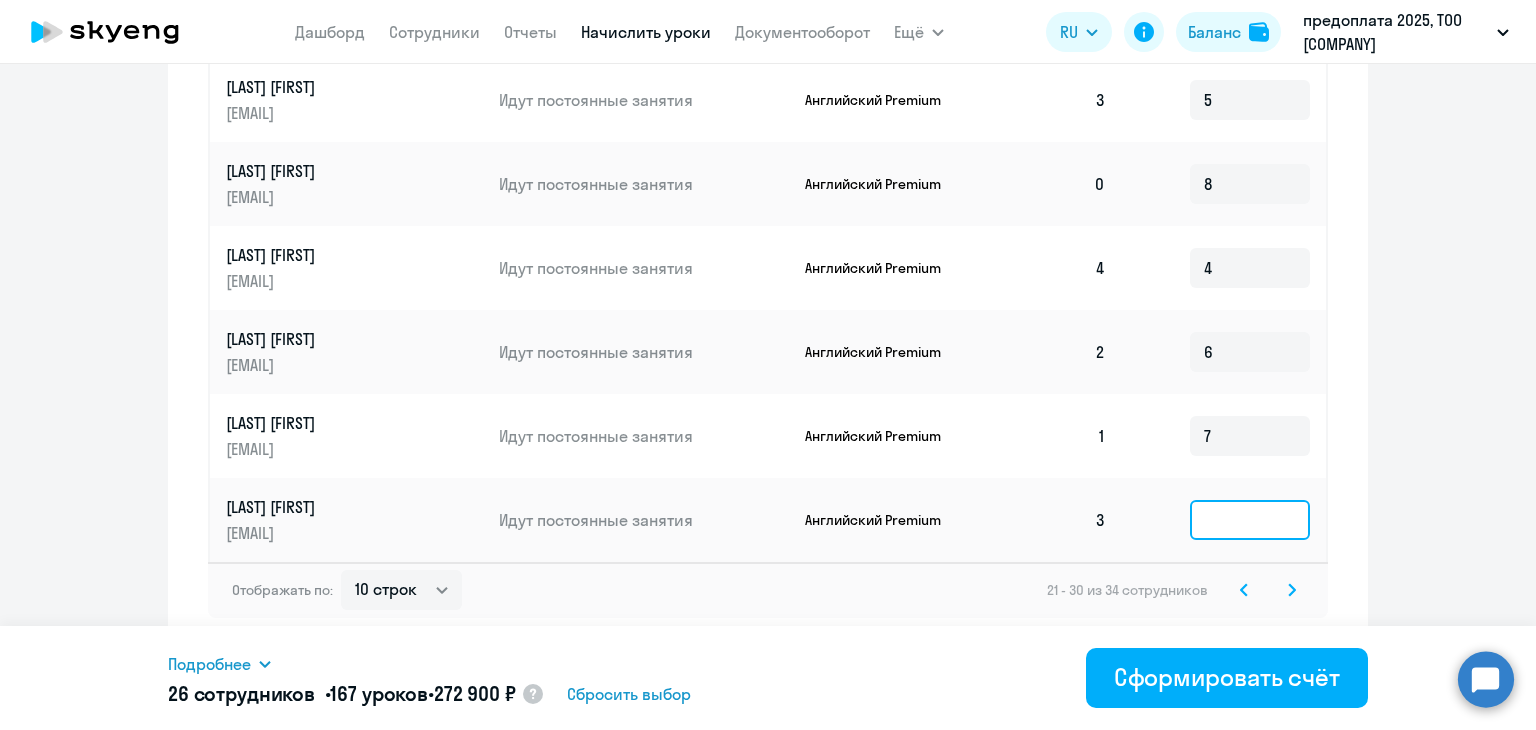 click 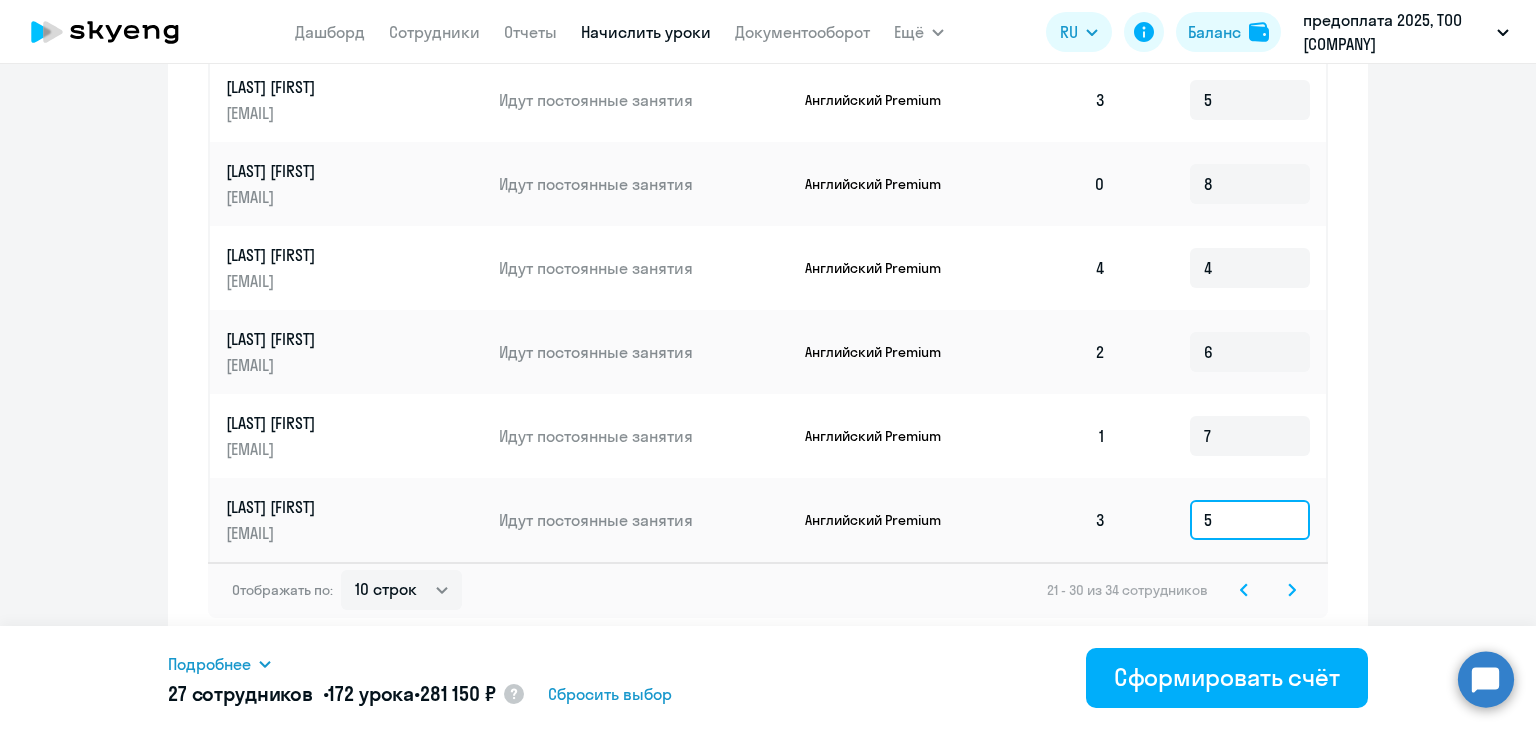 type on "5" 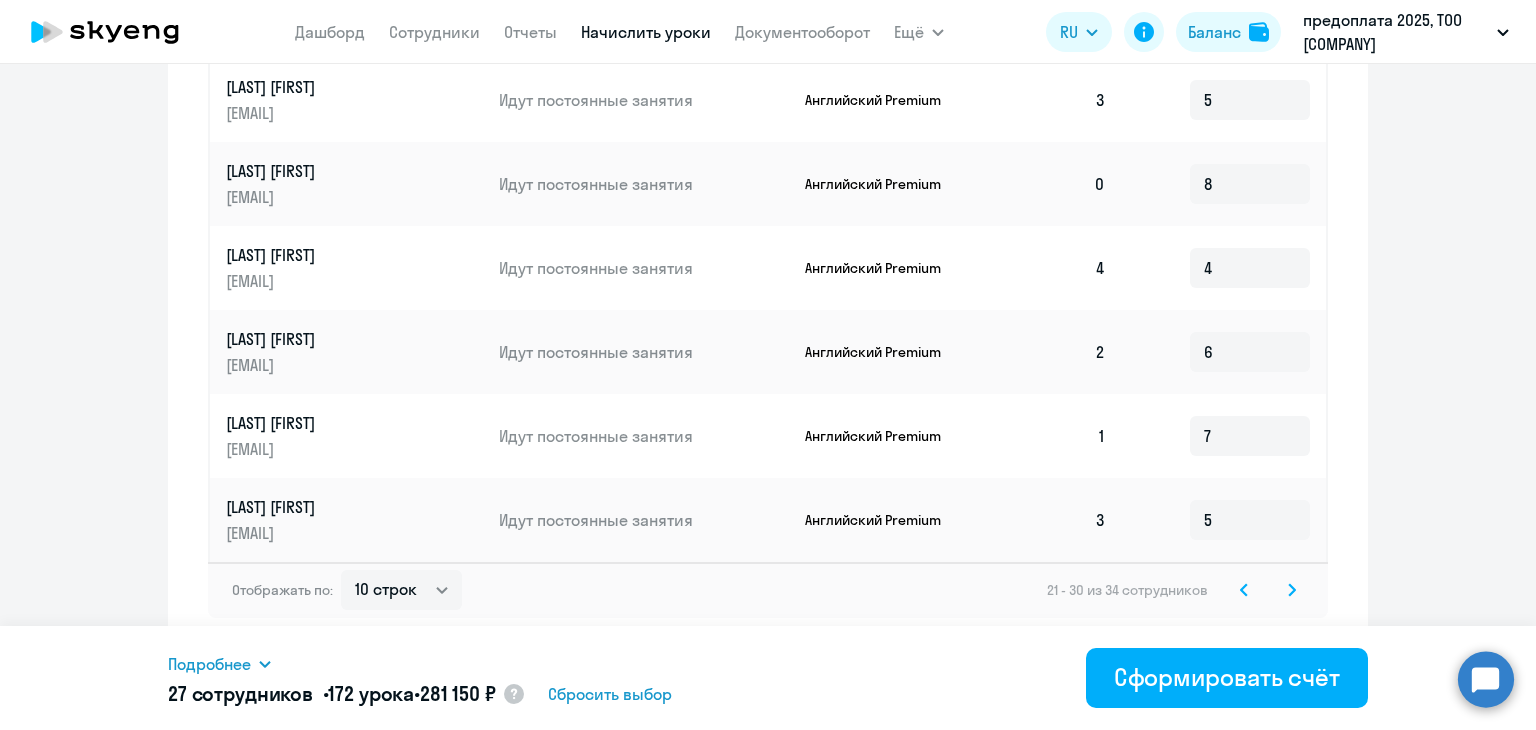 click 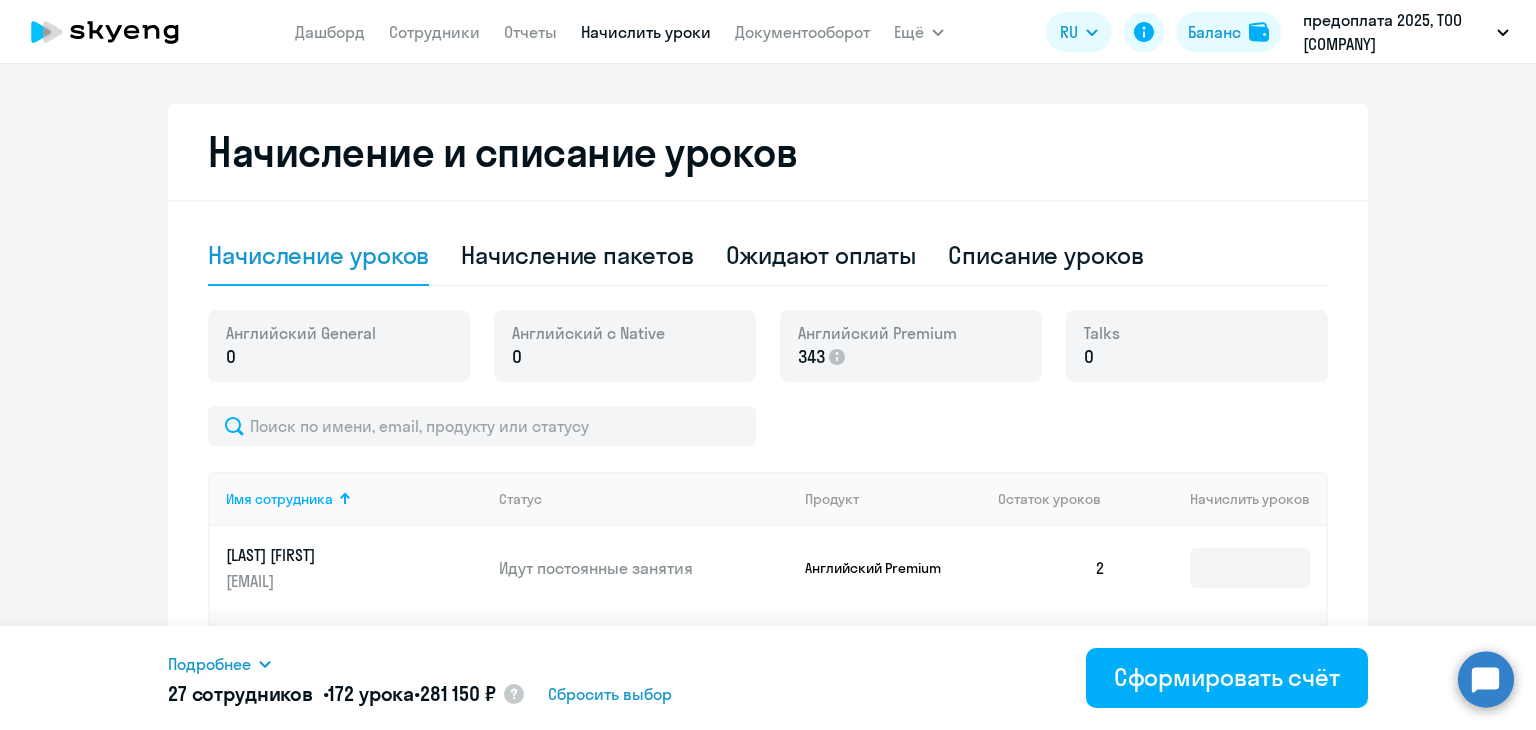 scroll, scrollTop: 696, scrollLeft: 0, axis: vertical 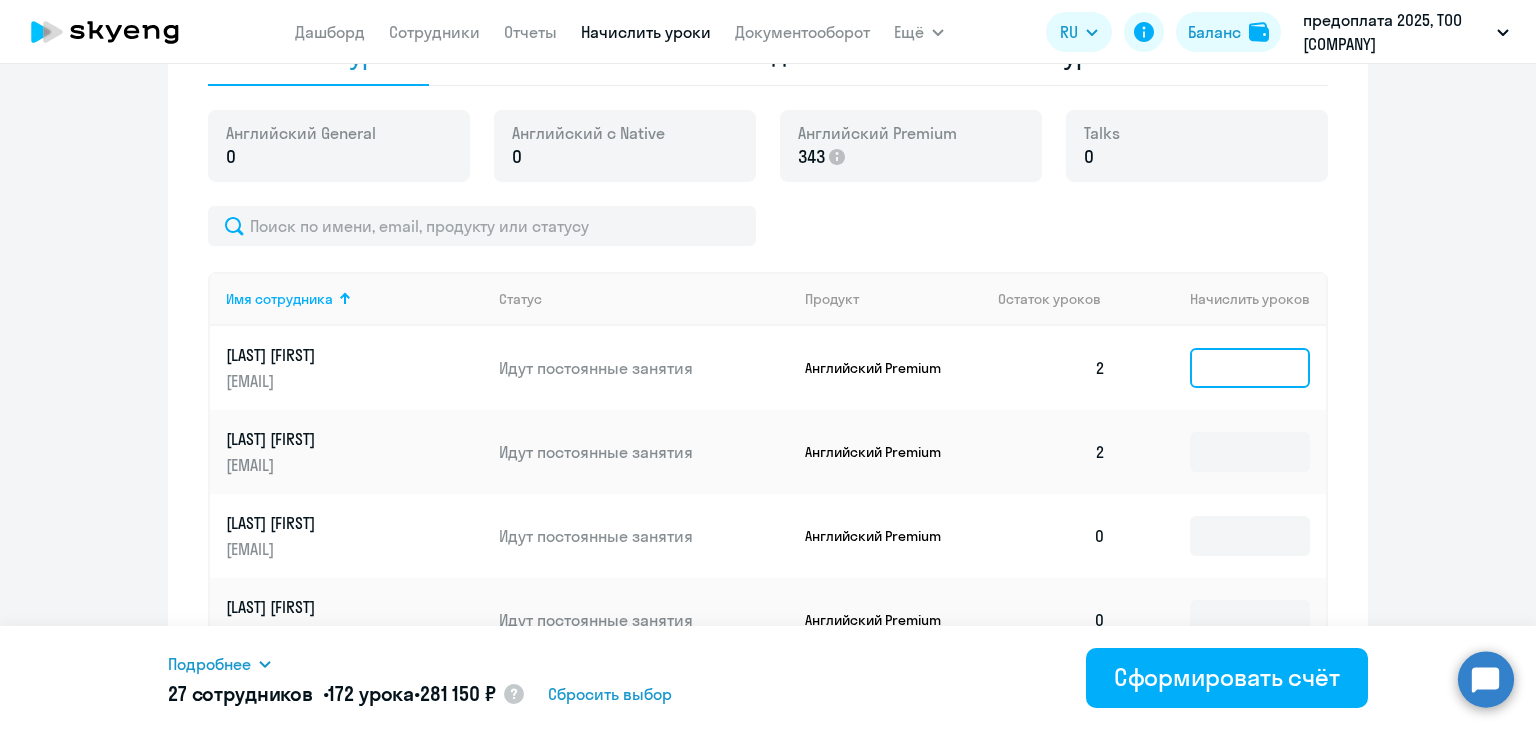click 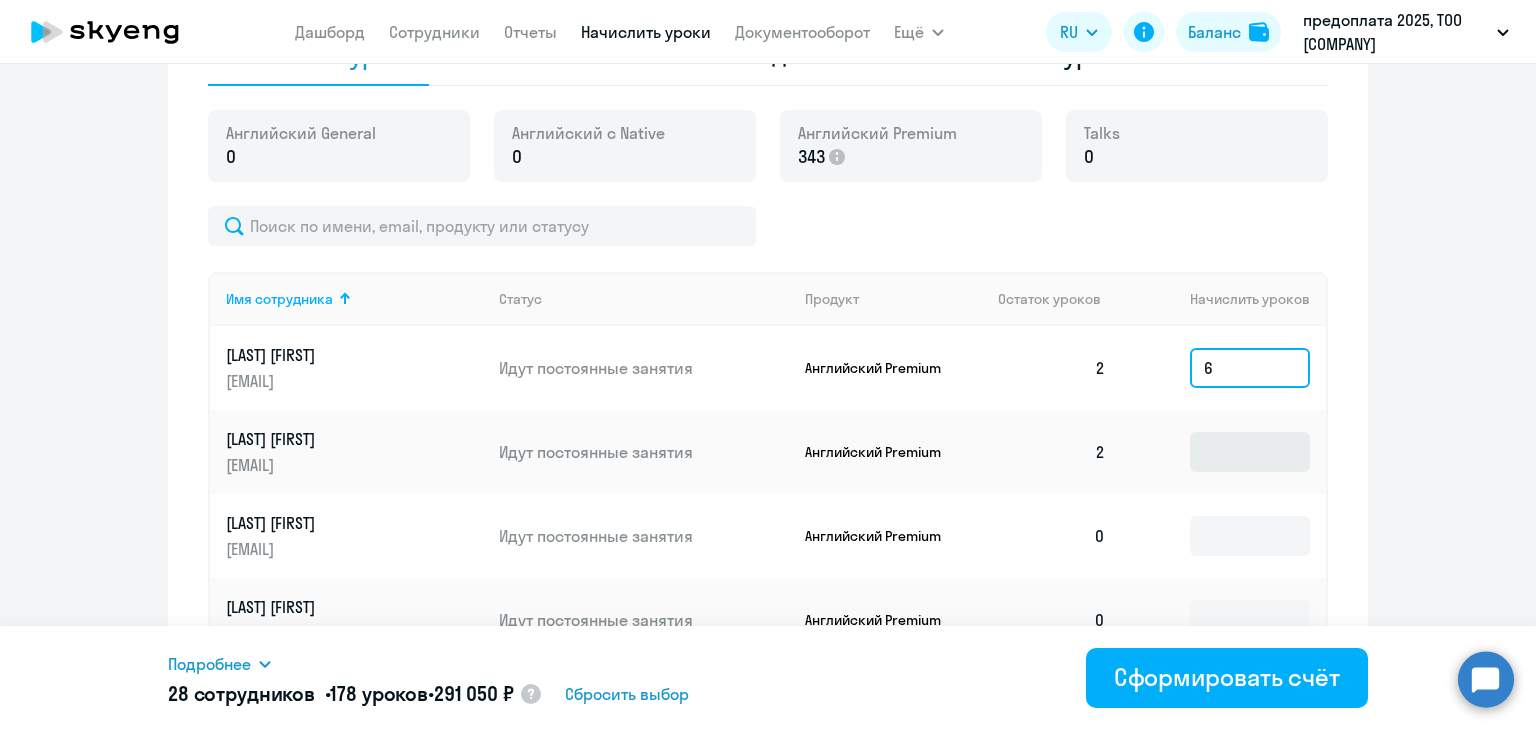 type on "6" 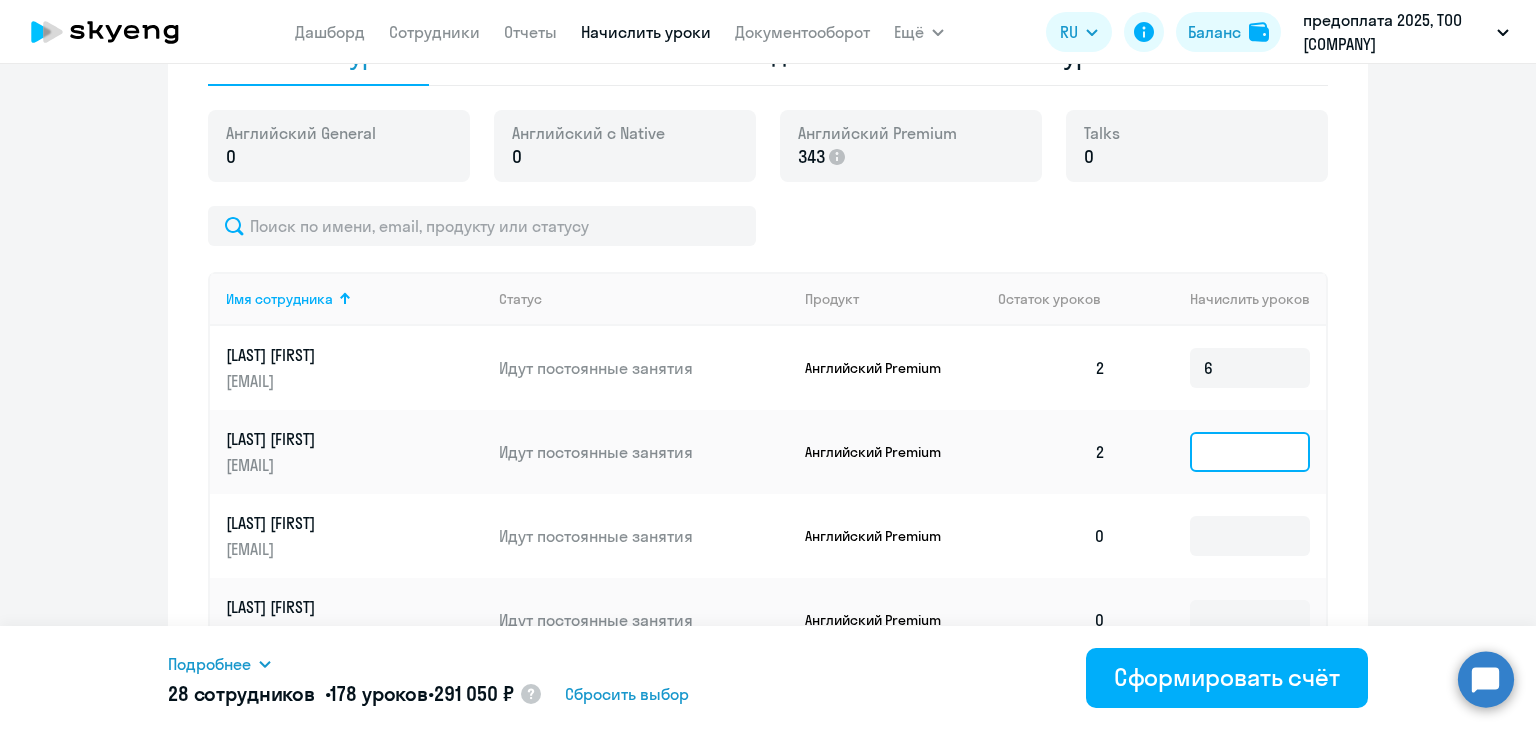 click 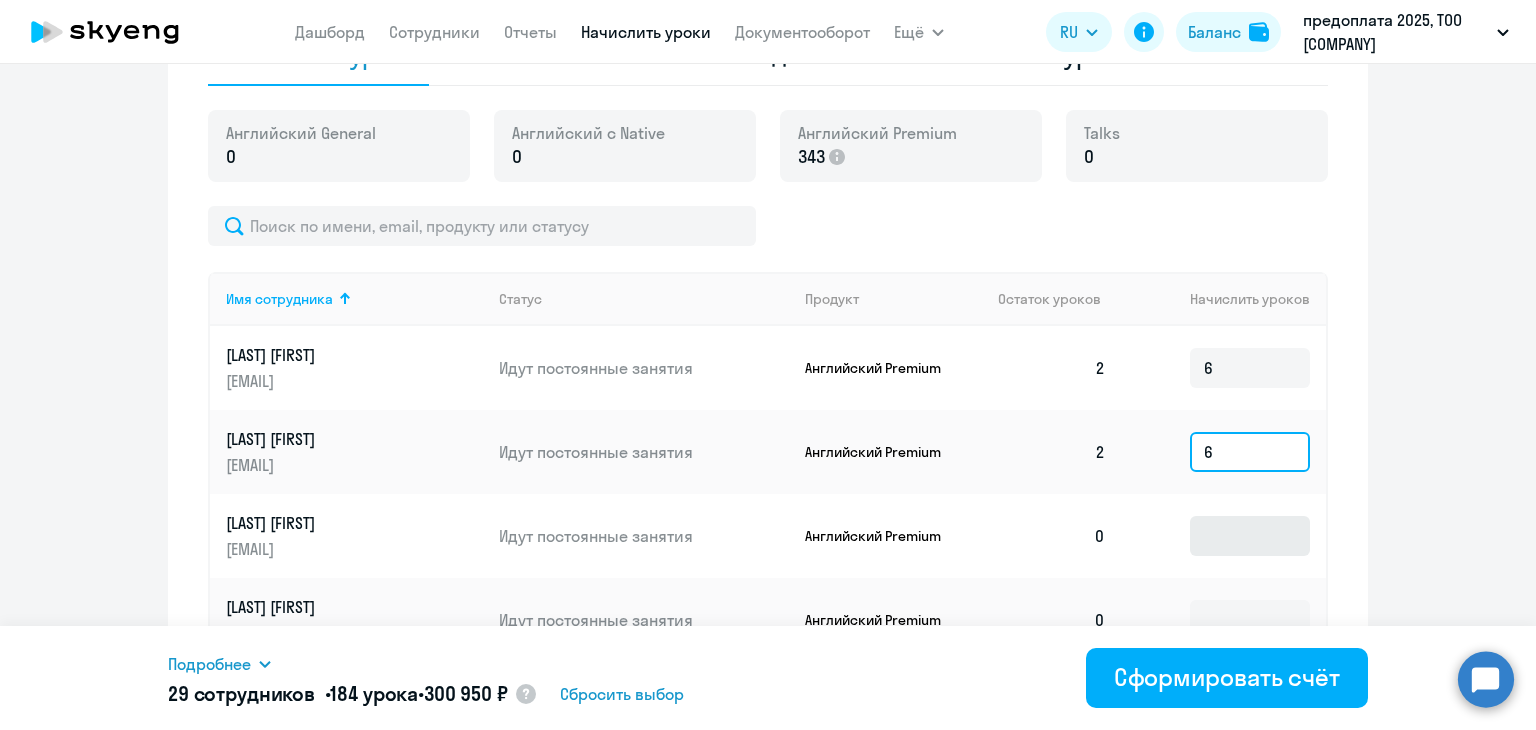 type on "6" 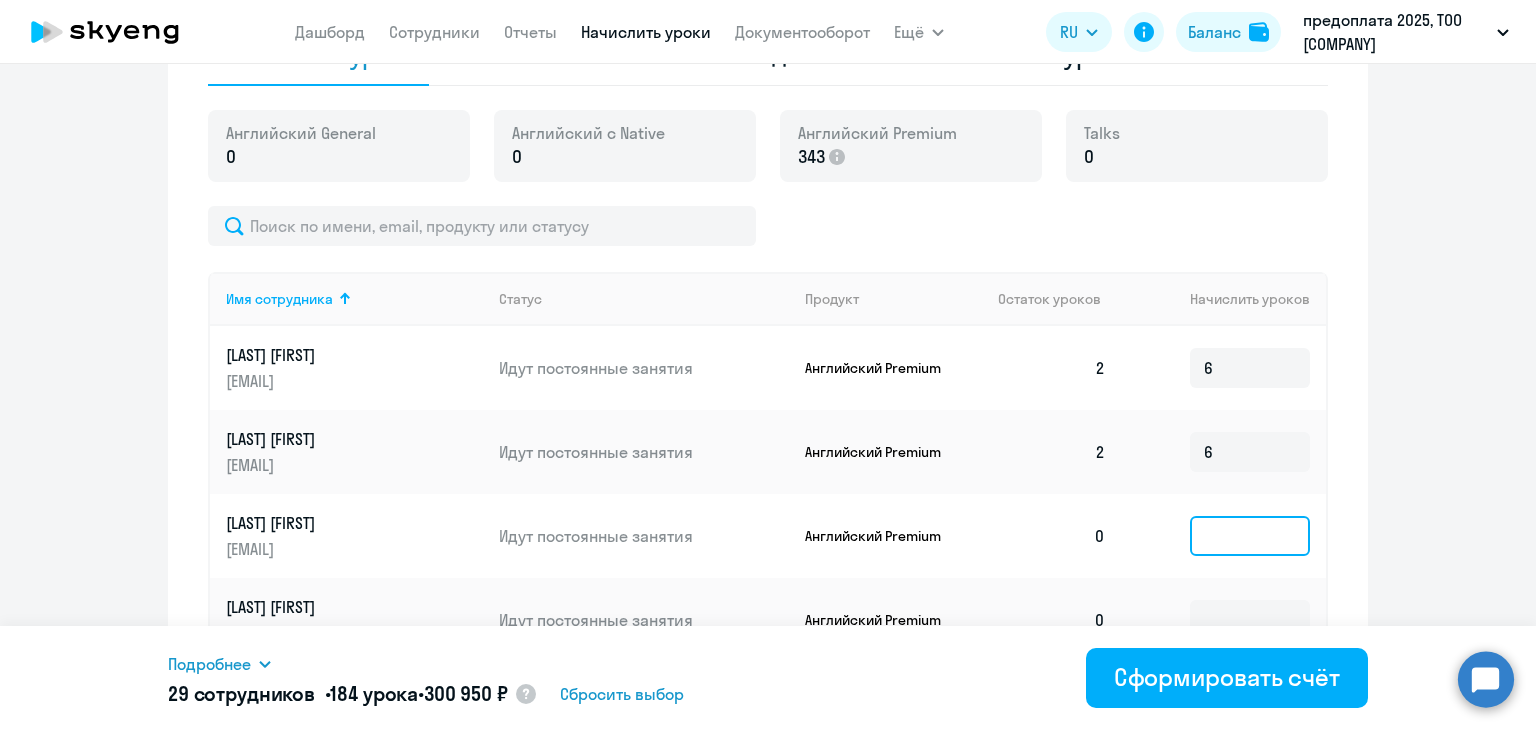 click 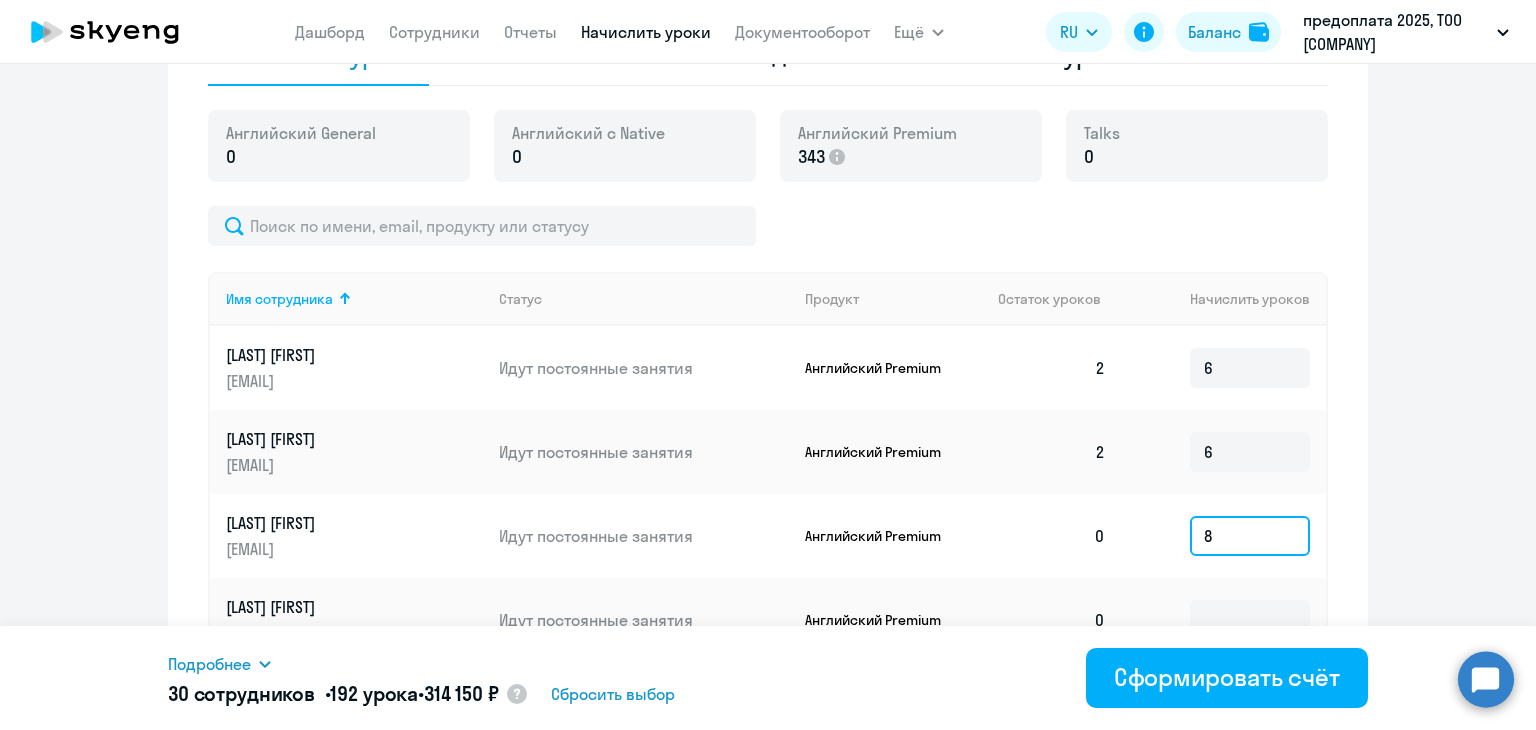 scroll, scrollTop: 796, scrollLeft: 0, axis: vertical 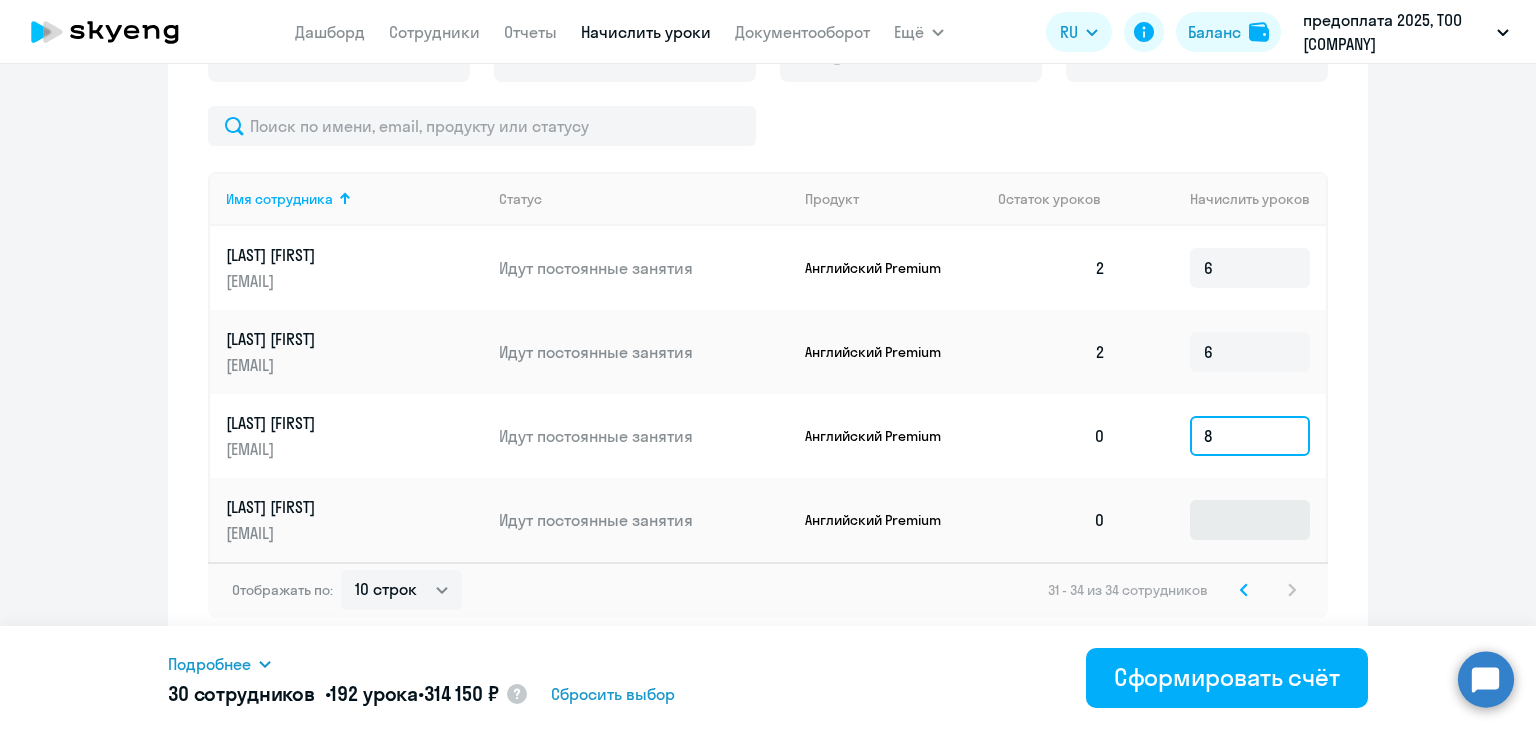 type on "8" 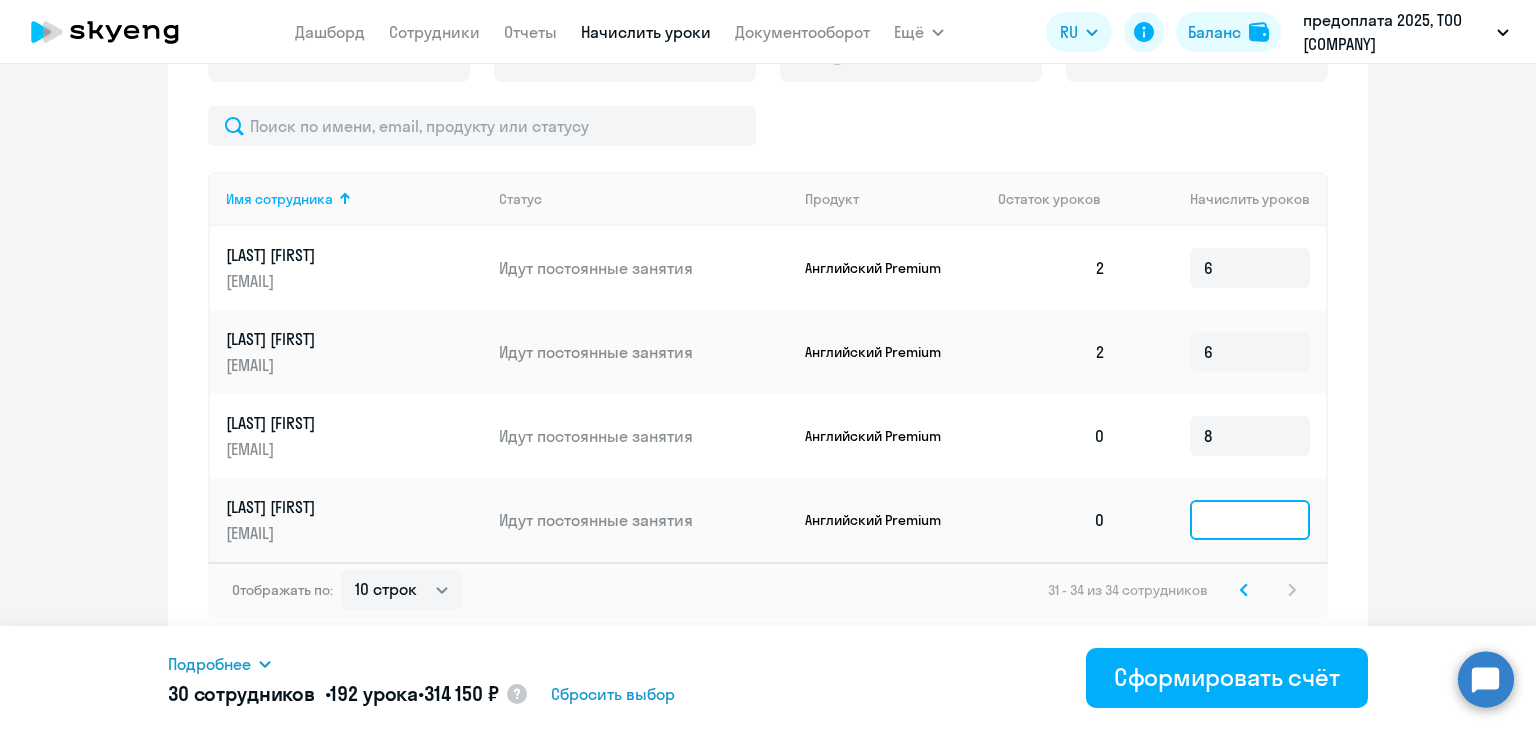 click 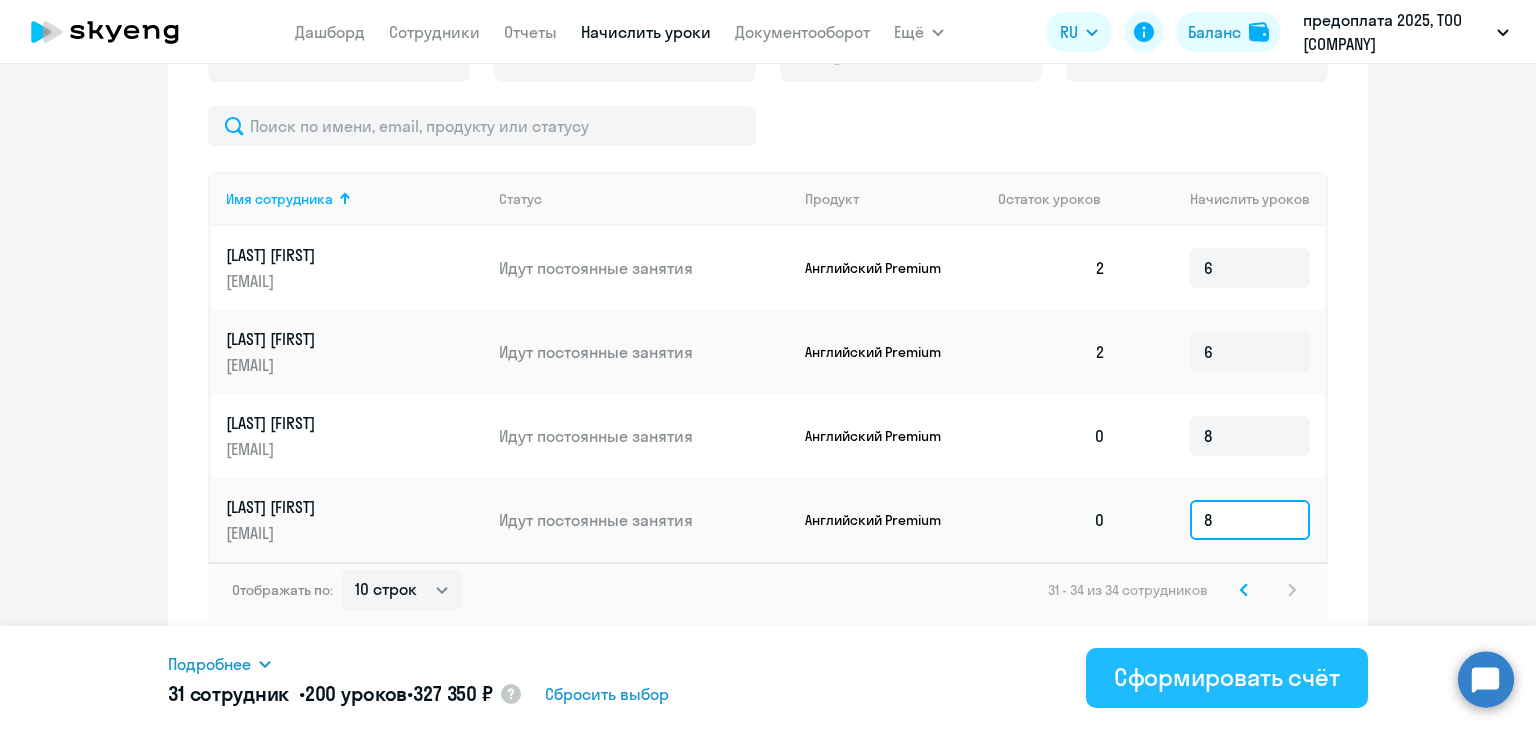 type on "8" 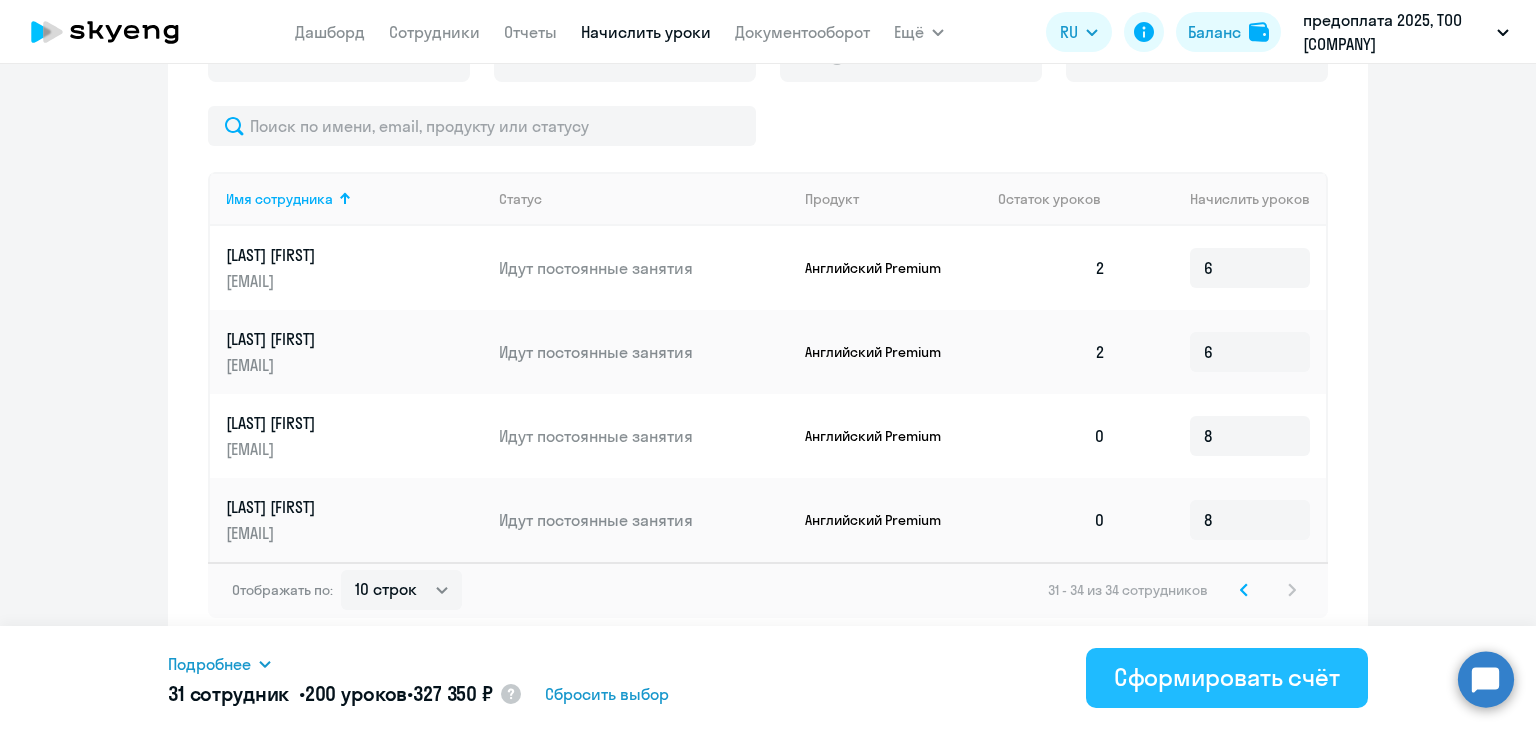 click on "Сформировать счёт" at bounding box center [1227, 677] 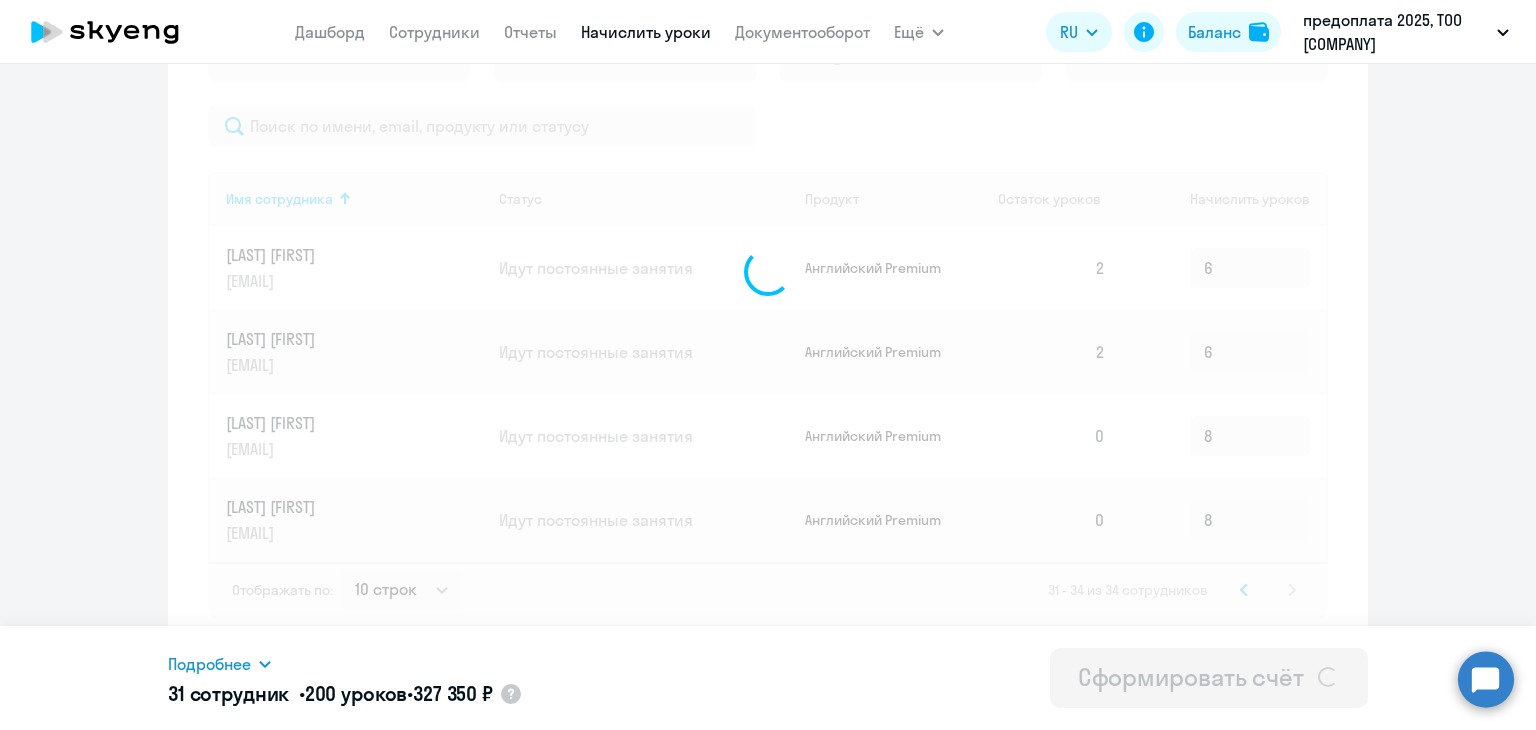 click 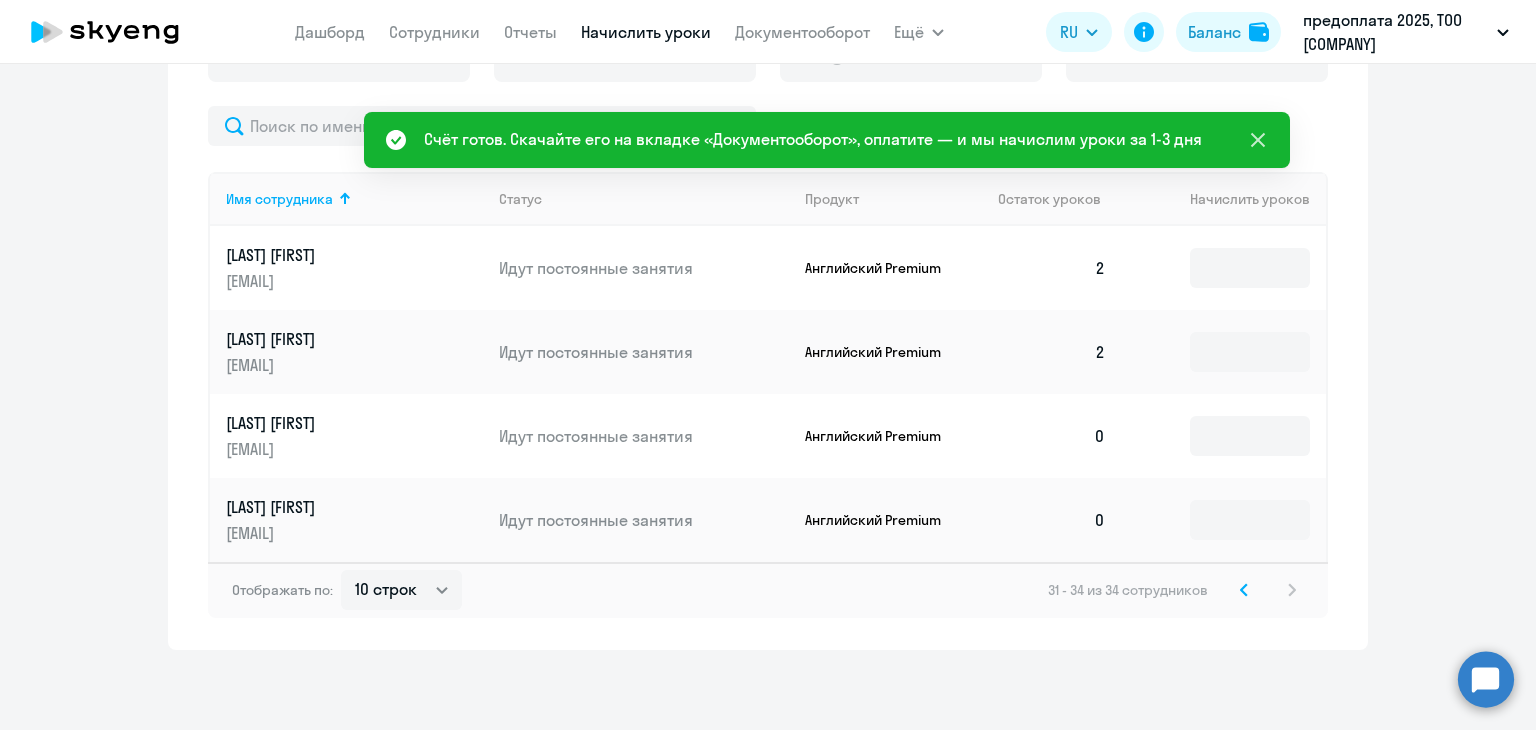 click at bounding box center [1258, 140] 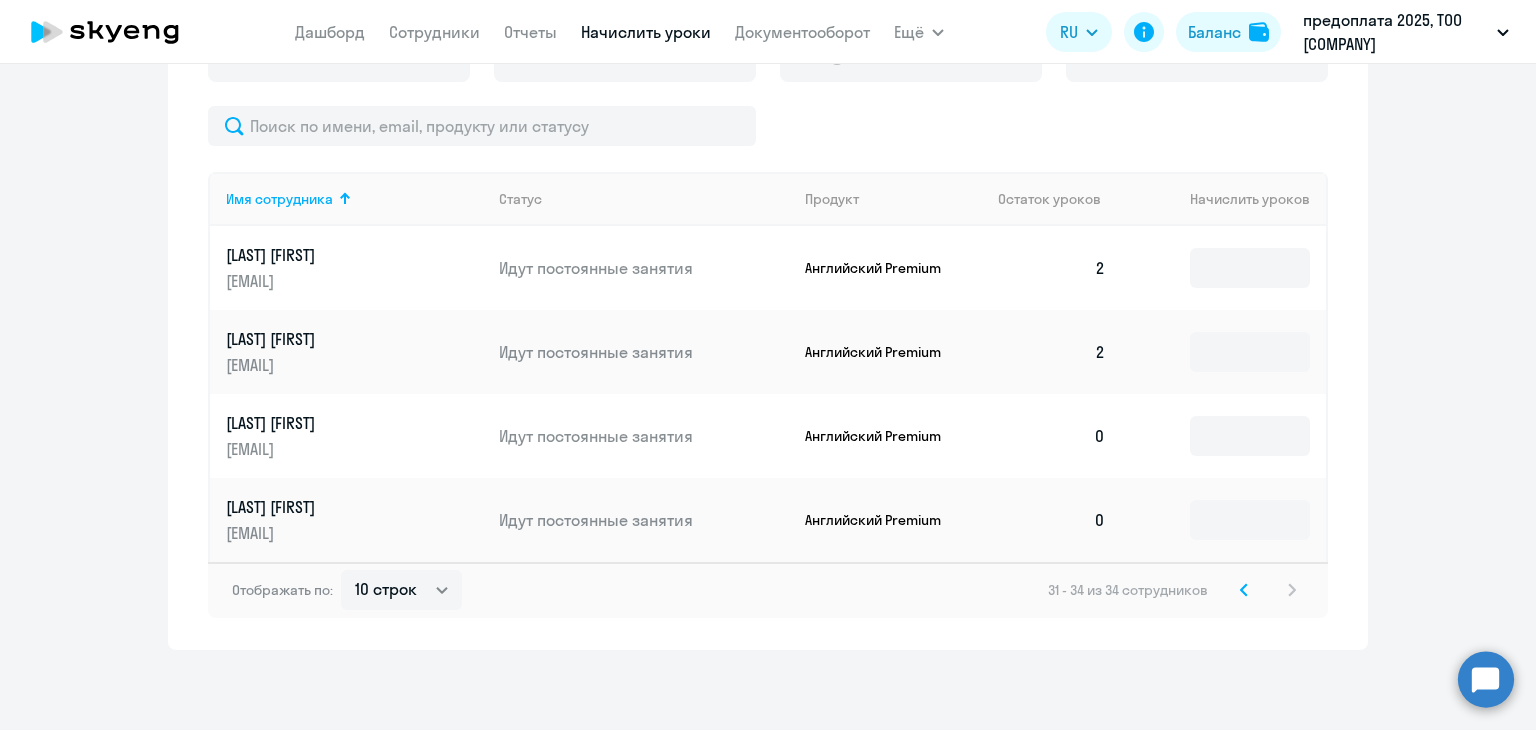 scroll, scrollTop: 396, scrollLeft: 0, axis: vertical 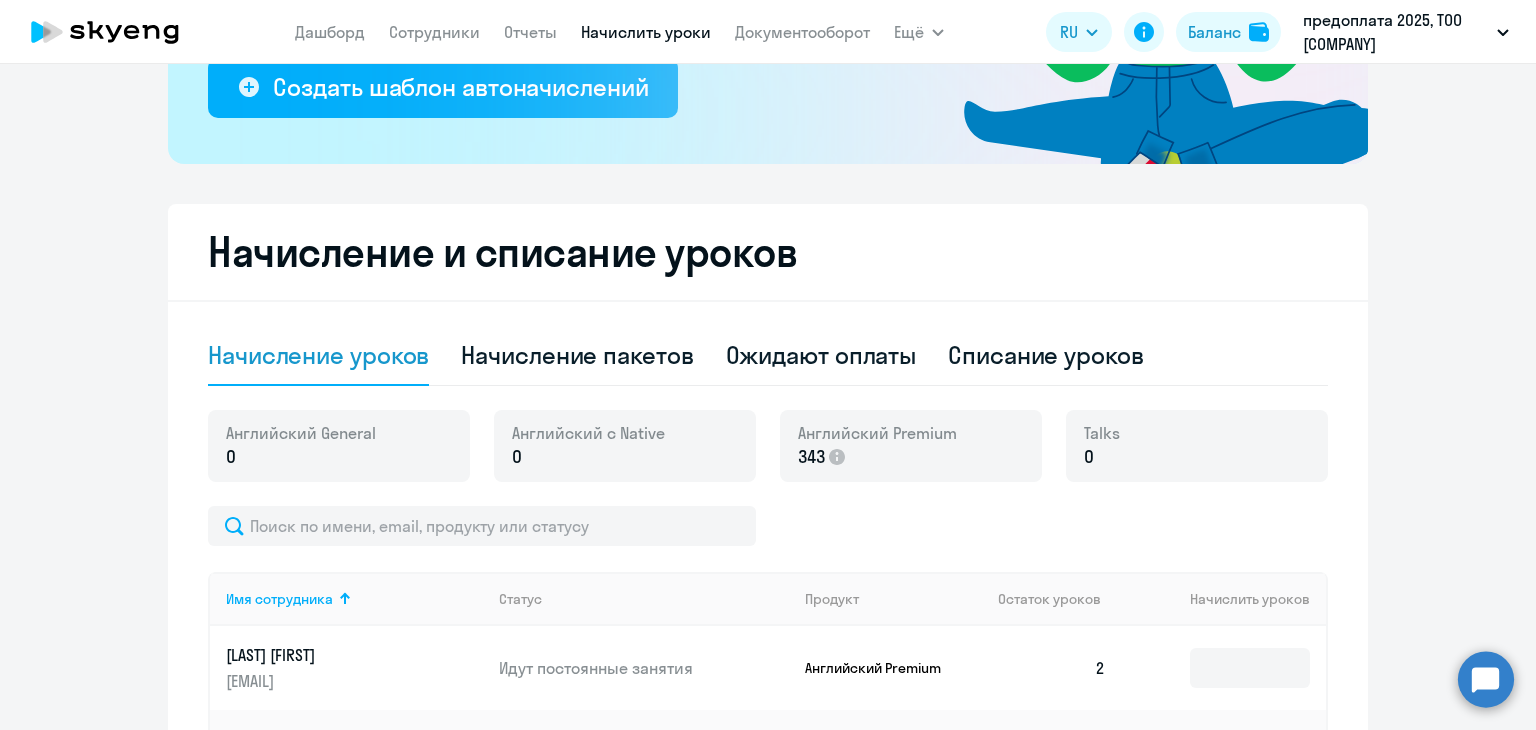 drag, startPoint x: 900, startPoint y: 453, endPoint x: 752, endPoint y: 455, distance: 148.01352 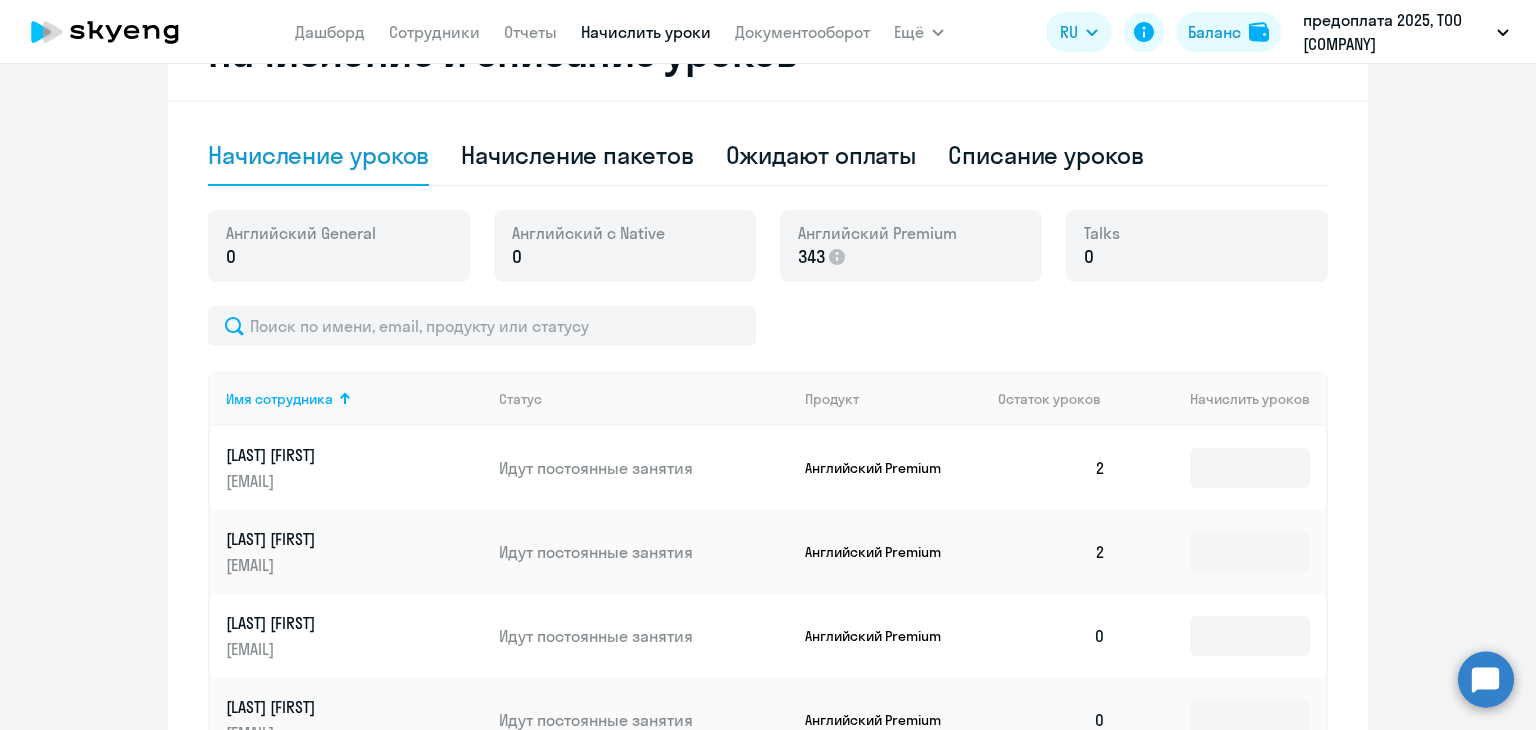 scroll, scrollTop: 796, scrollLeft: 0, axis: vertical 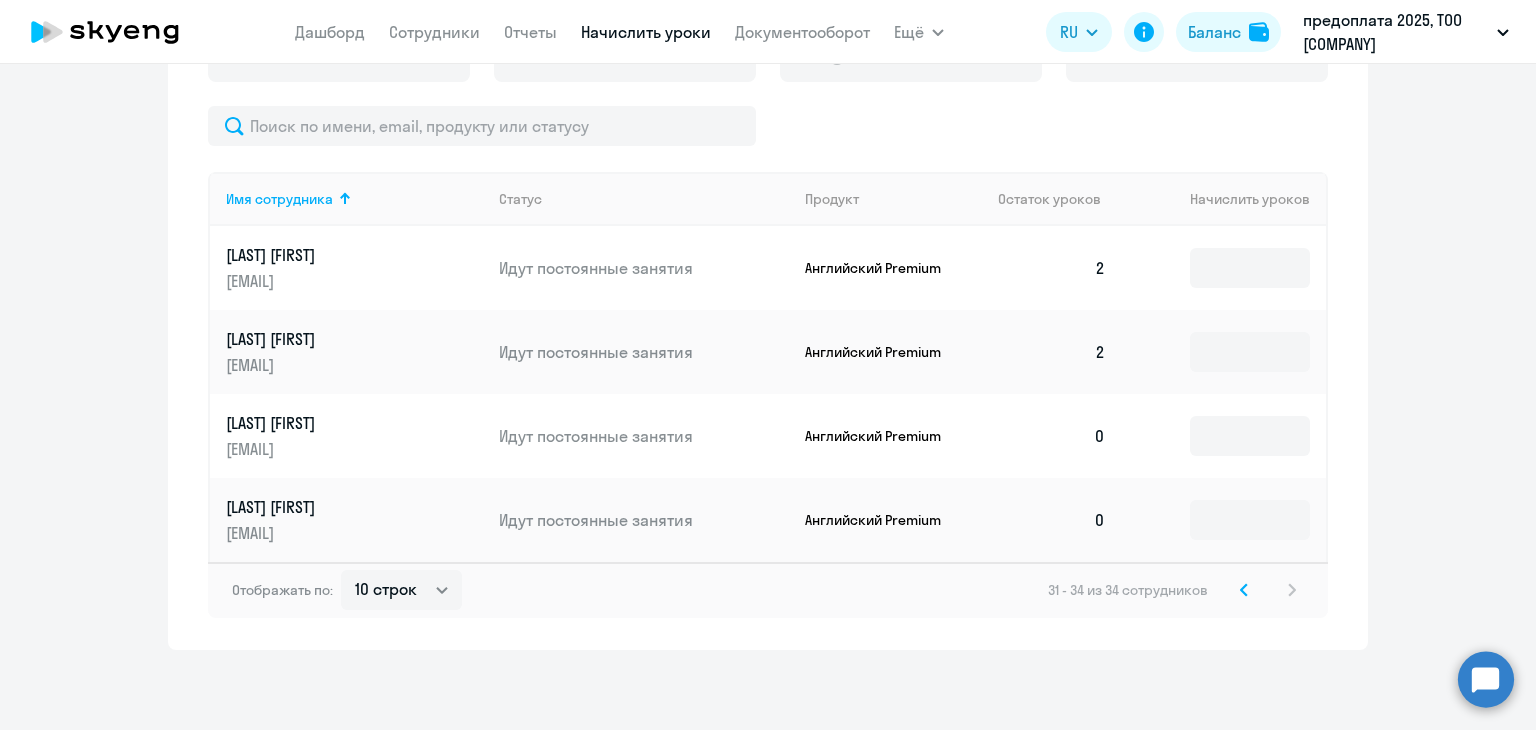 click 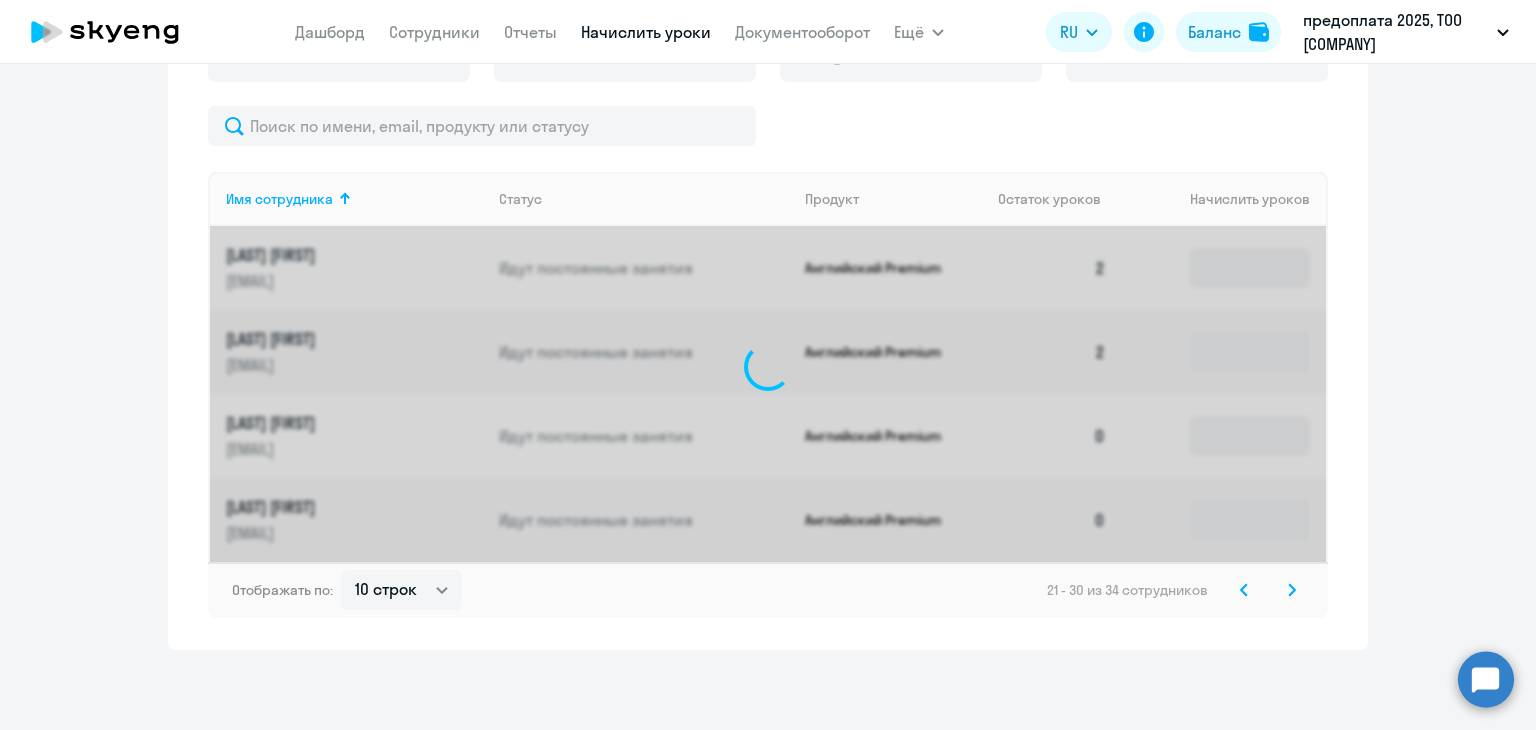 click 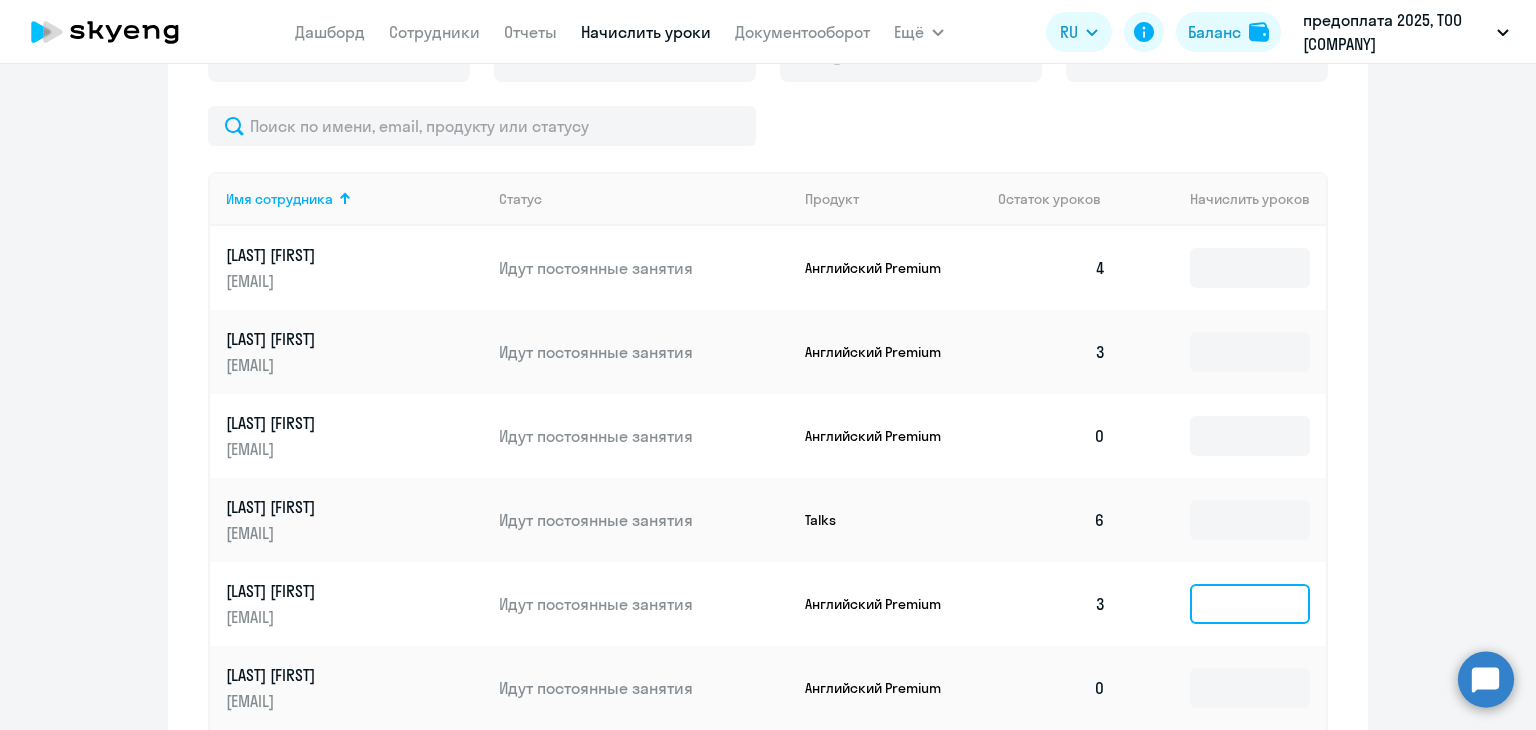 click 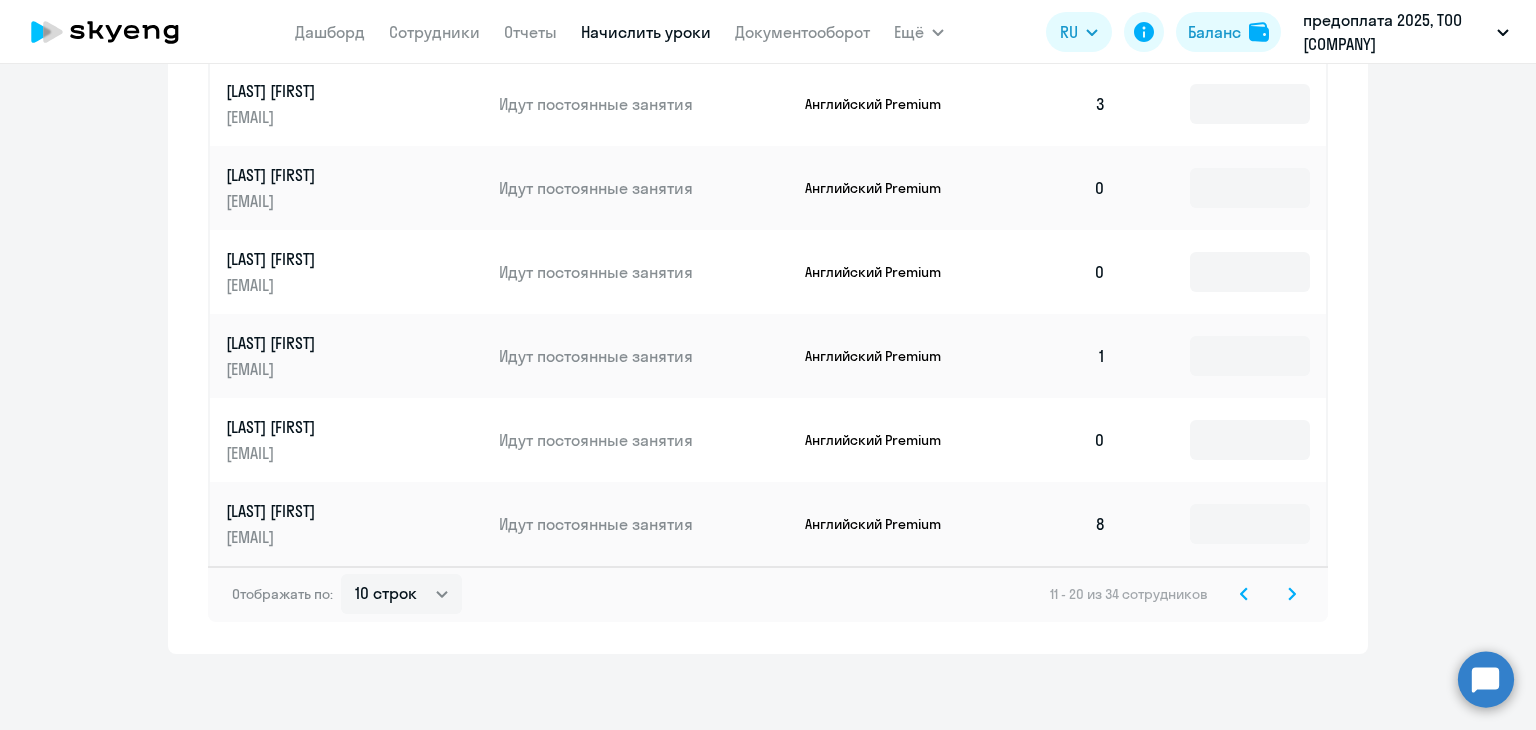 drag, startPoint x: 1233, startPoint y: 609, endPoint x: 1232, endPoint y: 598, distance: 11.045361 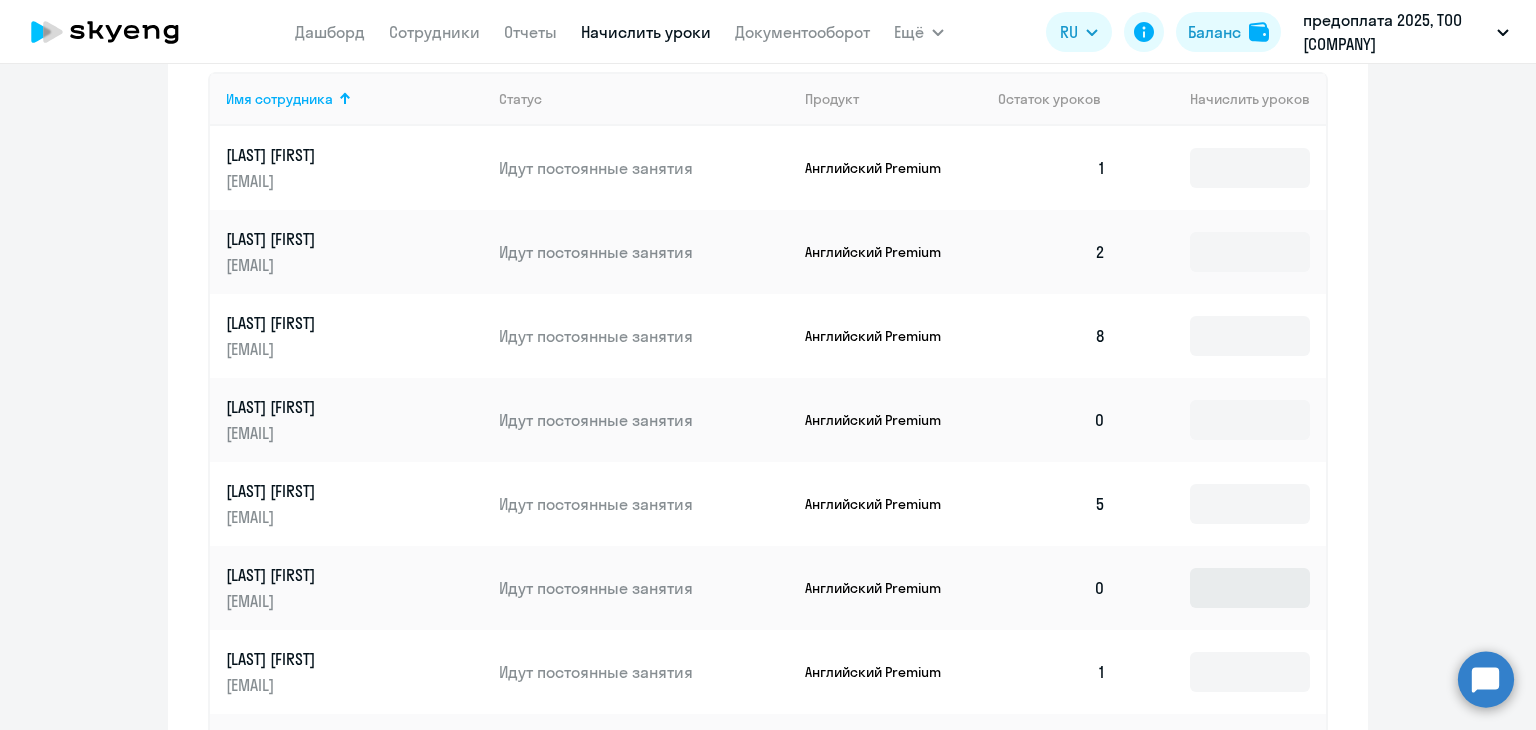 scroll, scrollTop: 596, scrollLeft: 0, axis: vertical 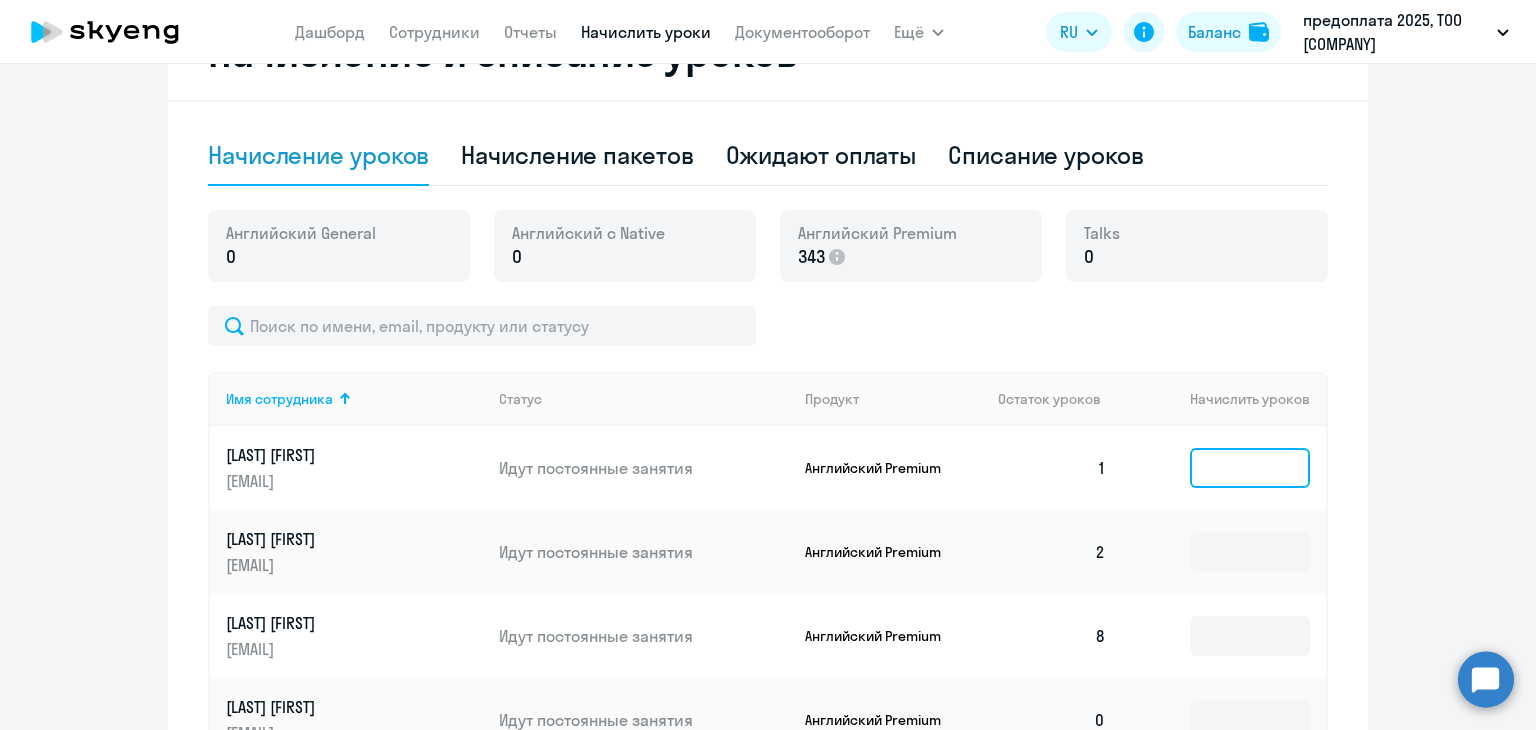 click 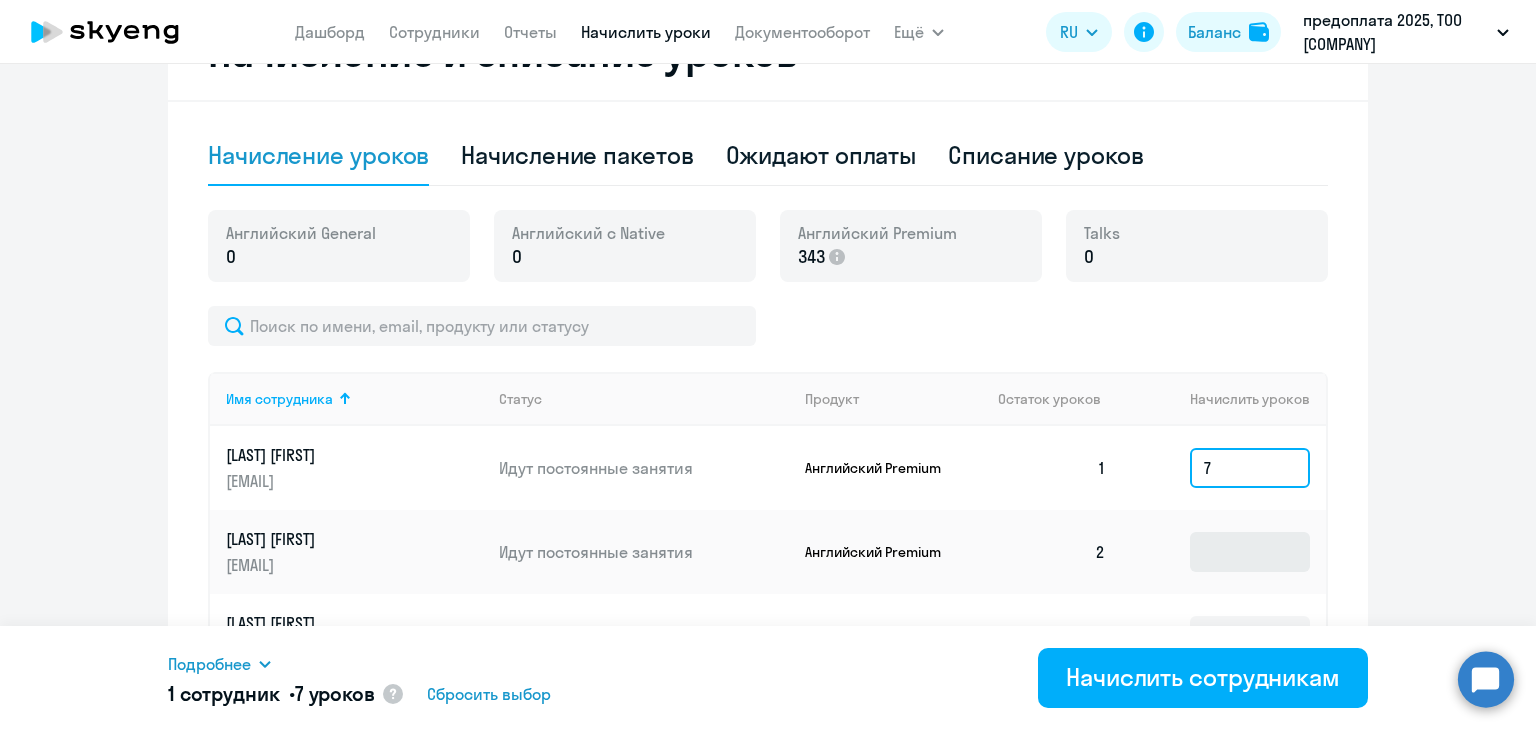 type on "7" 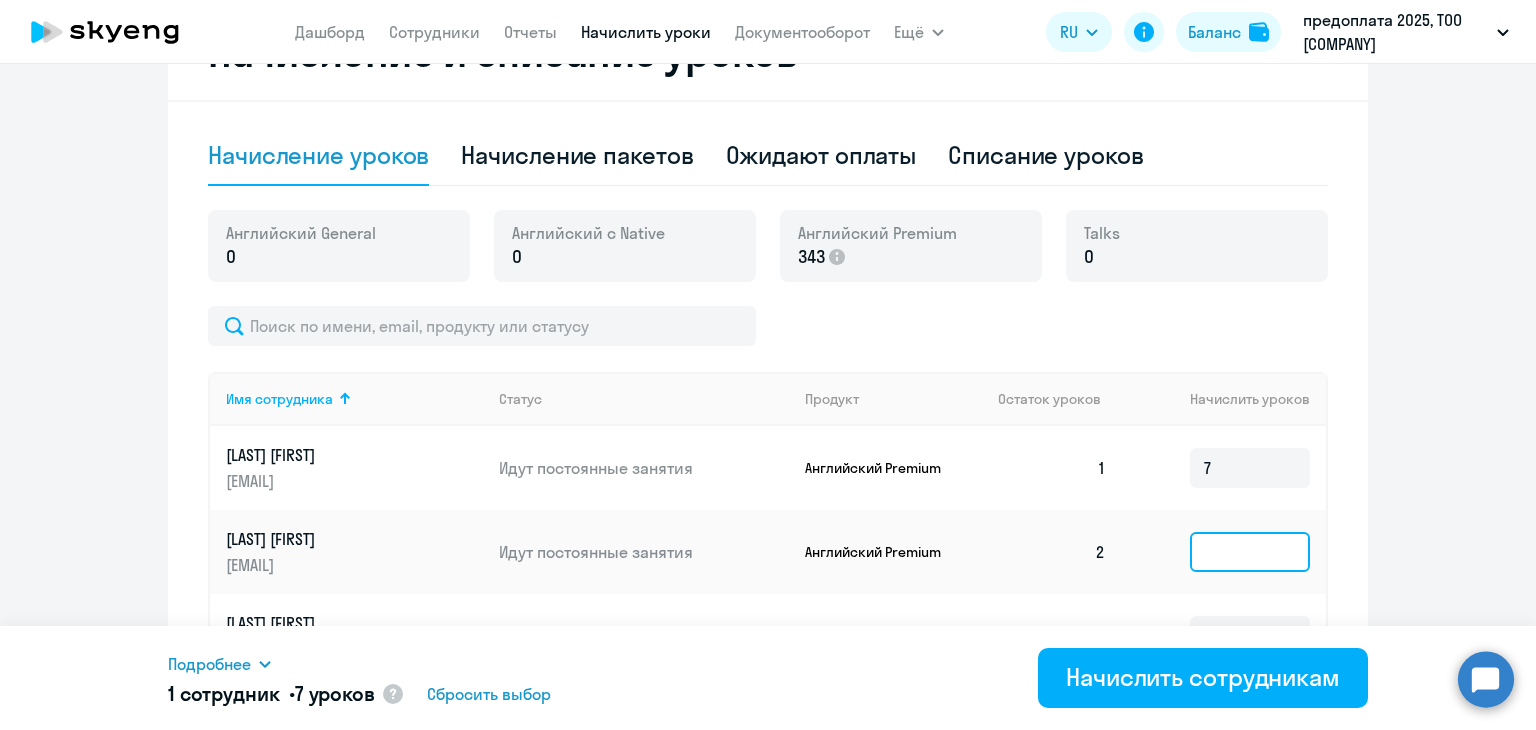 click 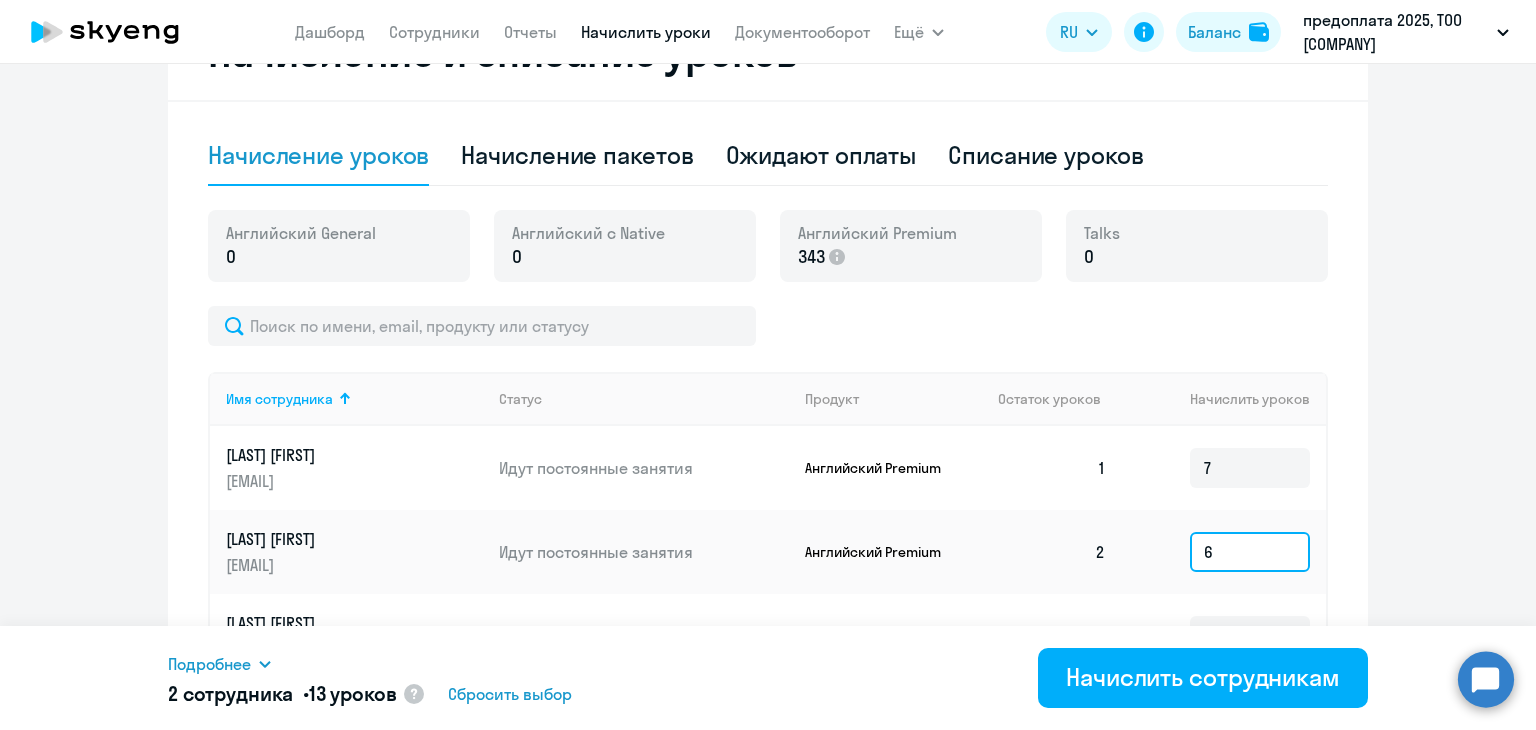 scroll, scrollTop: 796, scrollLeft: 0, axis: vertical 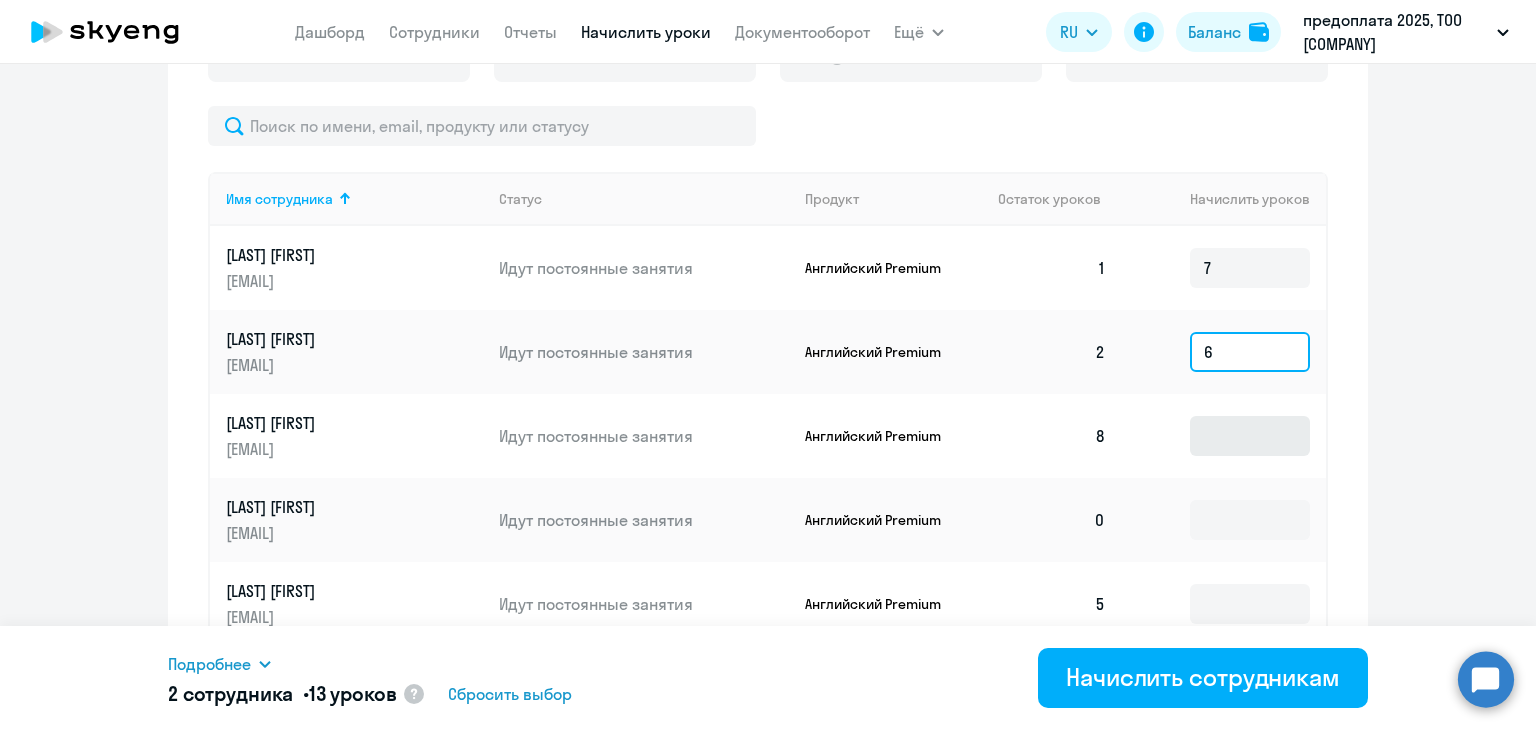 type on "6" 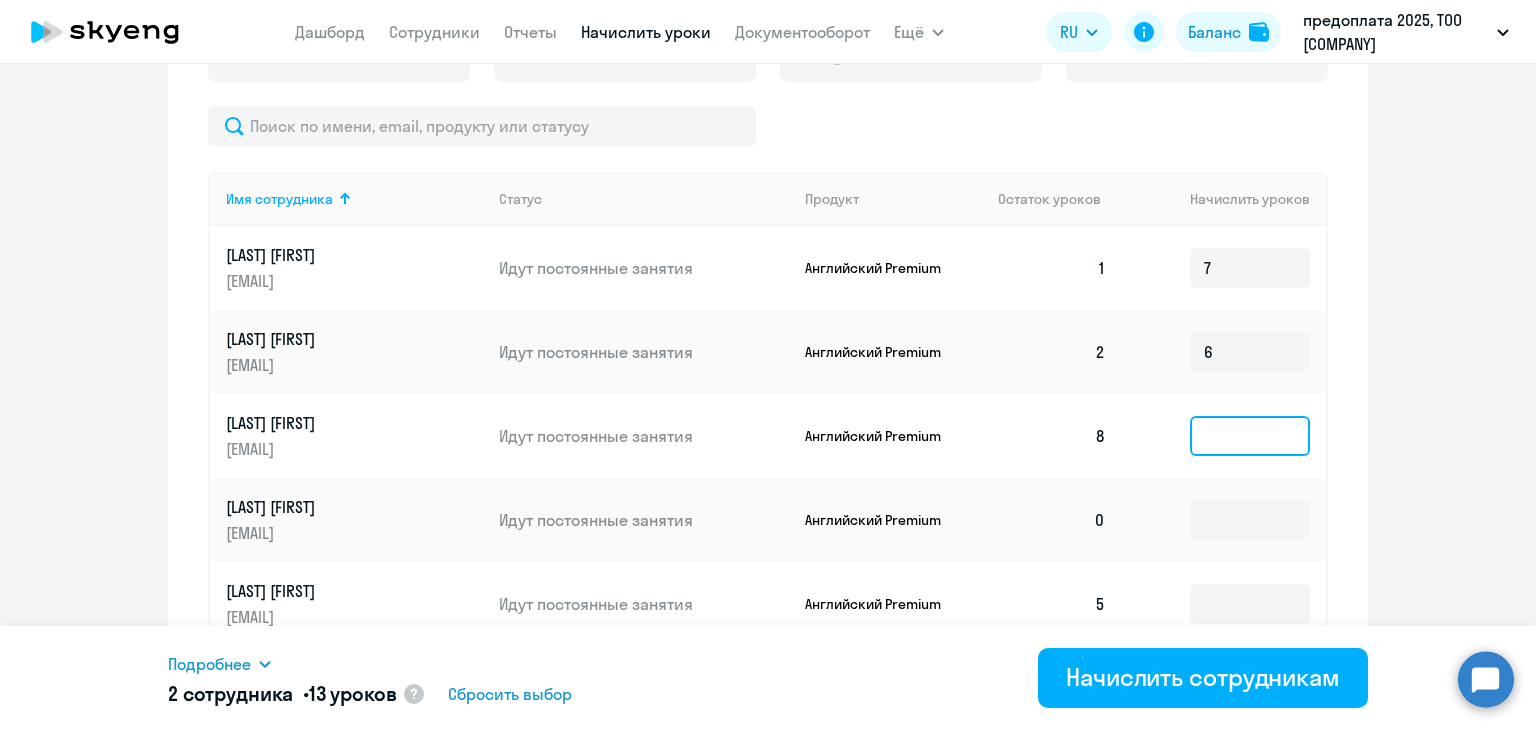 click 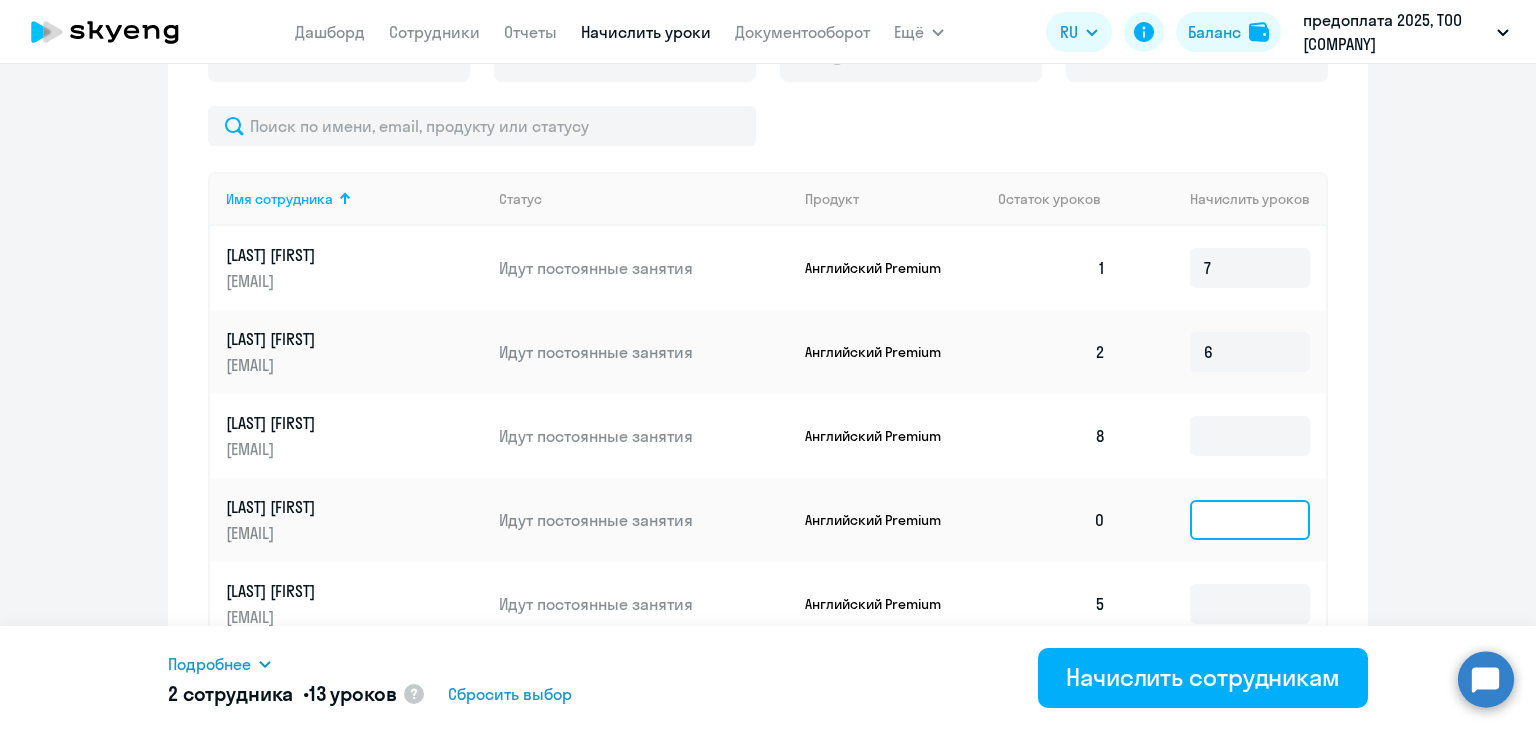 click 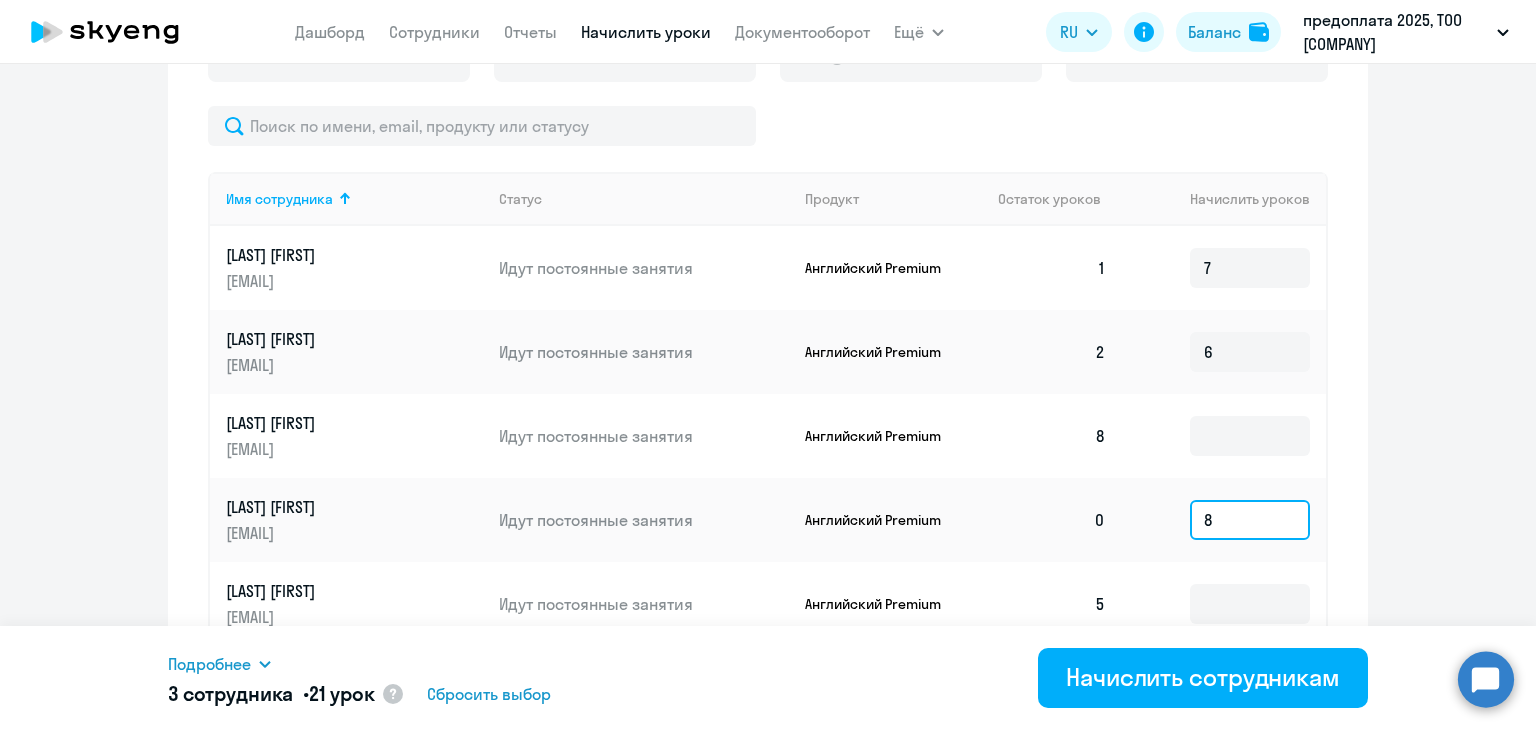 scroll, scrollTop: 896, scrollLeft: 0, axis: vertical 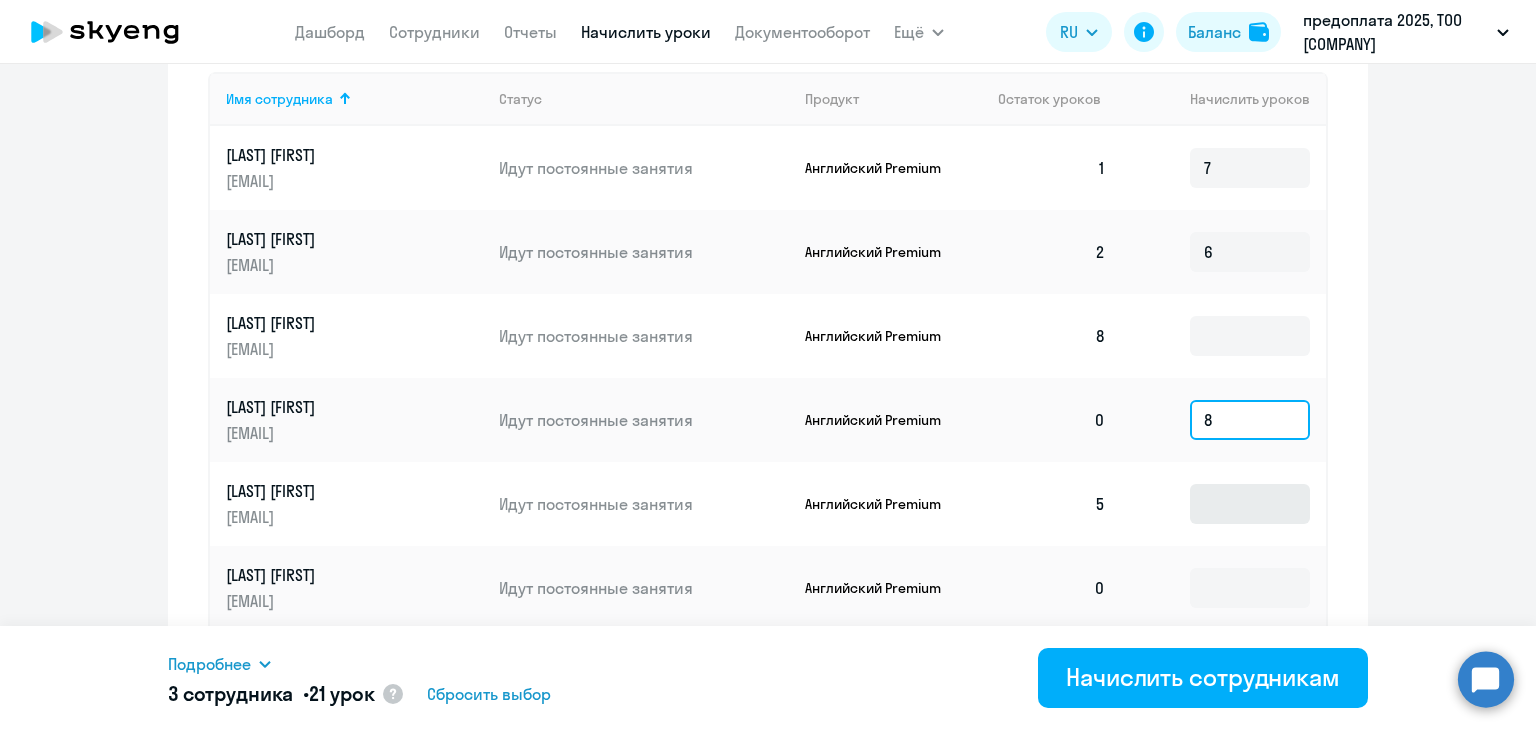 type on "8" 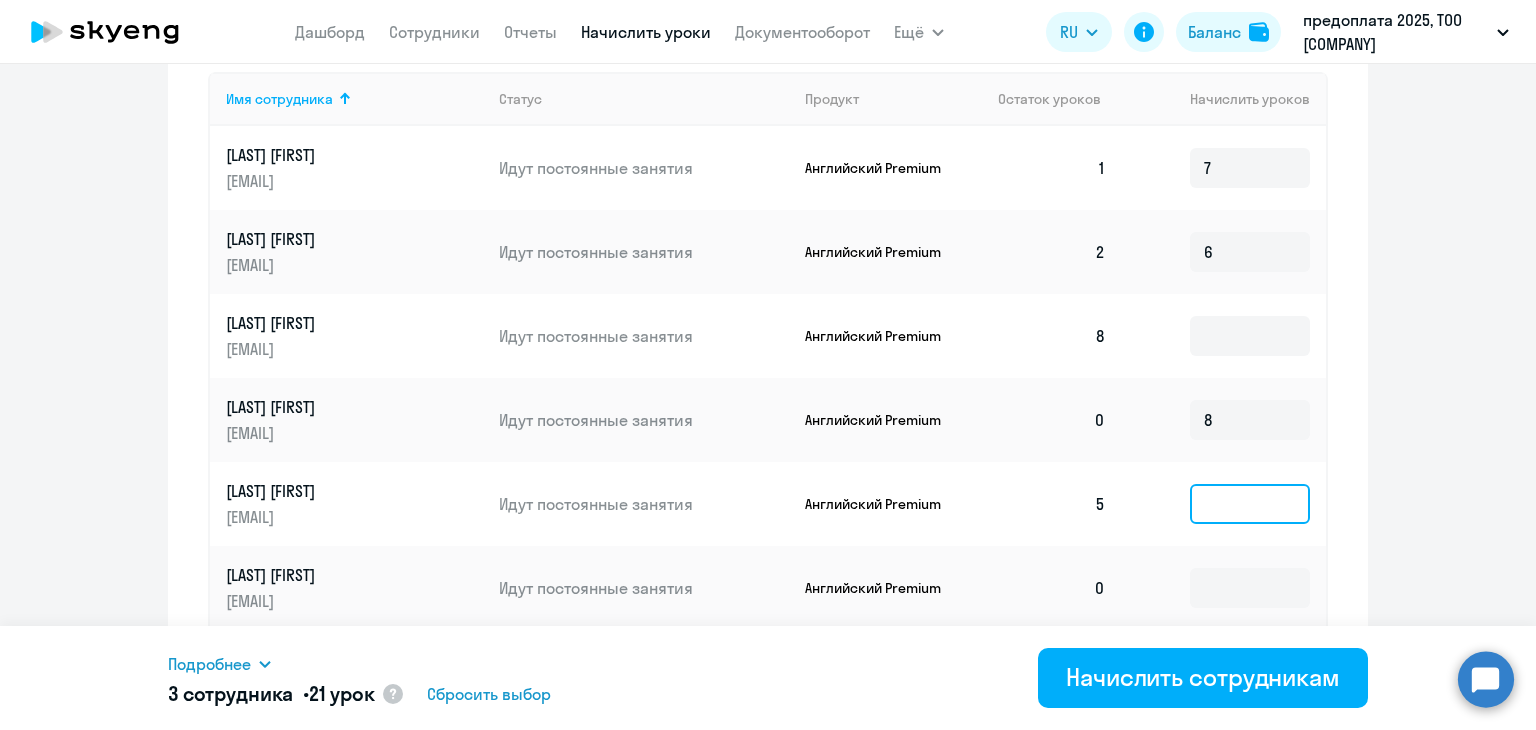 click 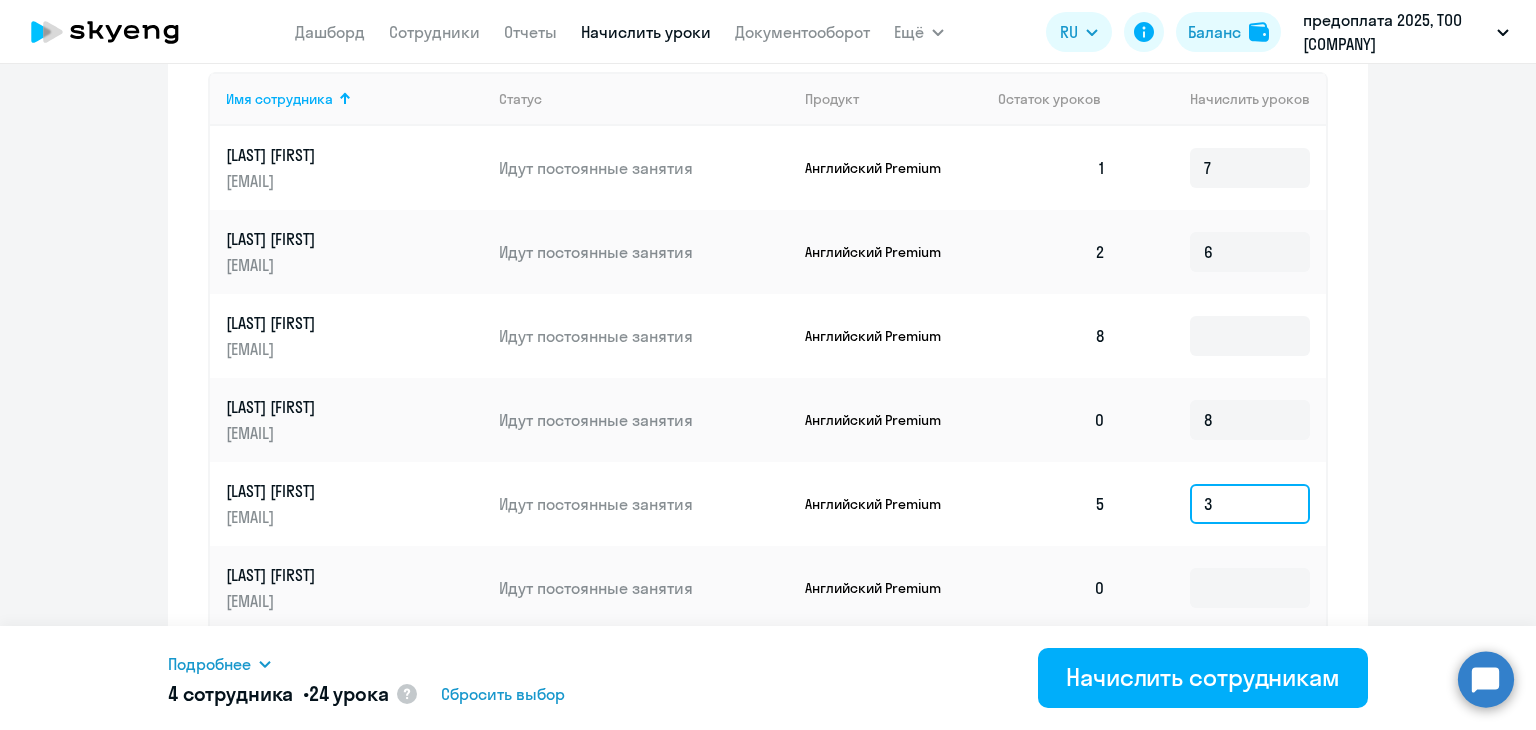 scroll, scrollTop: 996, scrollLeft: 0, axis: vertical 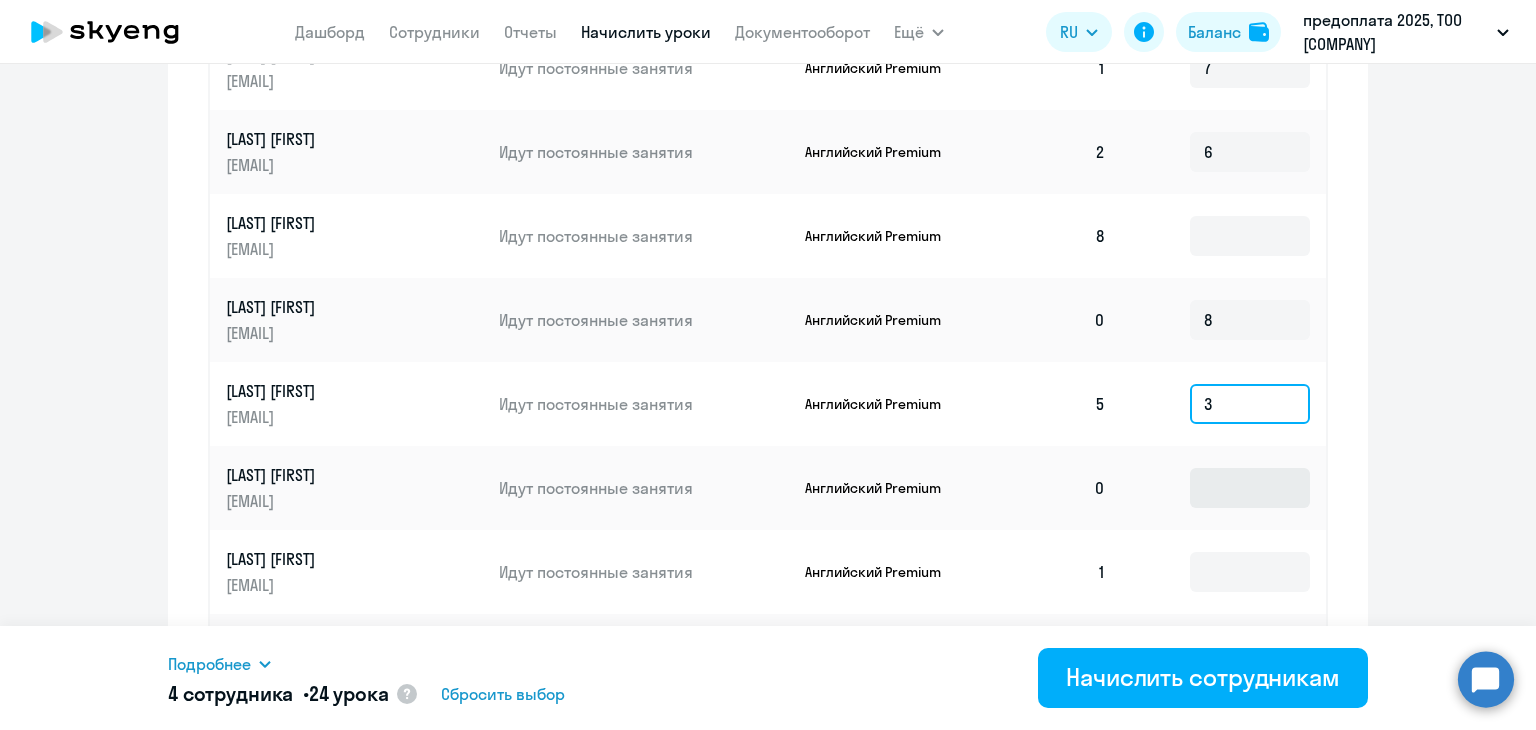 type on "3" 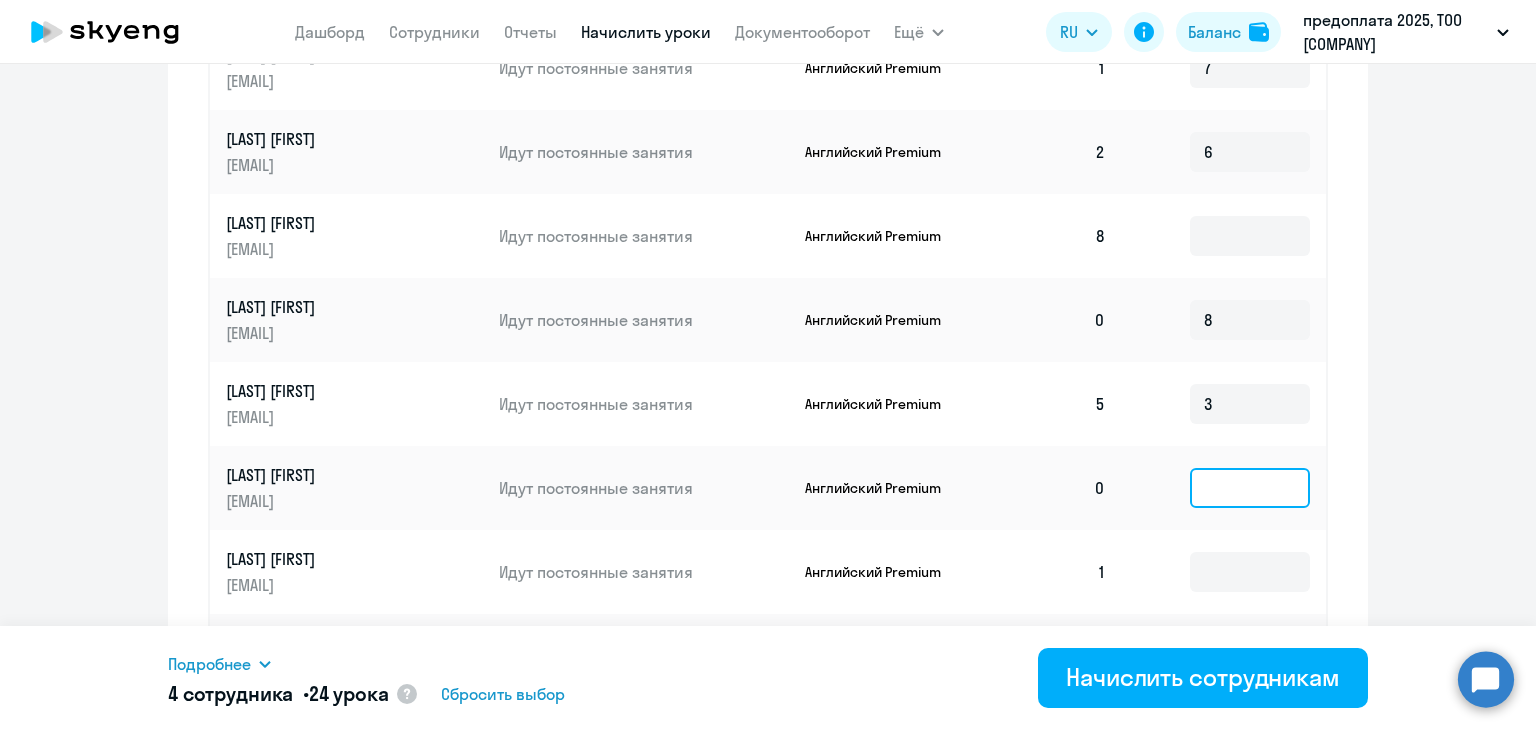 click 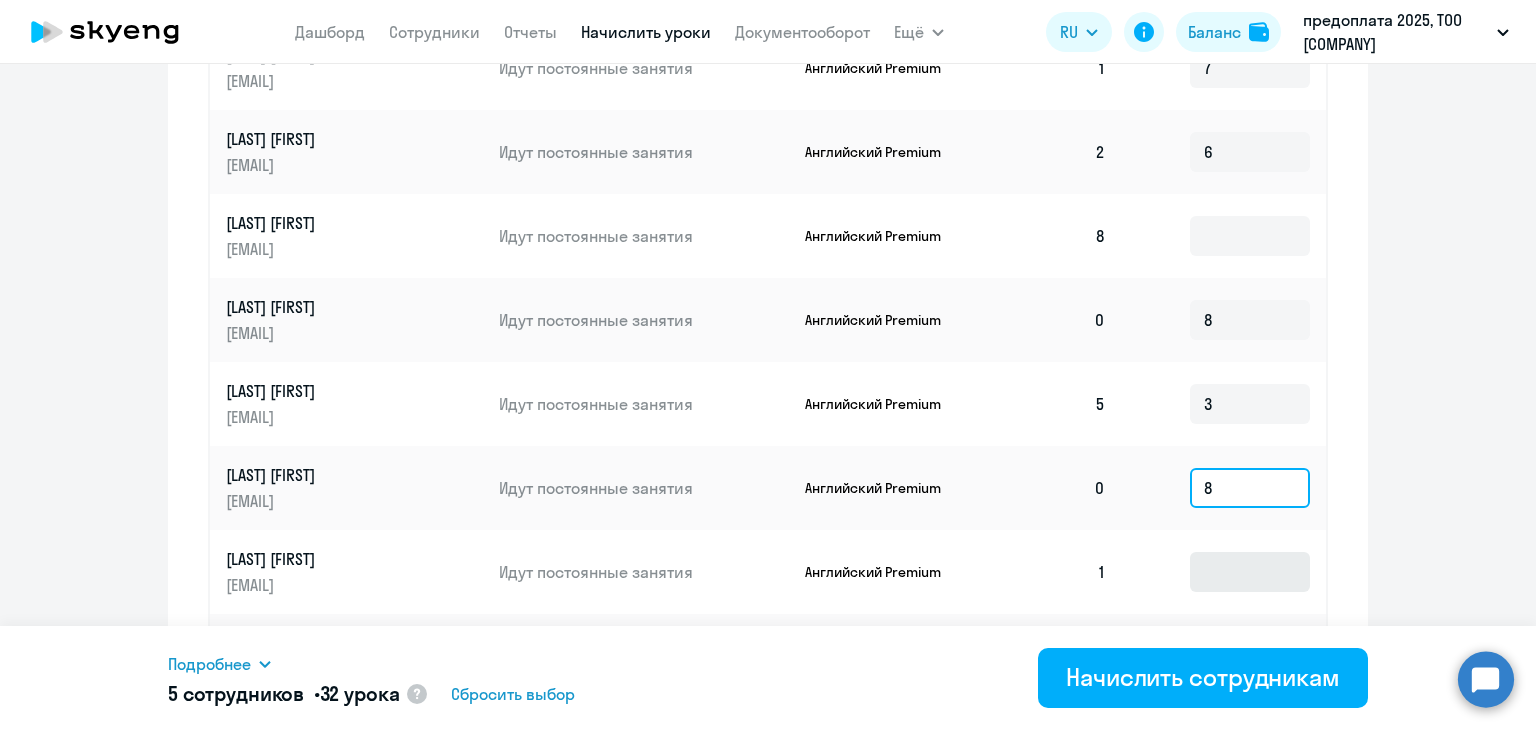 type on "8" 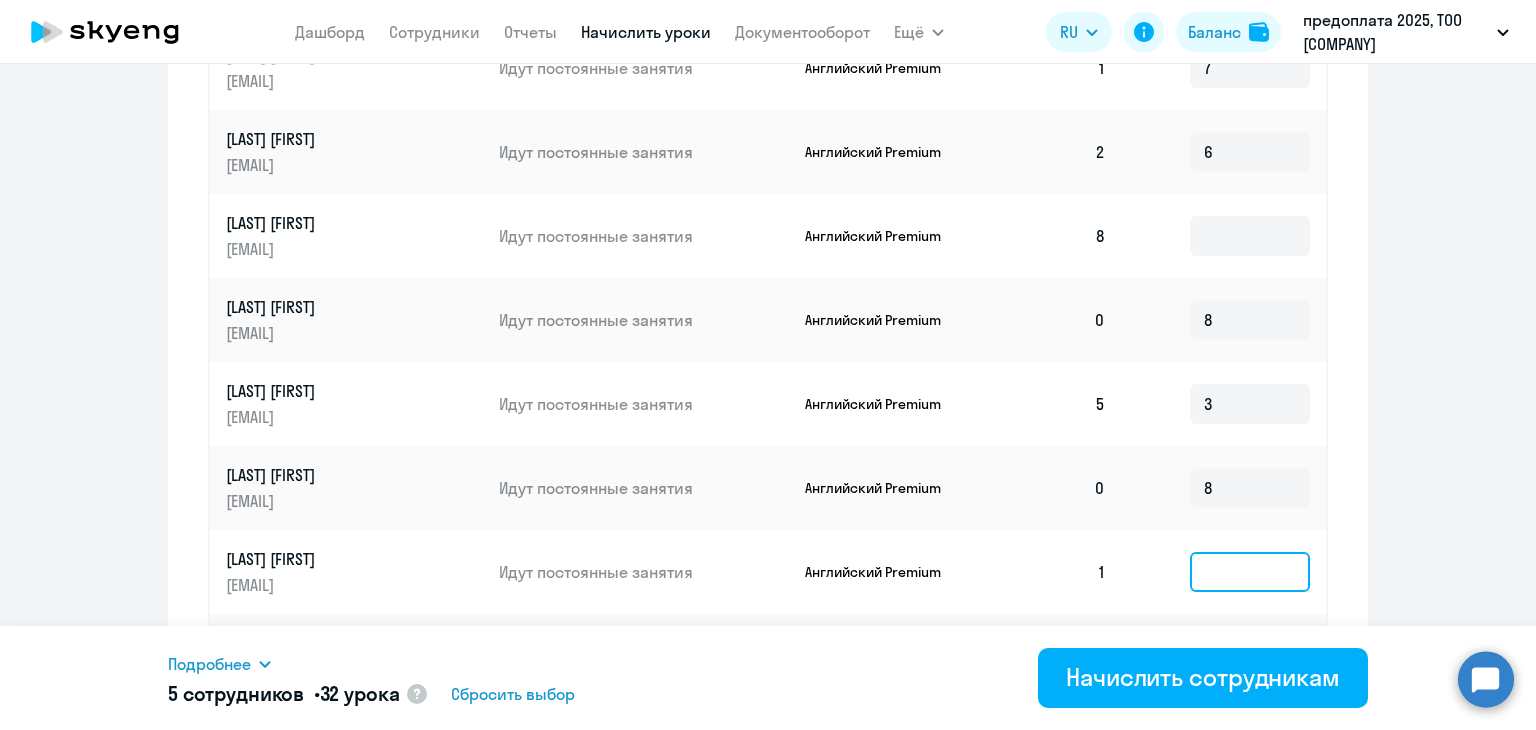 click 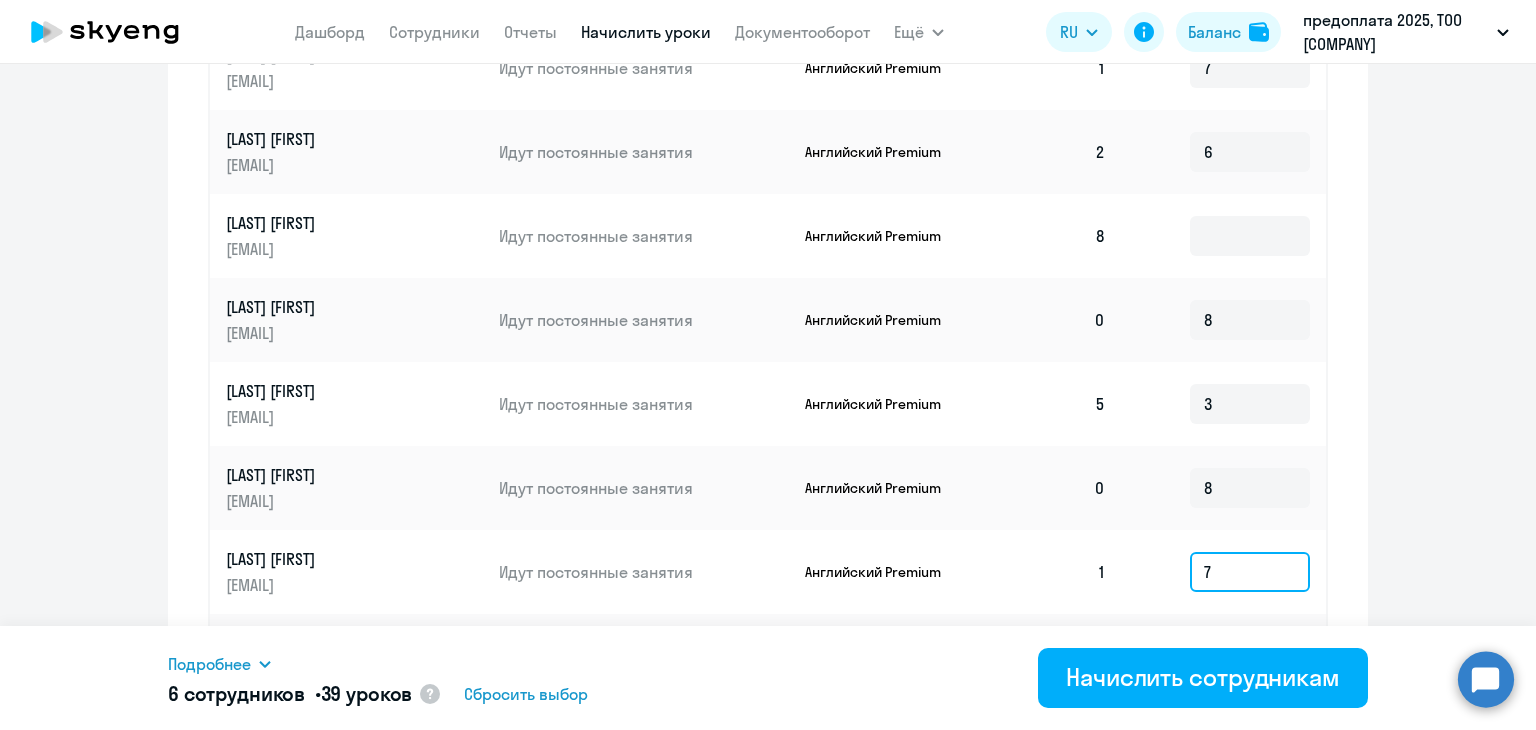 scroll, scrollTop: 1096, scrollLeft: 0, axis: vertical 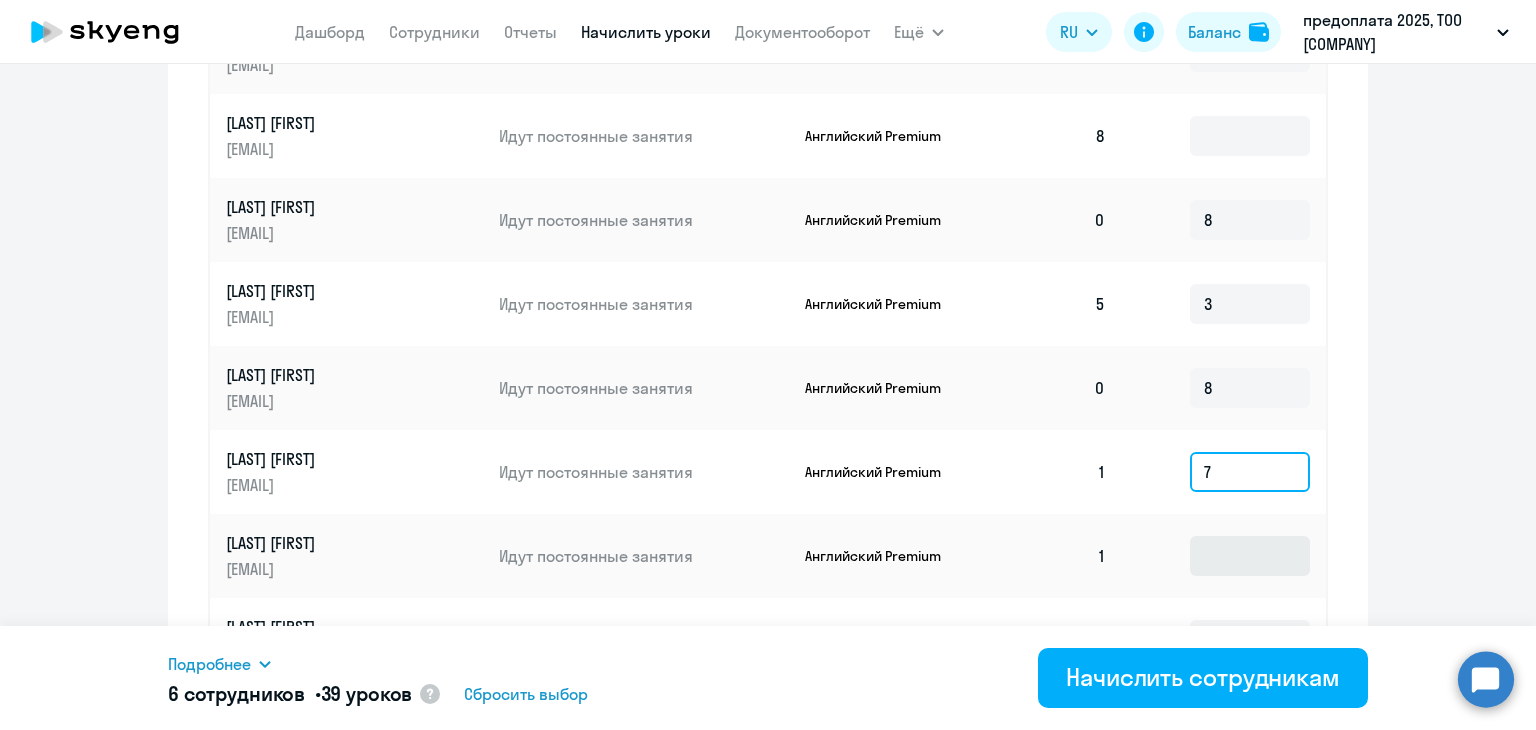 type on "7" 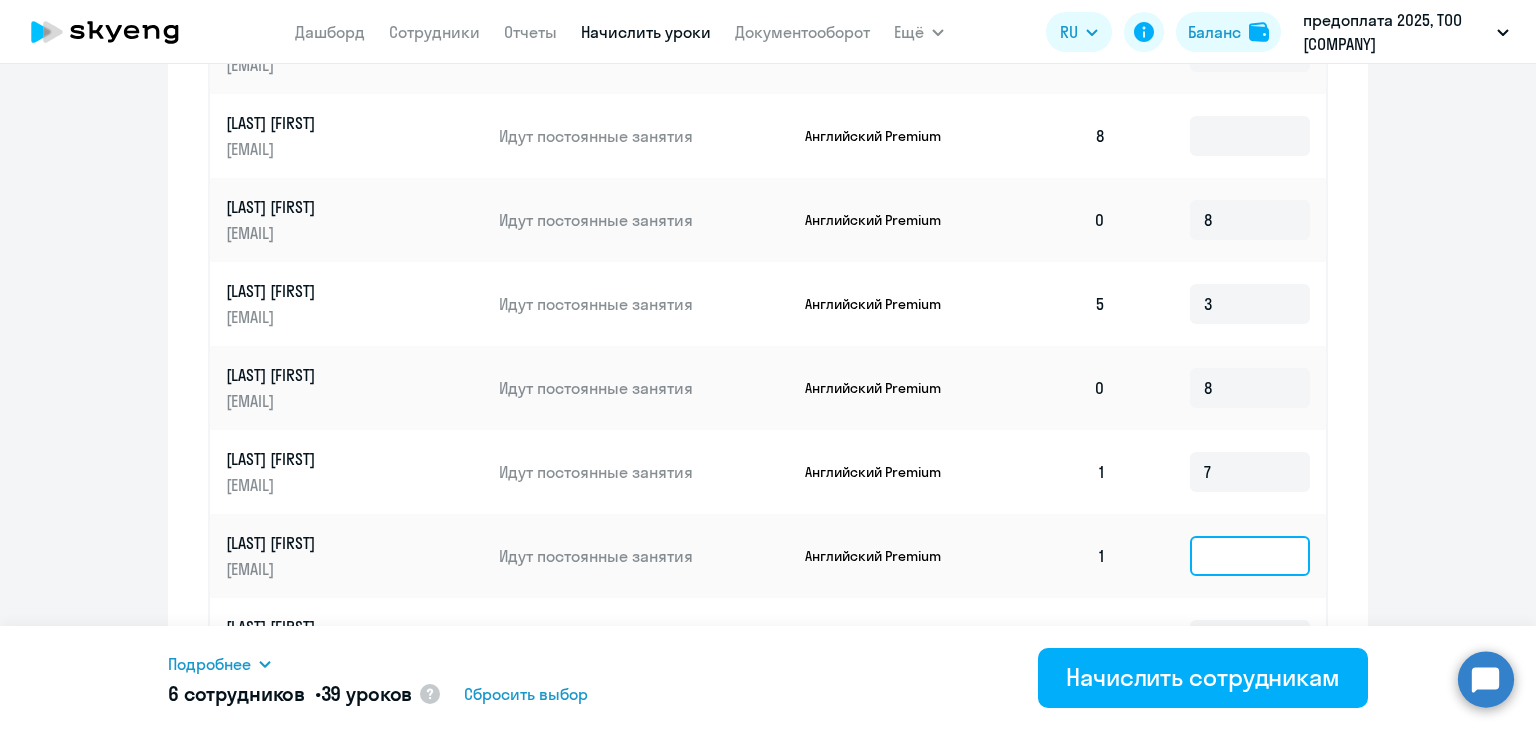 click 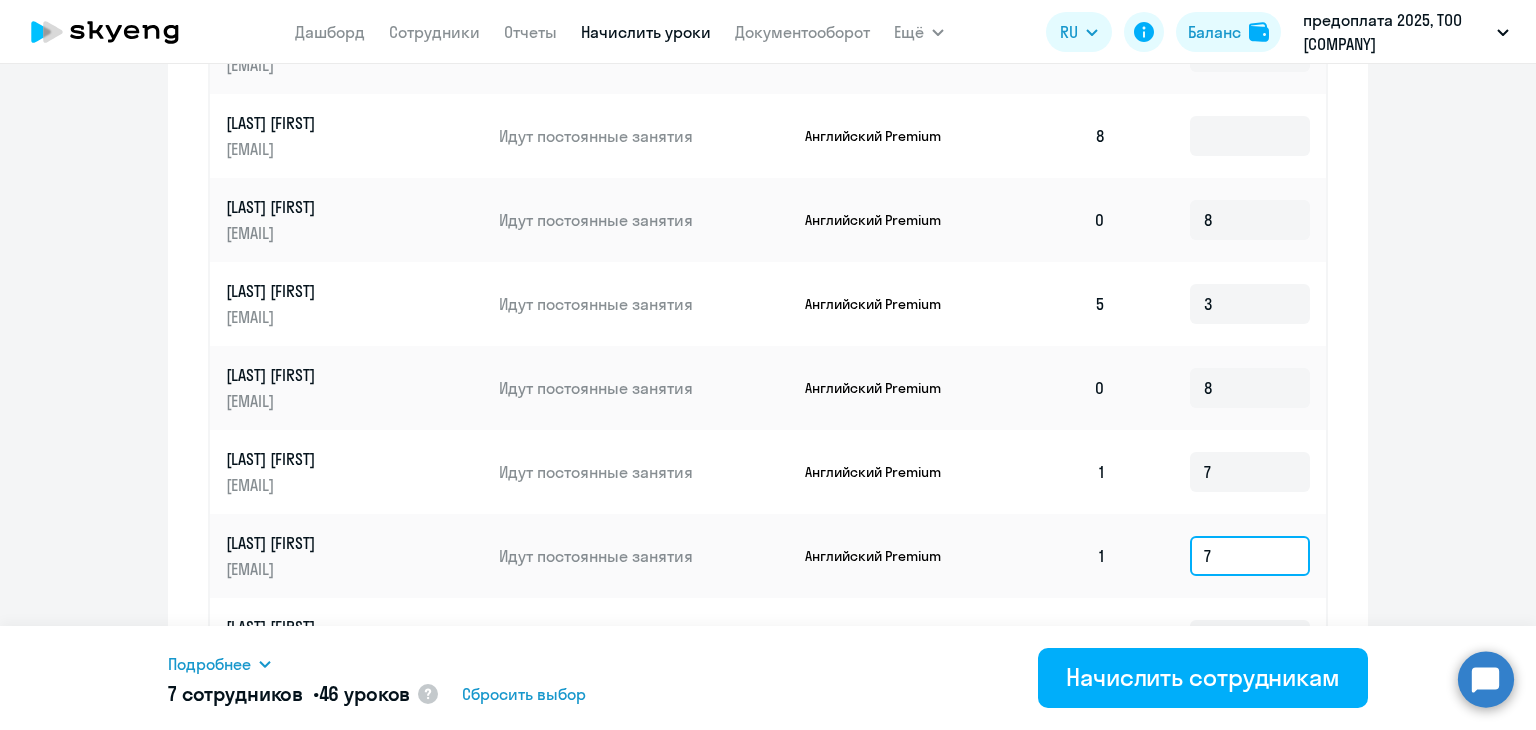 scroll, scrollTop: 1296, scrollLeft: 0, axis: vertical 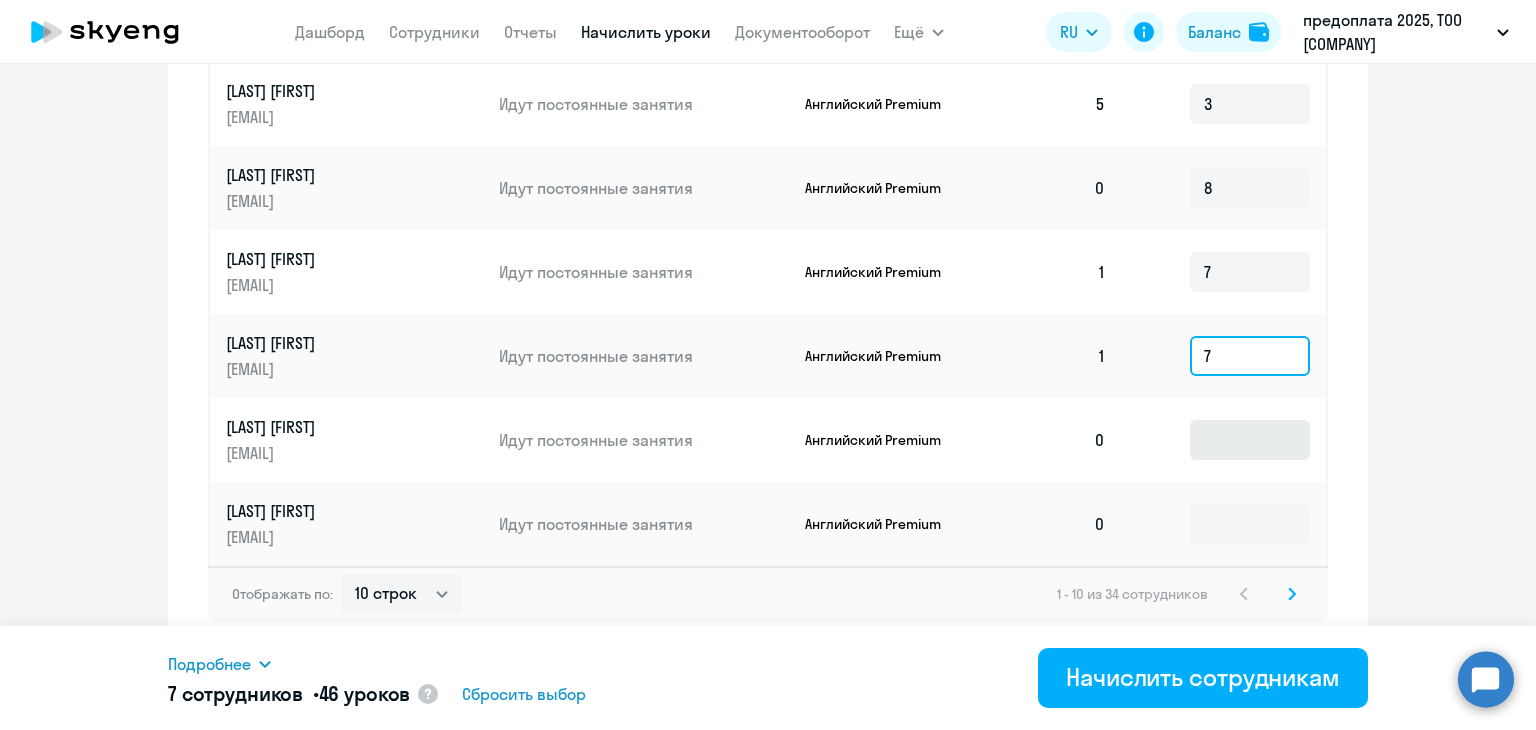 type on "7" 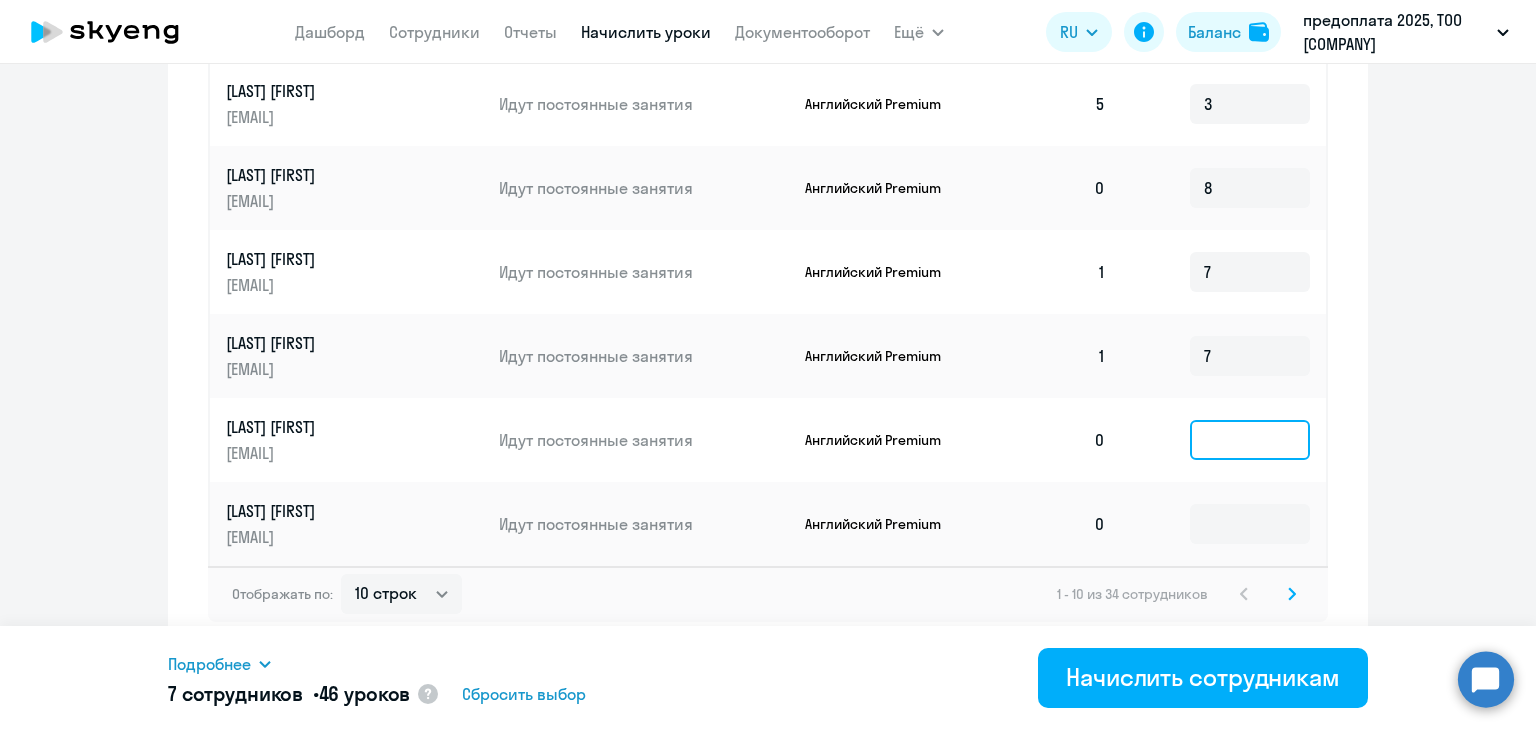 click 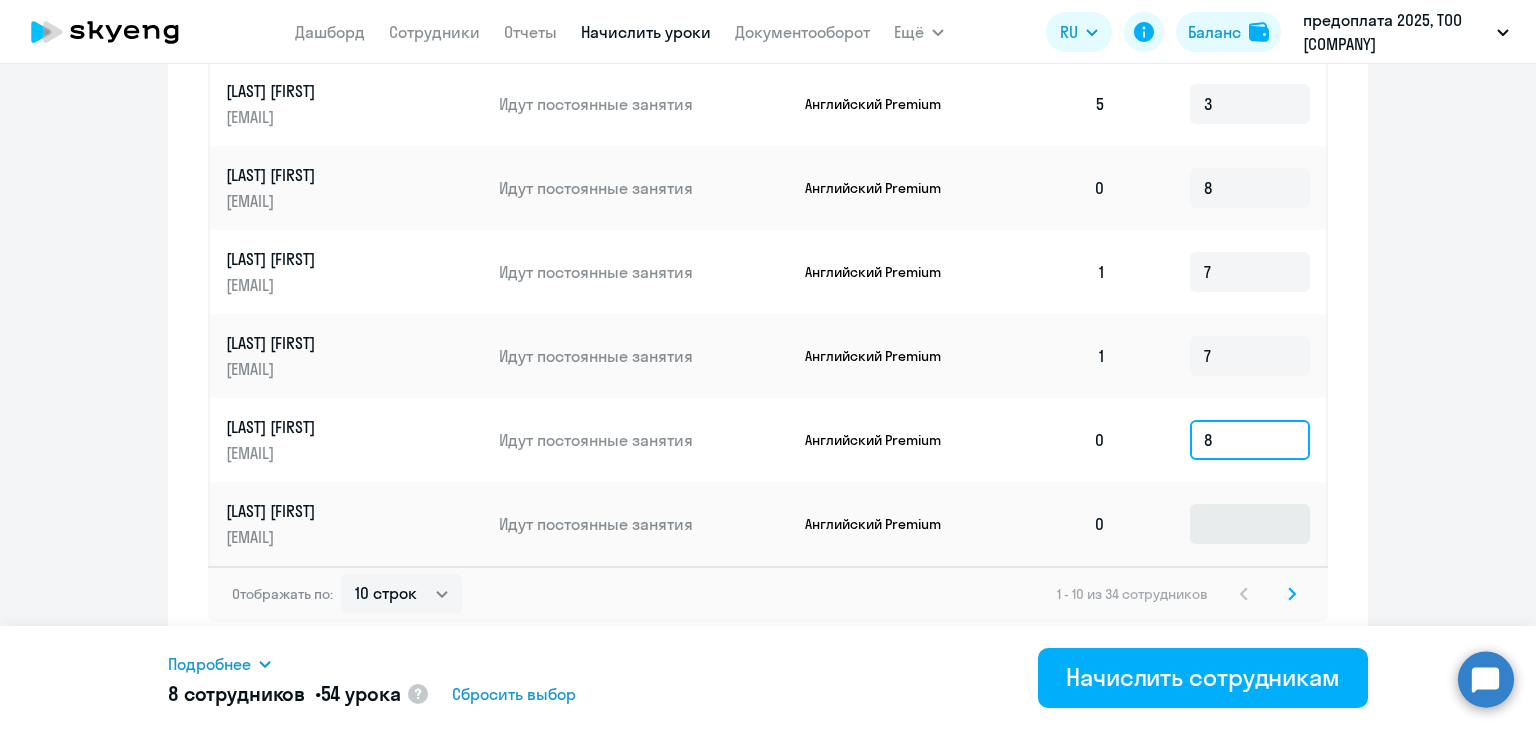 type on "8" 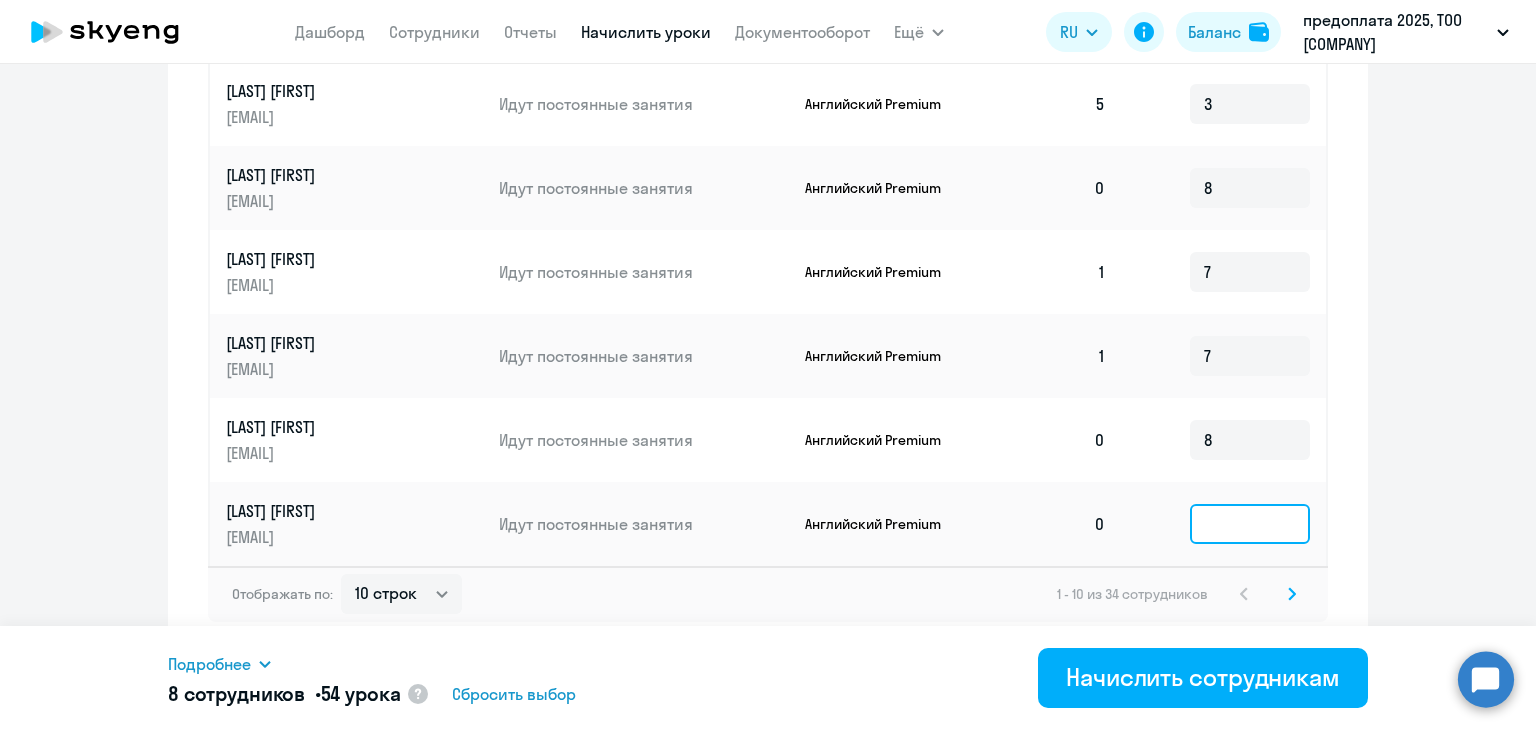 click 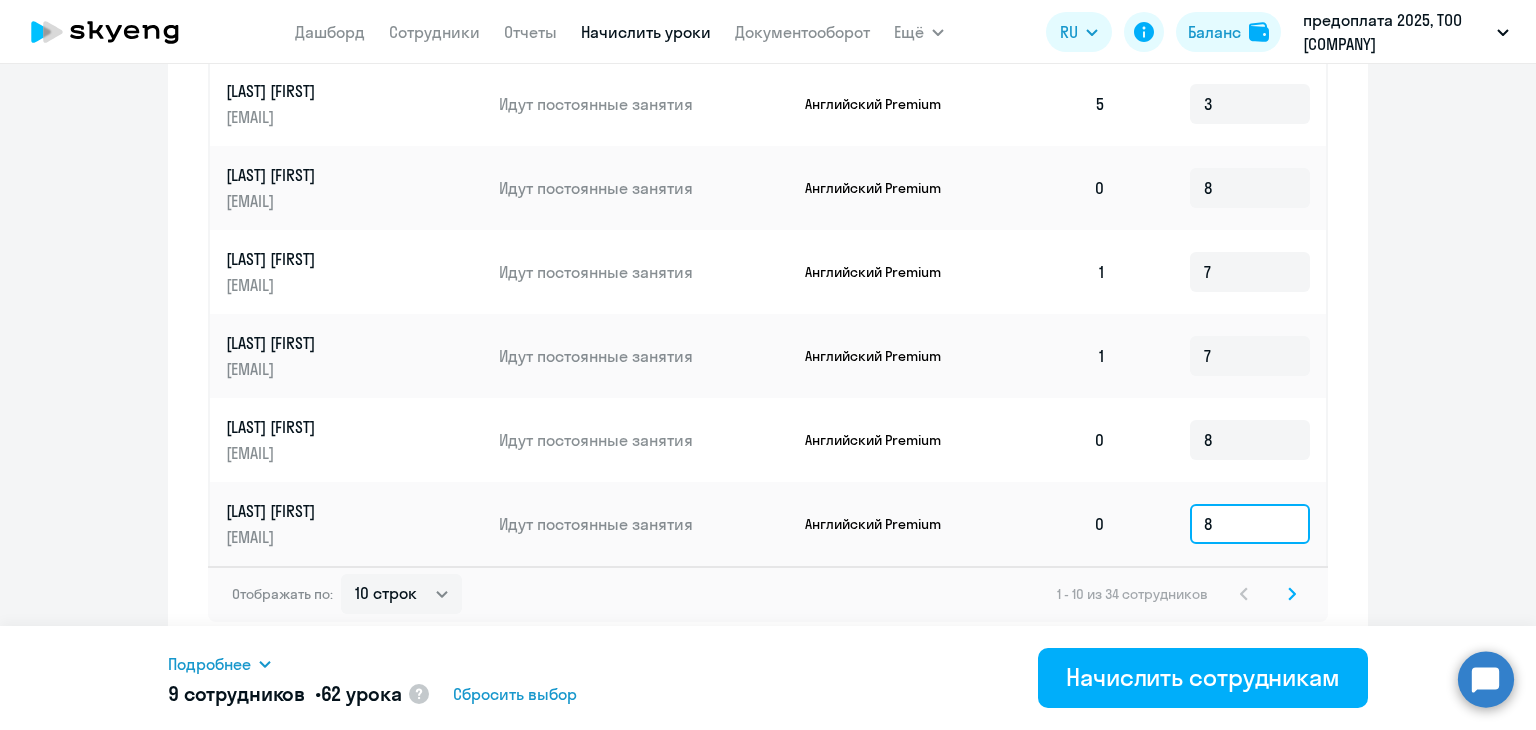 scroll, scrollTop: 1300, scrollLeft: 0, axis: vertical 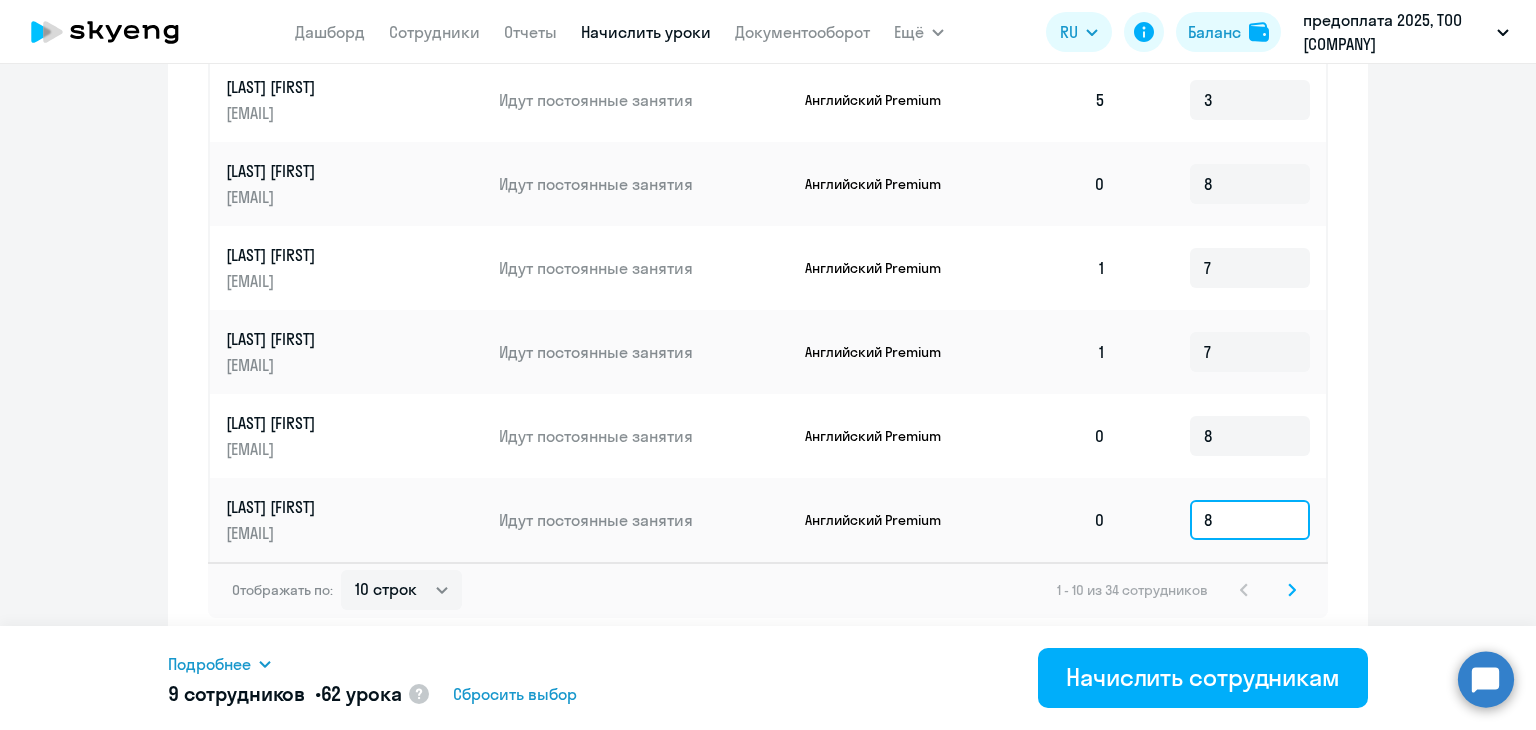 type on "8" 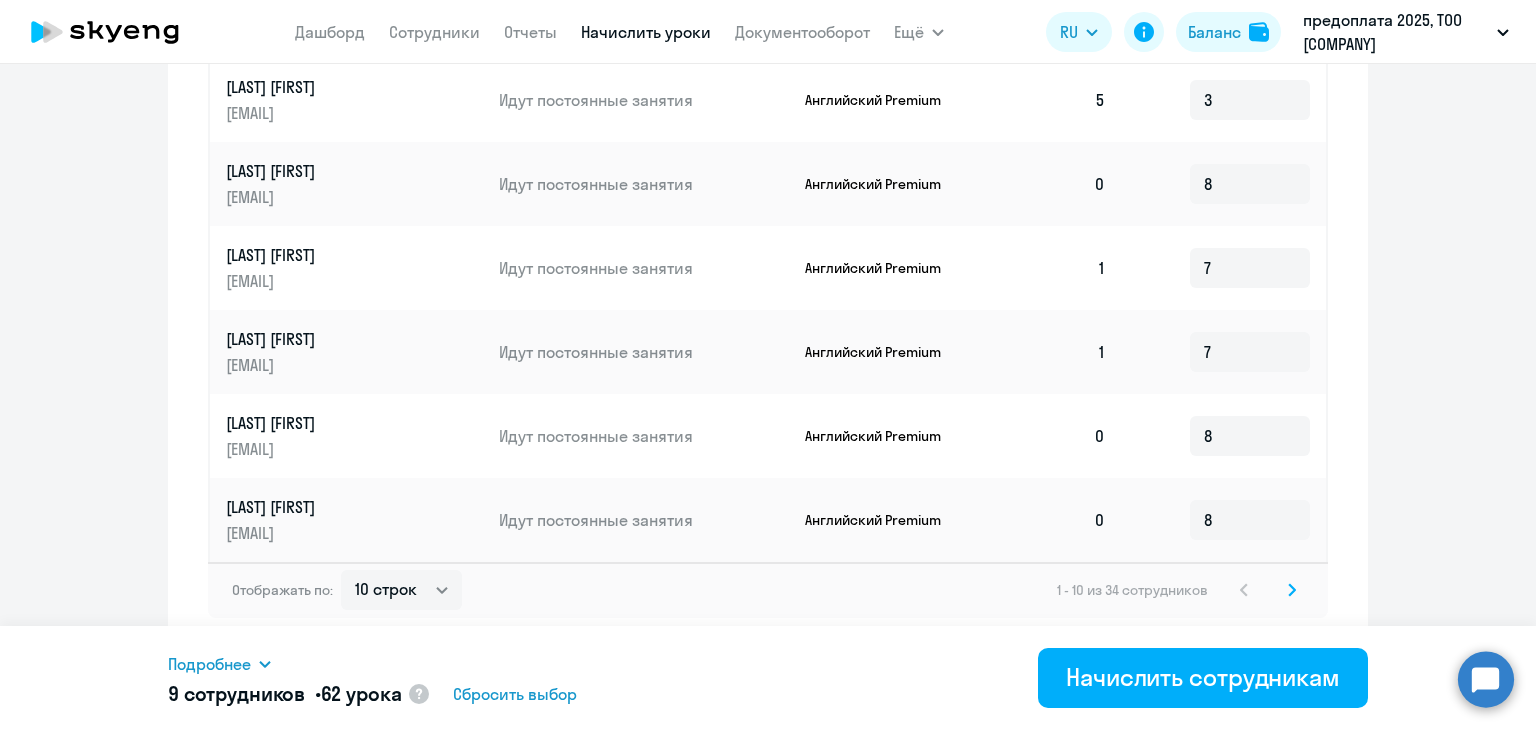 click 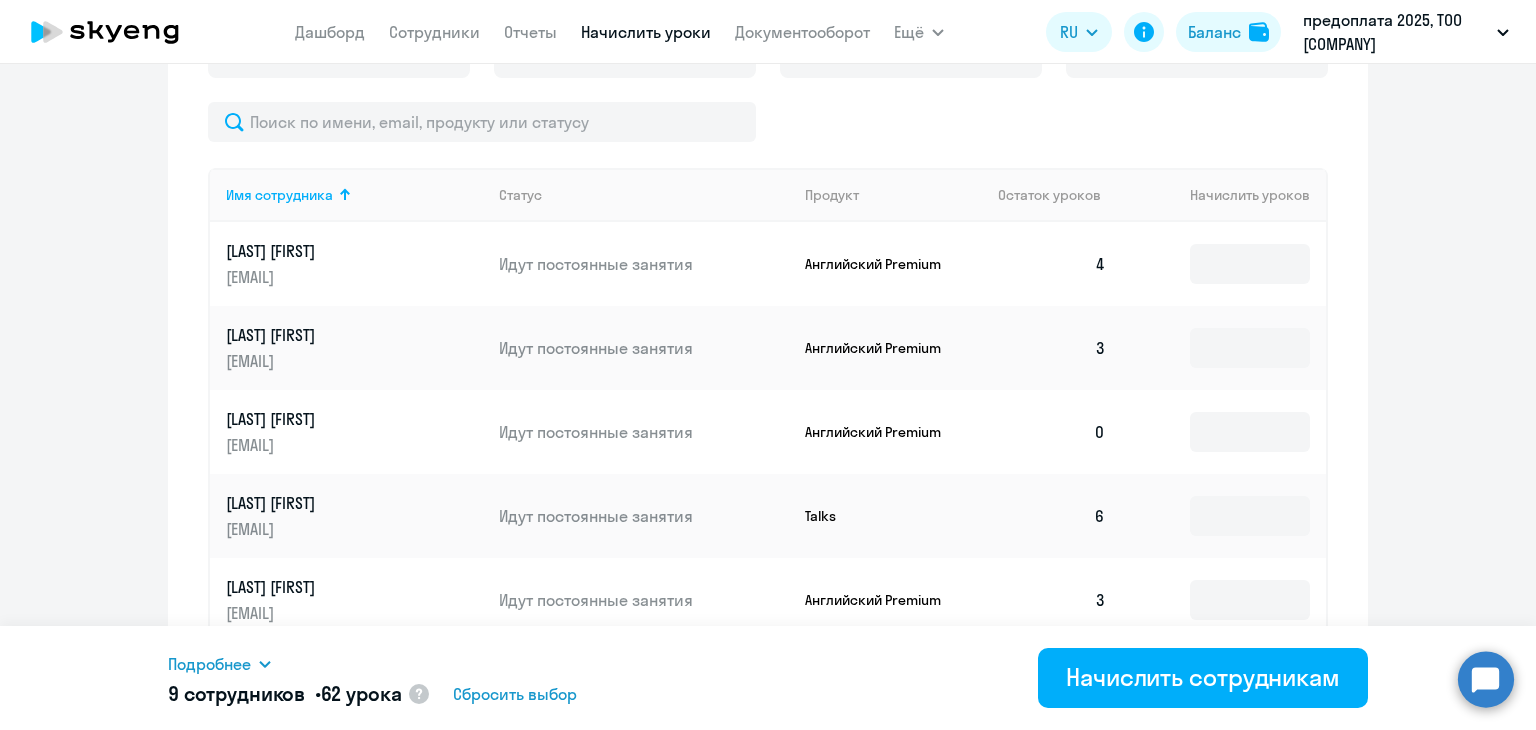 scroll, scrollTop: 700, scrollLeft: 0, axis: vertical 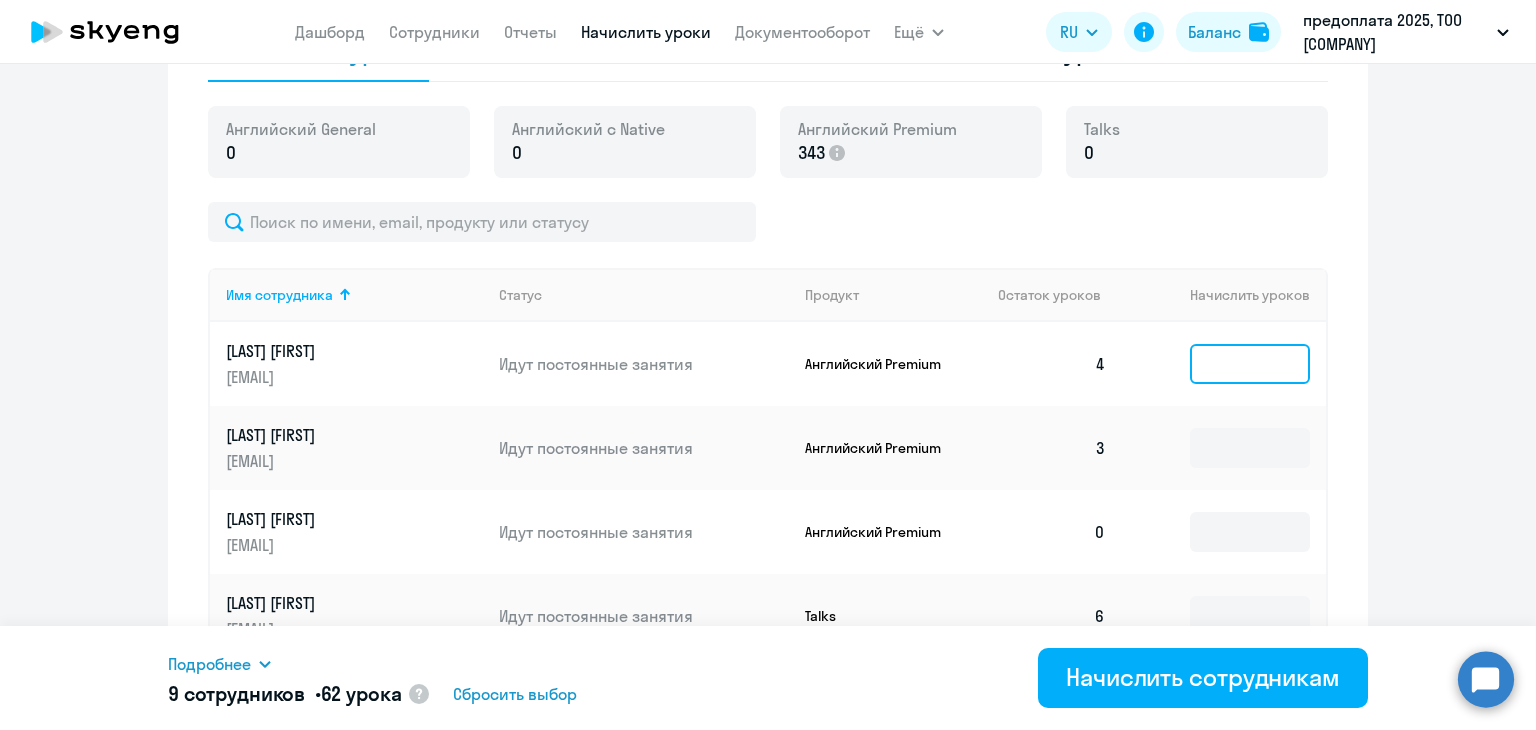 click 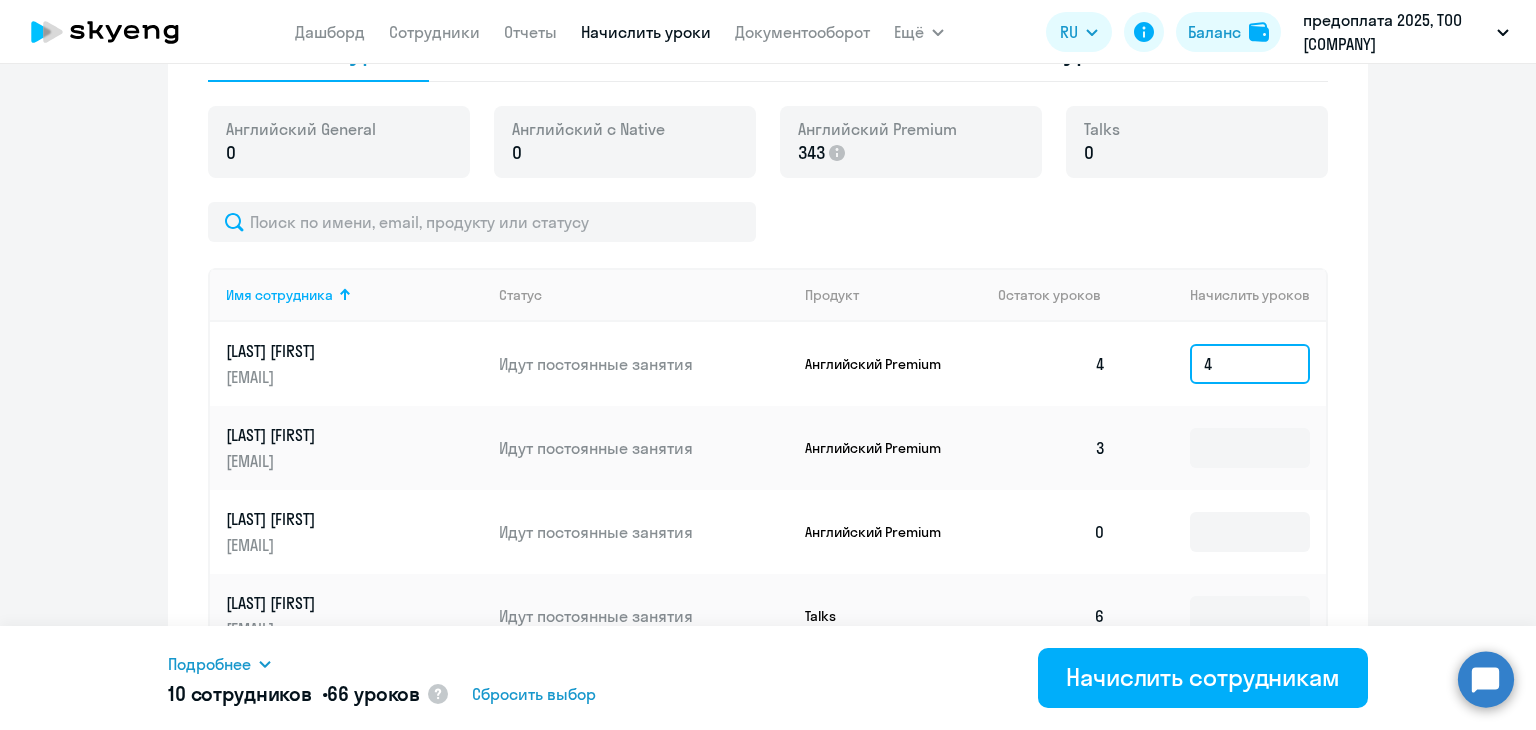 type on "4" 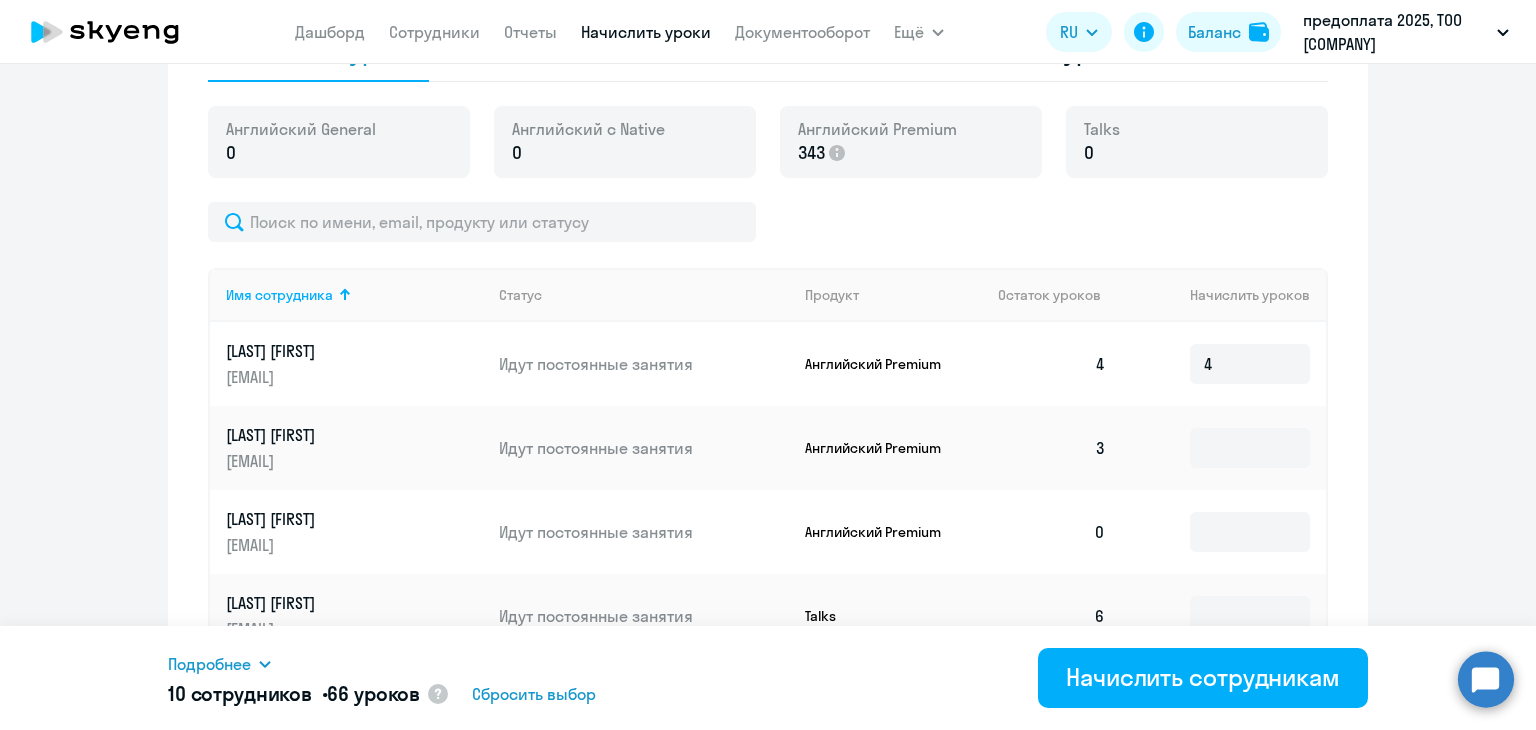 click 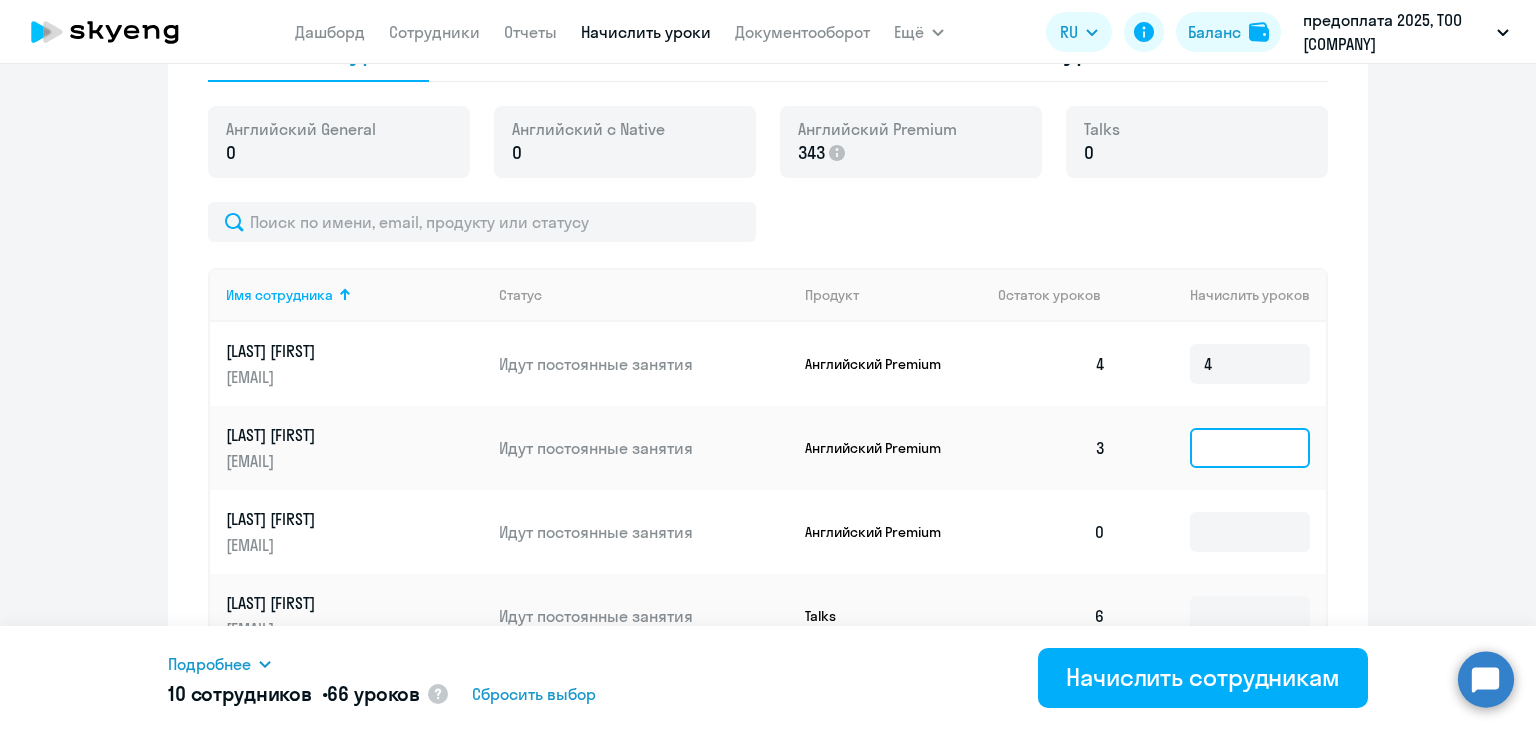 click 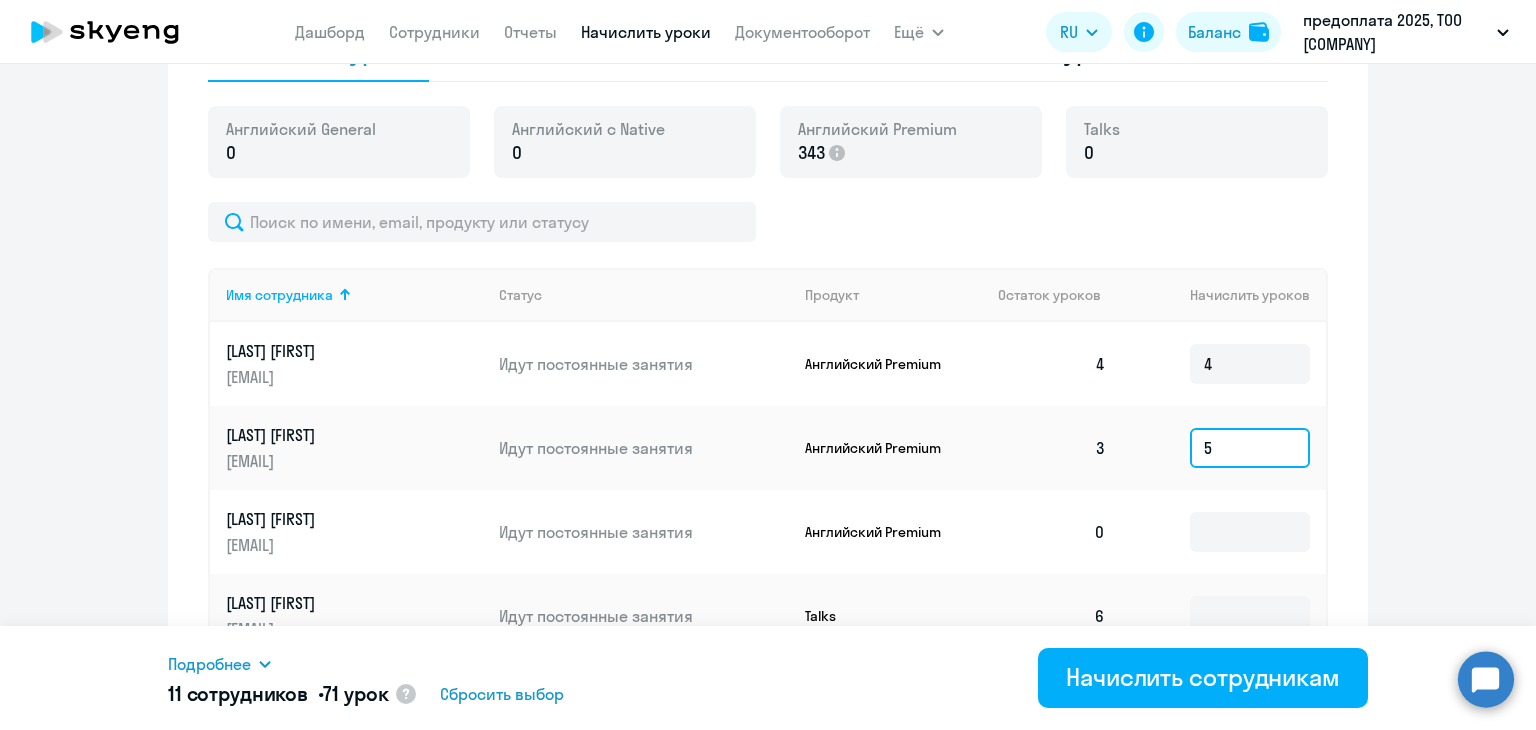 click on "5" 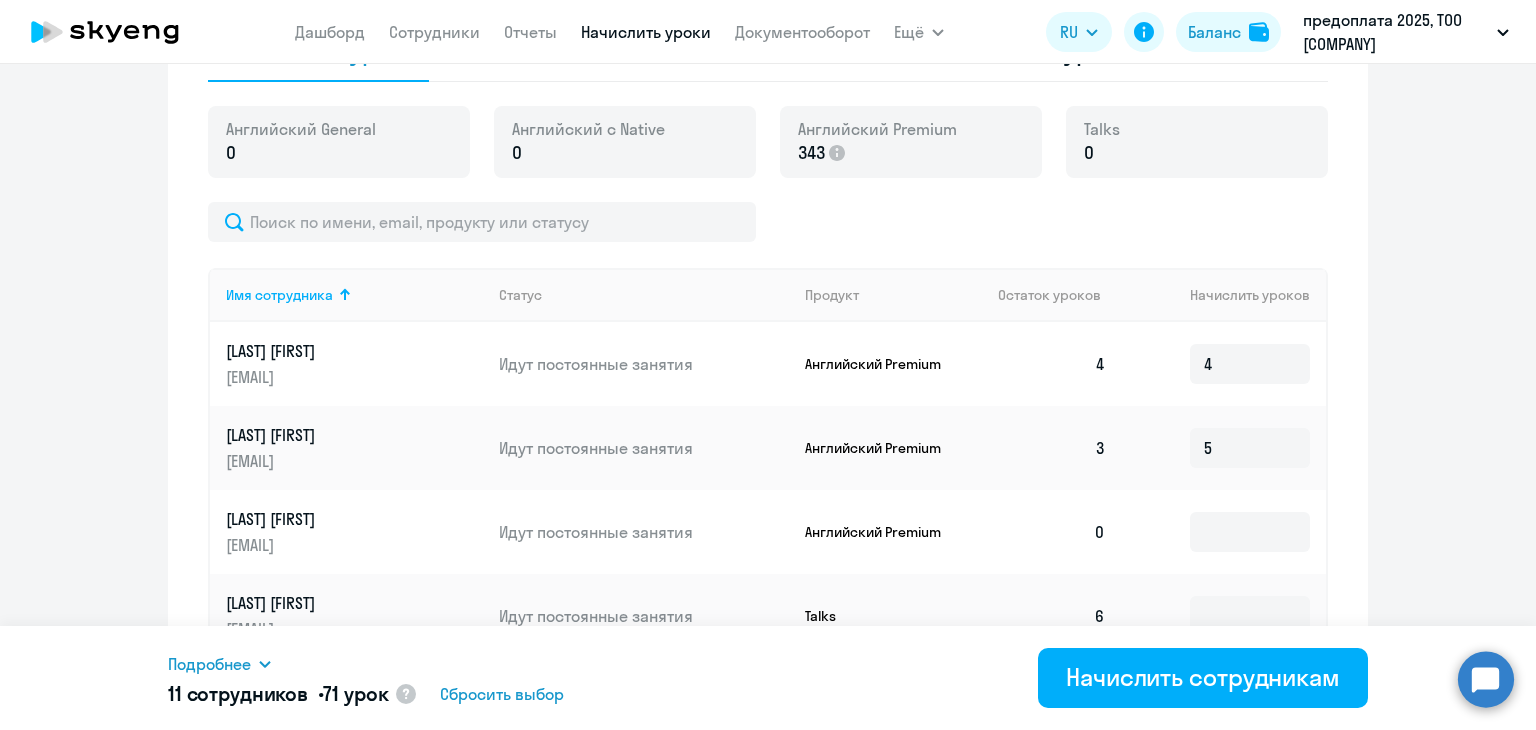 click 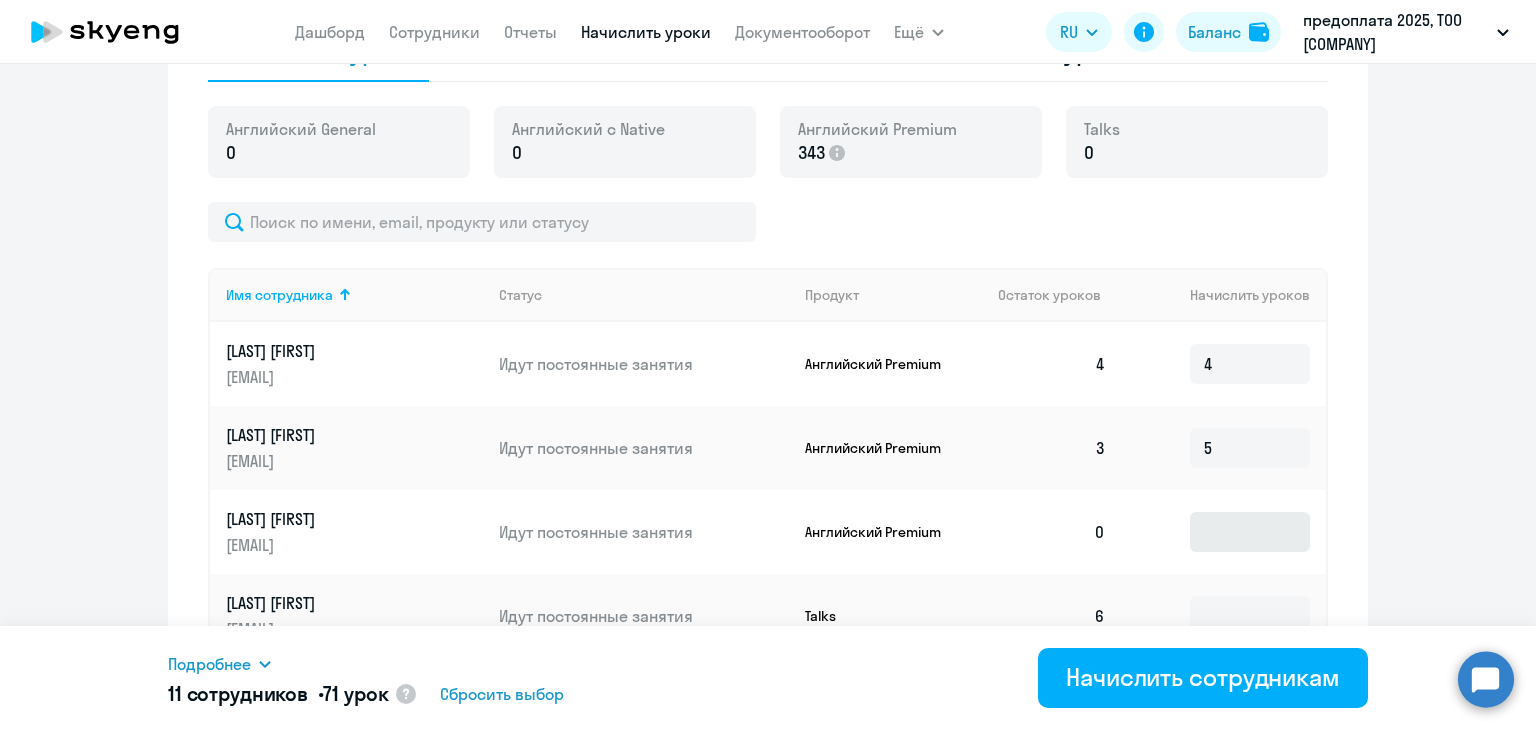 scroll, scrollTop: 800, scrollLeft: 0, axis: vertical 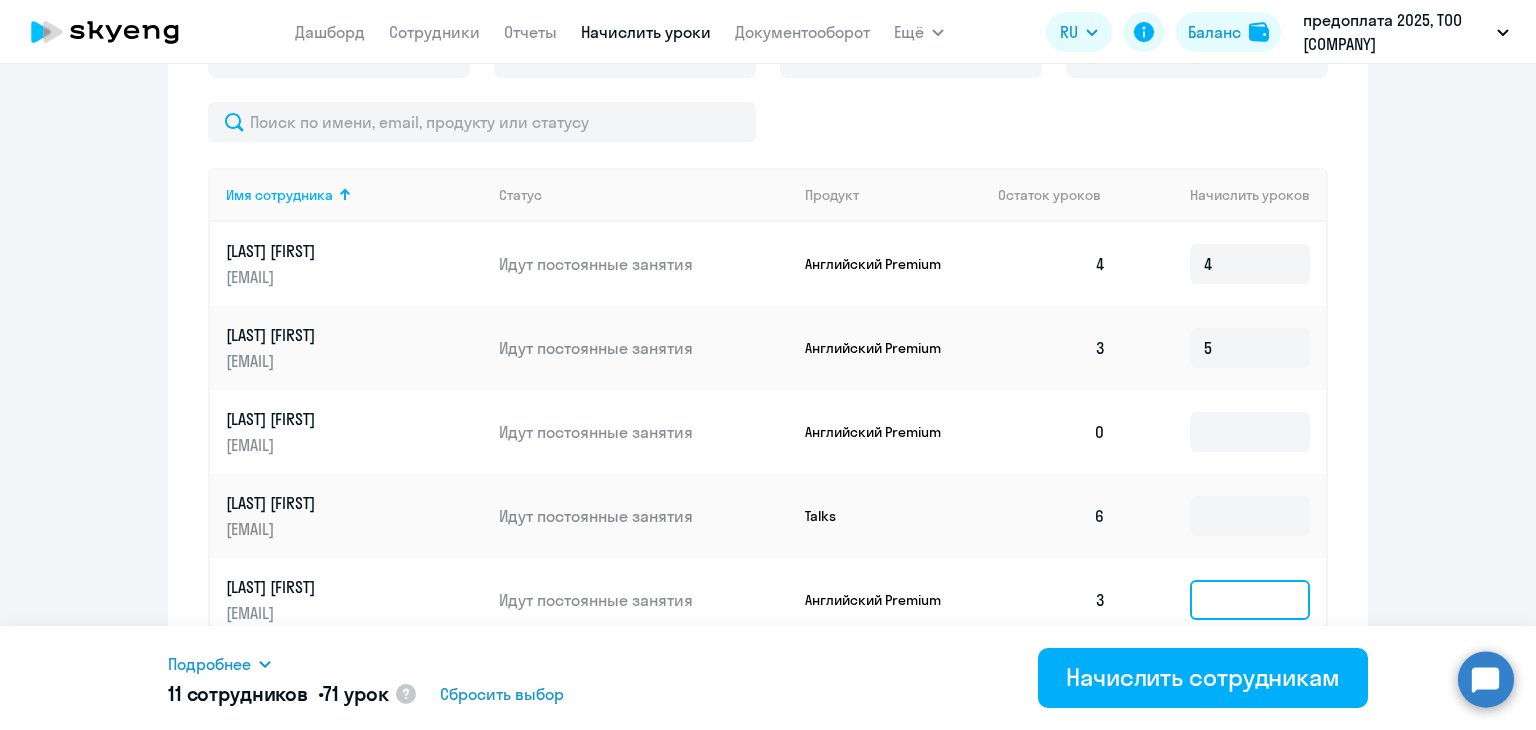 click 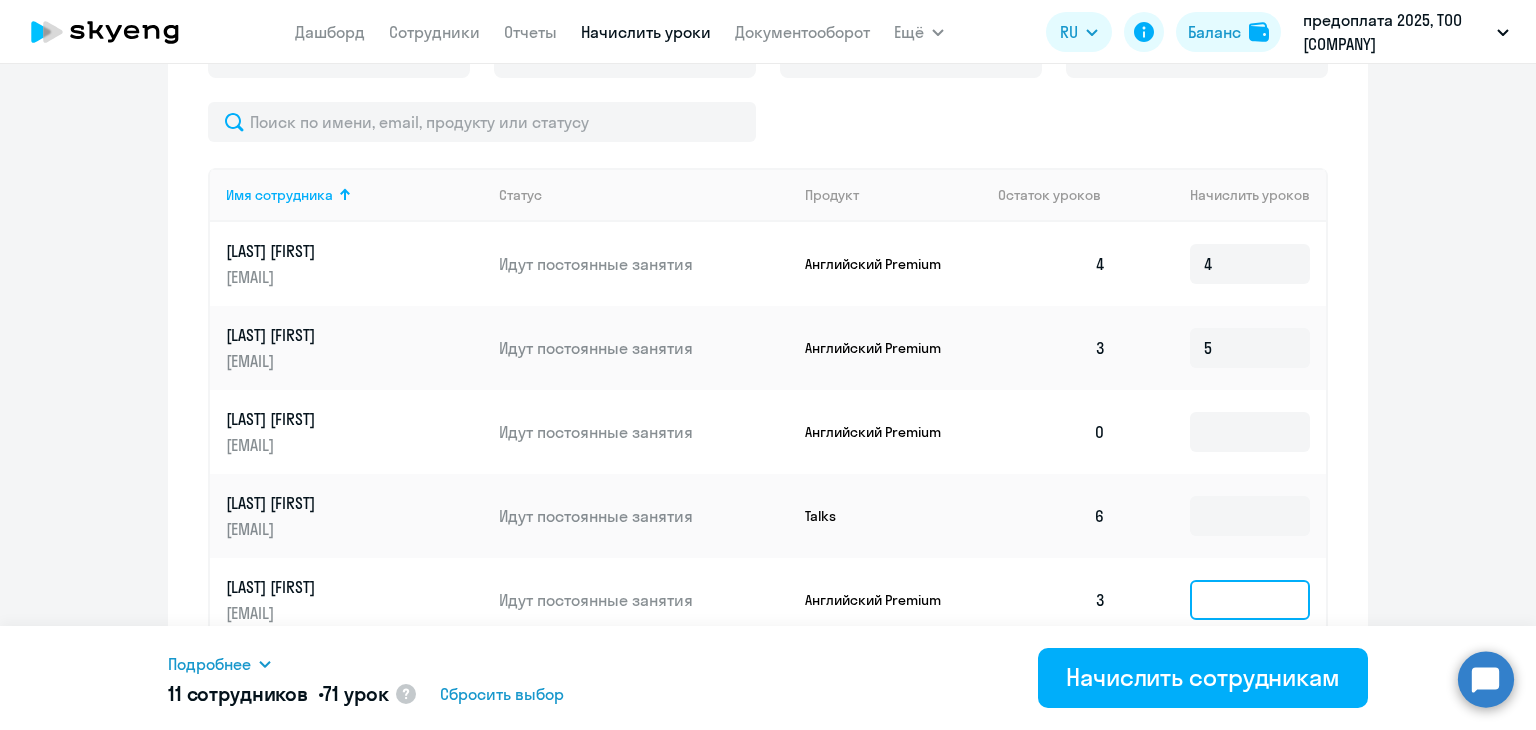 scroll, scrollTop: 1000, scrollLeft: 0, axis: vertical 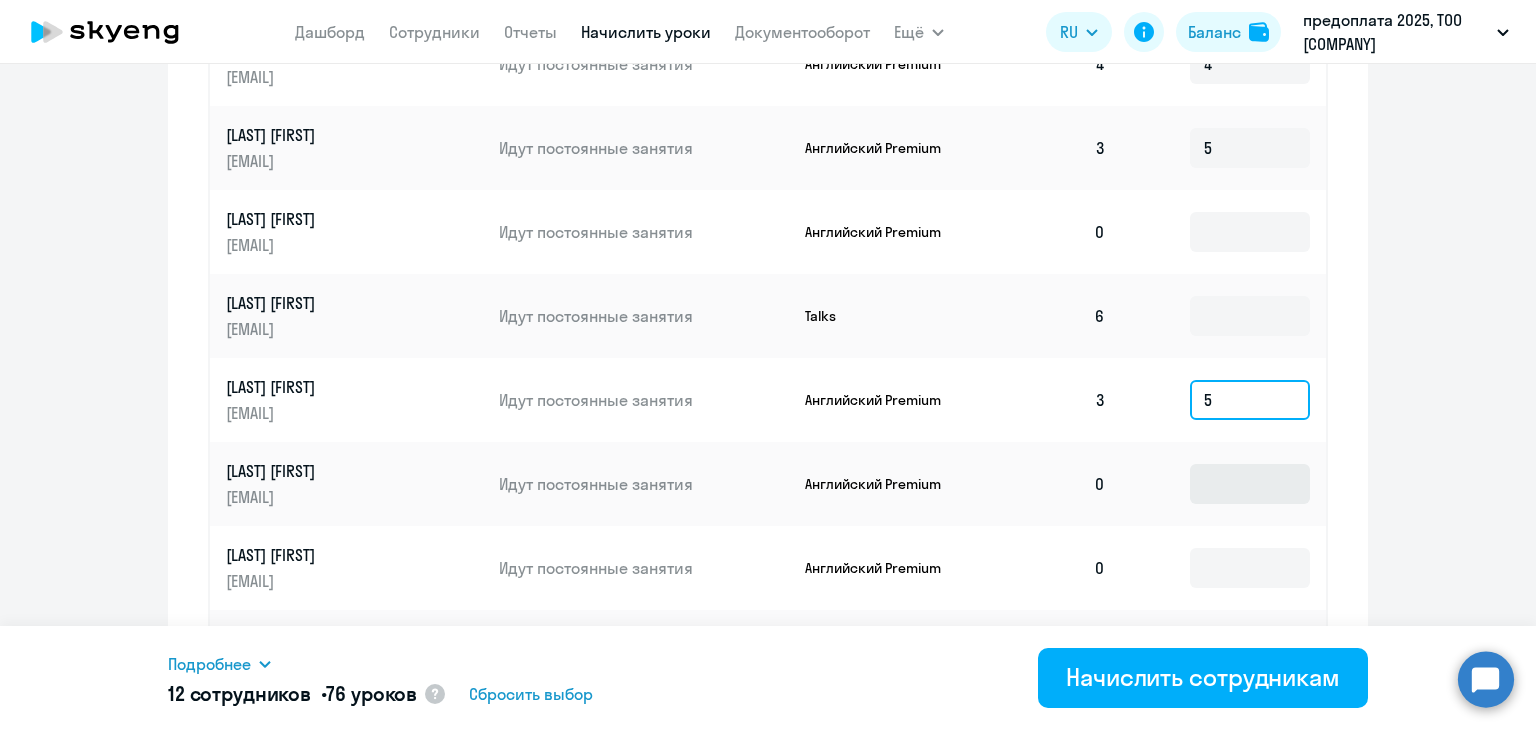 type on "5" 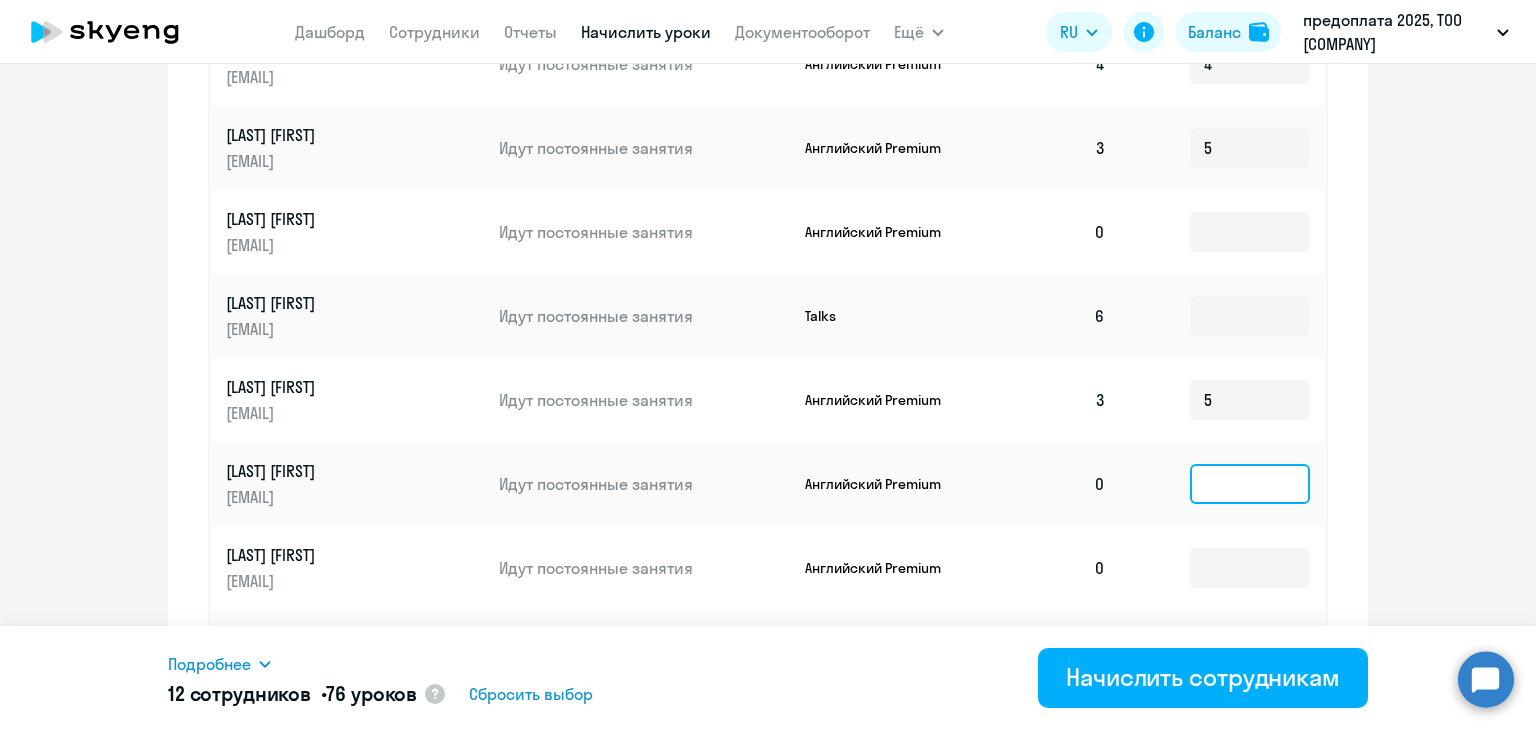 click 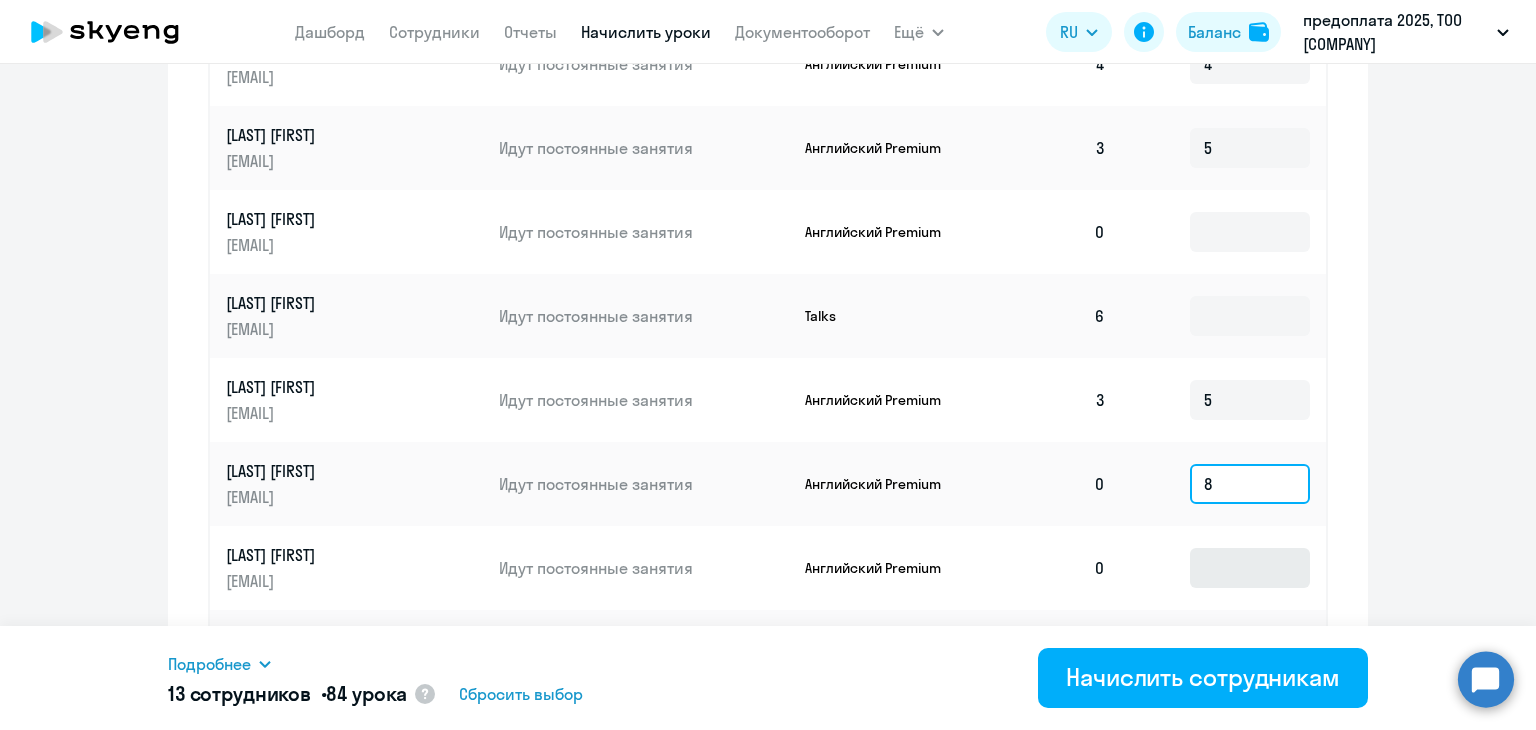 type on "8" 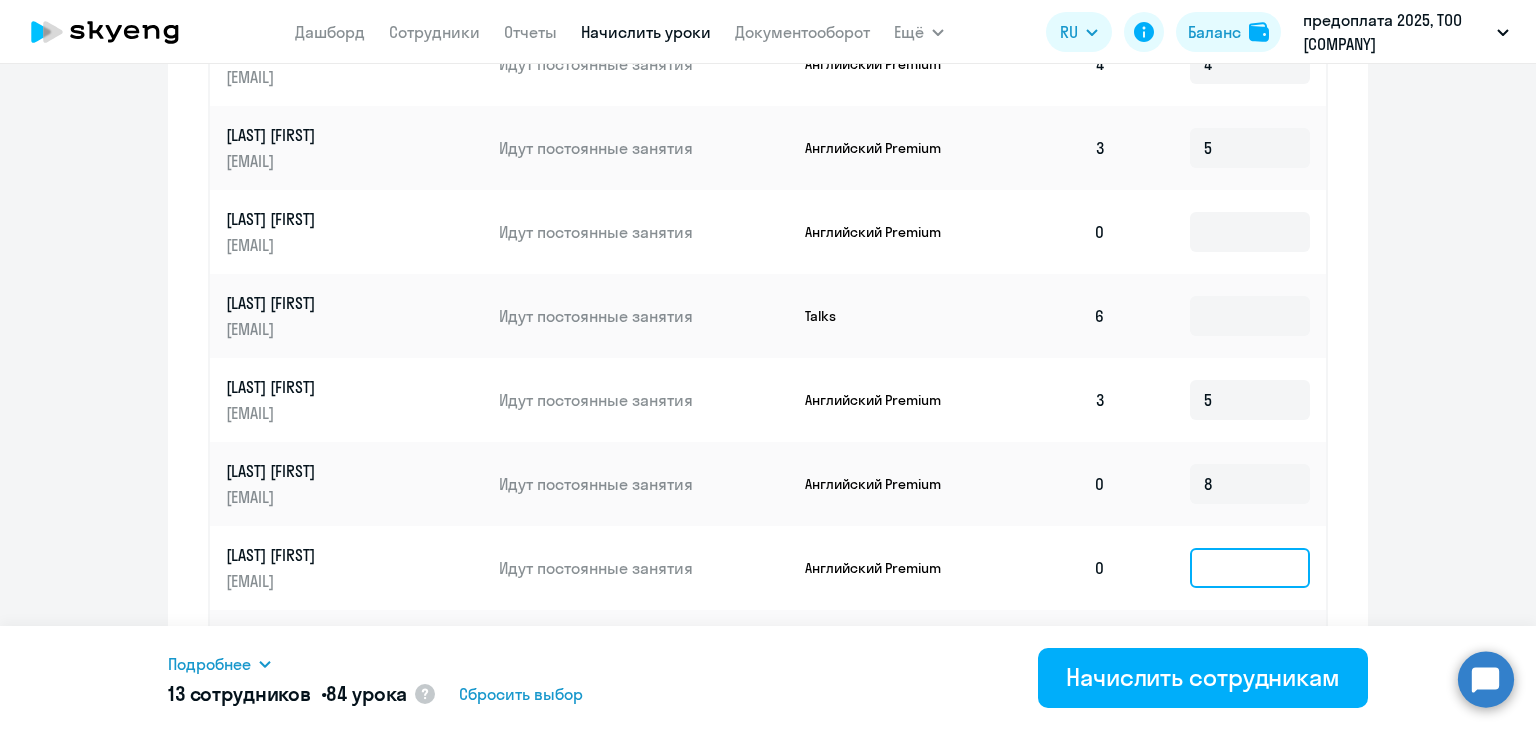 click 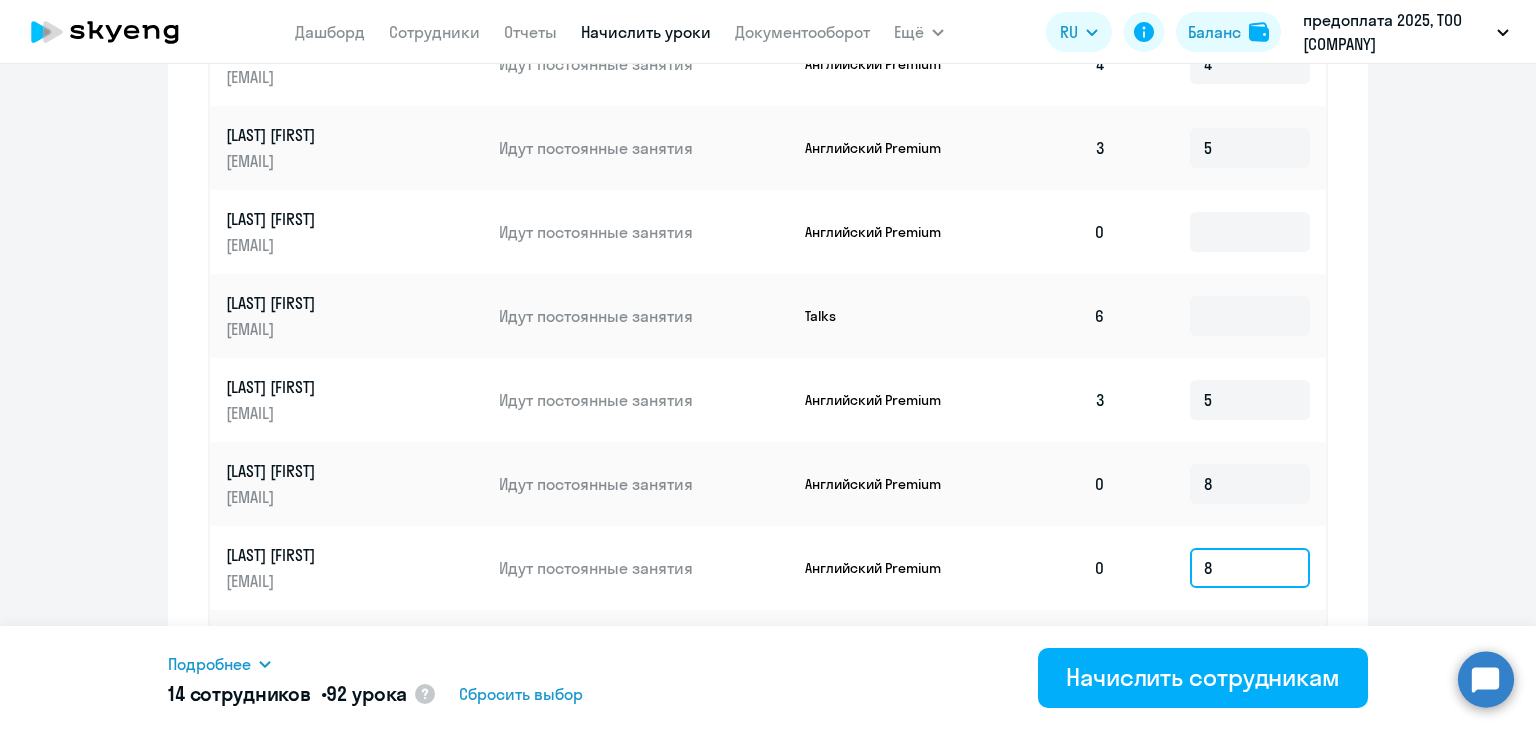 scroll, scrollTop: 1100, scrollLeft: 0, axis: vertical 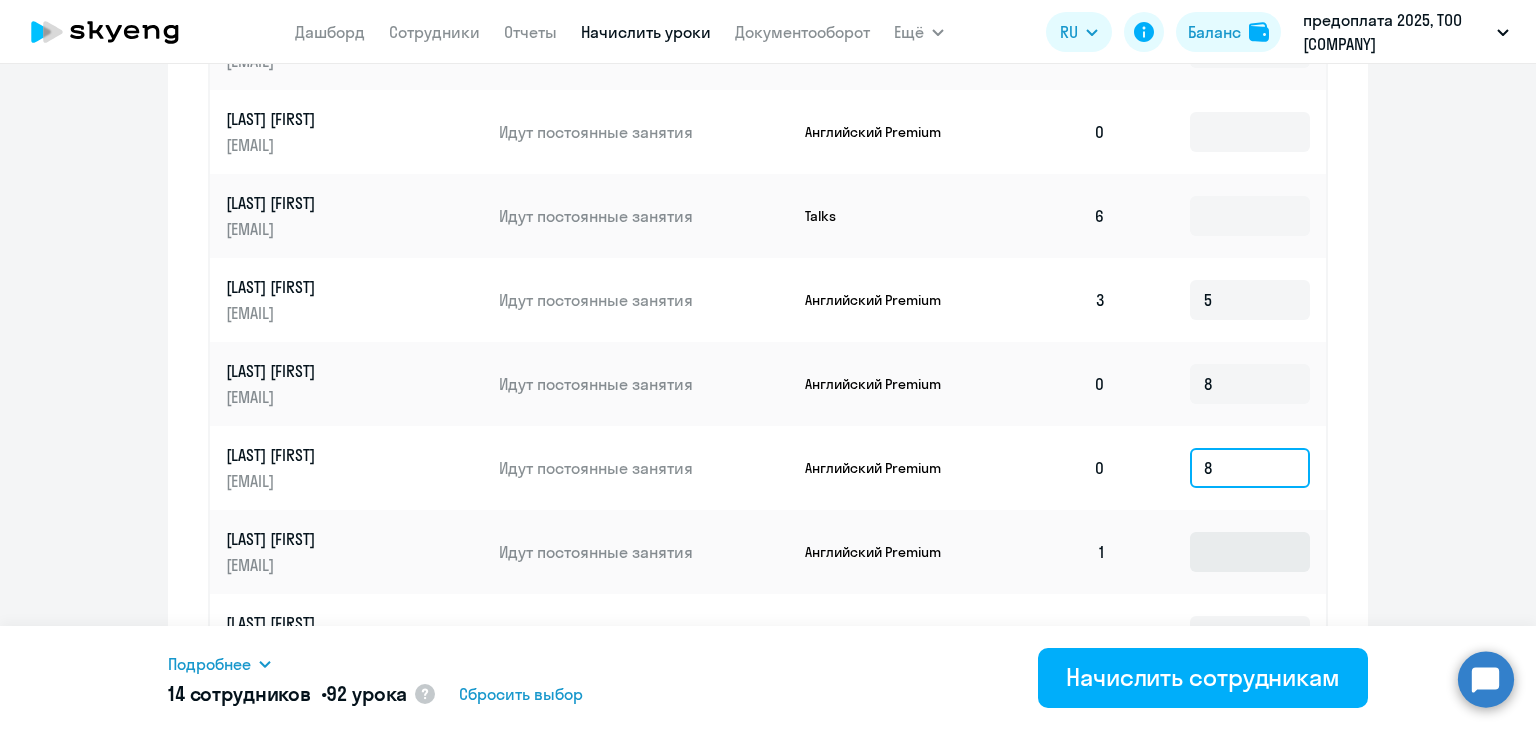 type on "8" 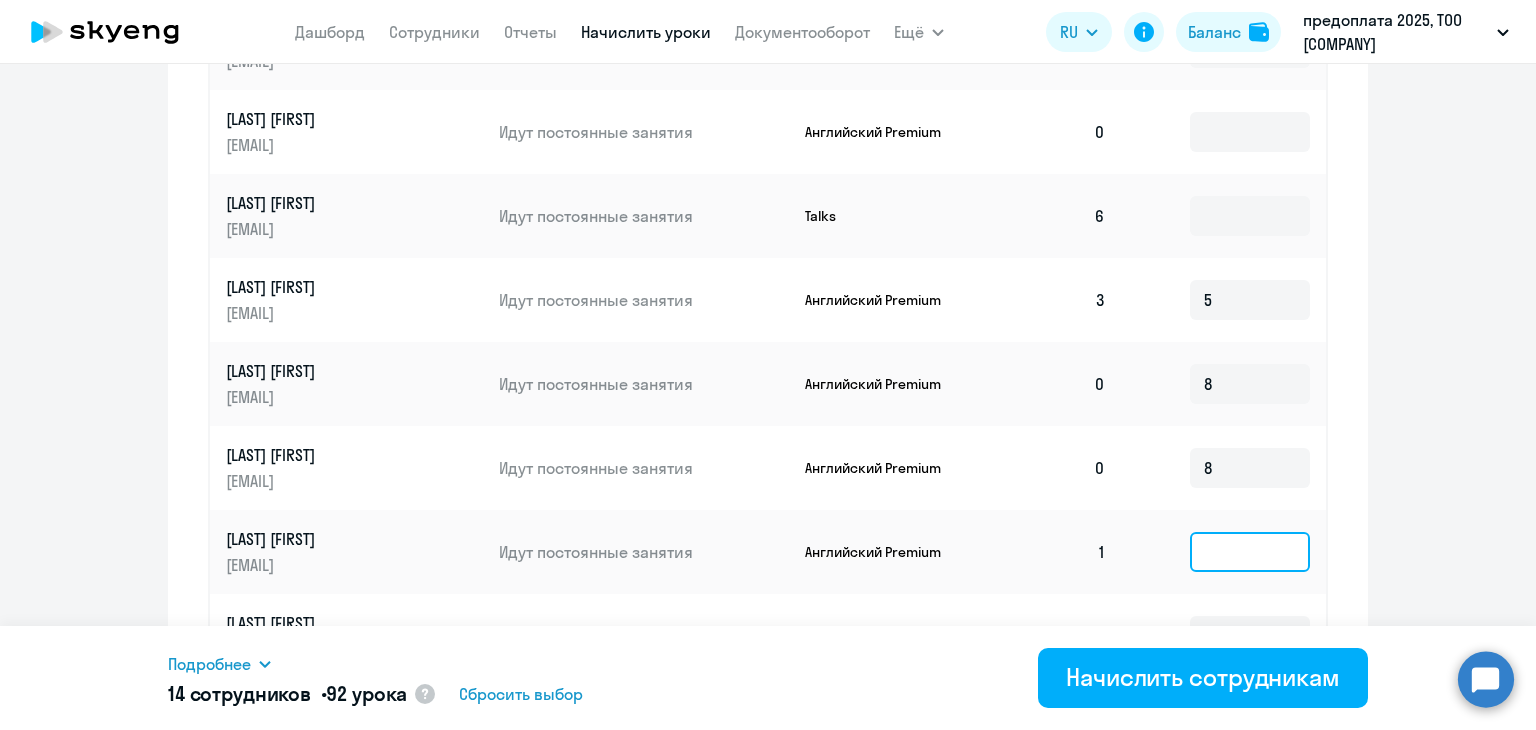 click 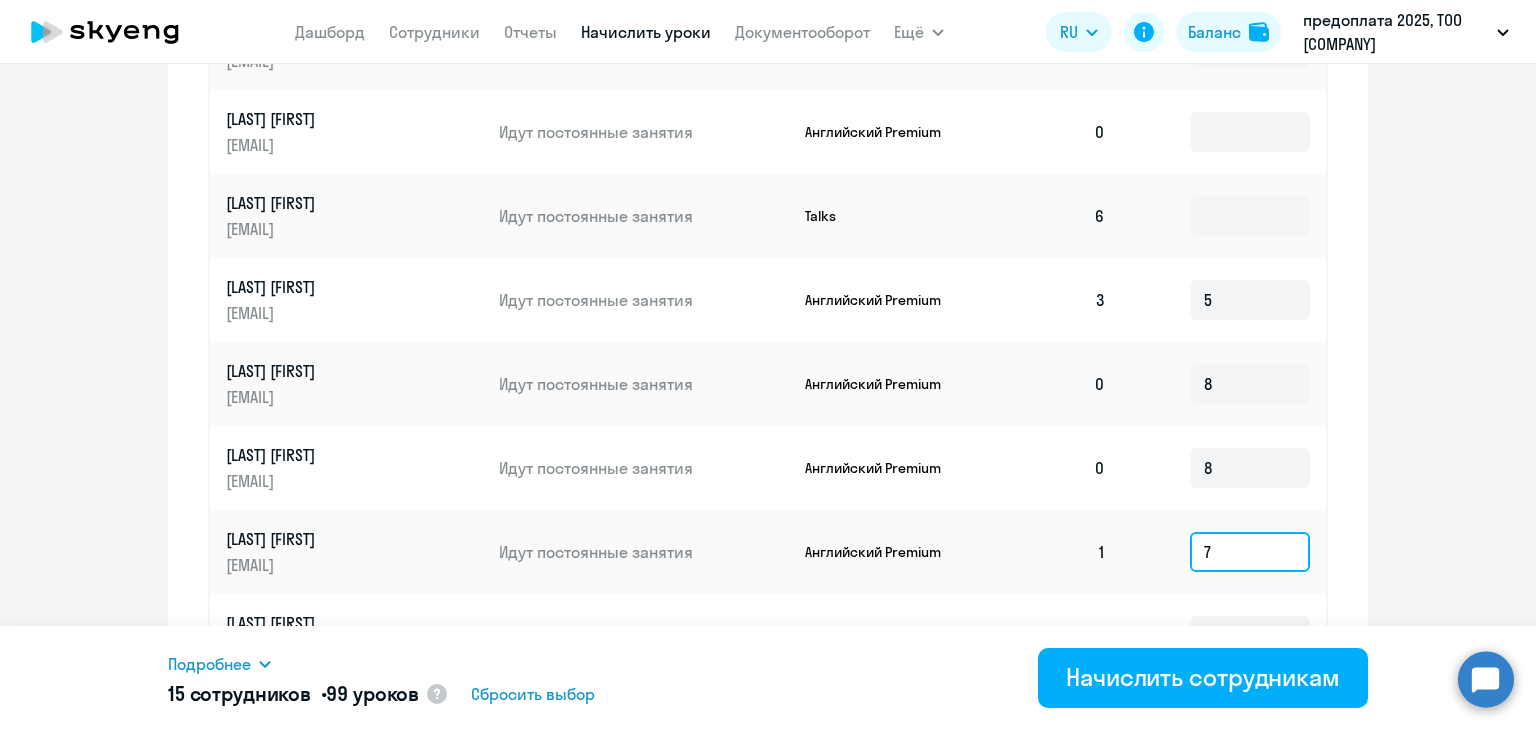 scroll, scrollTop: 1300, scrollLeft: 0, axis: vertical 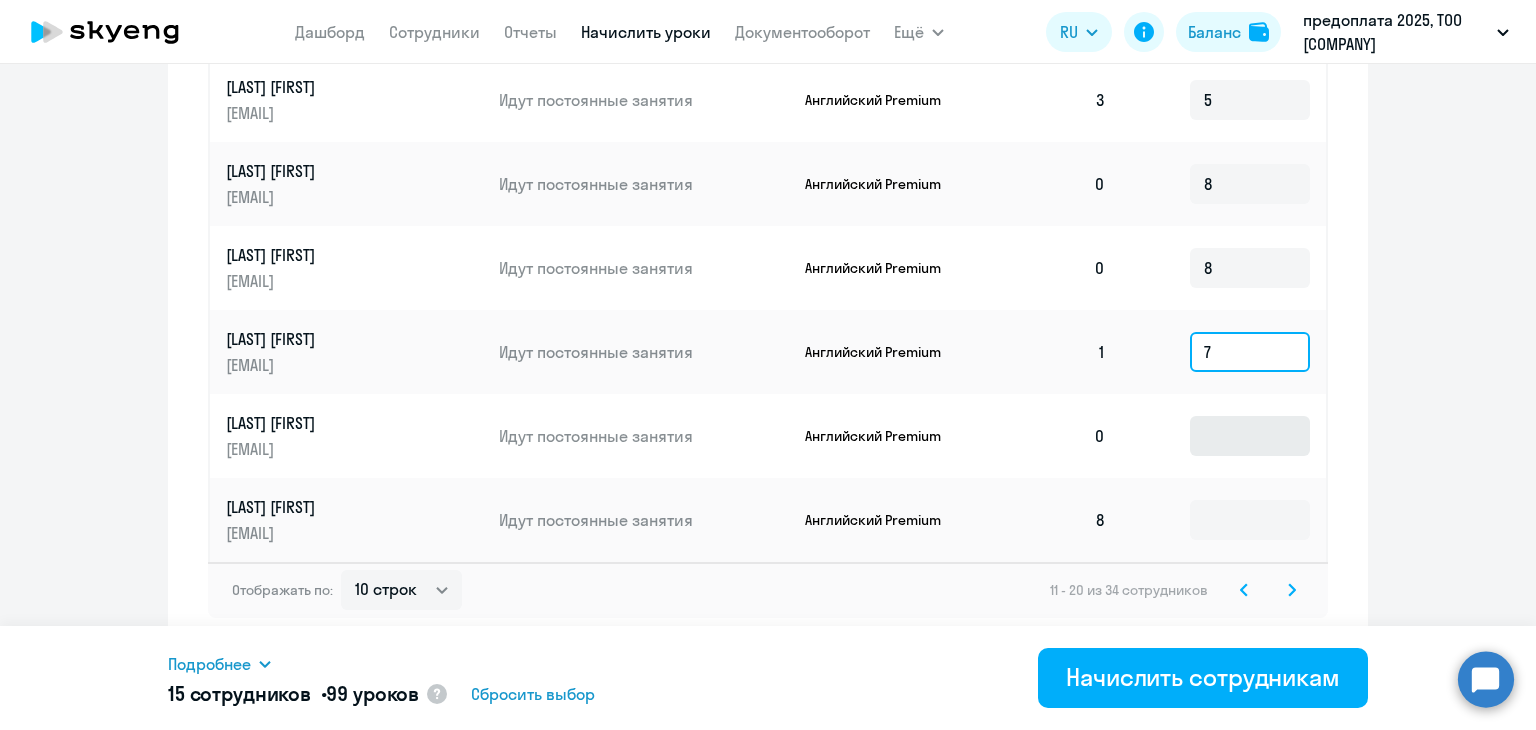 type on "7" 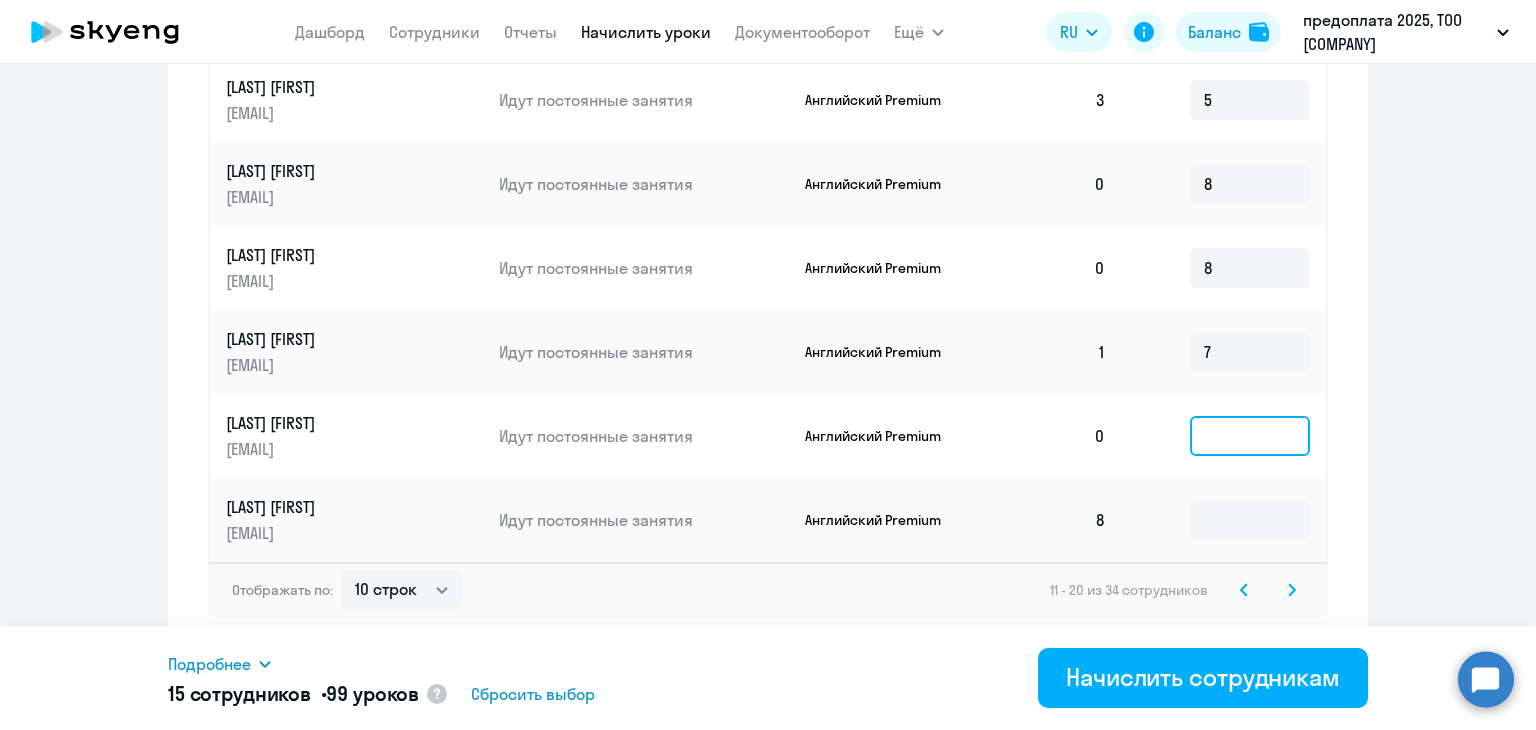 click 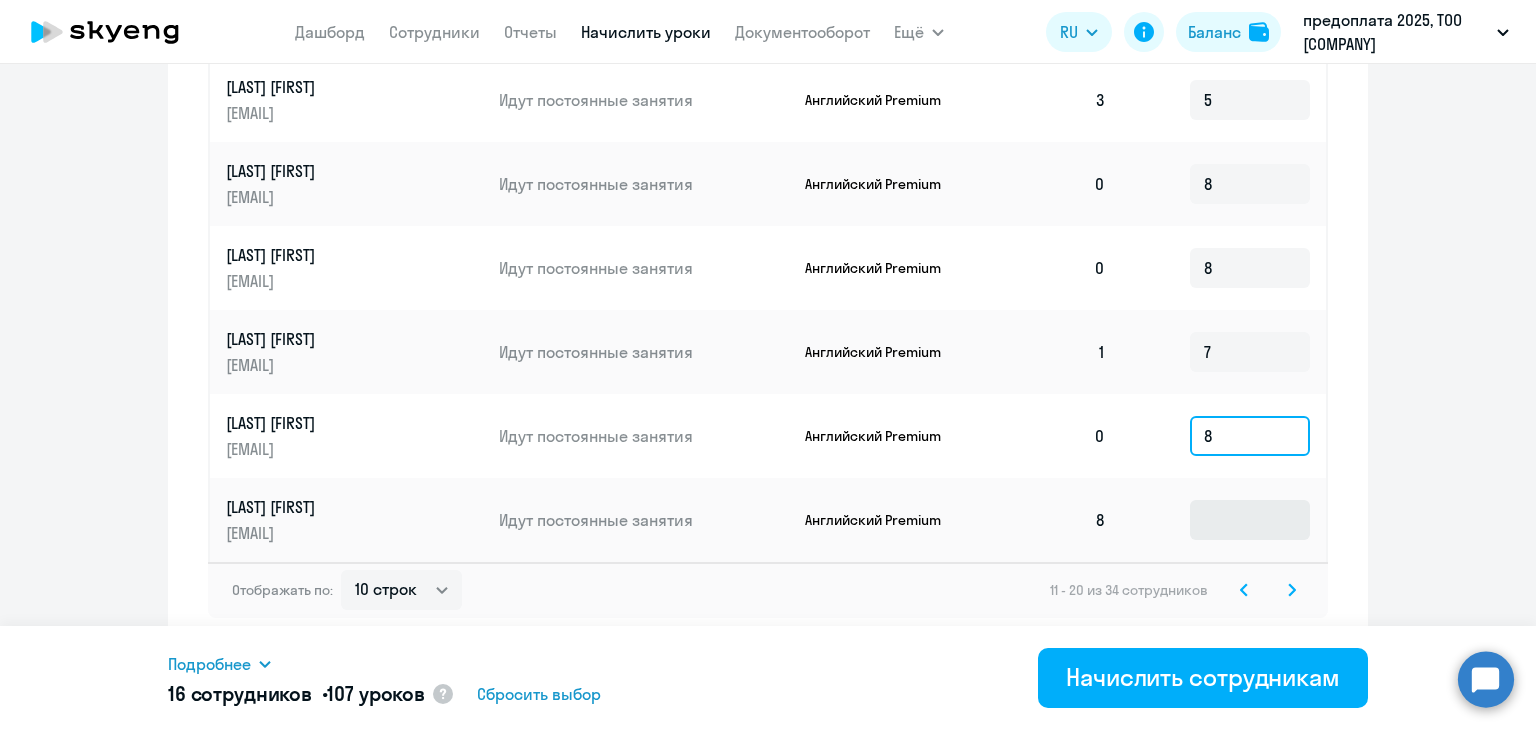 type on "8" 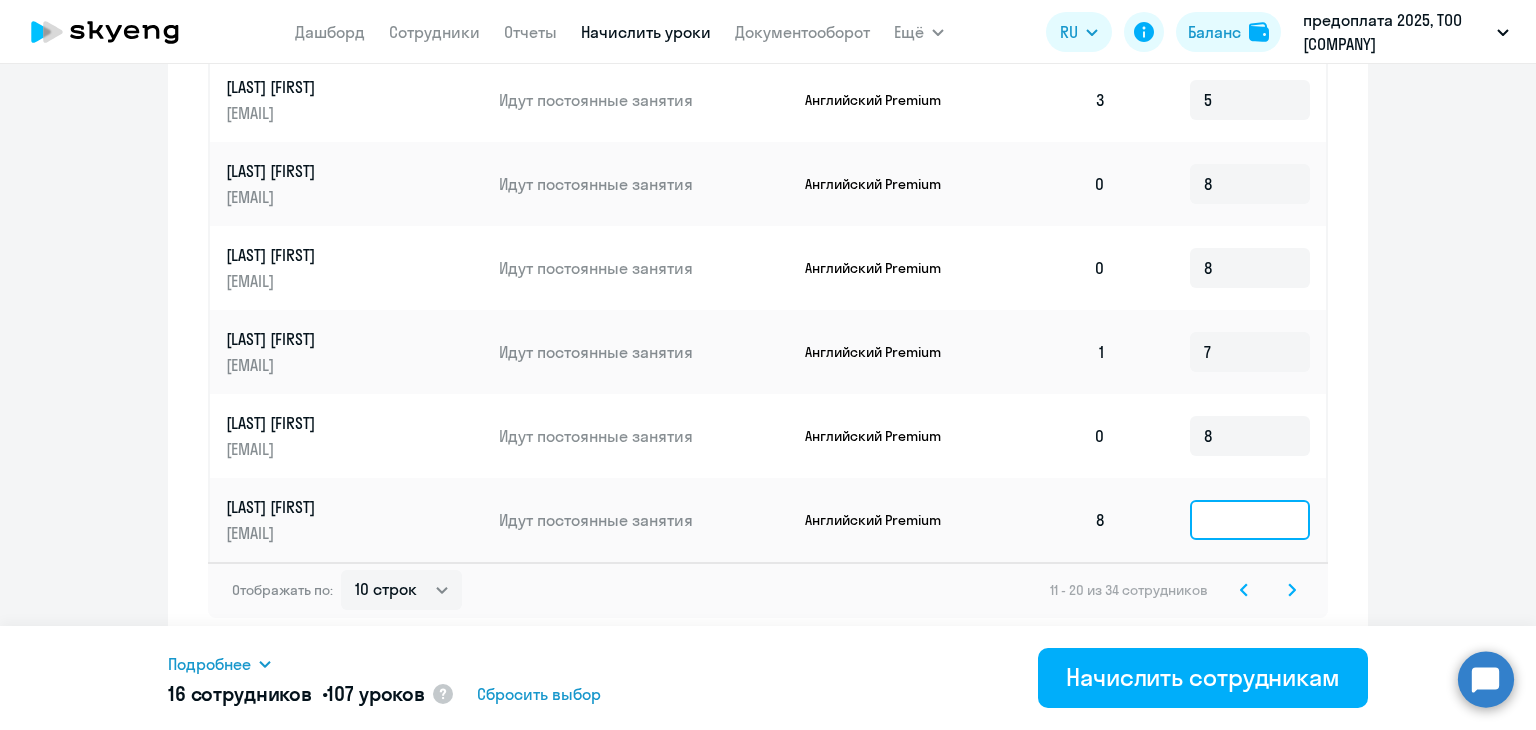click 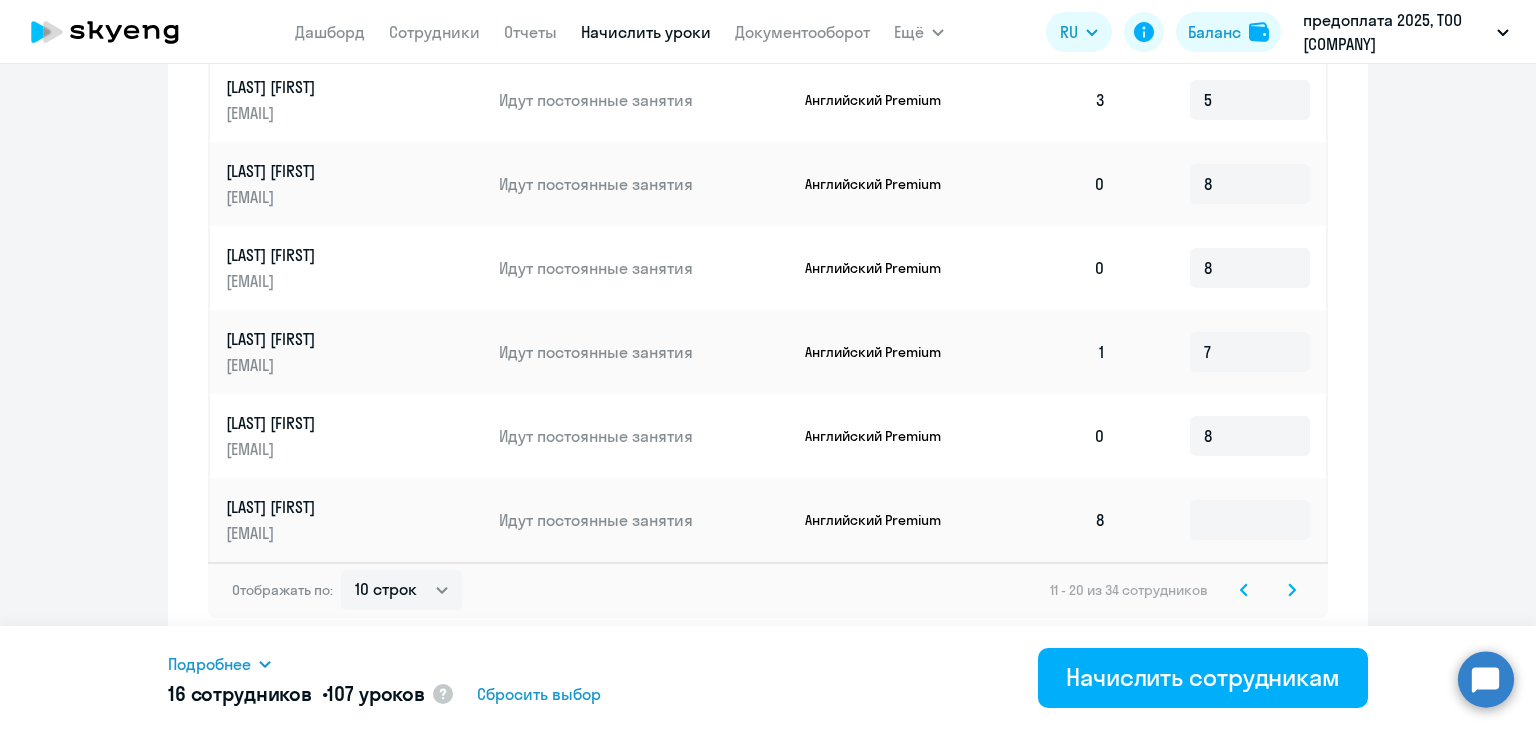 click 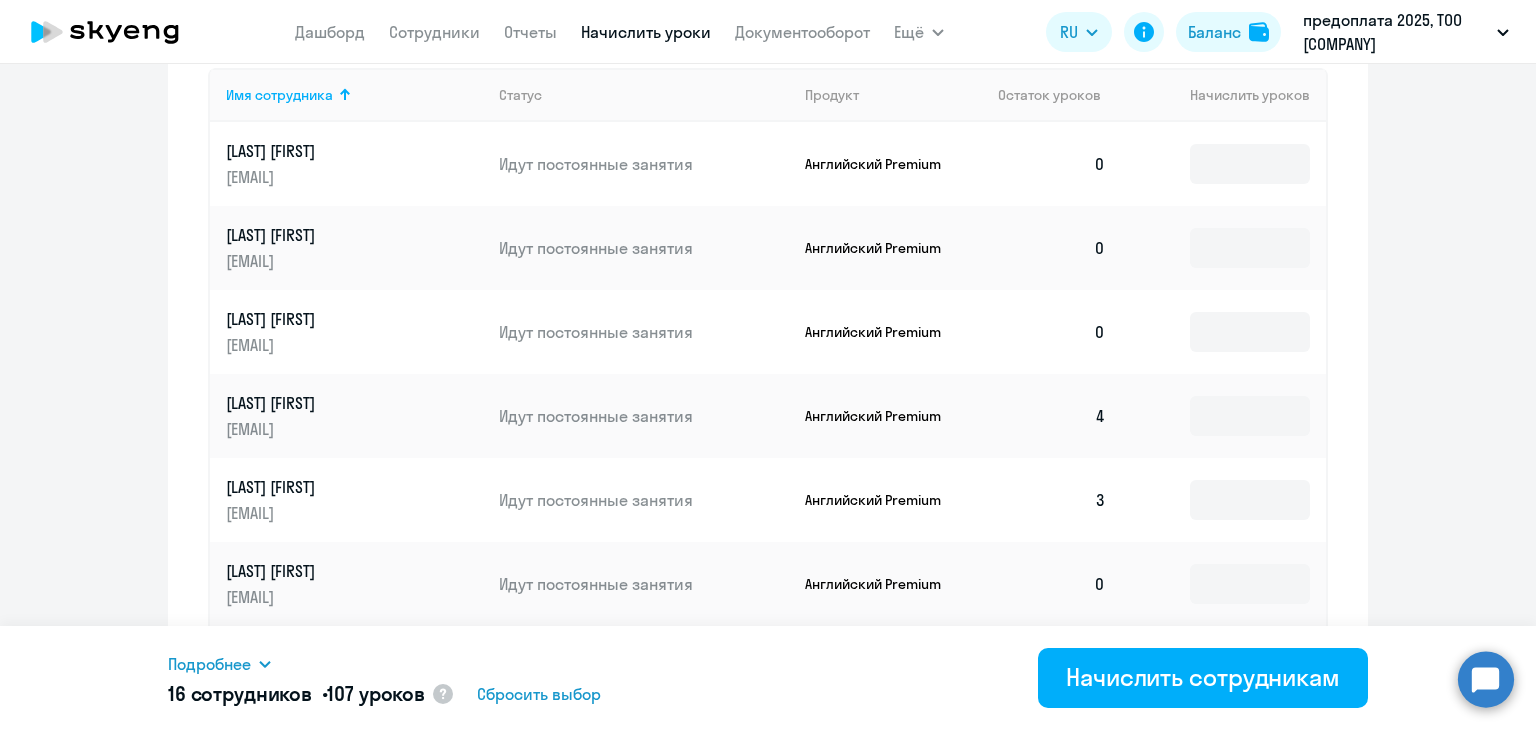 scroll, scrollTop: 700, scrollLeft: 0, axis: vertical 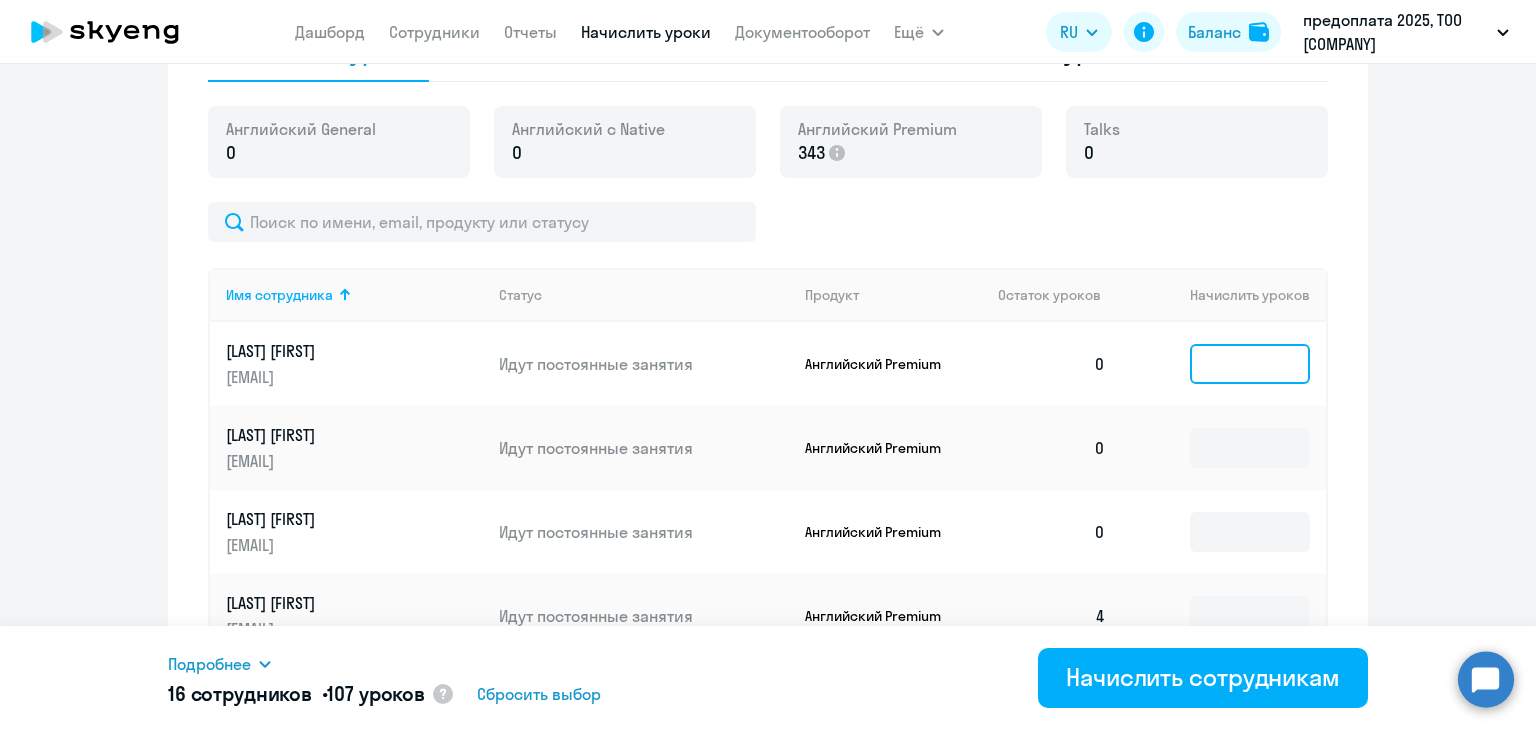 click 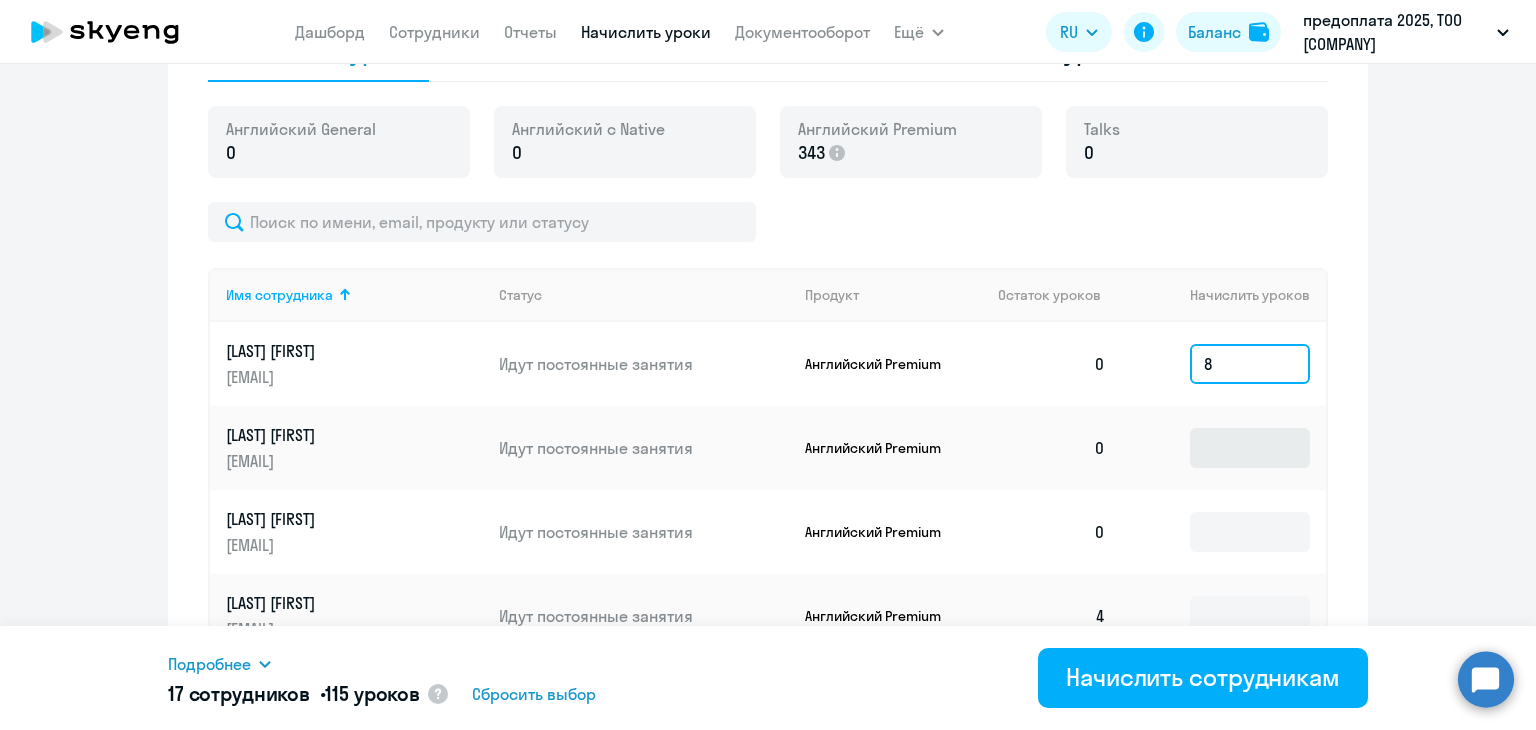 type on "8" 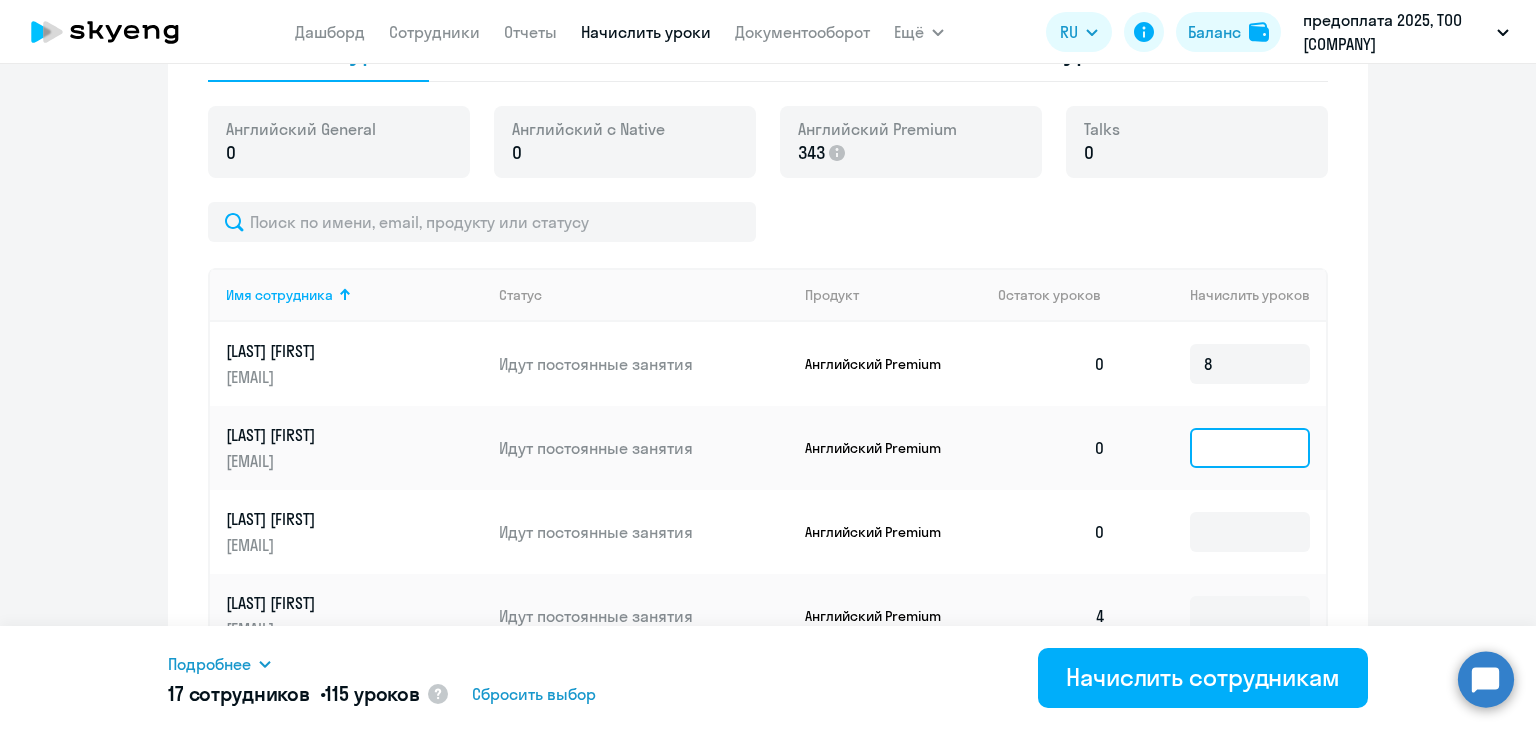 click 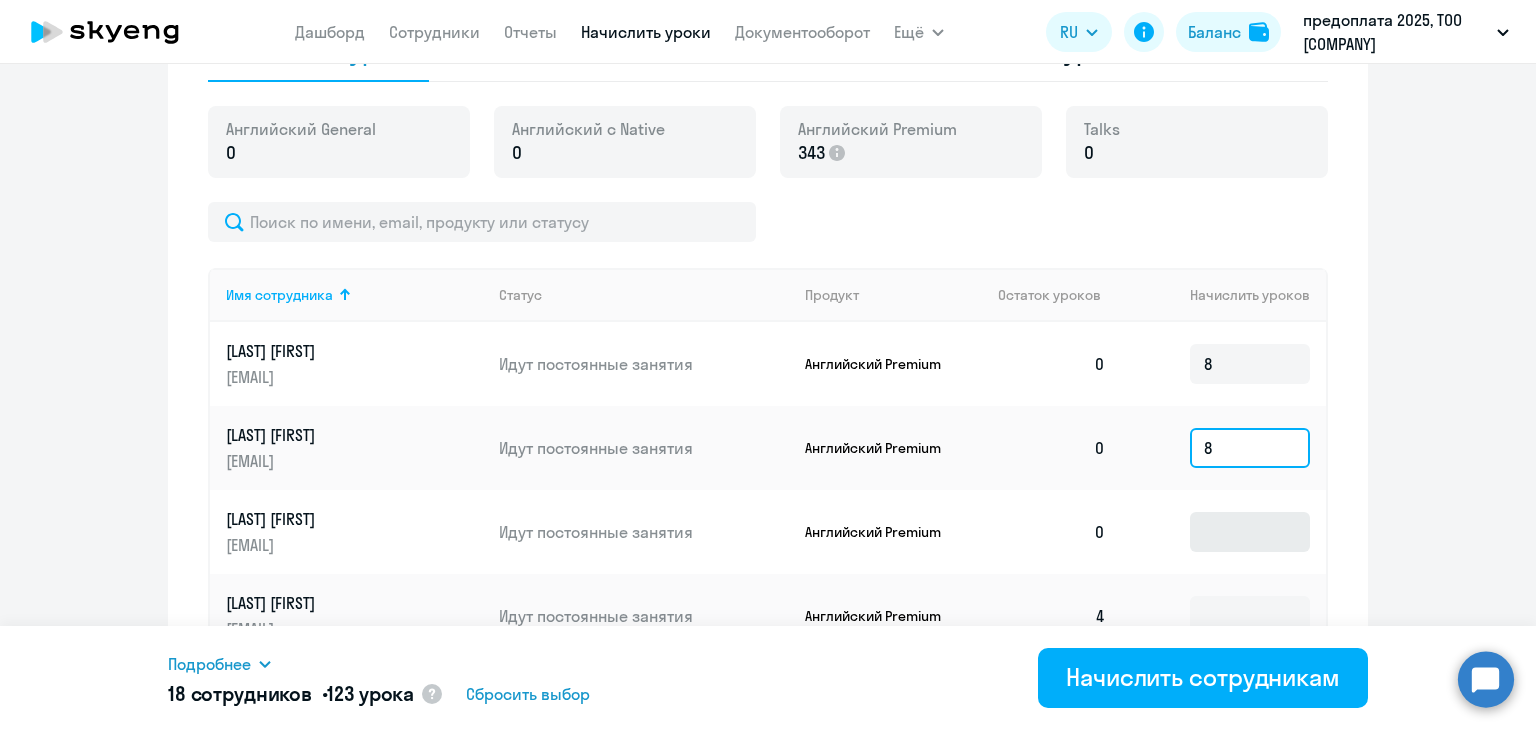 type on "8" 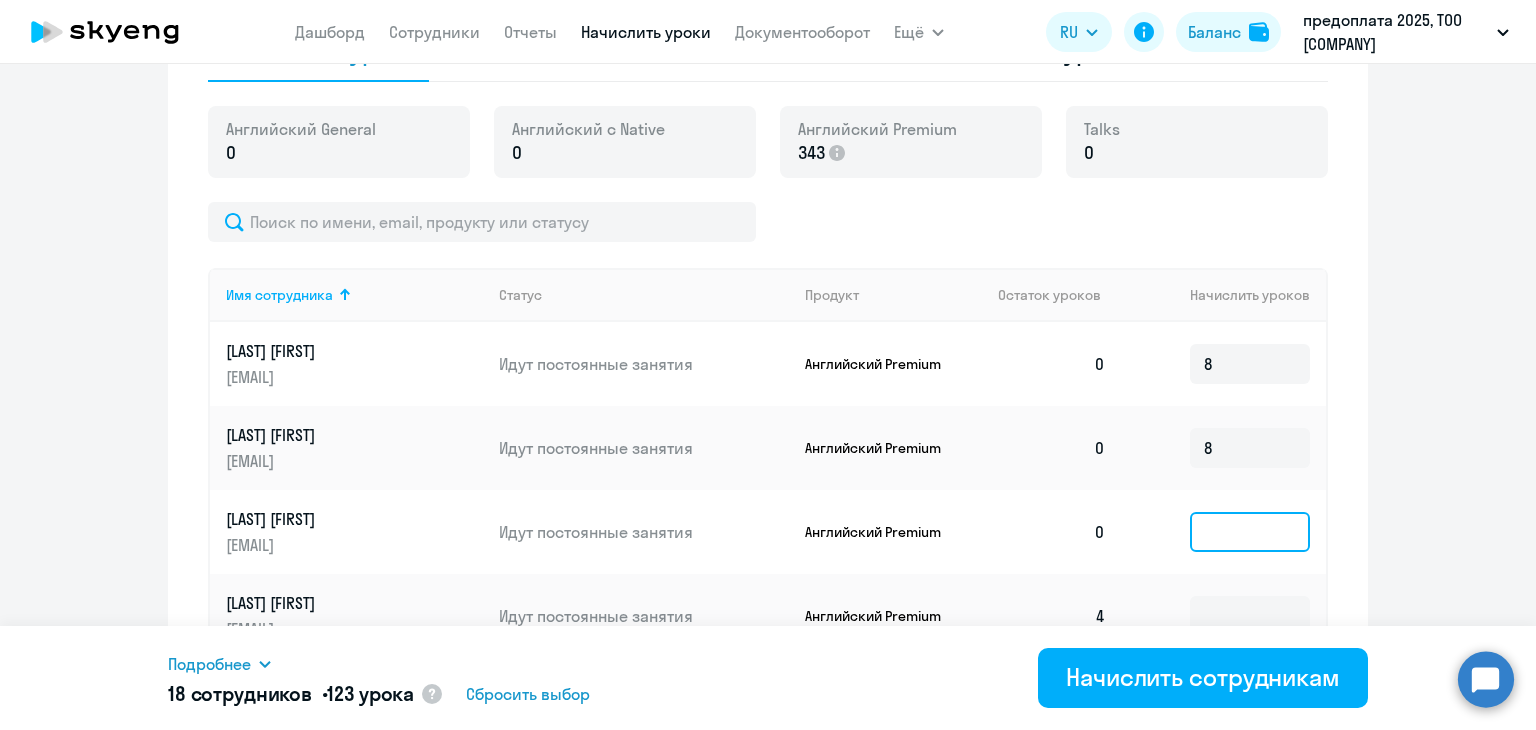 click 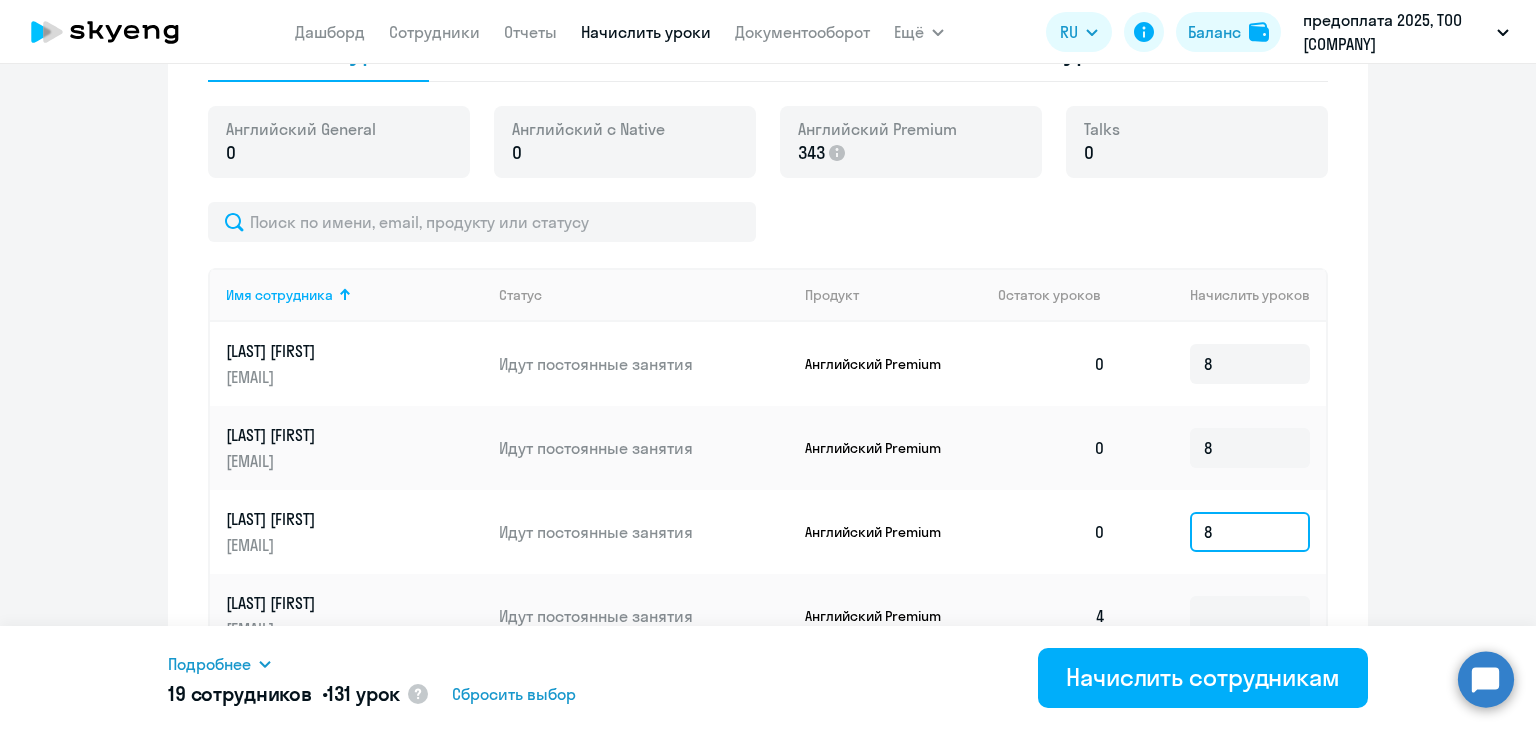 scroll, scrollTop: 900, scrollLeft: 0, axis: vertical 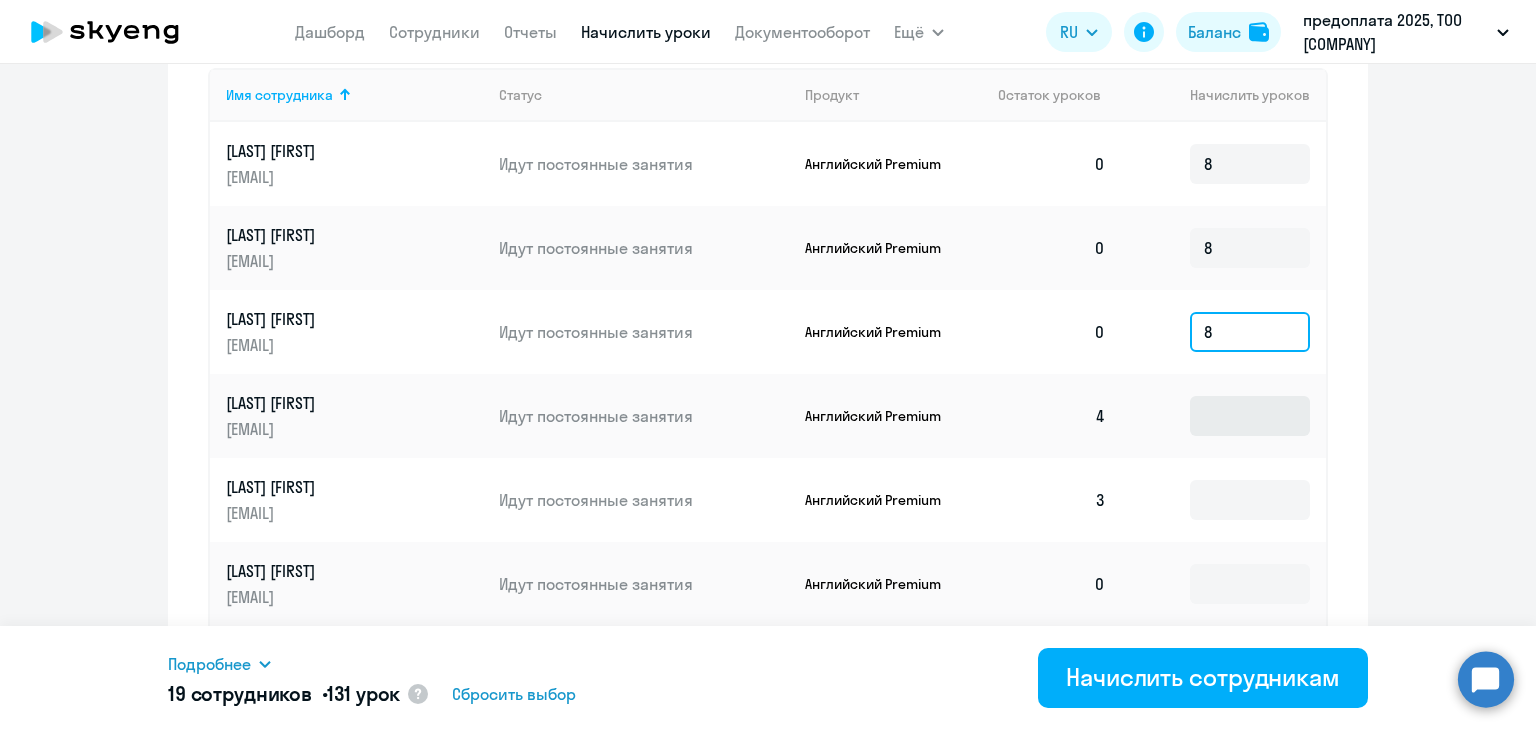 type on "8" 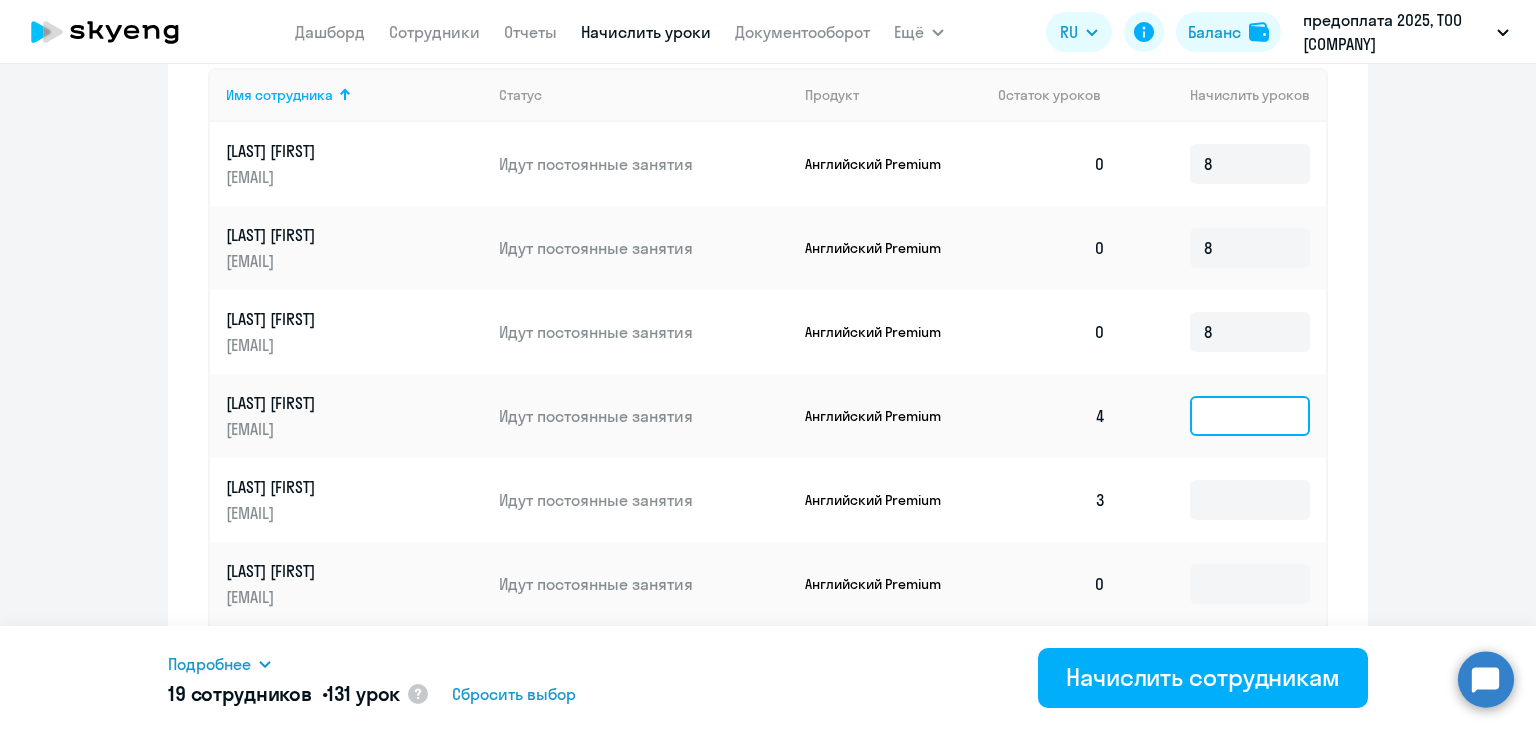 click 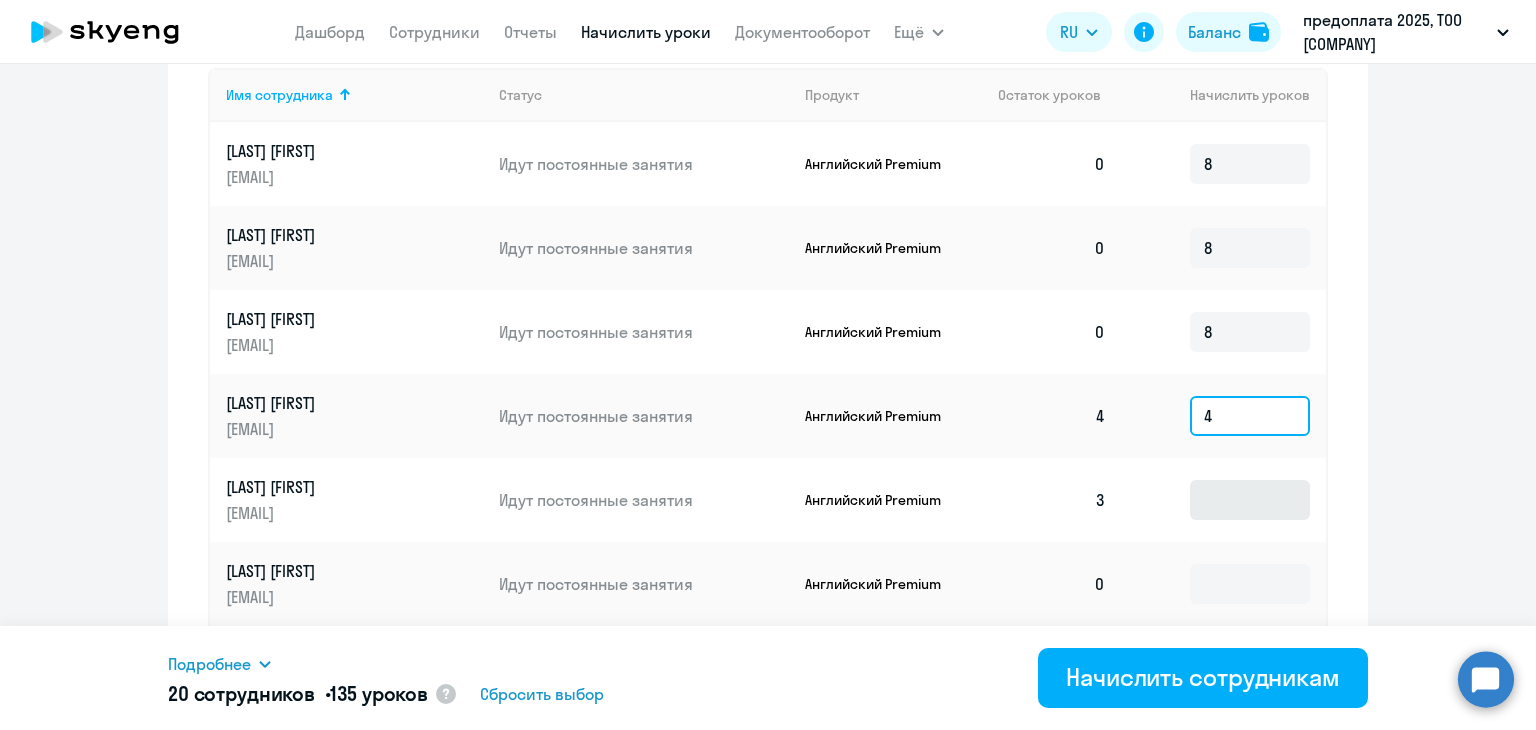 type on "4" 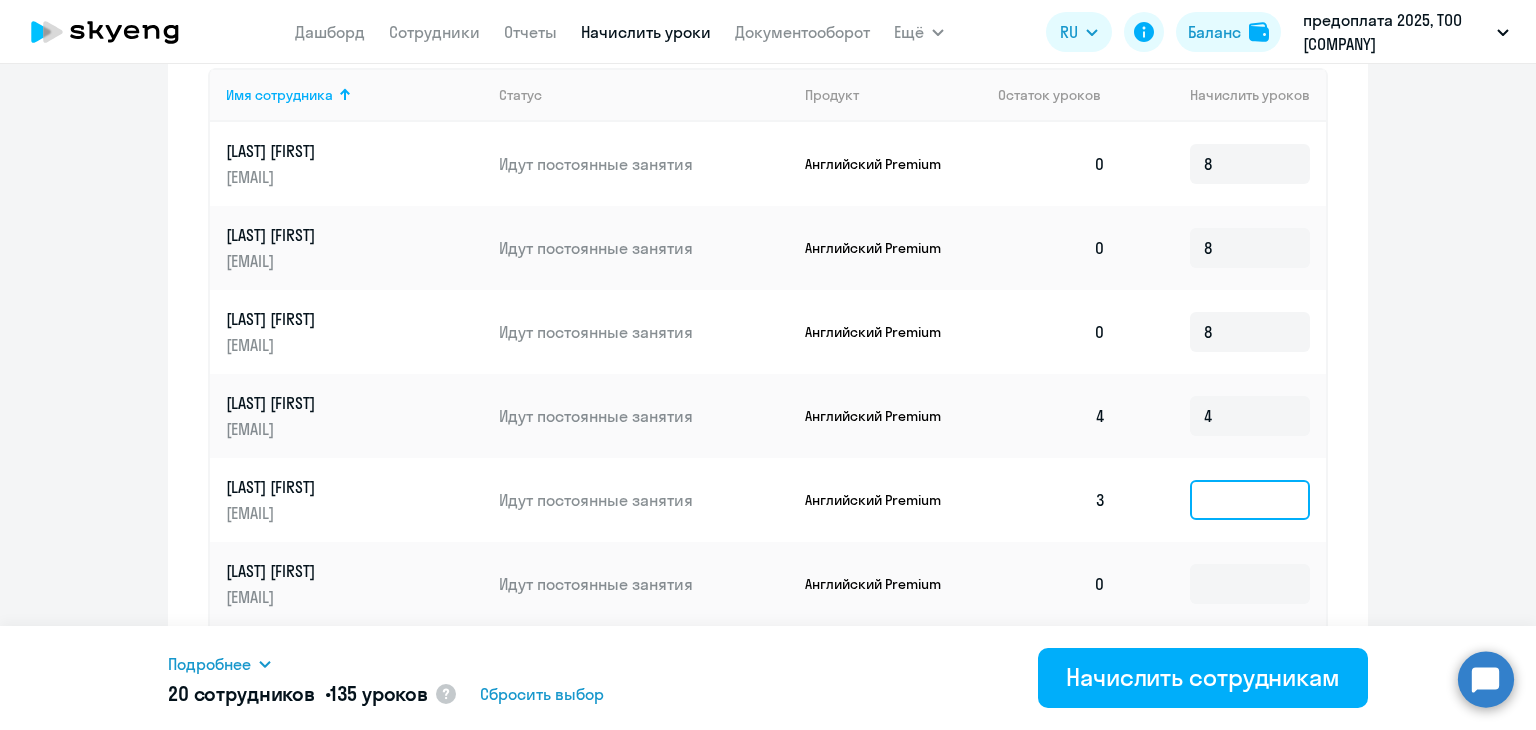 click 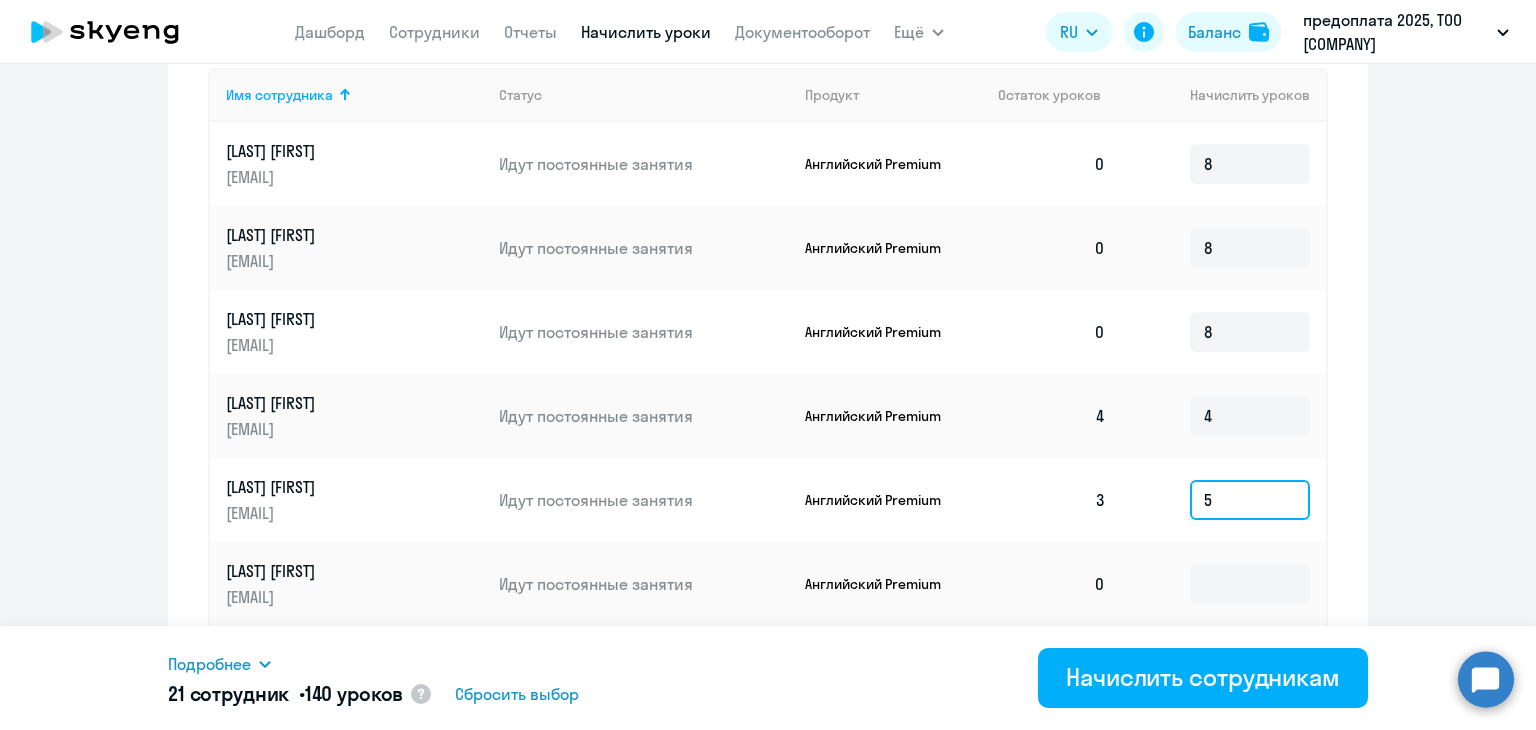 scroll, scrollTop: 1000, scrollLeft: 0, axis: vertical 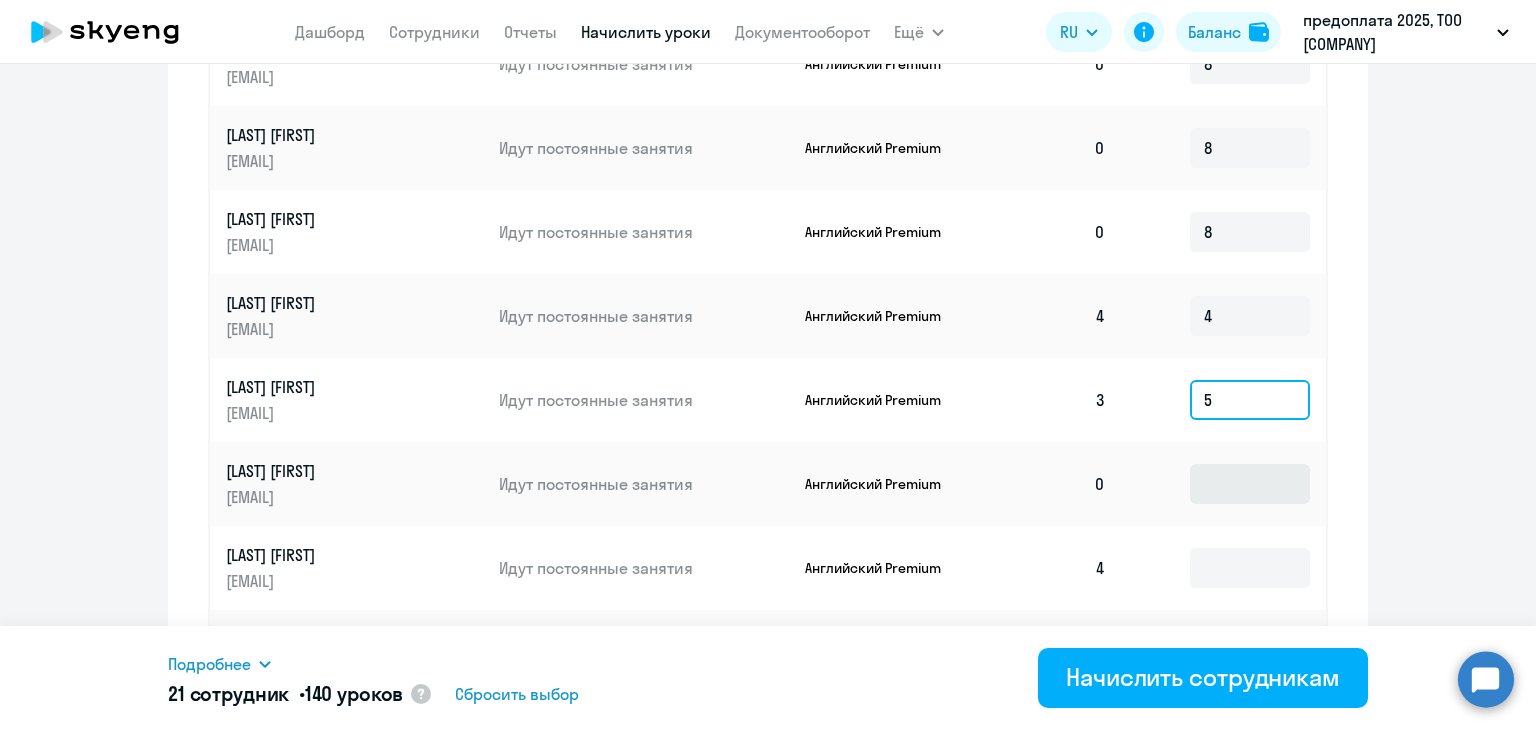 type on "5" 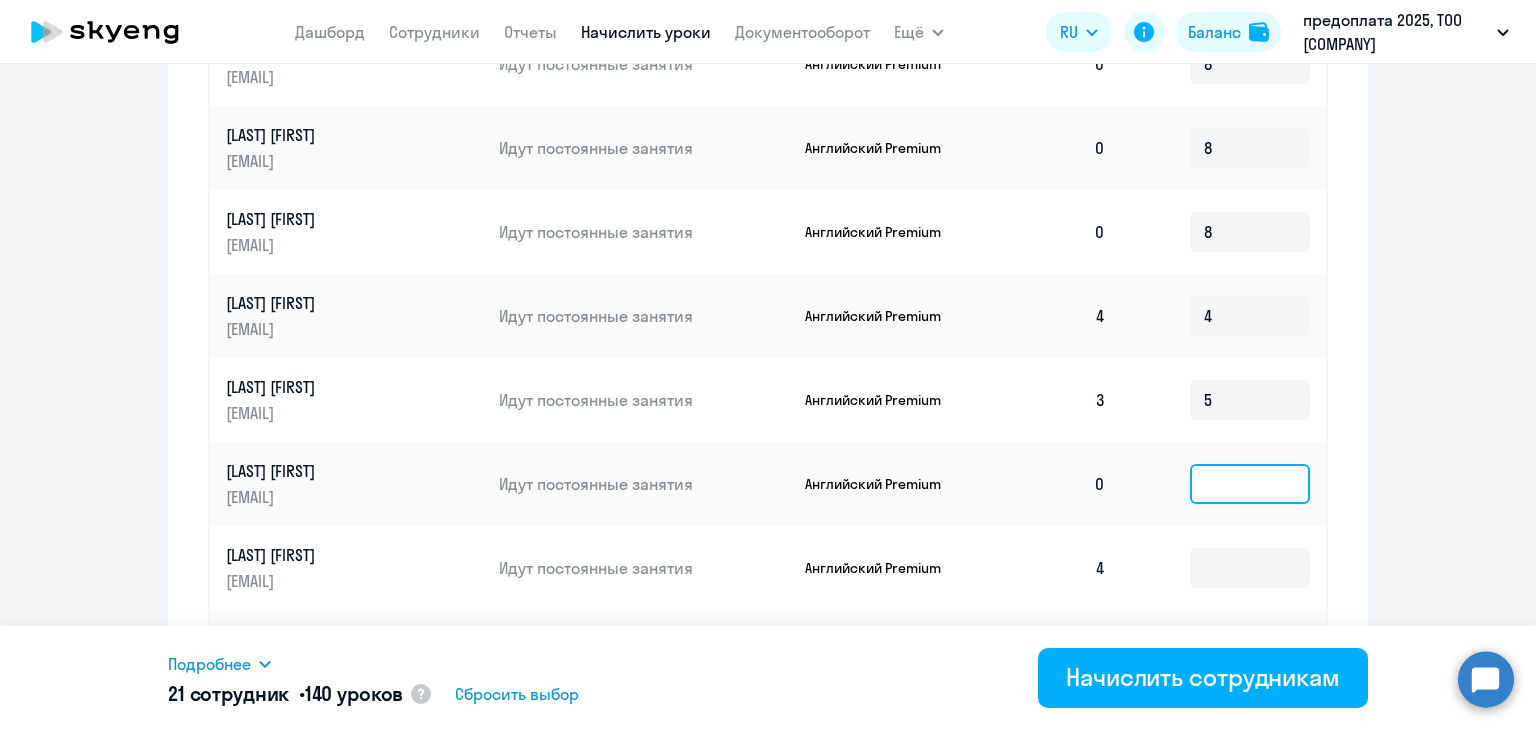 click 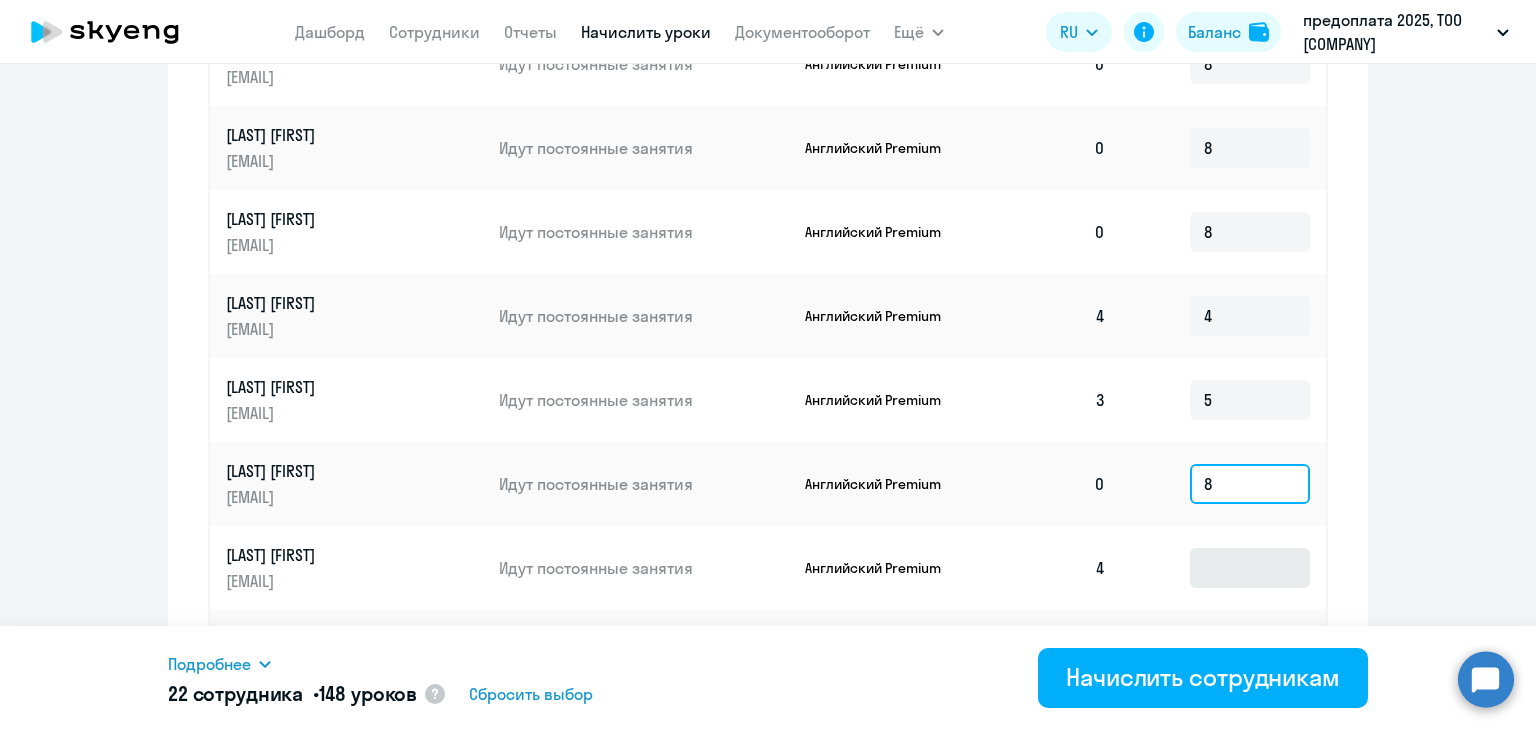 type on "8" 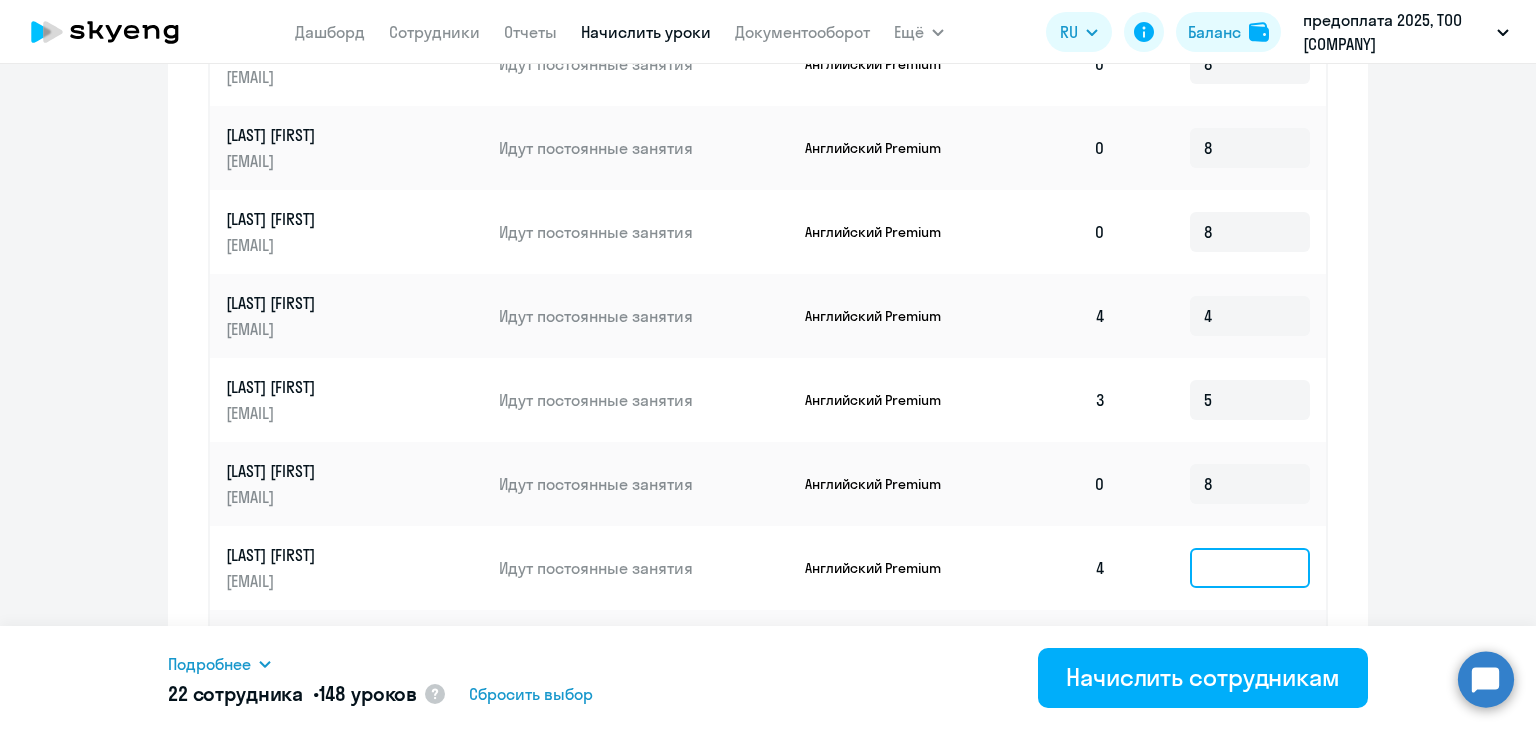 click 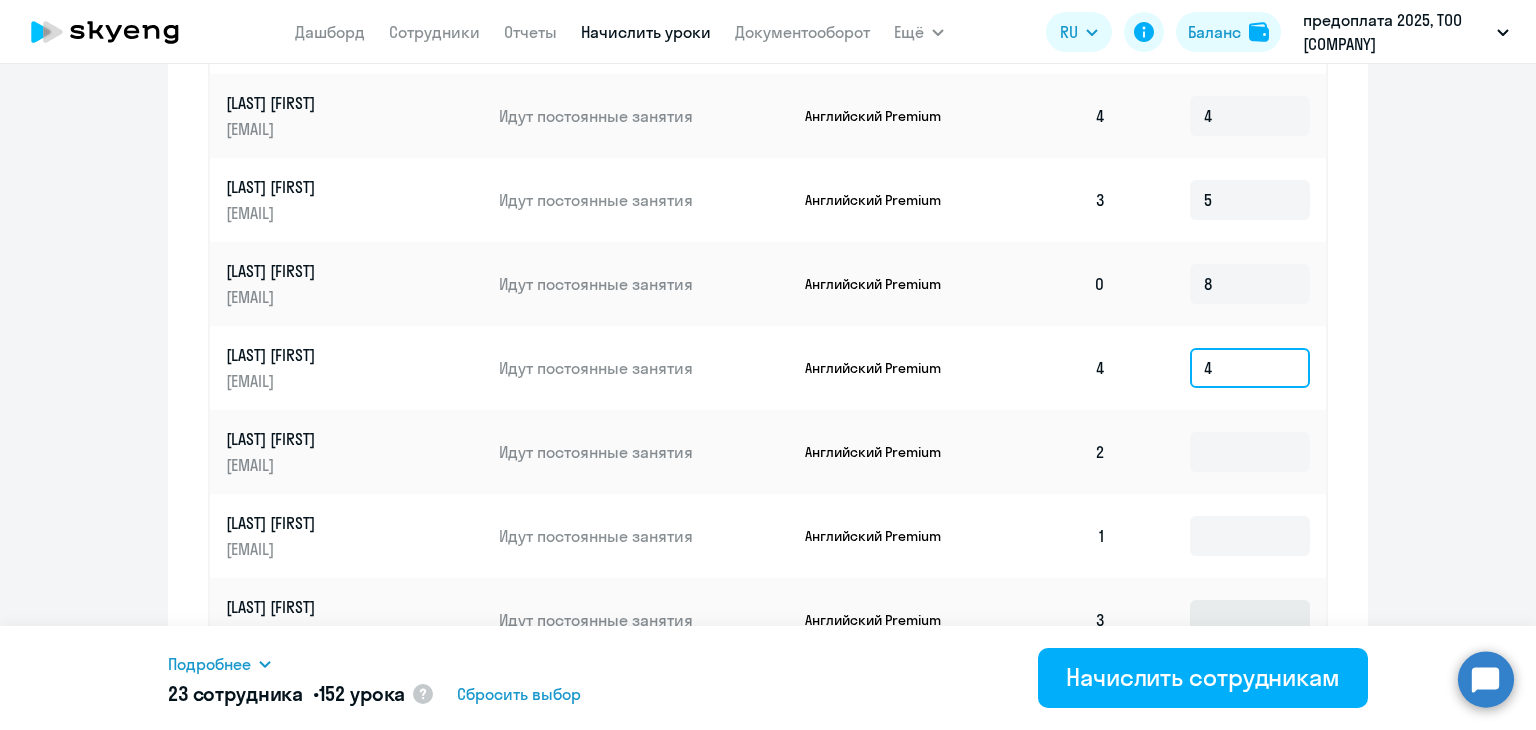 scroll, scrollTop: 1300, scrollLeft: 0, axis: vertical 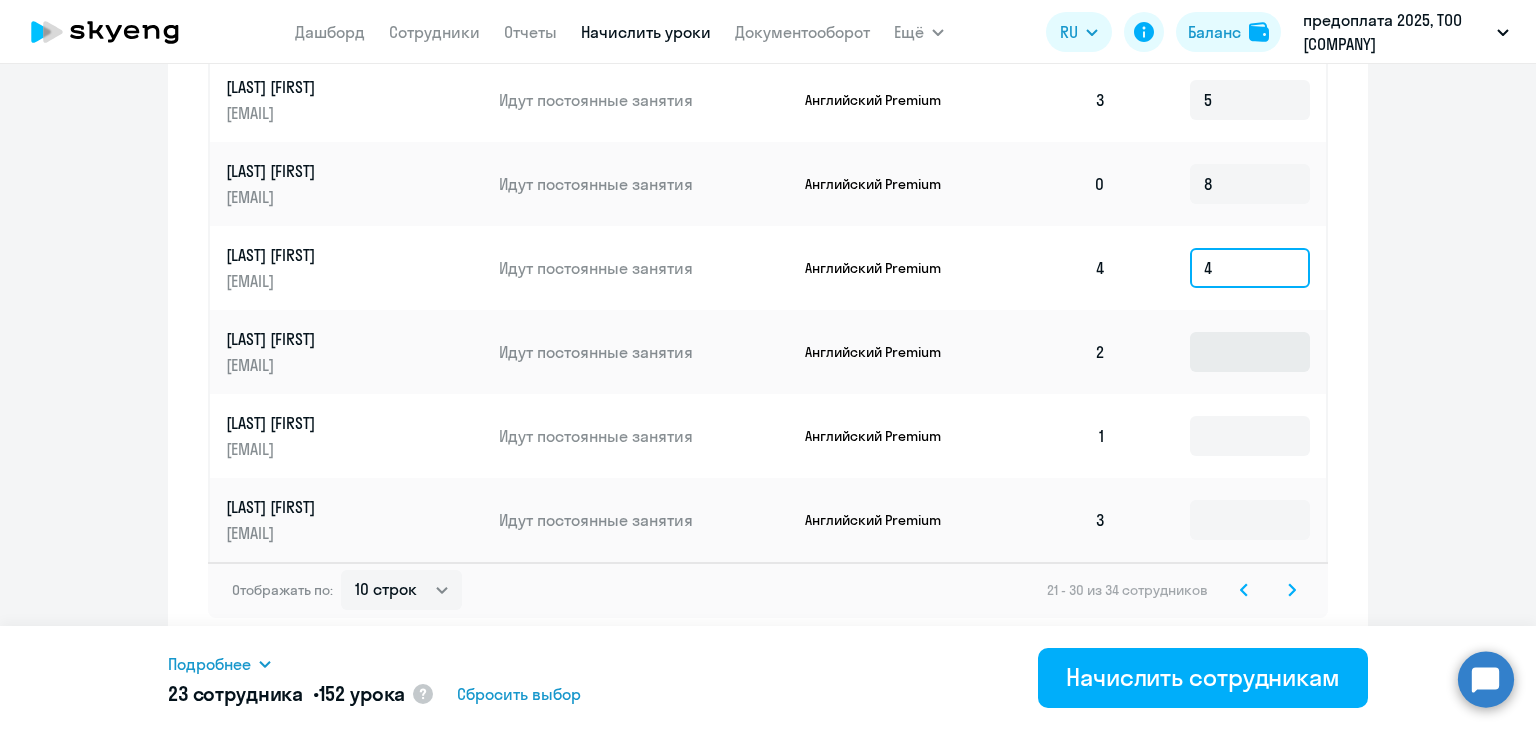 type on "4" 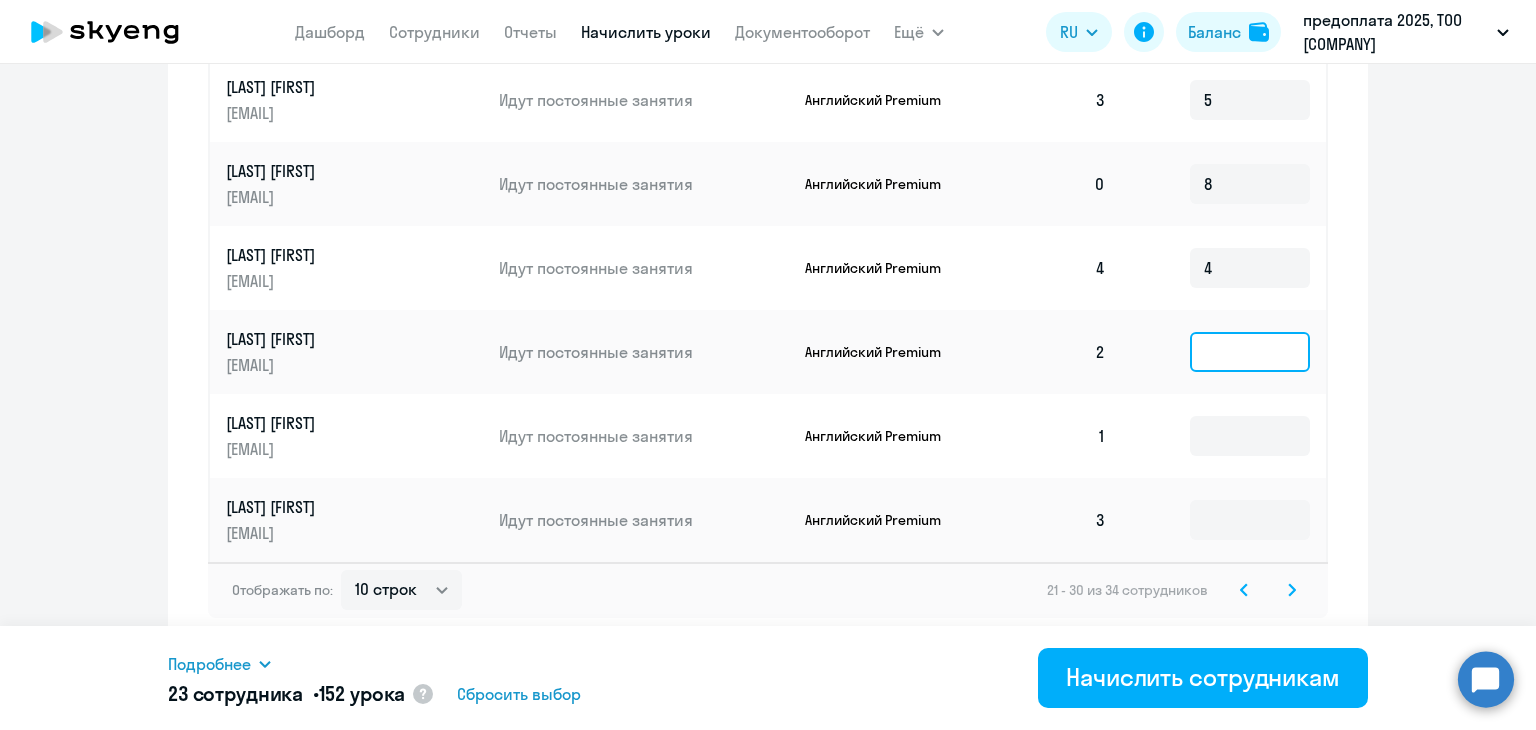 click 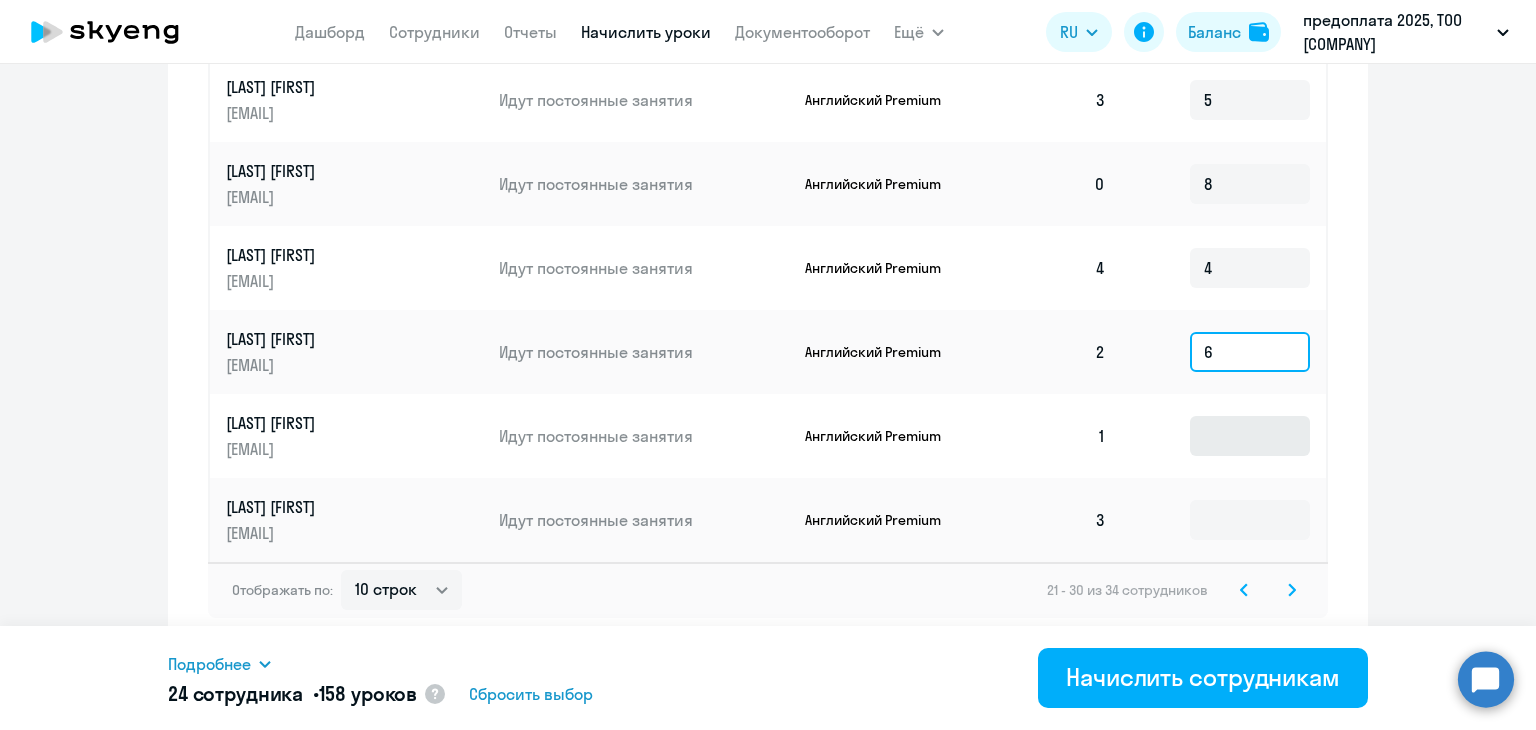 type on "6" 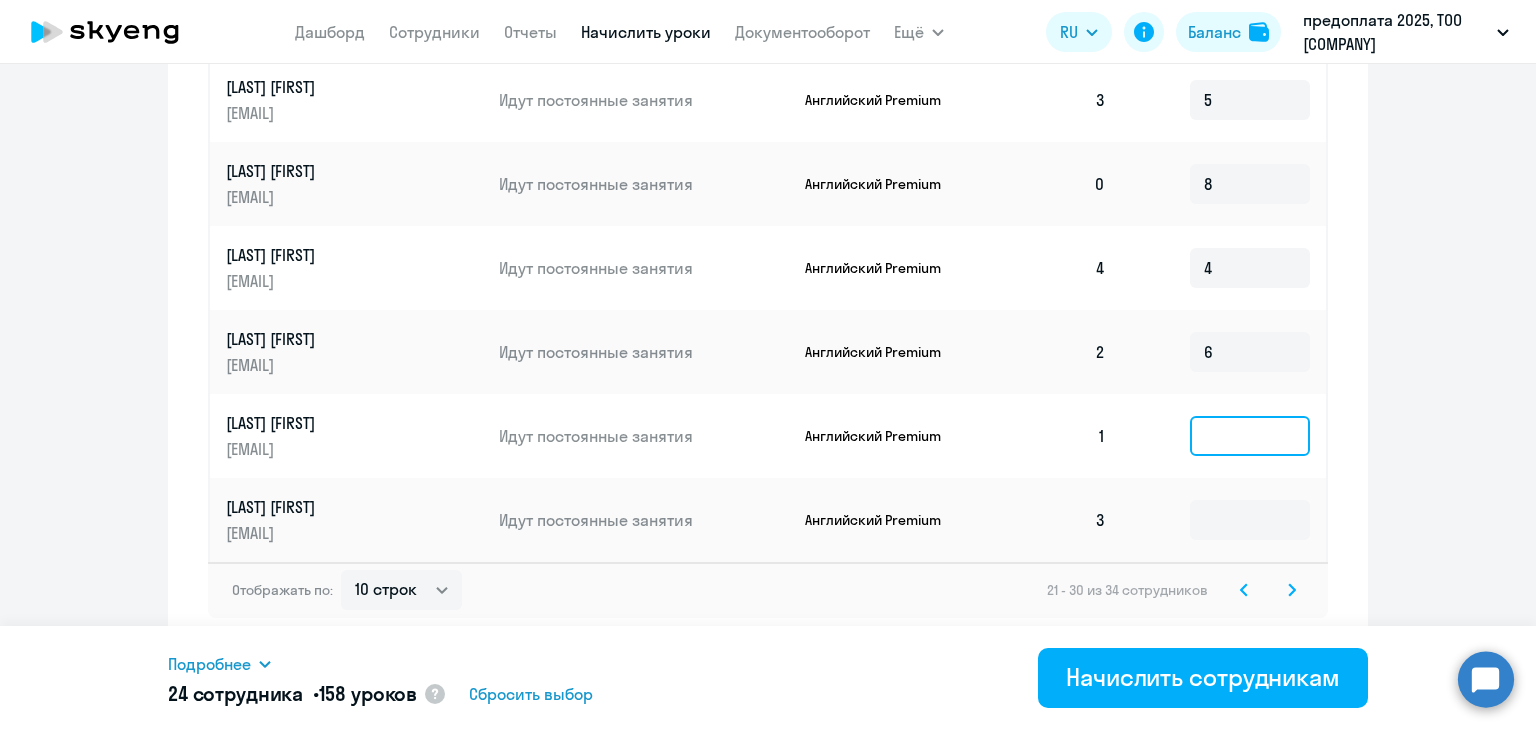click 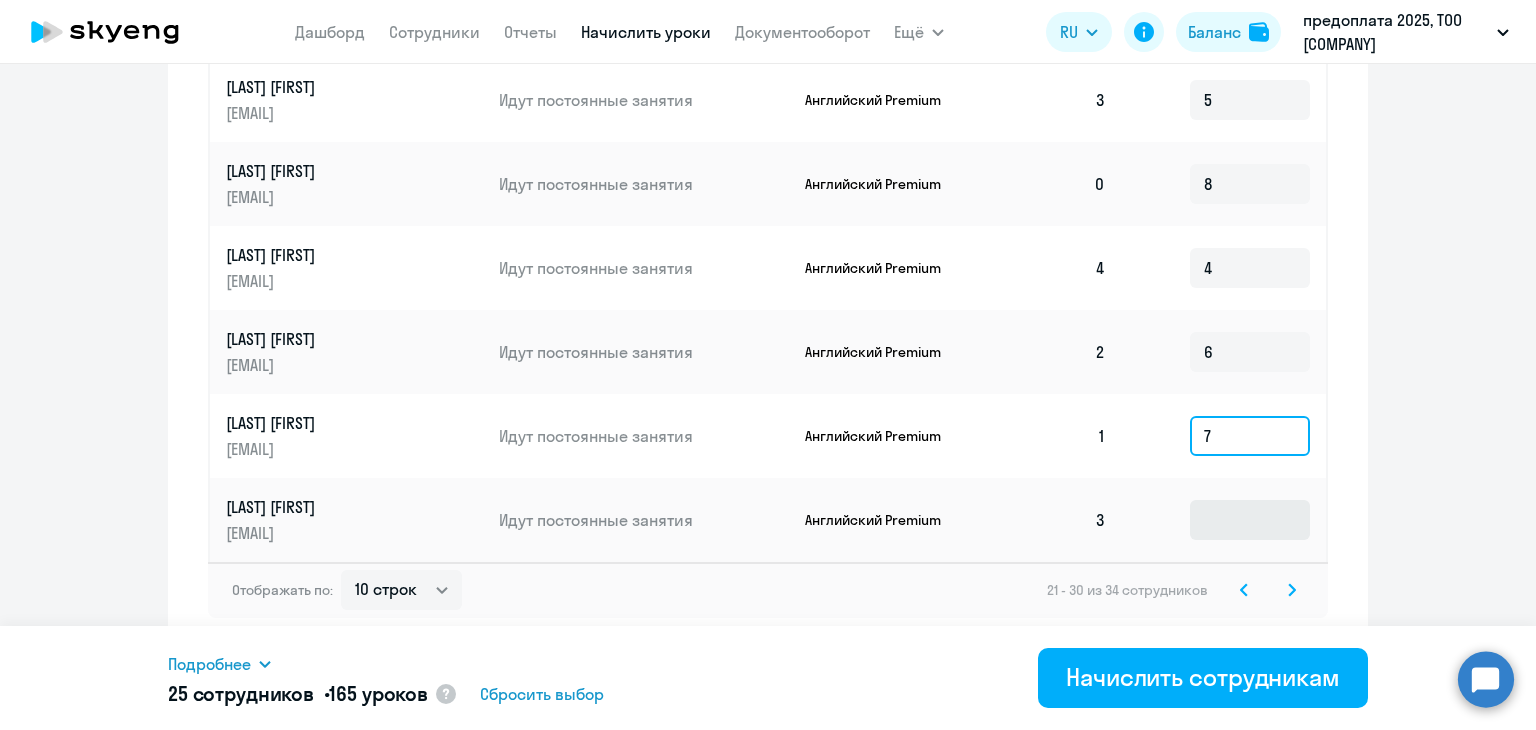 type on "7" 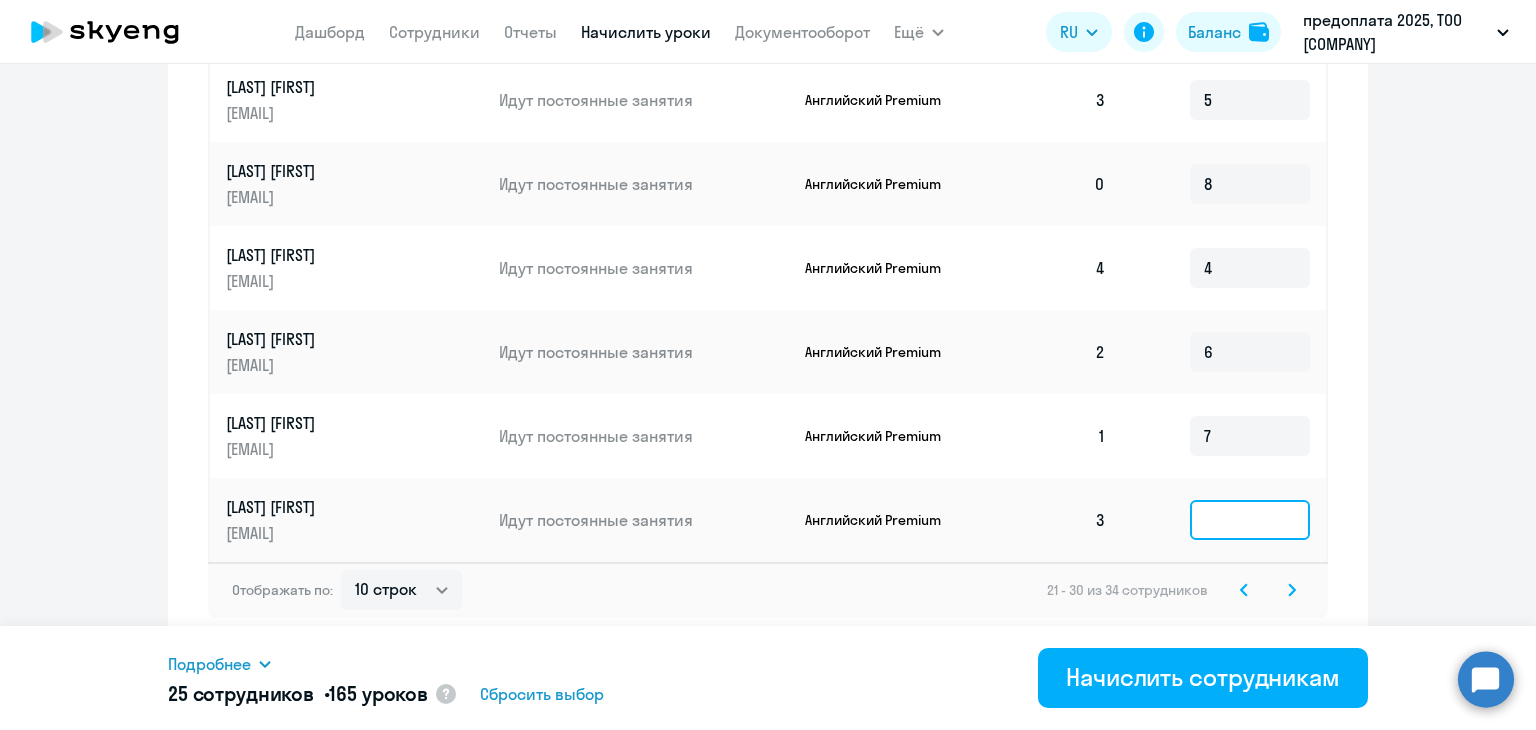 click 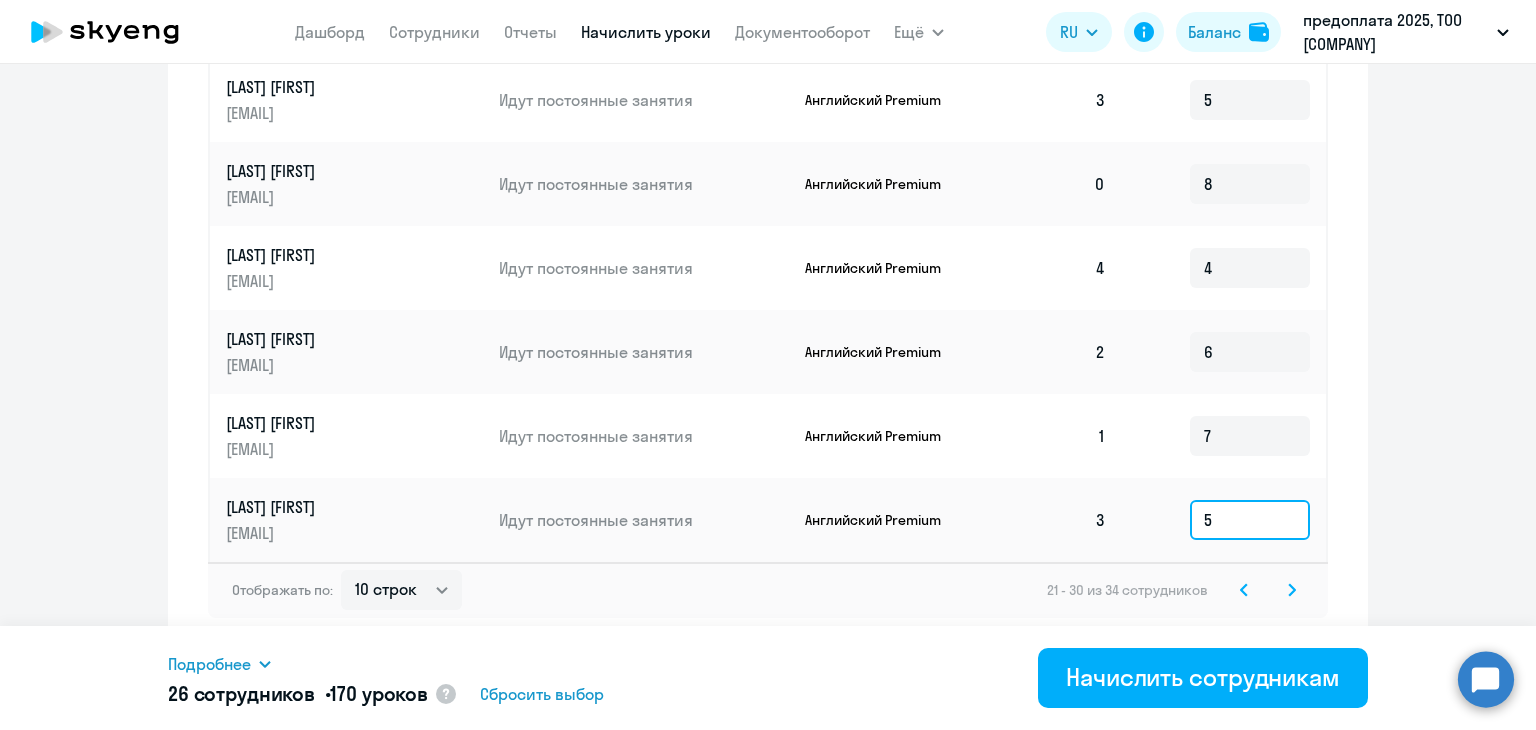 type on "5" 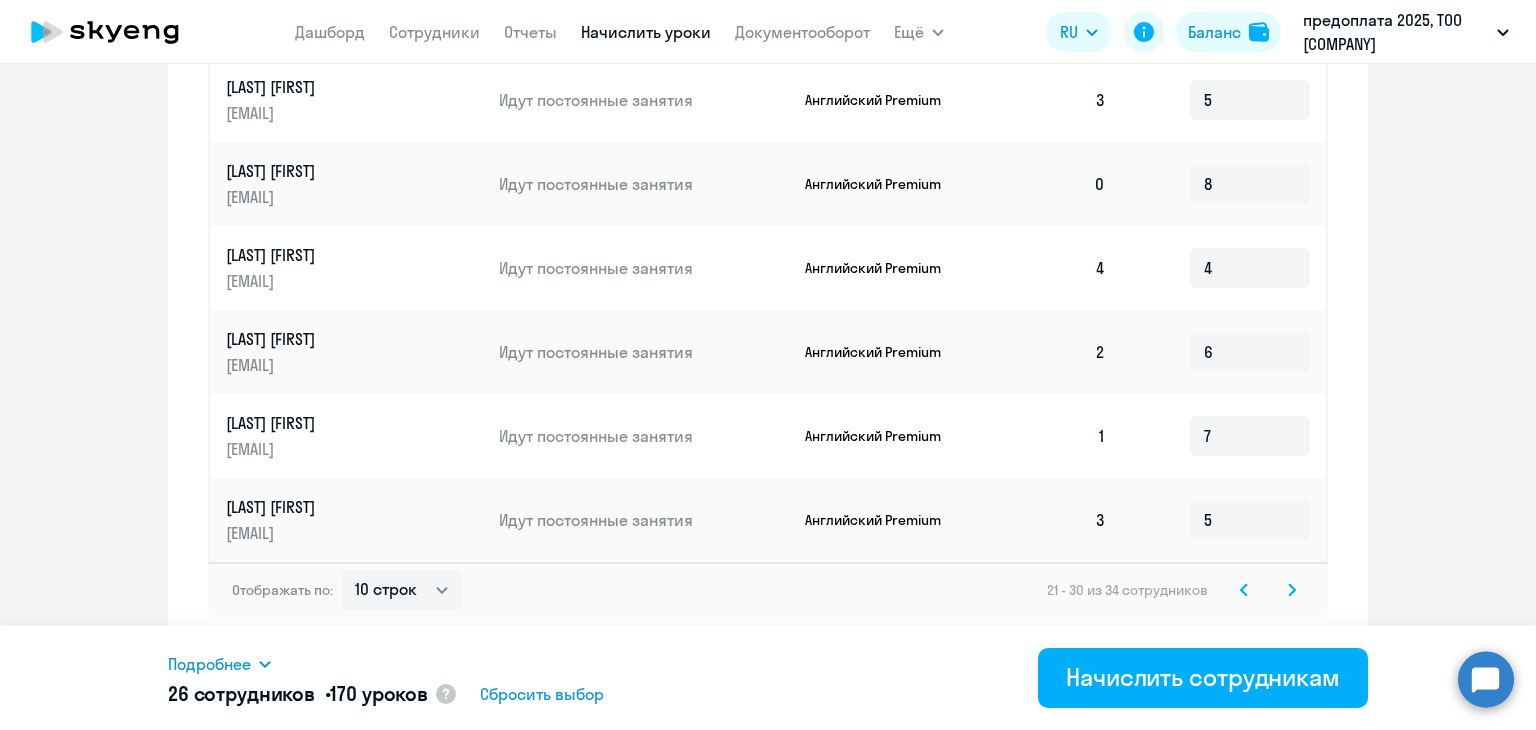 click 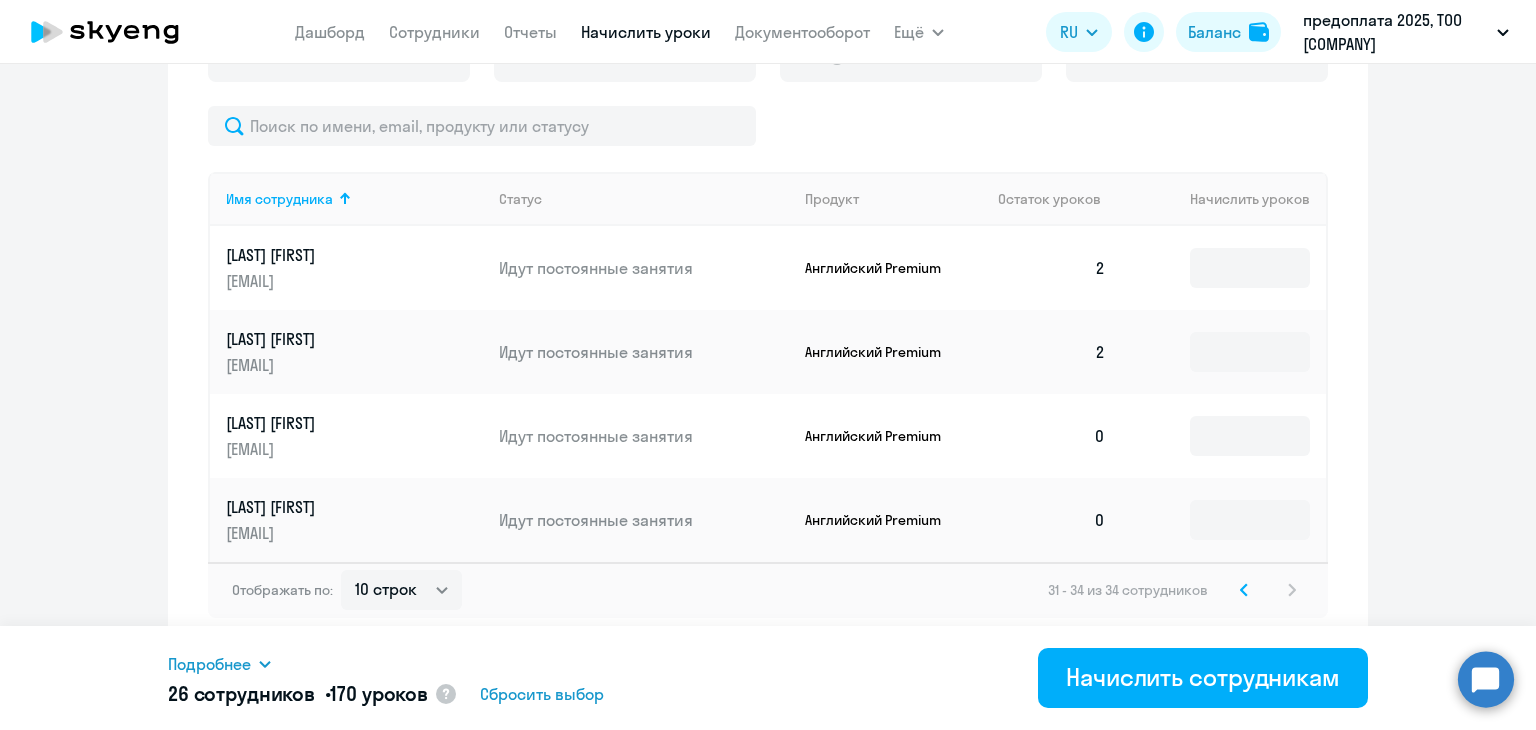 scroll, scrollTop: 696, scrollLeft: 0, axis: vertical 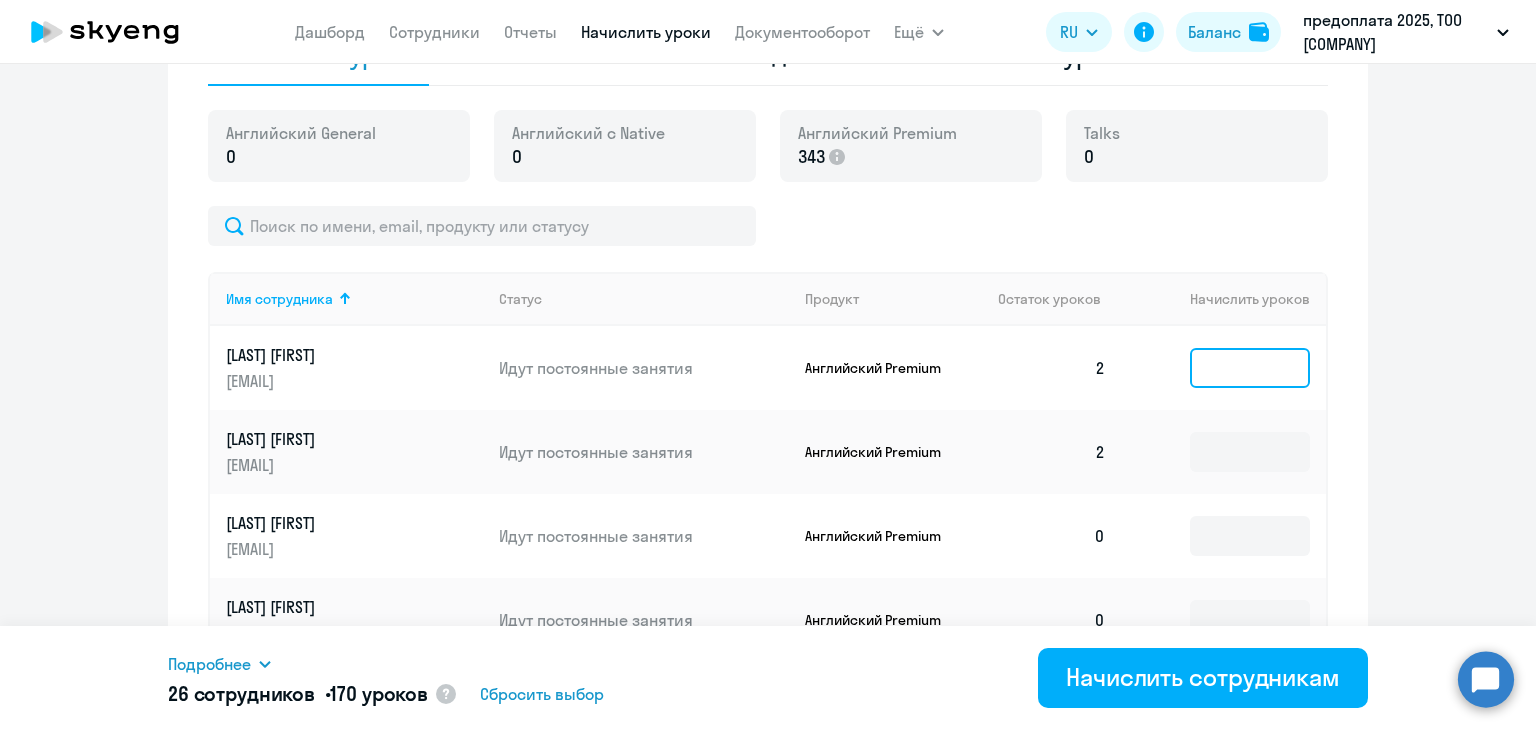 click 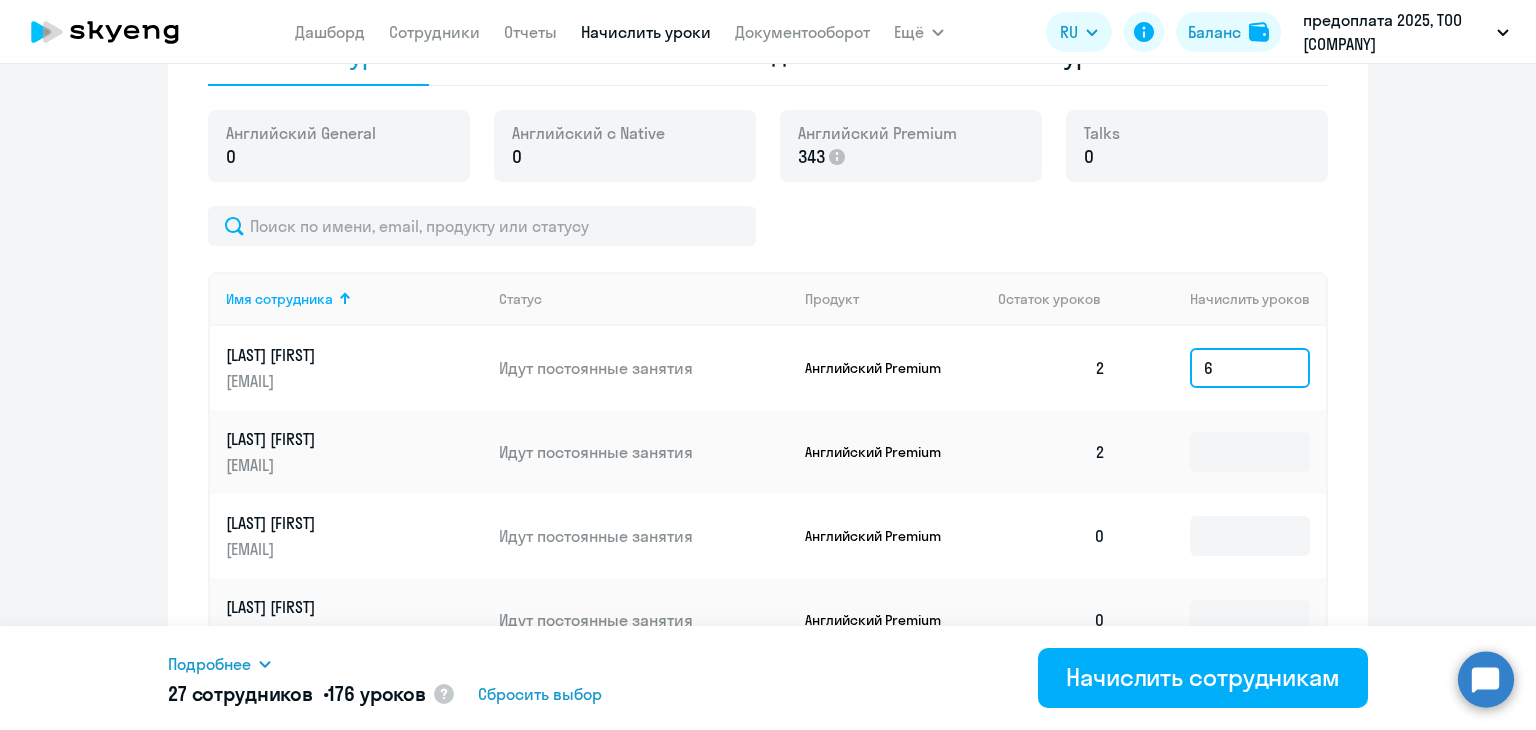 type on "6" 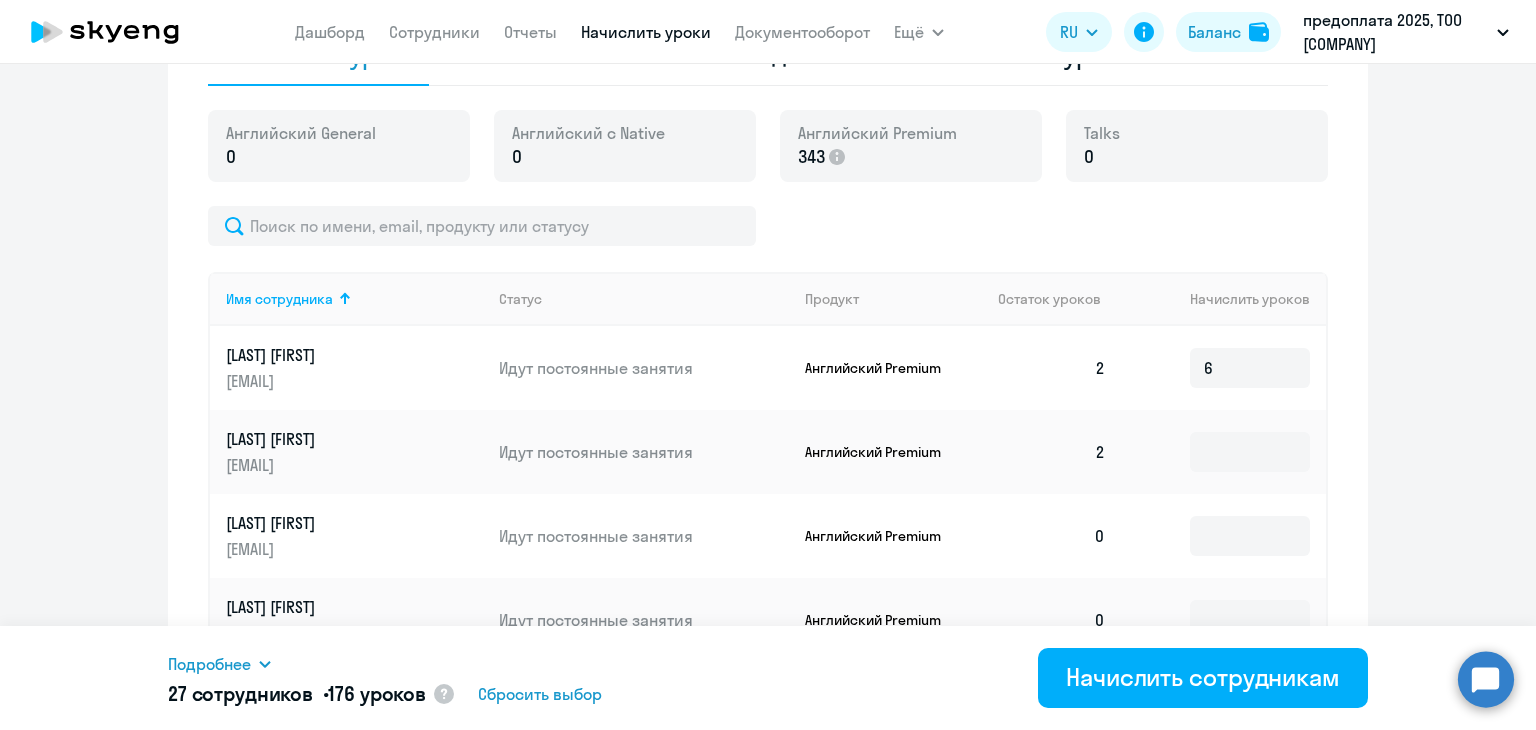 click 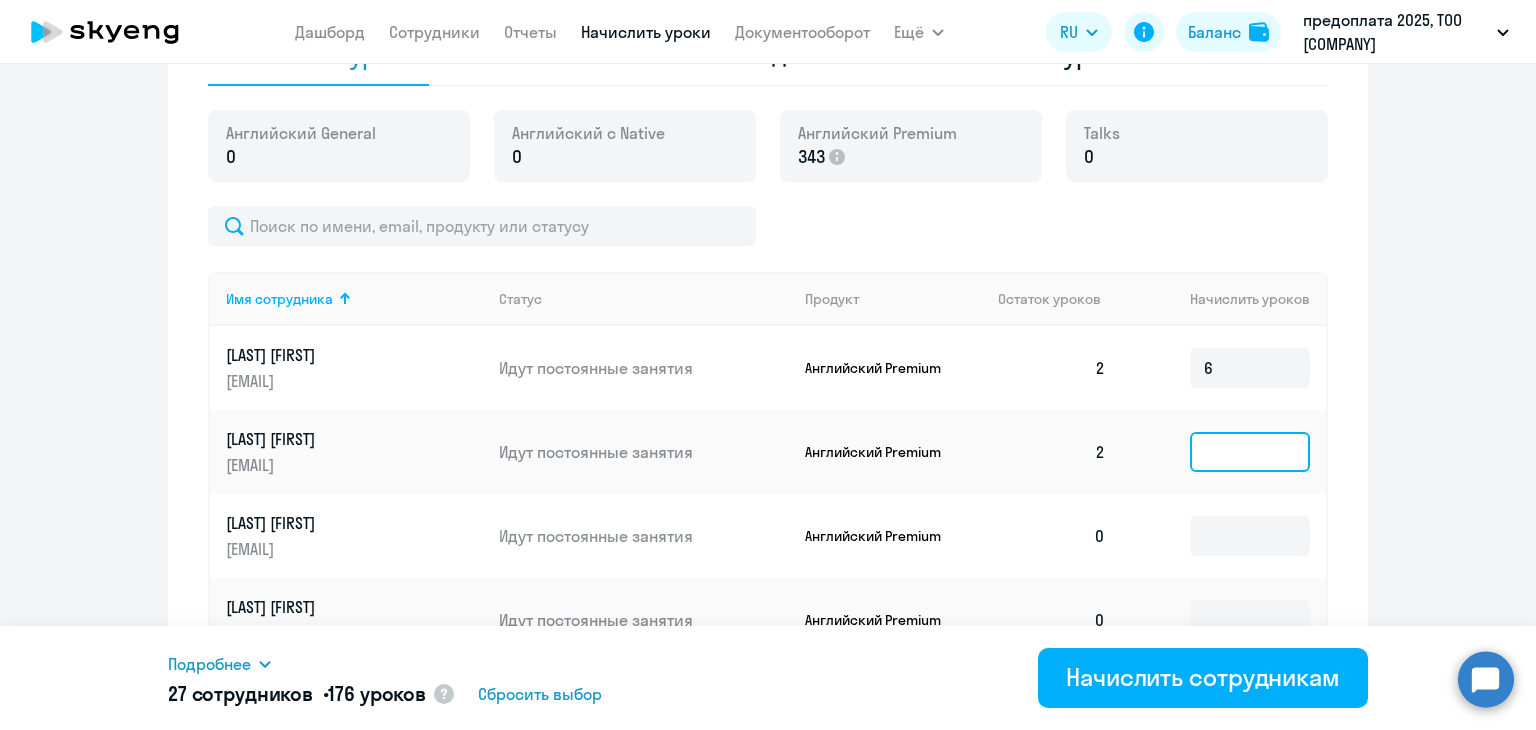 click 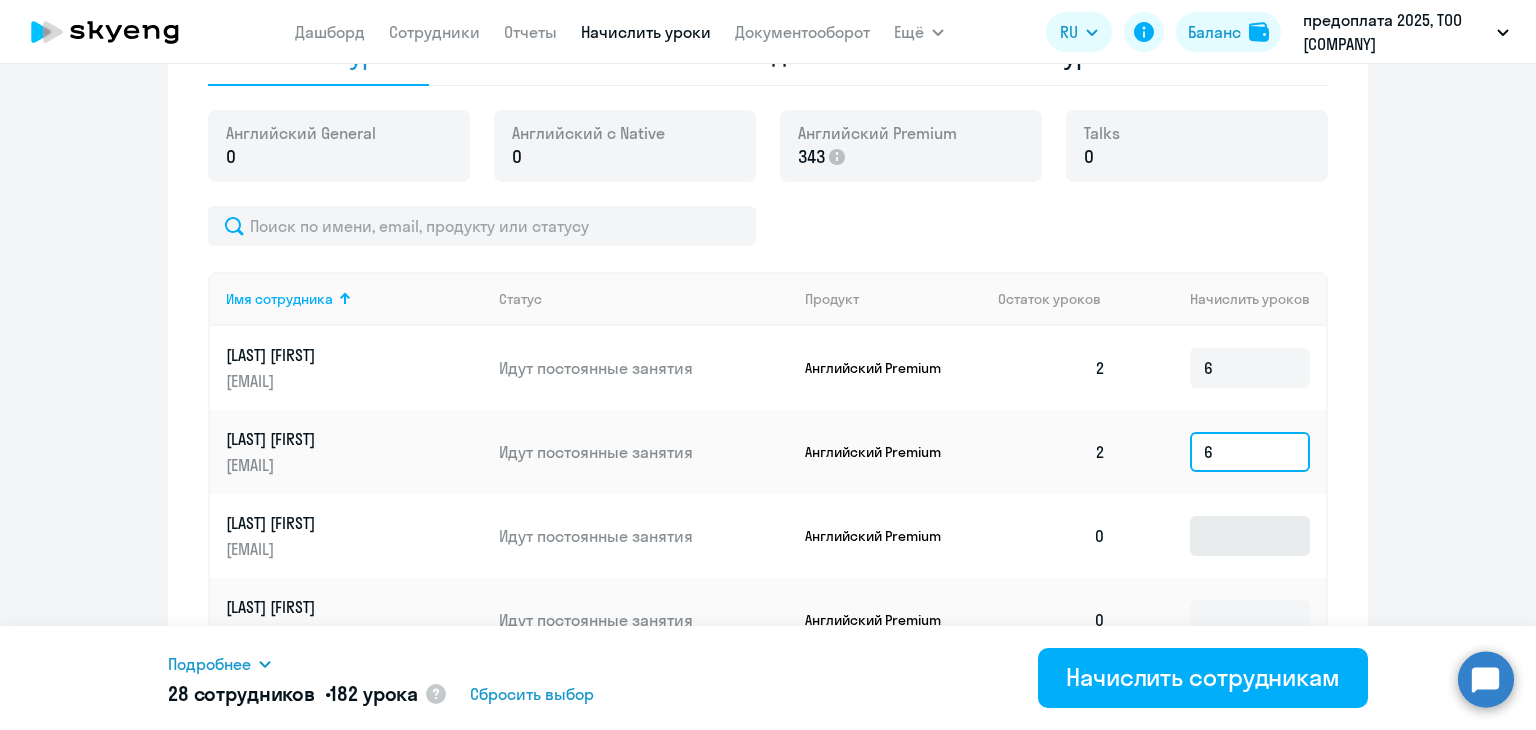 type on "6" 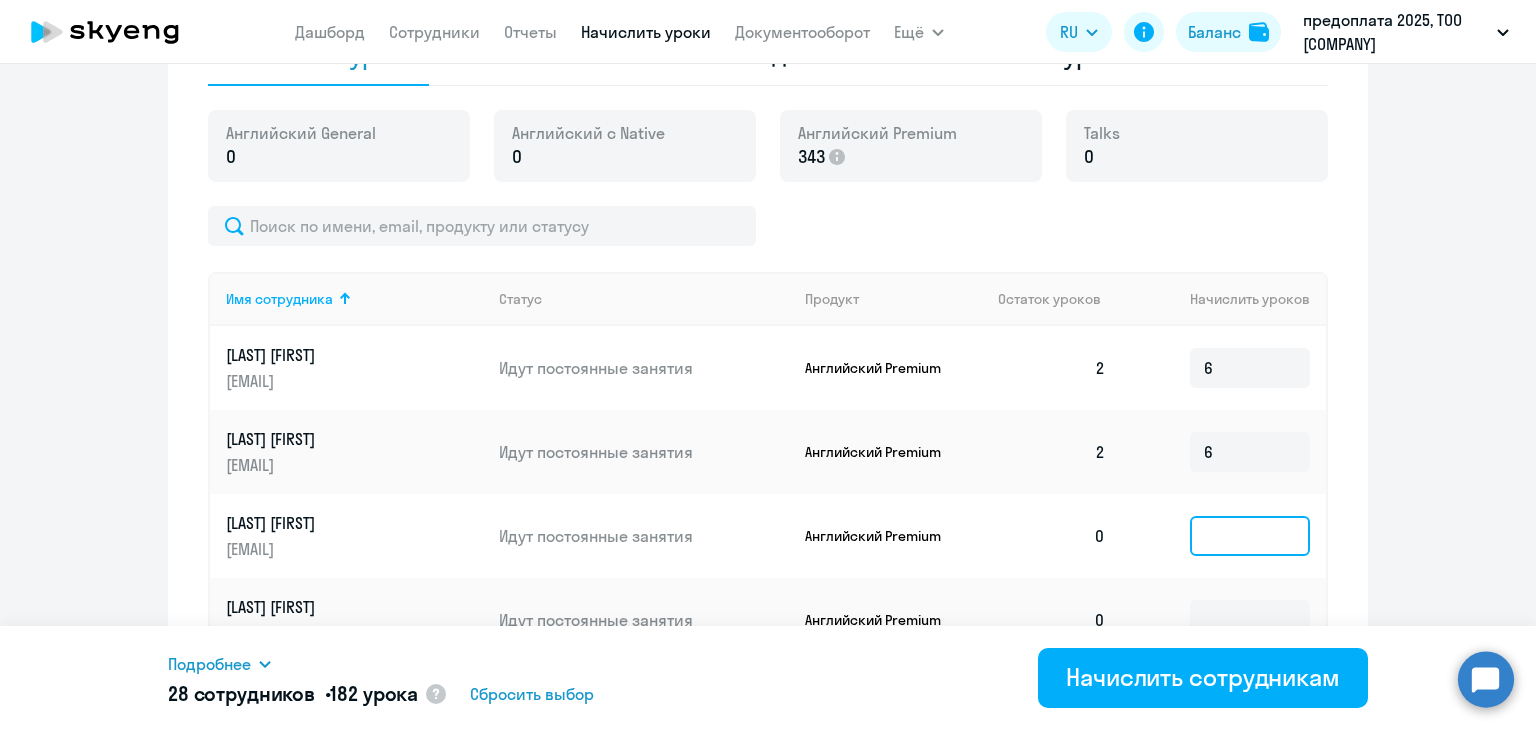 click 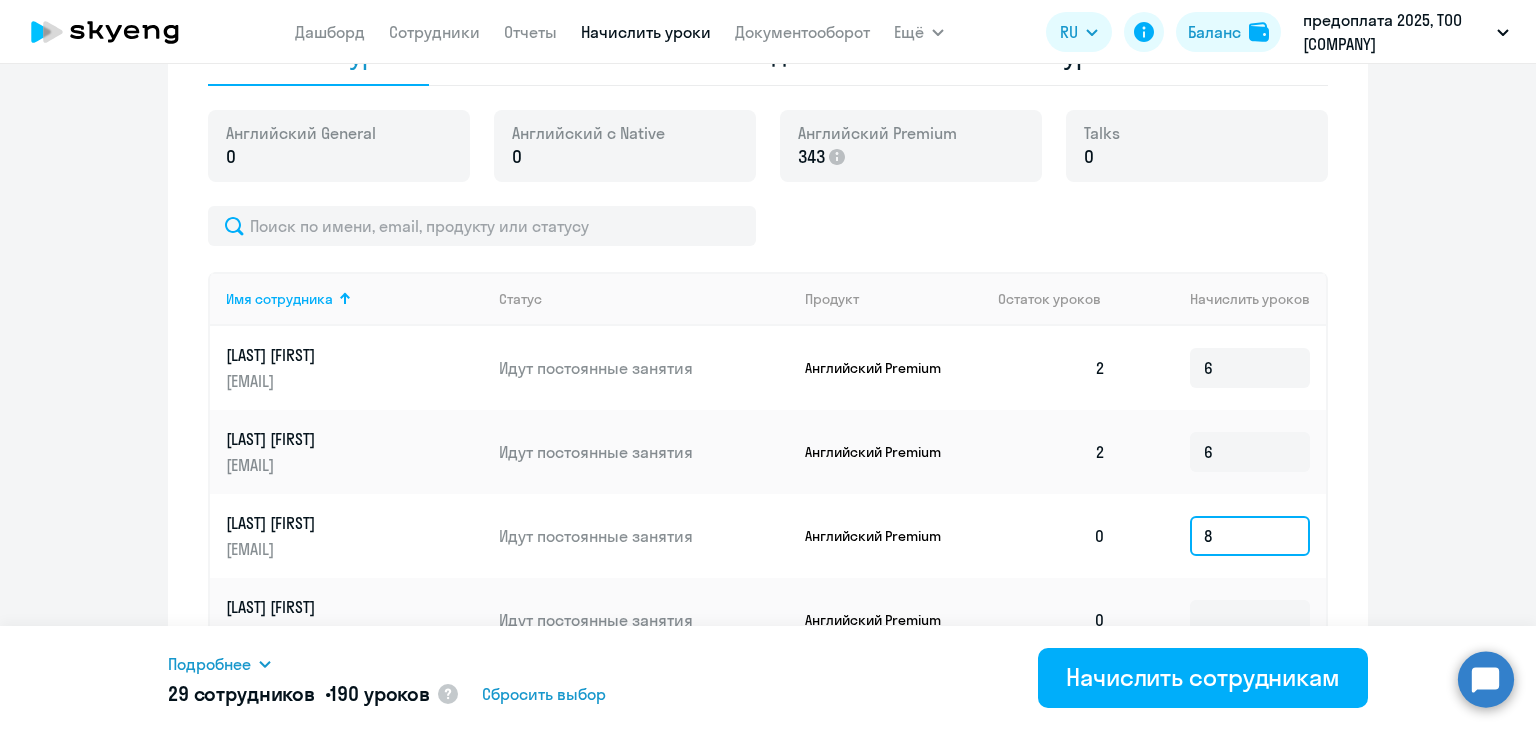 scroll, scrollTop: 796, scrollLeft: 0, axis: vertical 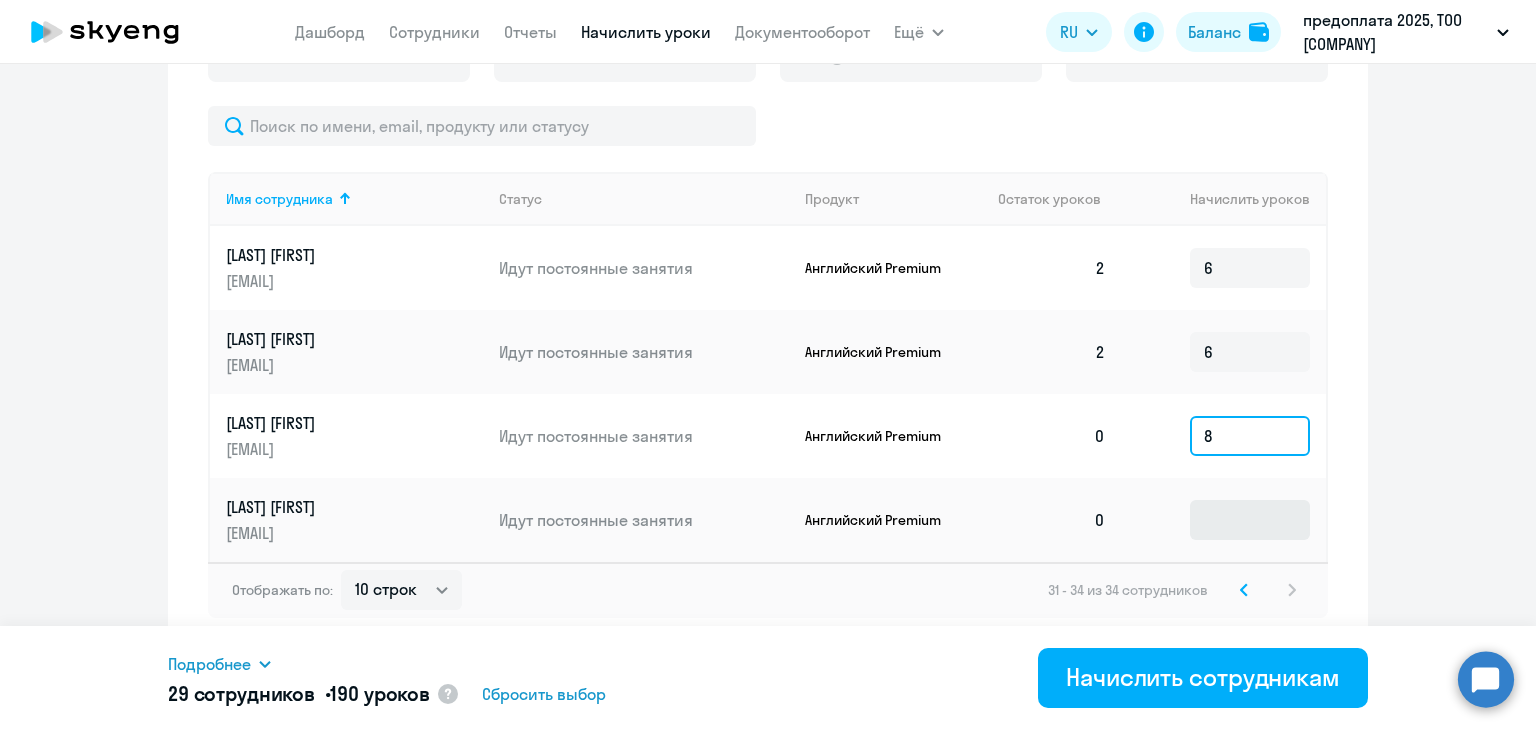 type on "8" 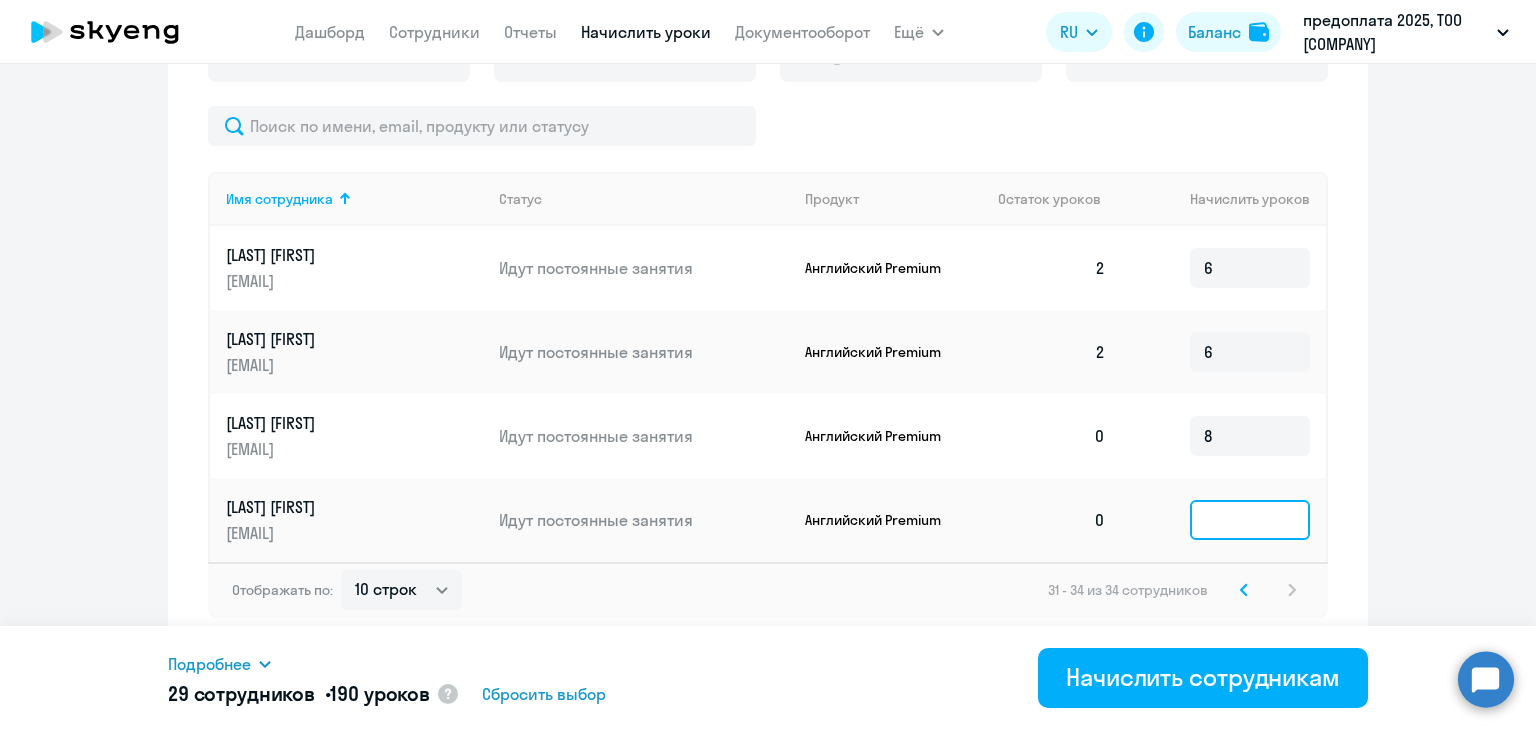 click 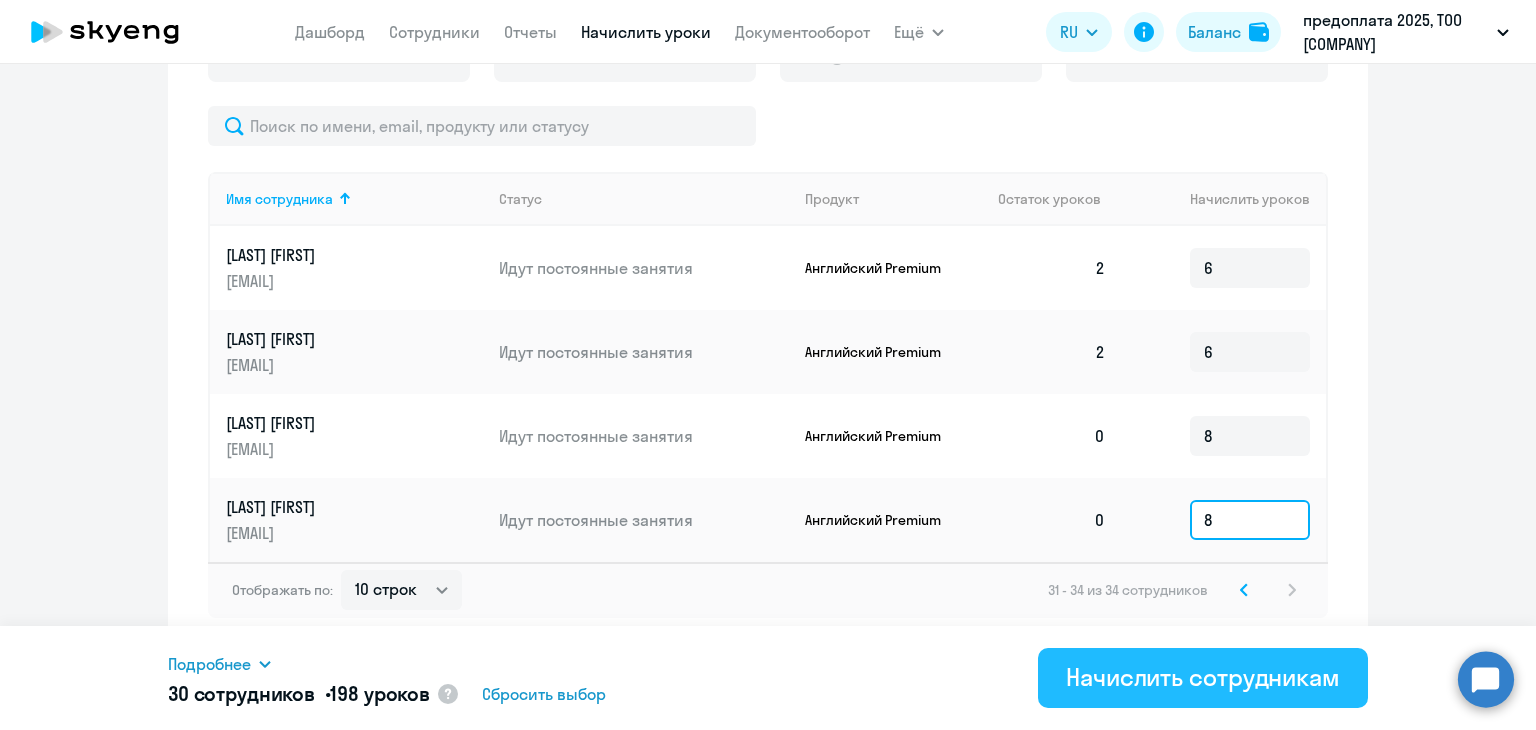 type on "8" 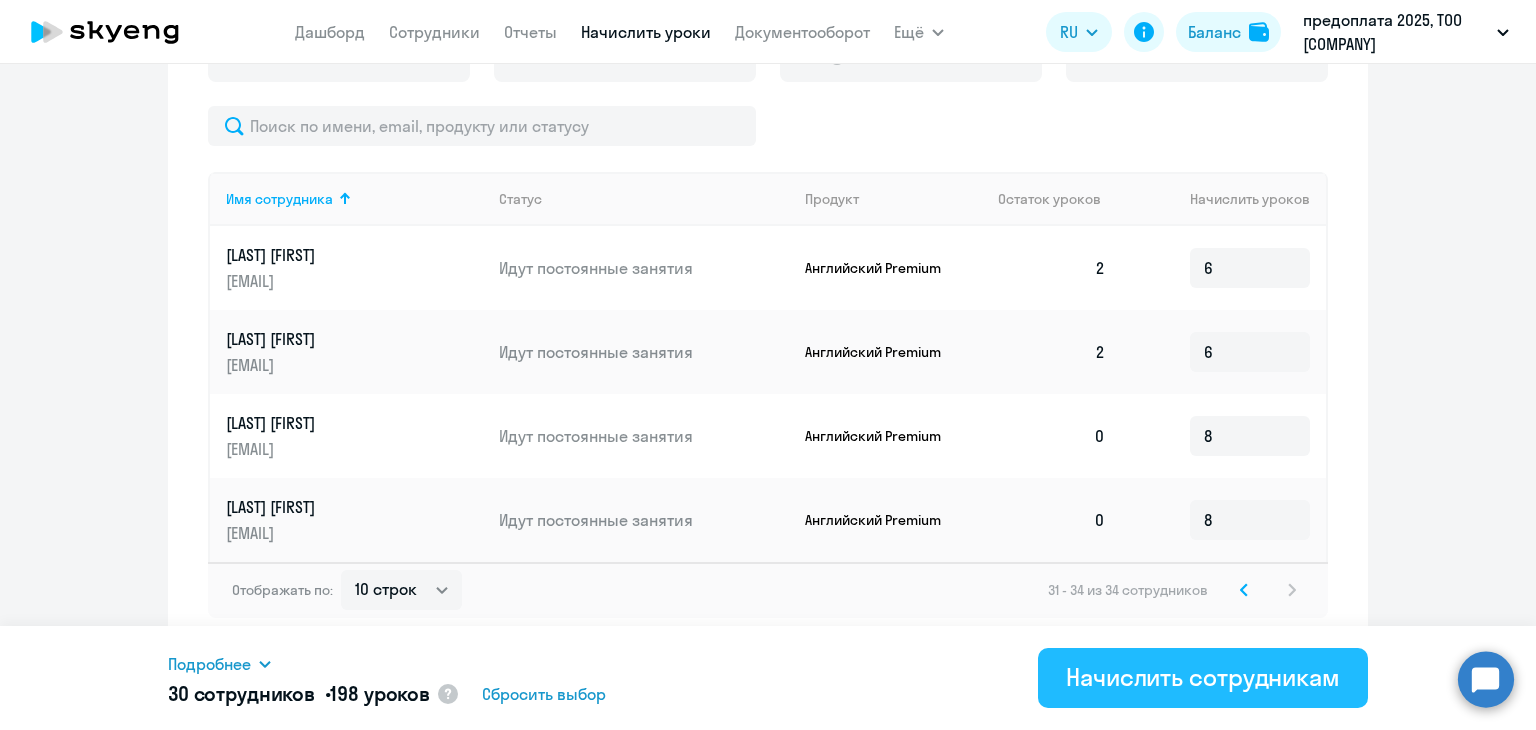 click on "Начислить сотрудникам" at bounding box center (1203, 677) 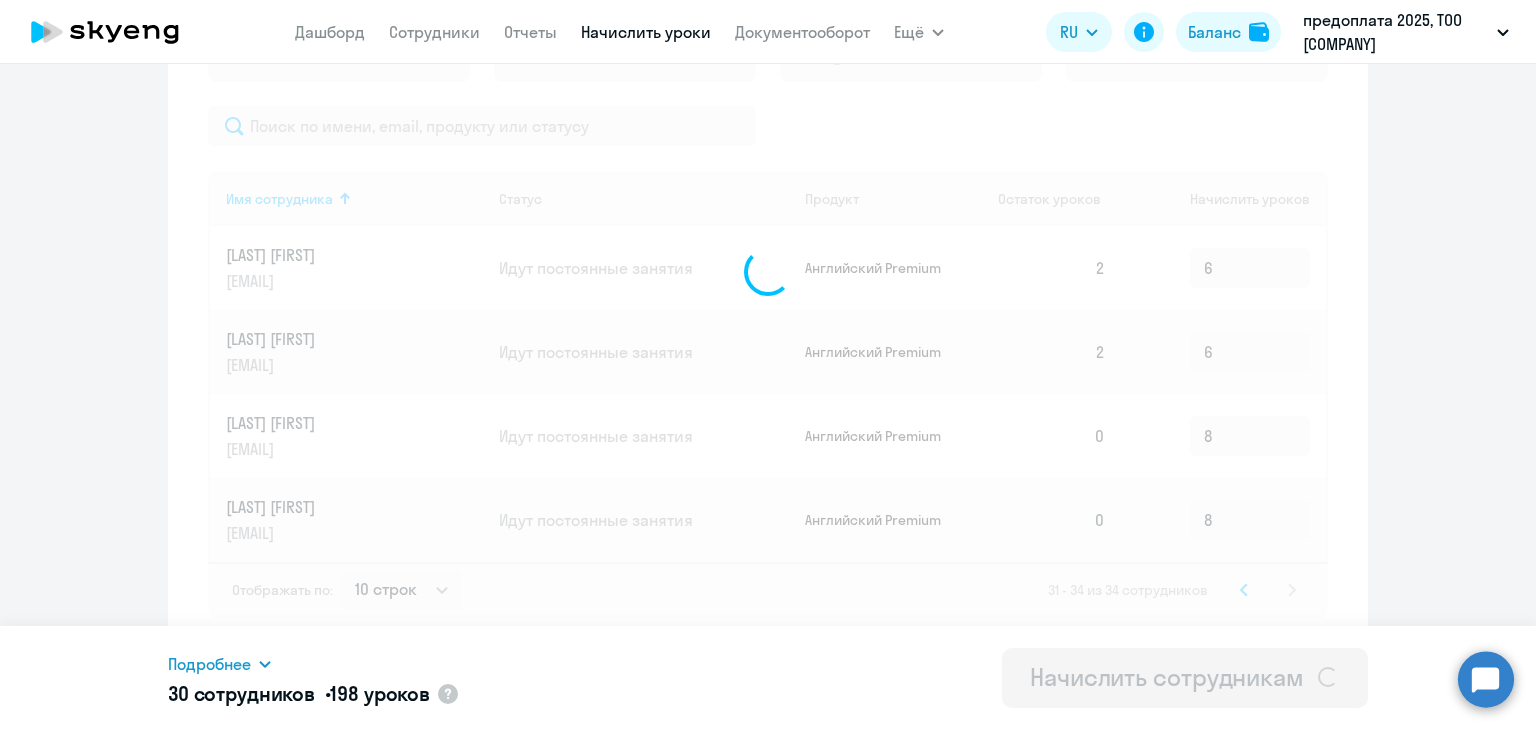 type 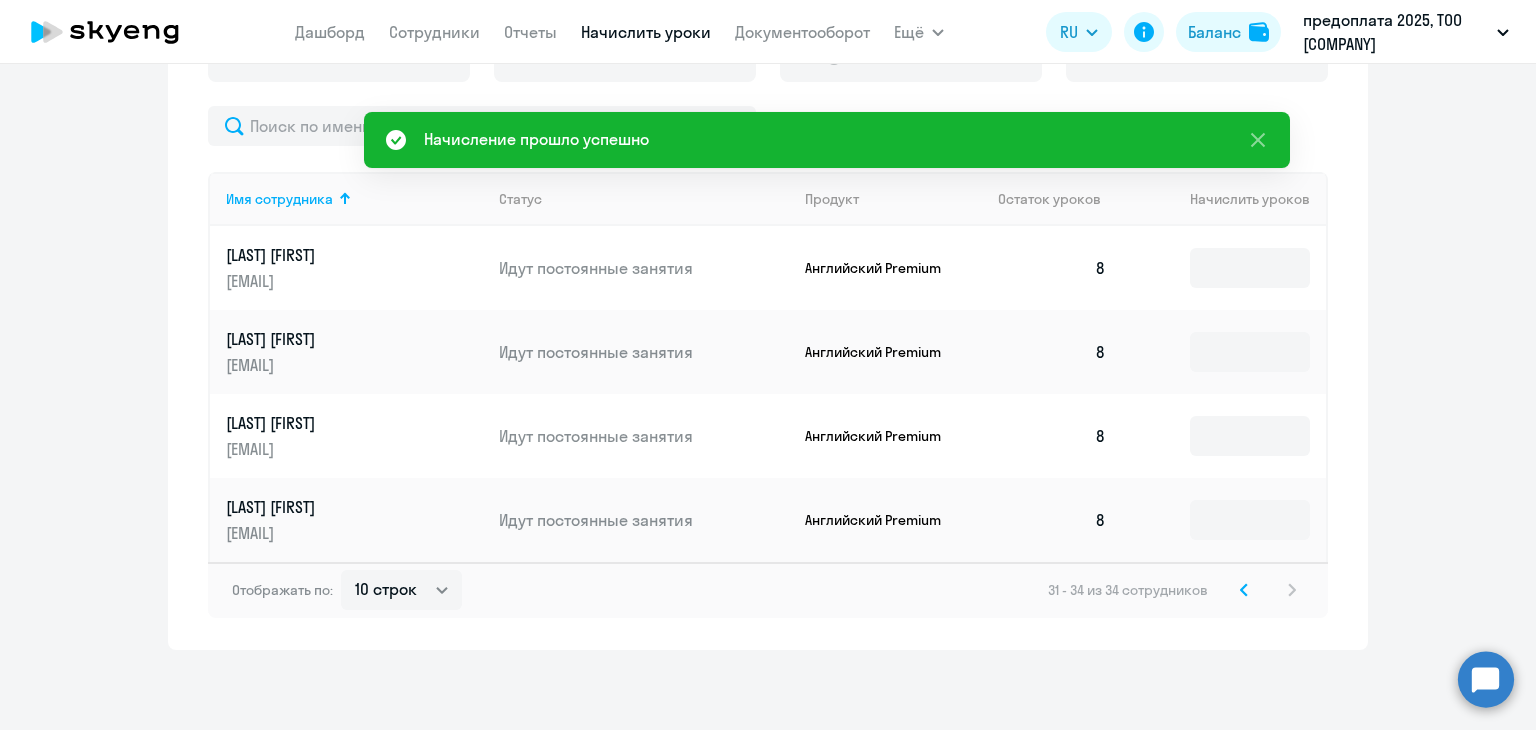 click on "Отображать по:  10 строк   30 строк   50 строк   31 - 34 из 34 сотрудников" 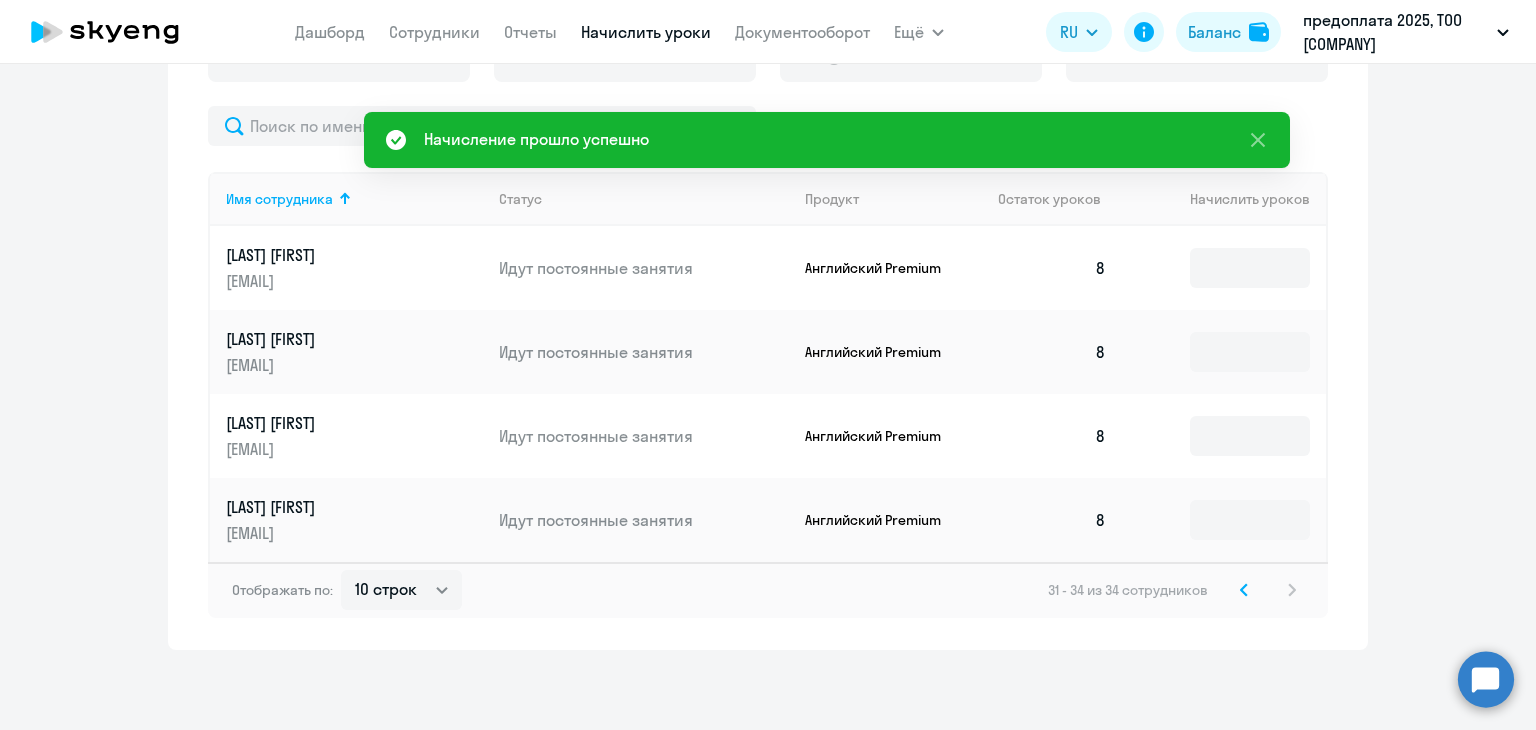click 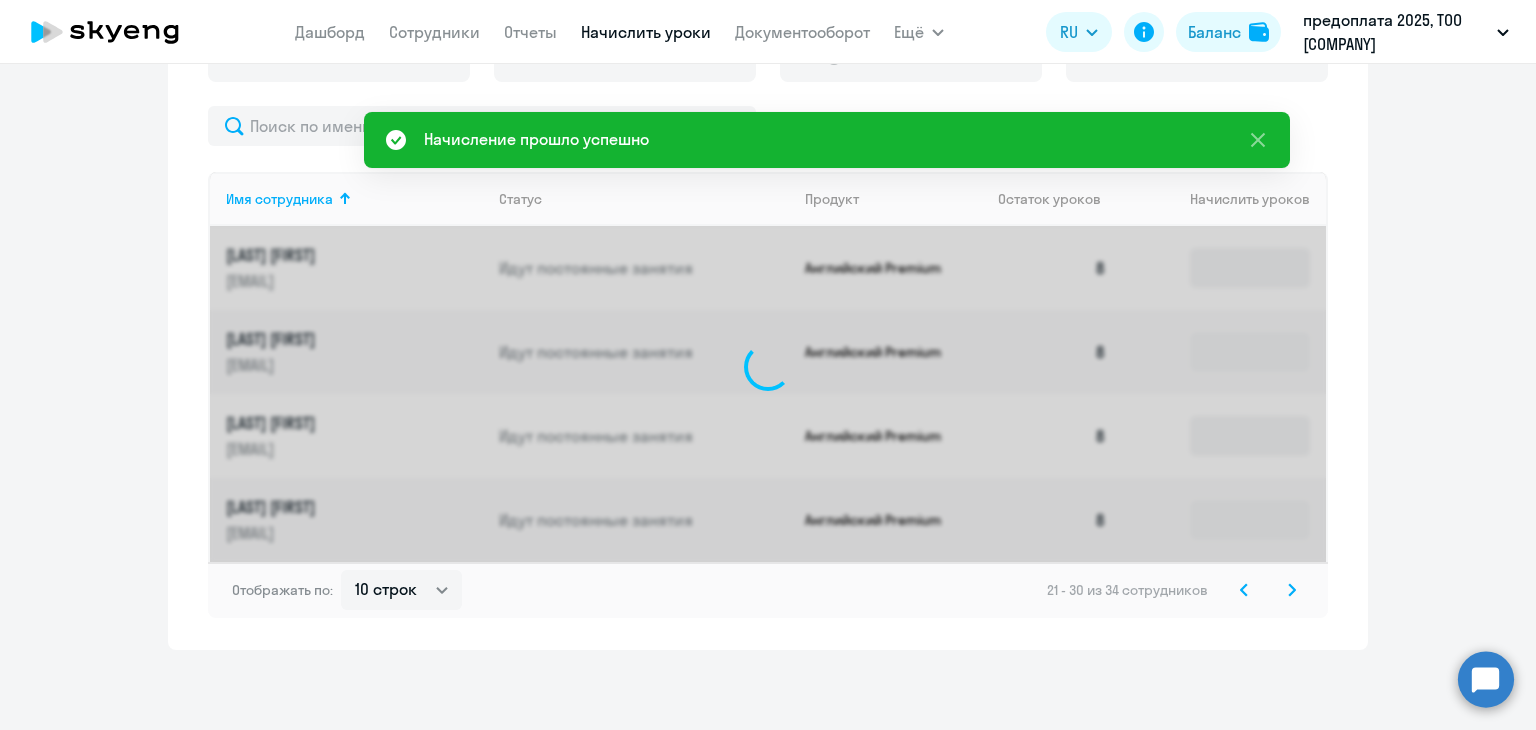click 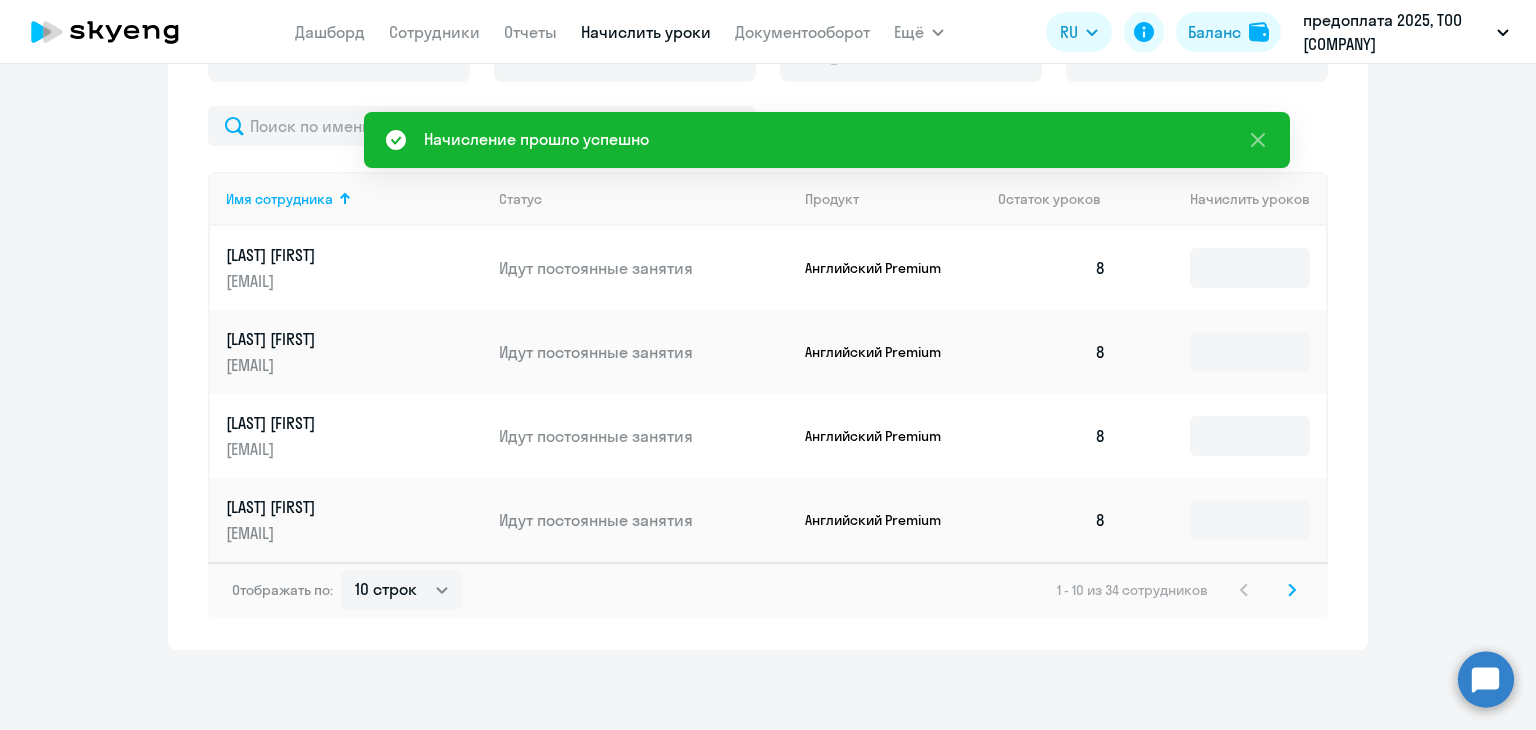 click on "1 - 10 из 34 сотрудников" 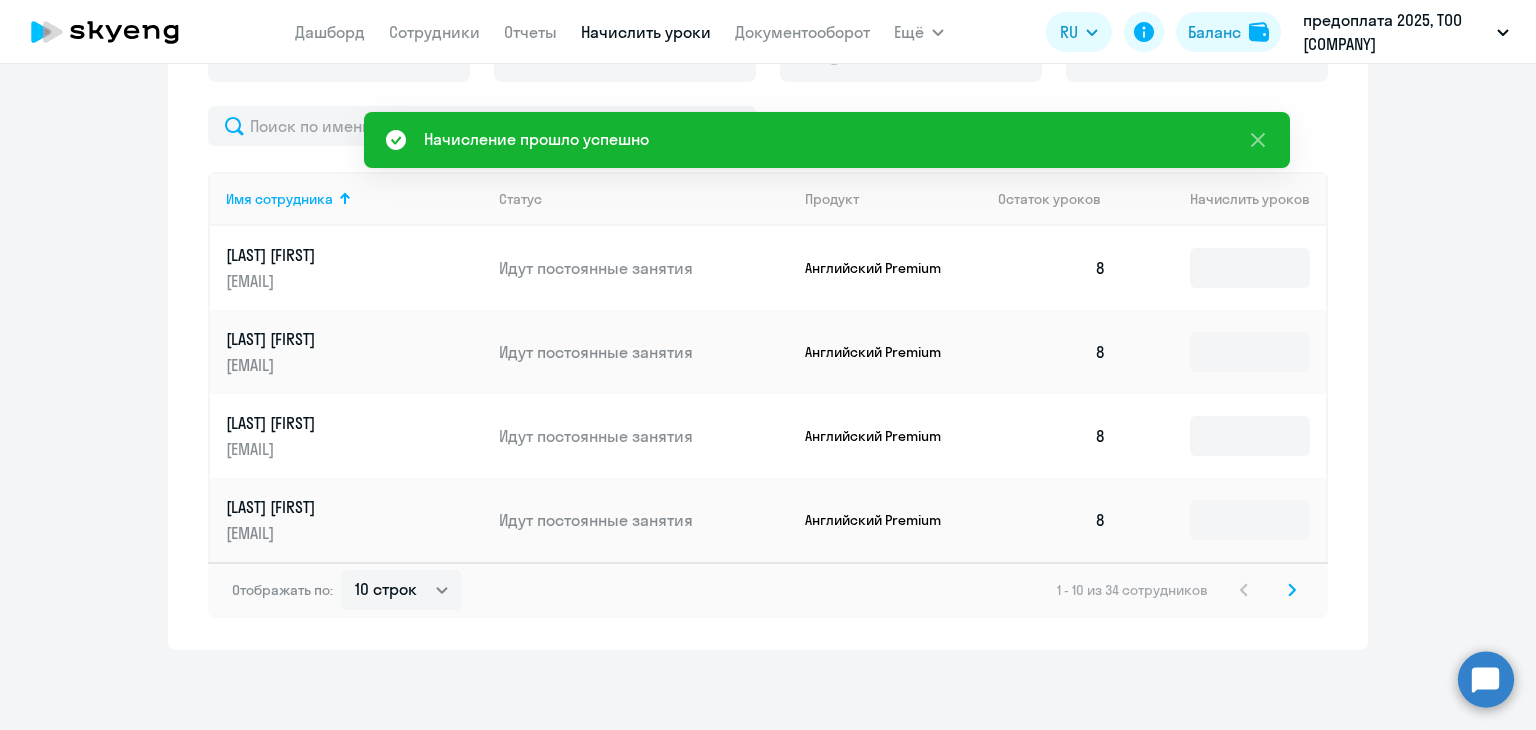 click on "1 - 10 из 34 сотрудников" 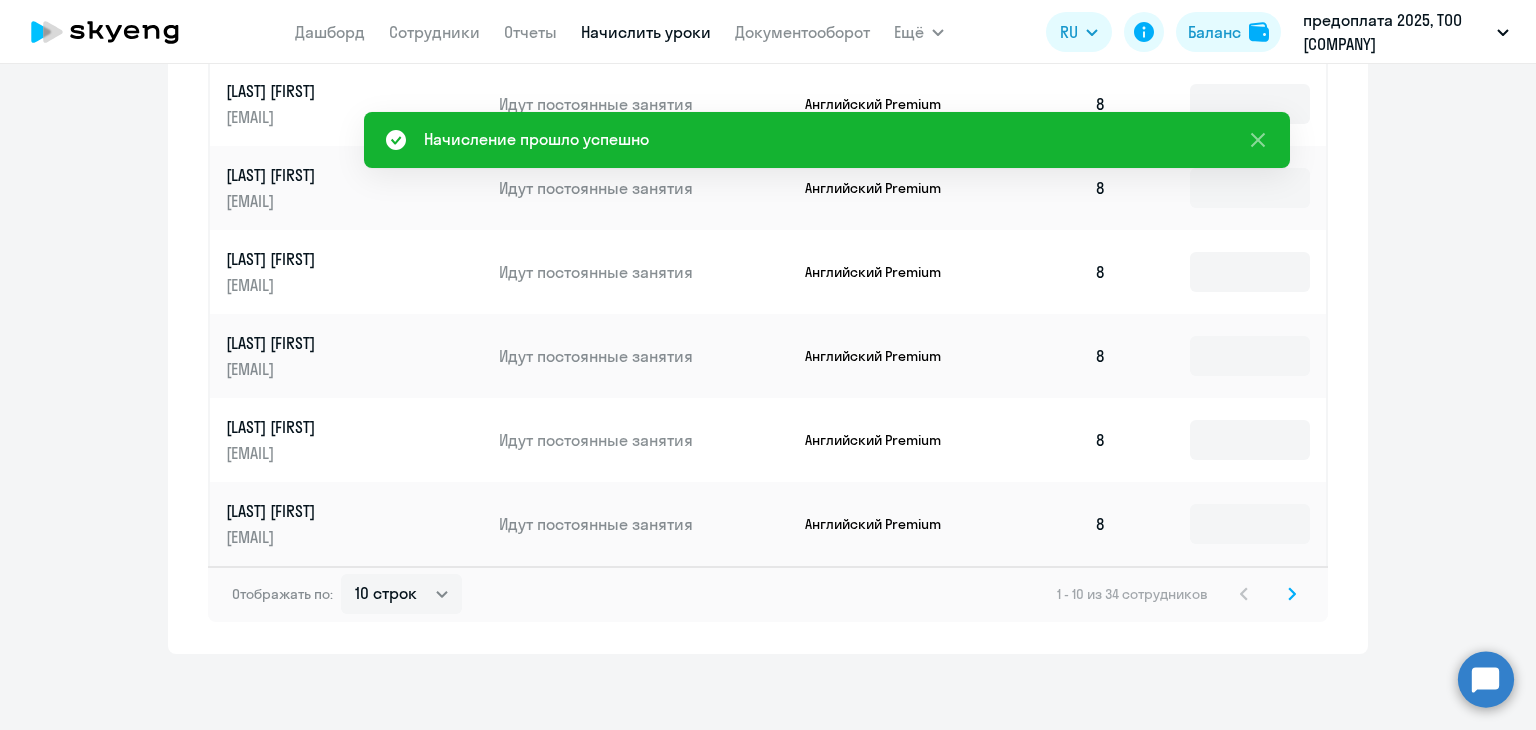 scroll, scrollTop: 1300, scrollLeft: 0, axis: vertical 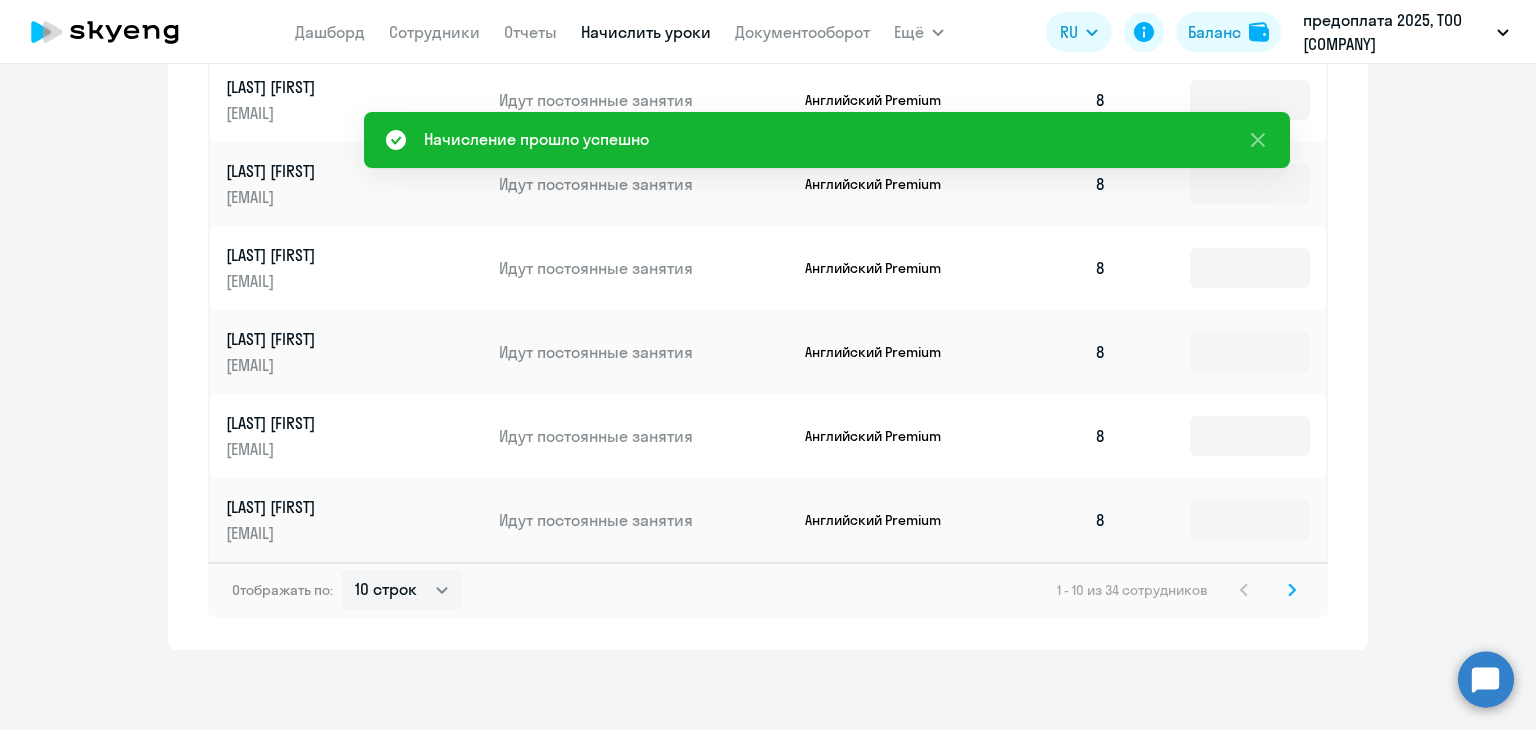 click 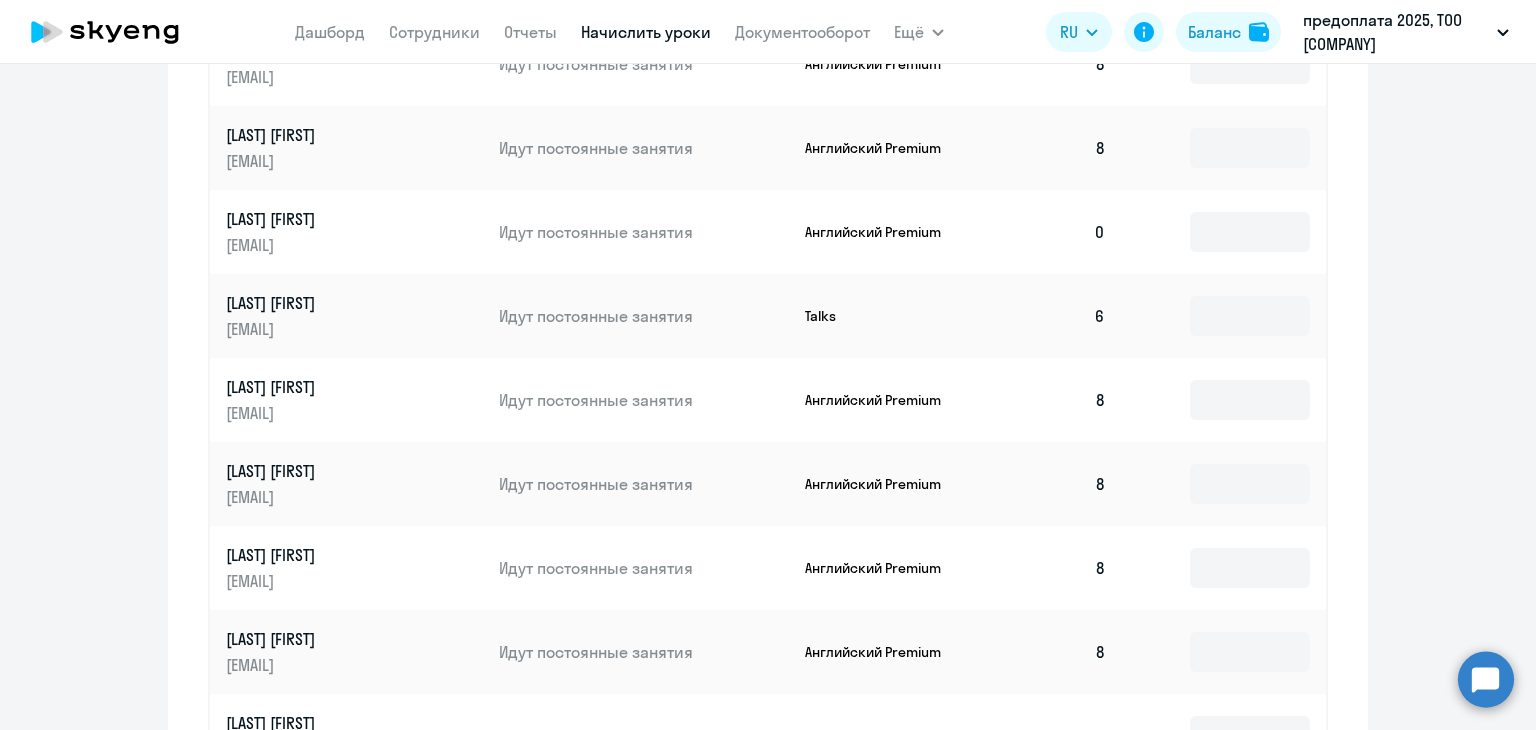 scroll, scrollTop: 1300, scrollLeft: 0, axis: vertical 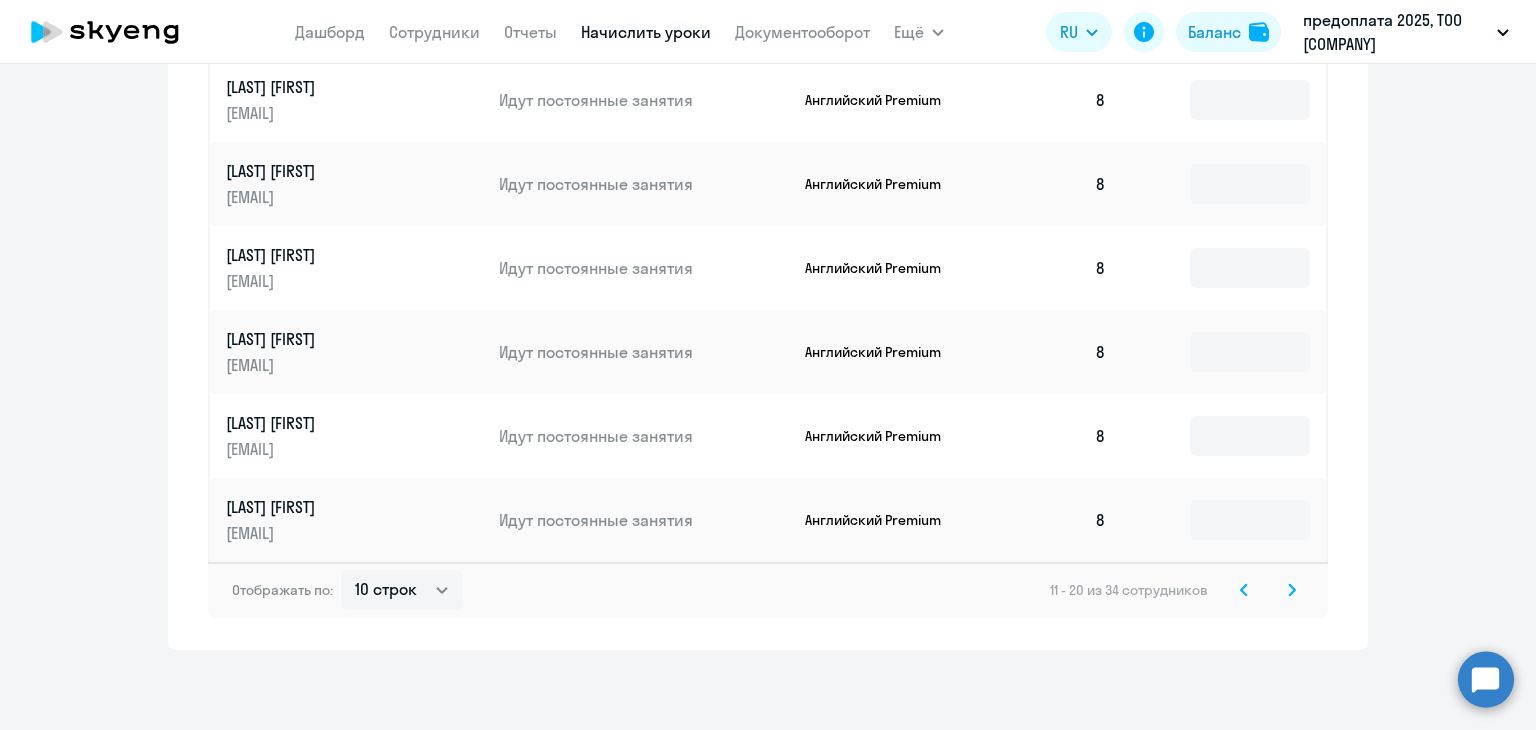 click 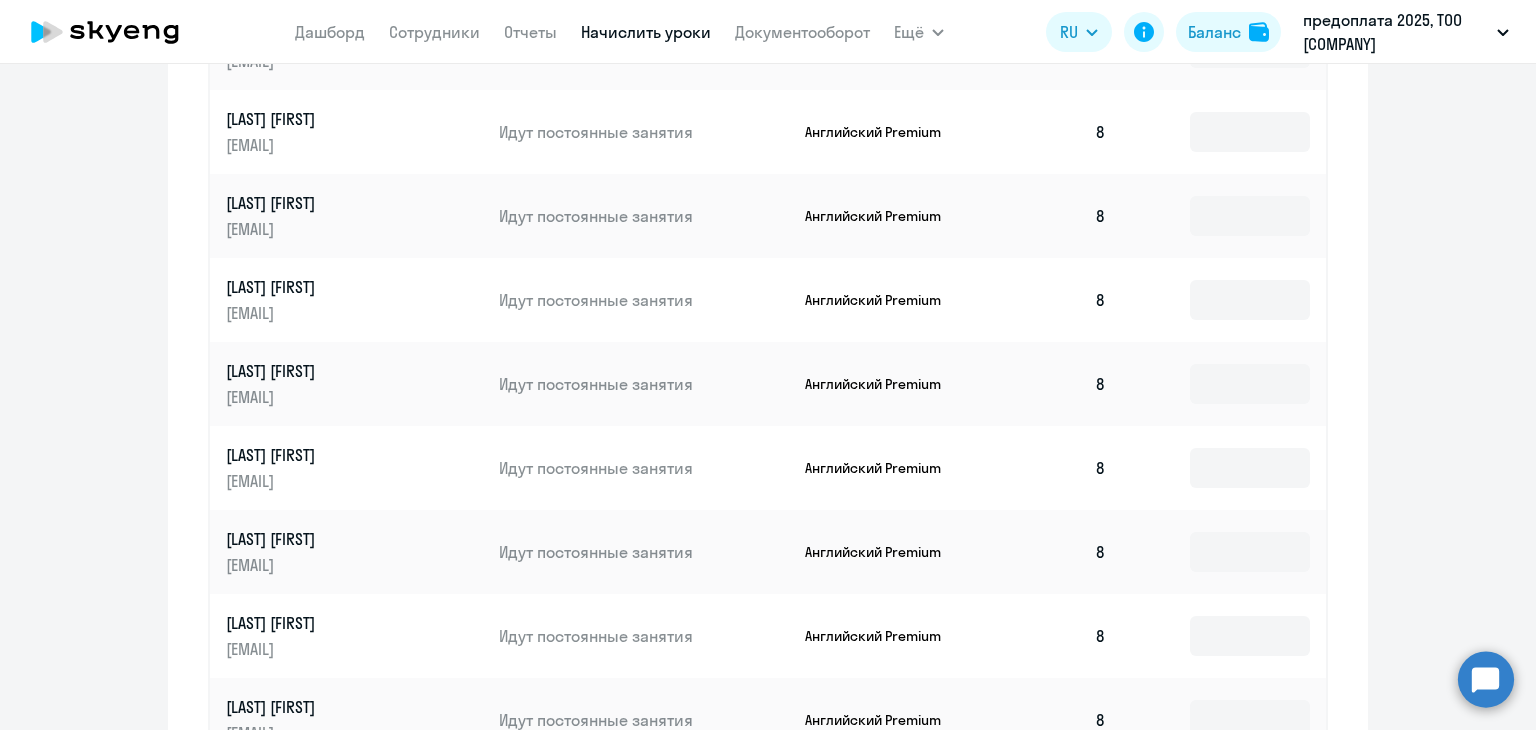 scroll, scrollTop: 1300, scrollLeft: 0, axis: vertical 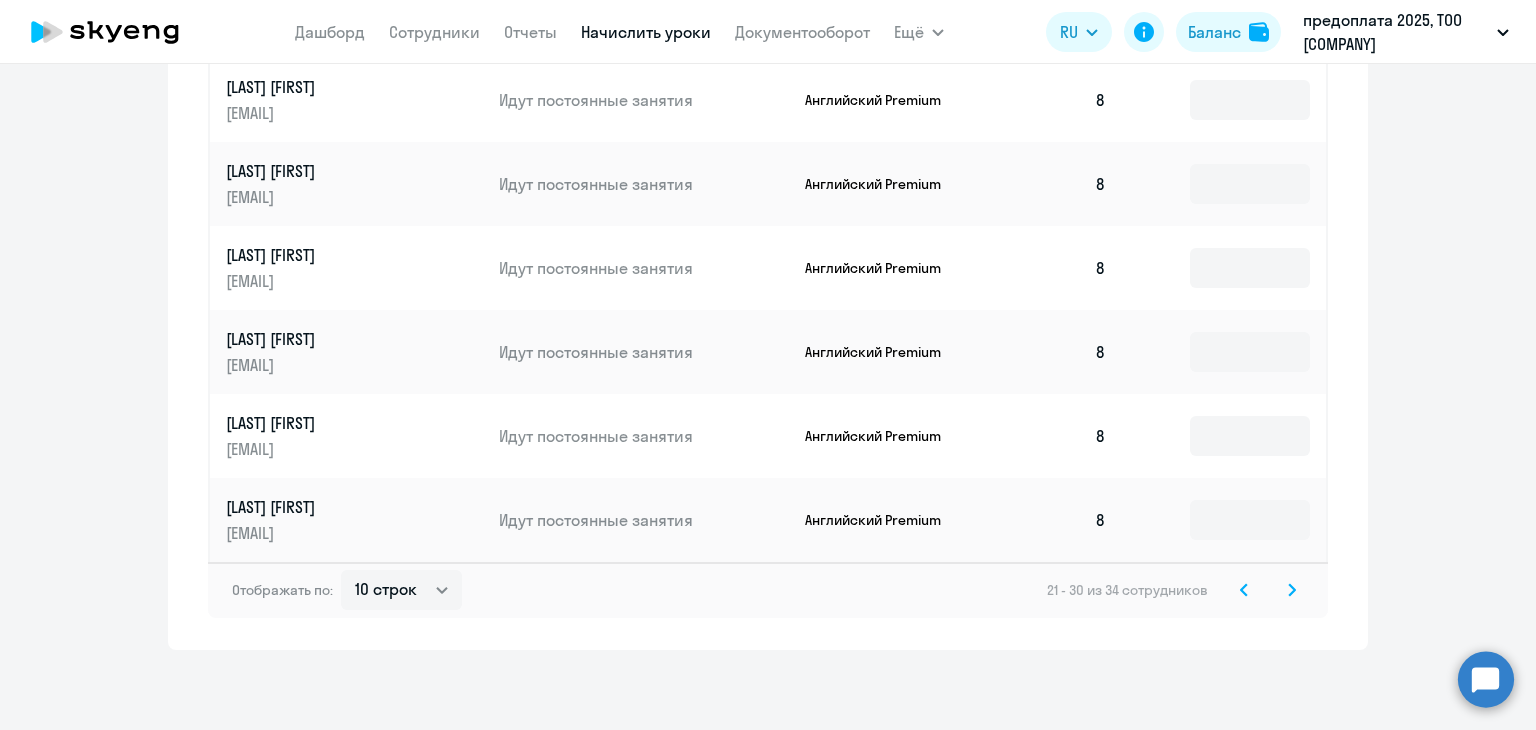 click 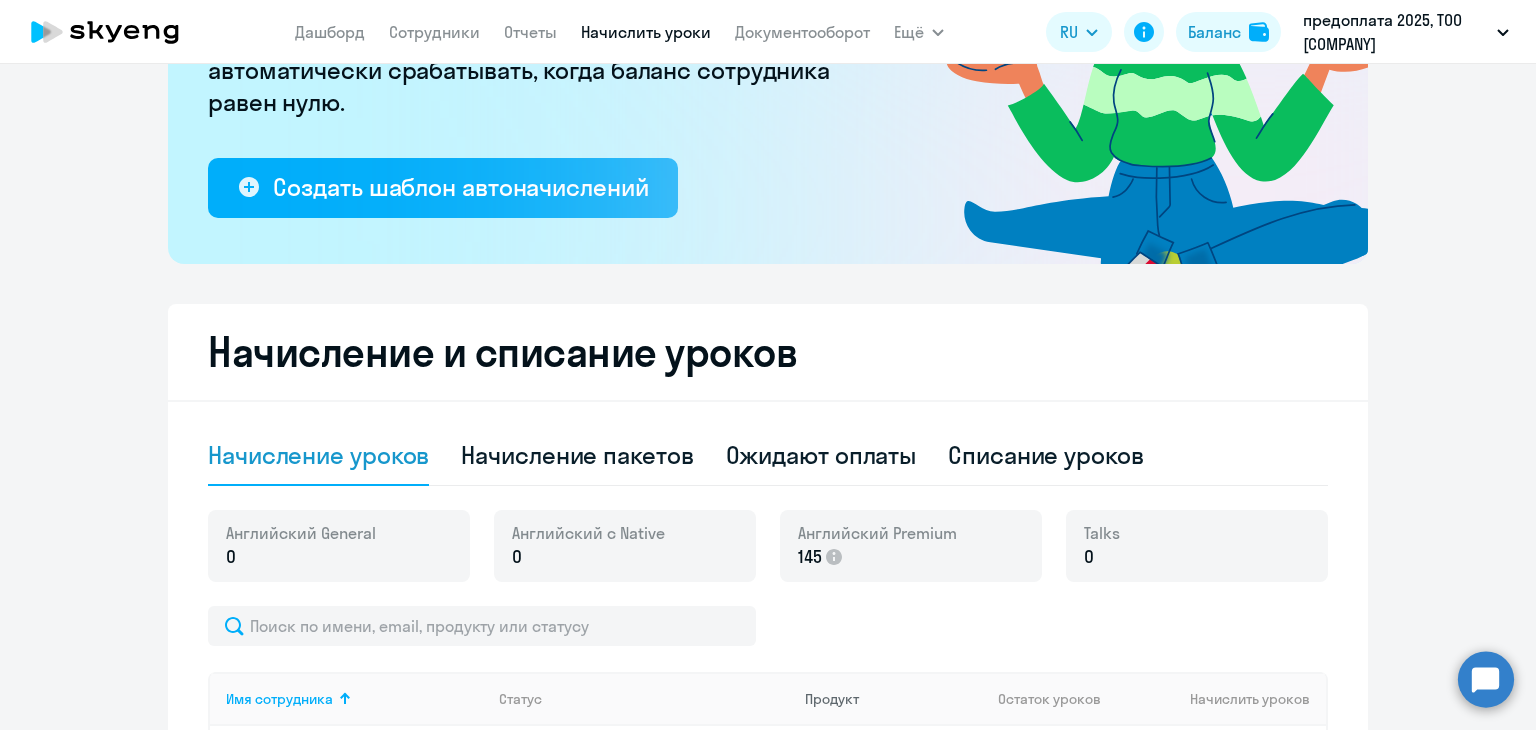 scroll, scrollTop: 496, scrollLeft: 0, axis: vertical 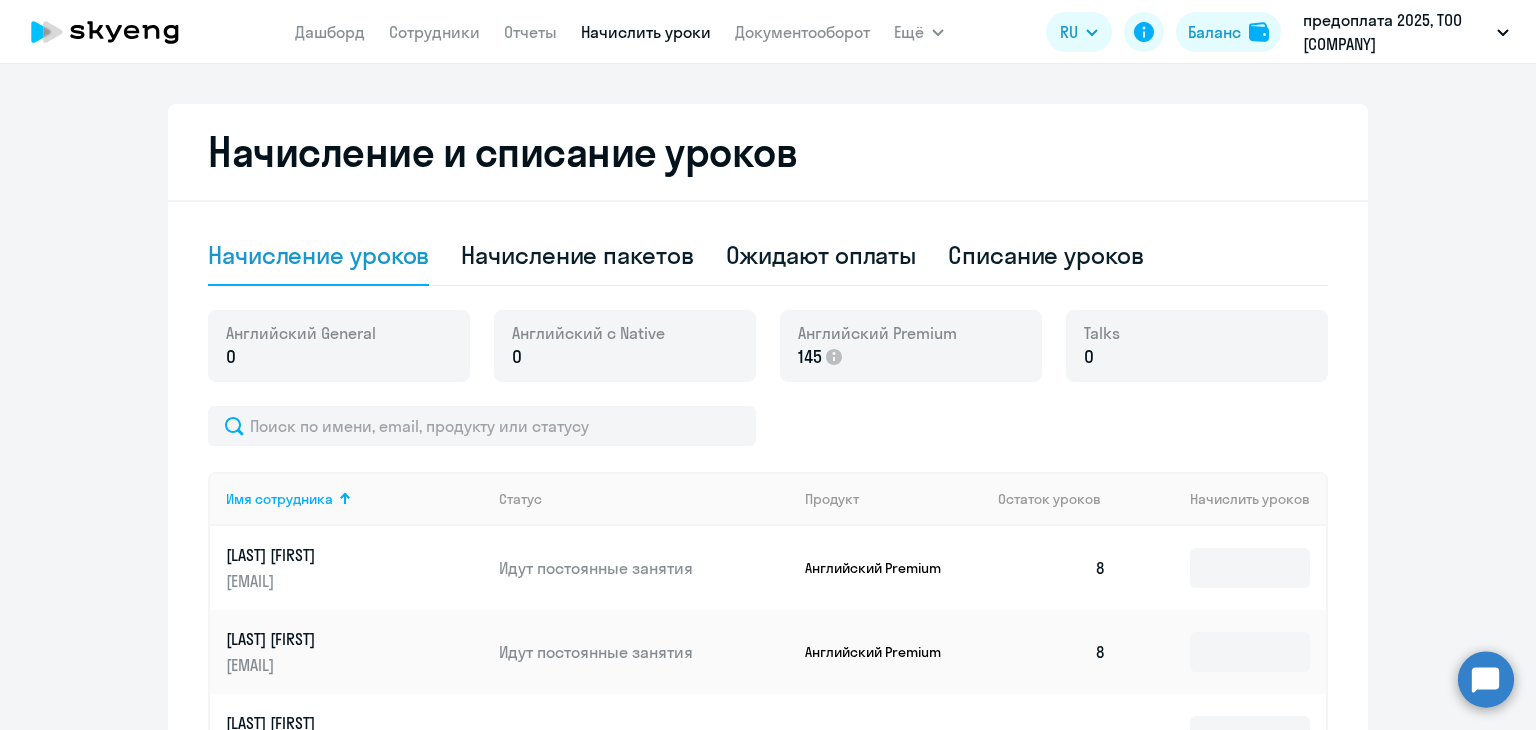 click 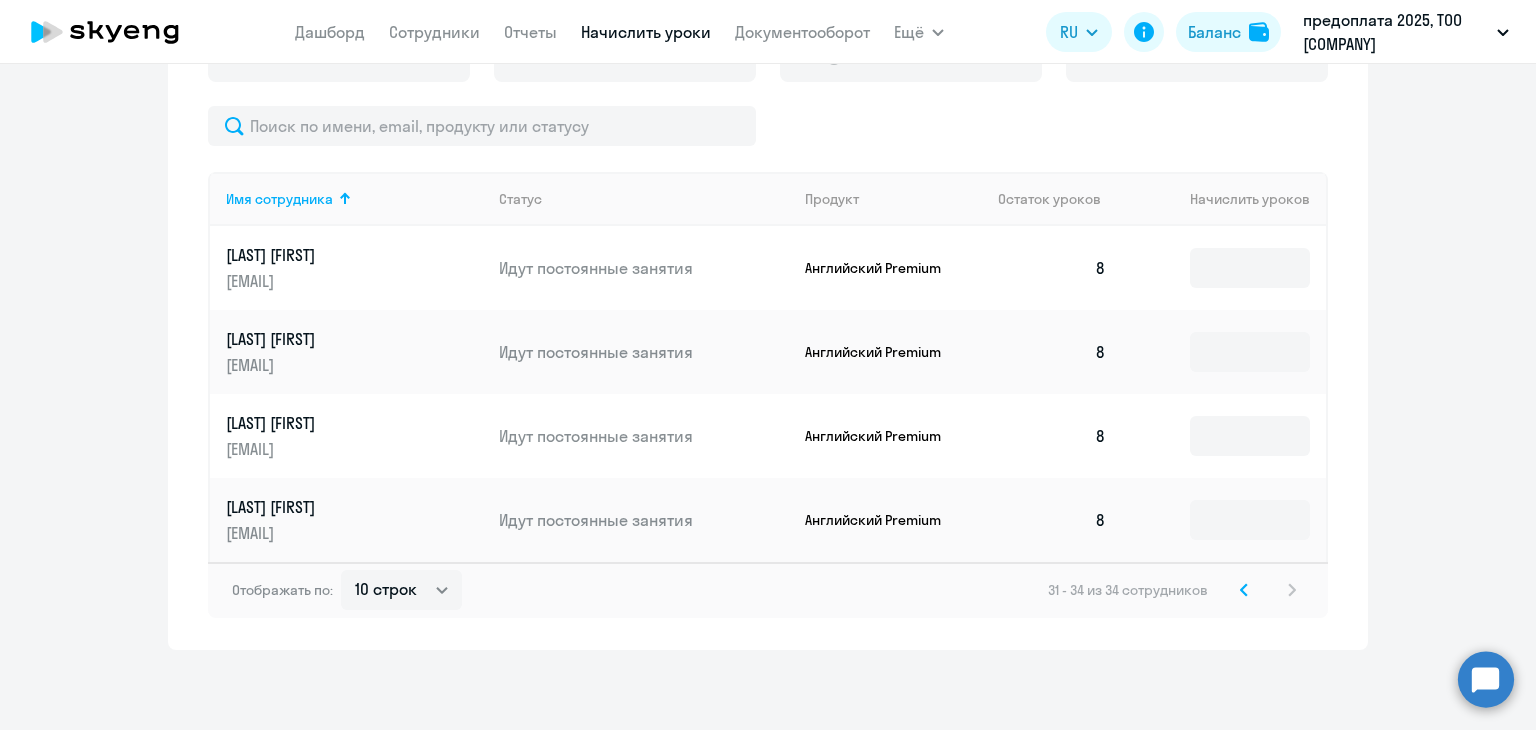 scroll, scrollTop: 496, scrollLeft: 0, axis: vertical 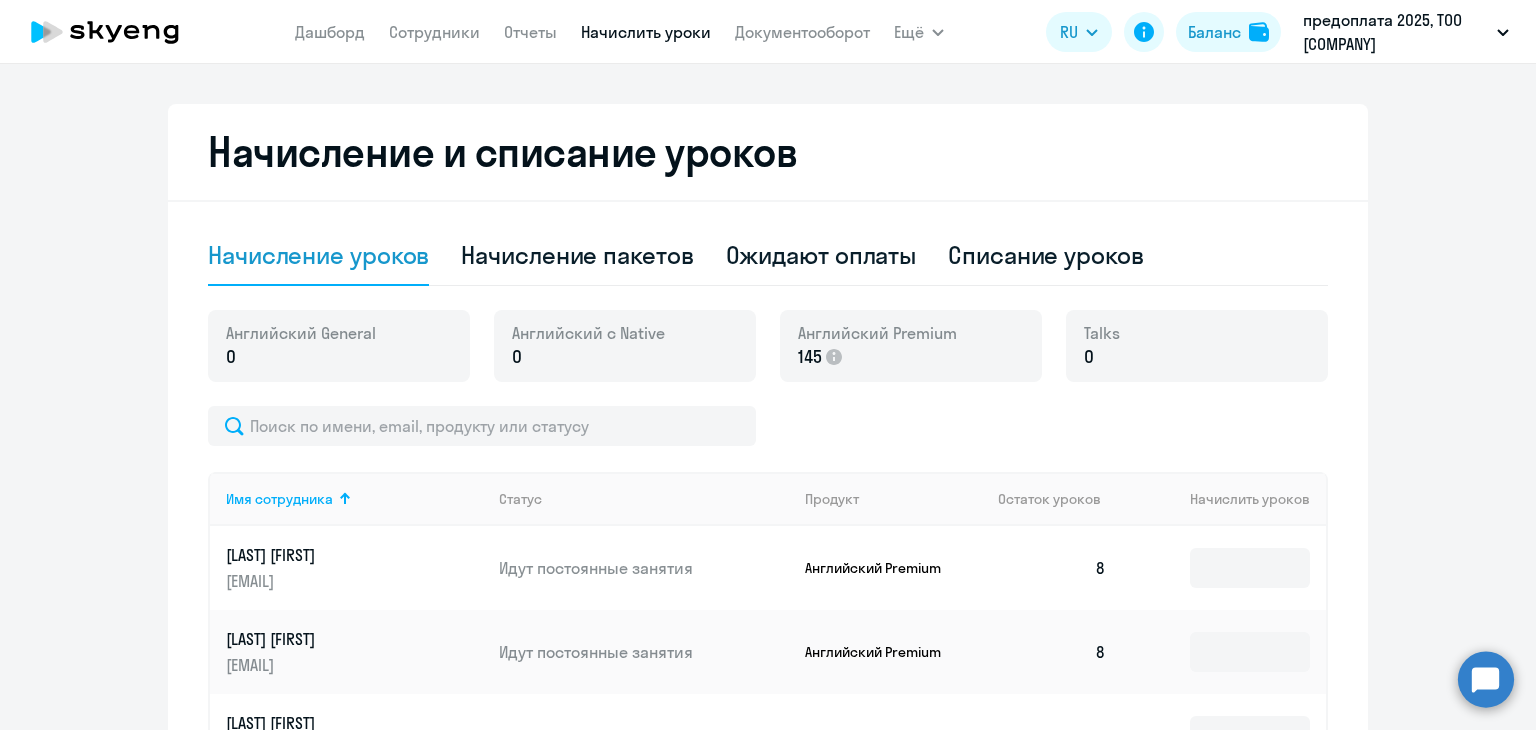 click 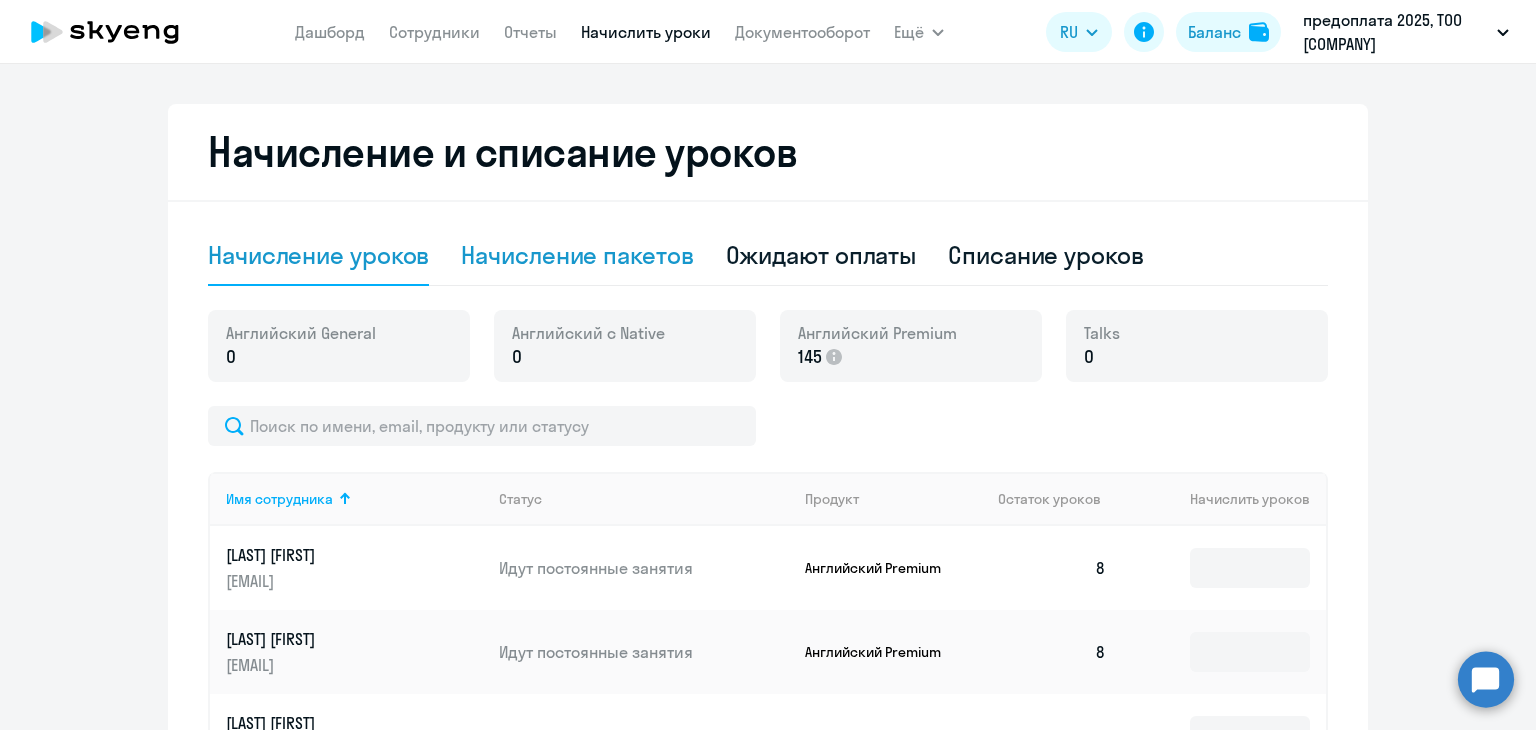 click on "Начисление пакетов" 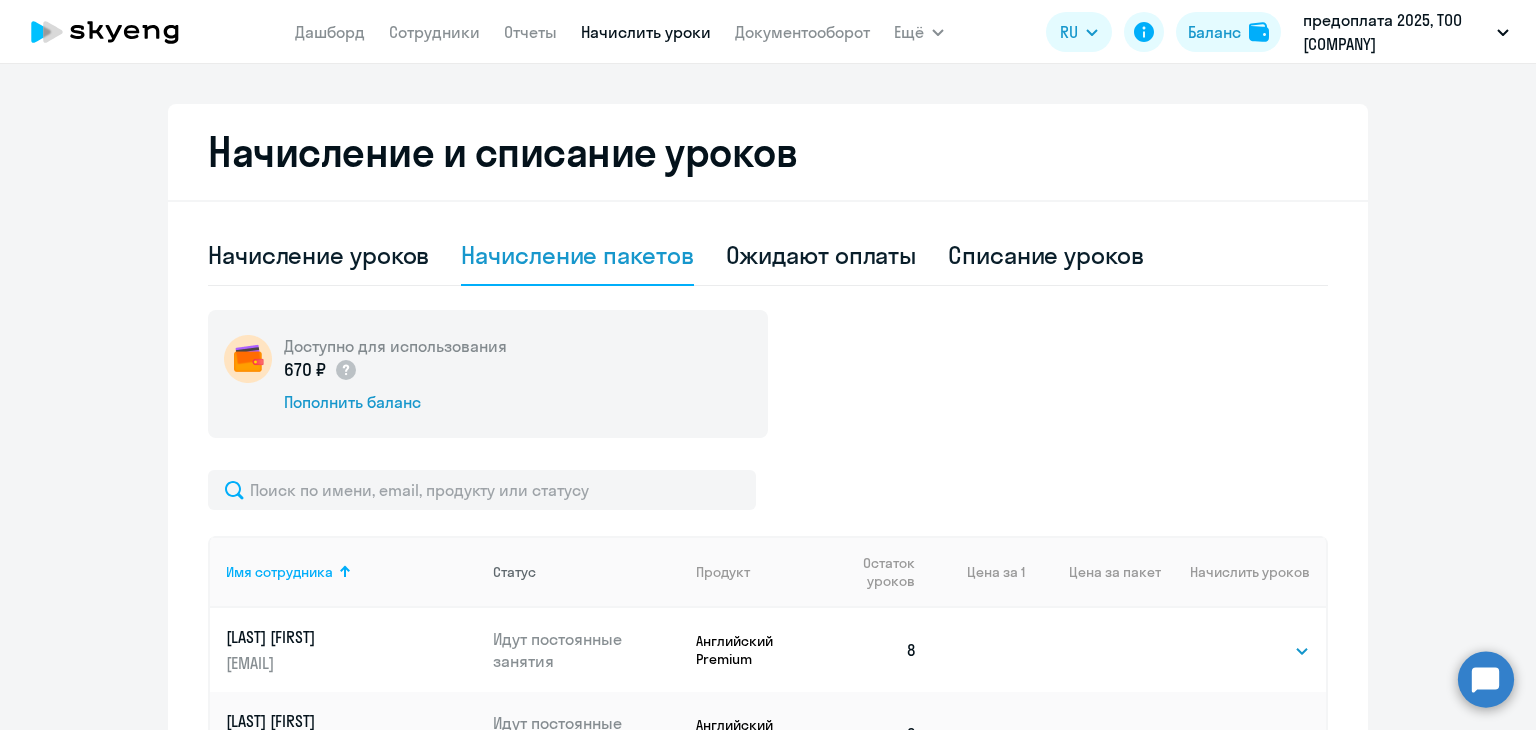 scroll, scrollTop: 696, scrollLeft: 0, axis: vertical 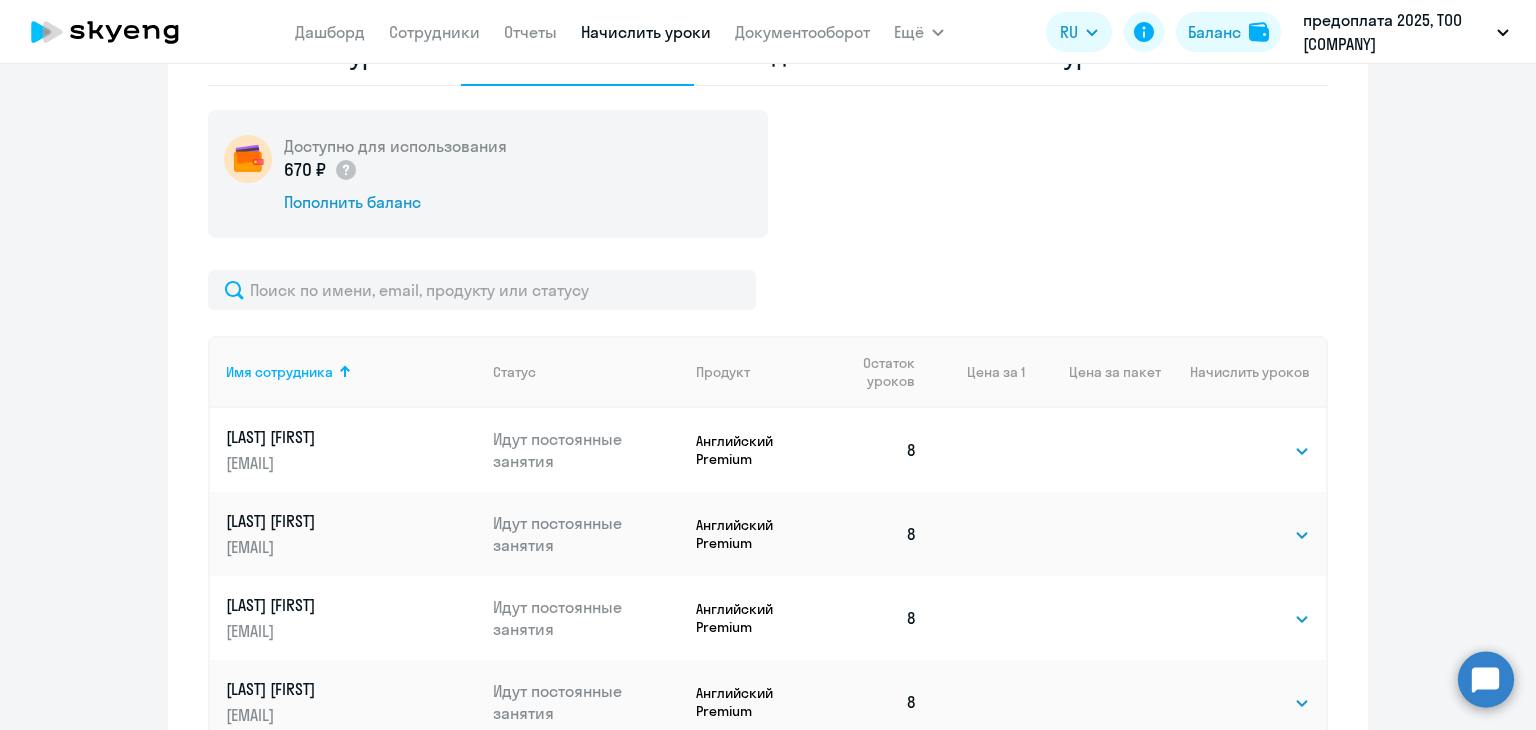click 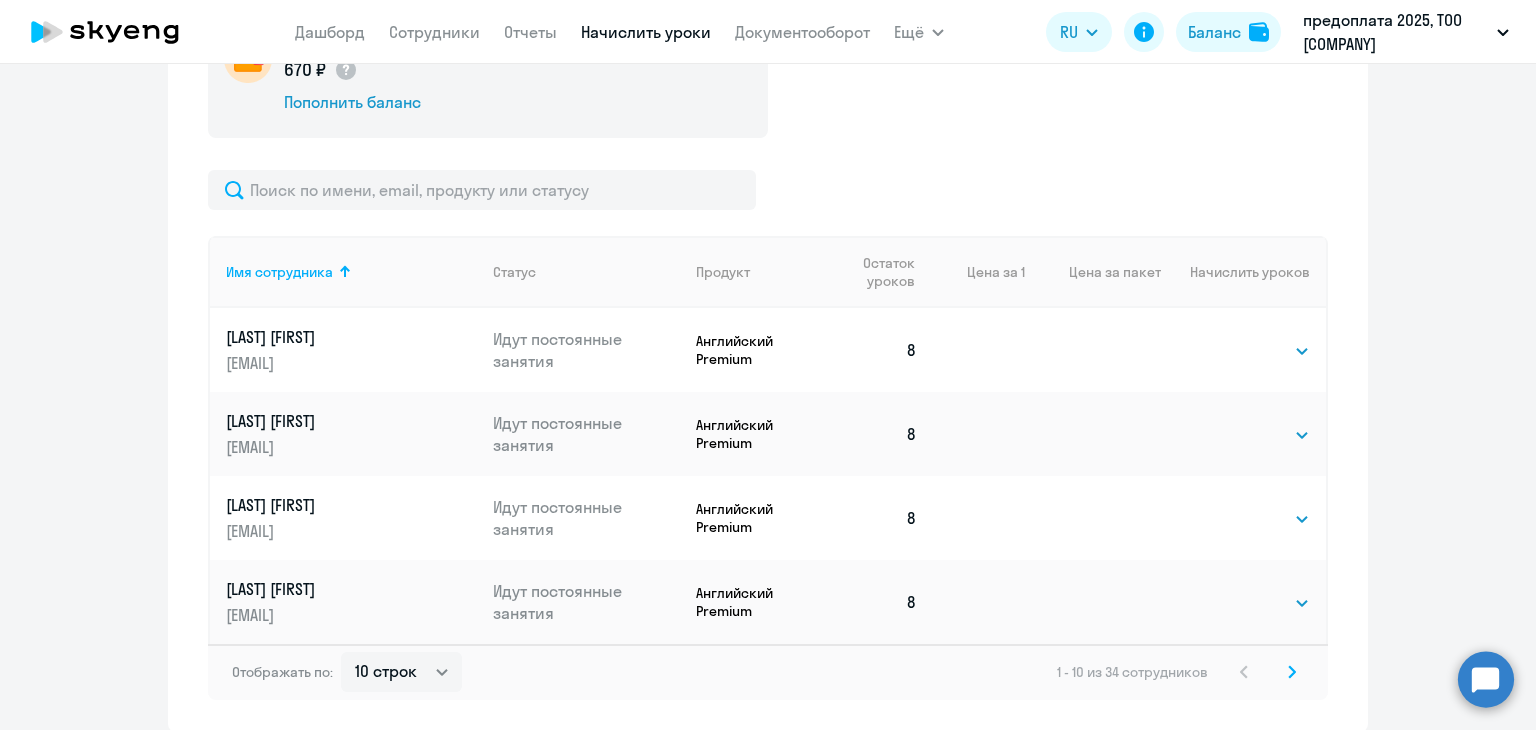 click on "Доступно для использования  670 ₽
Пополнить баланс" 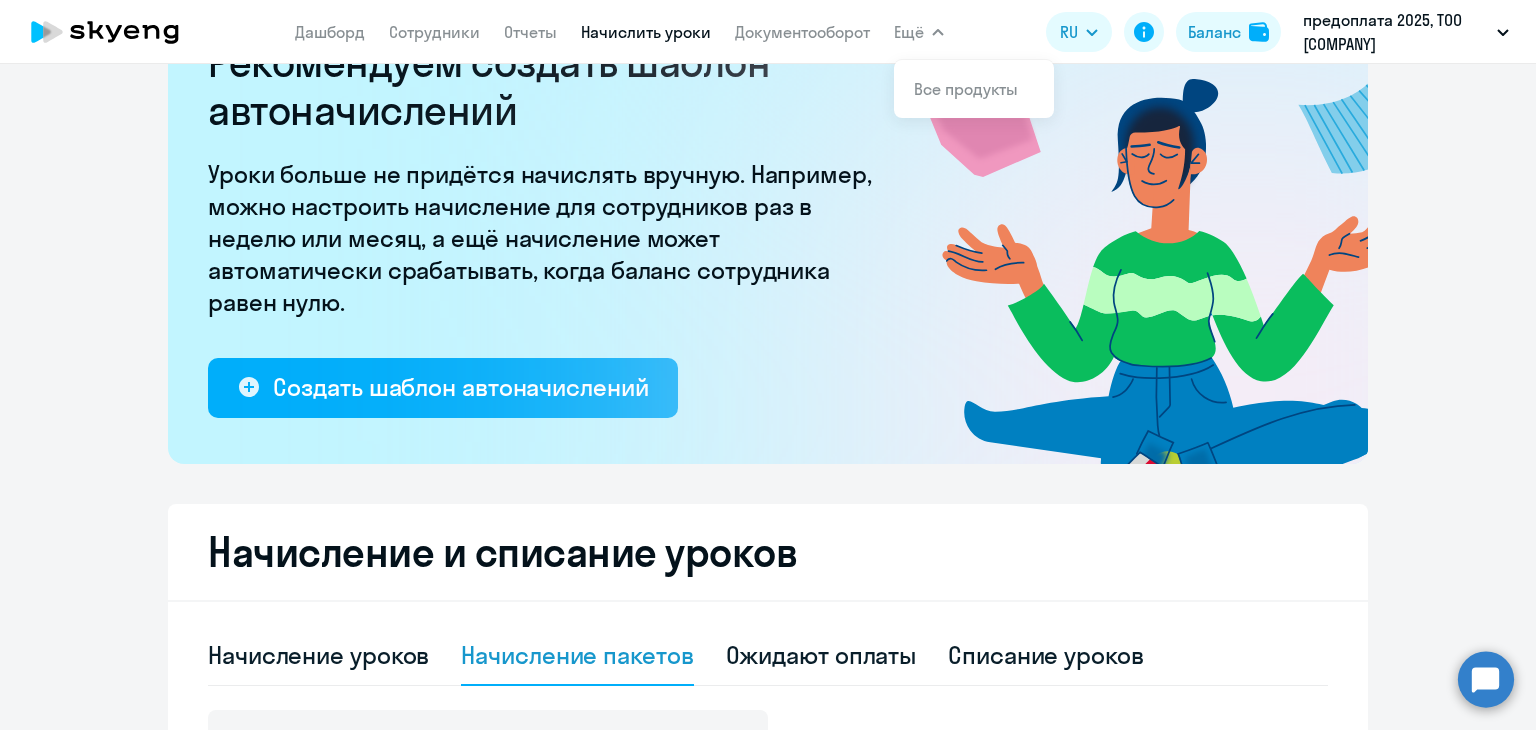 scroll, scrollTop: 196, scrollLeft: 0, axis: vertical 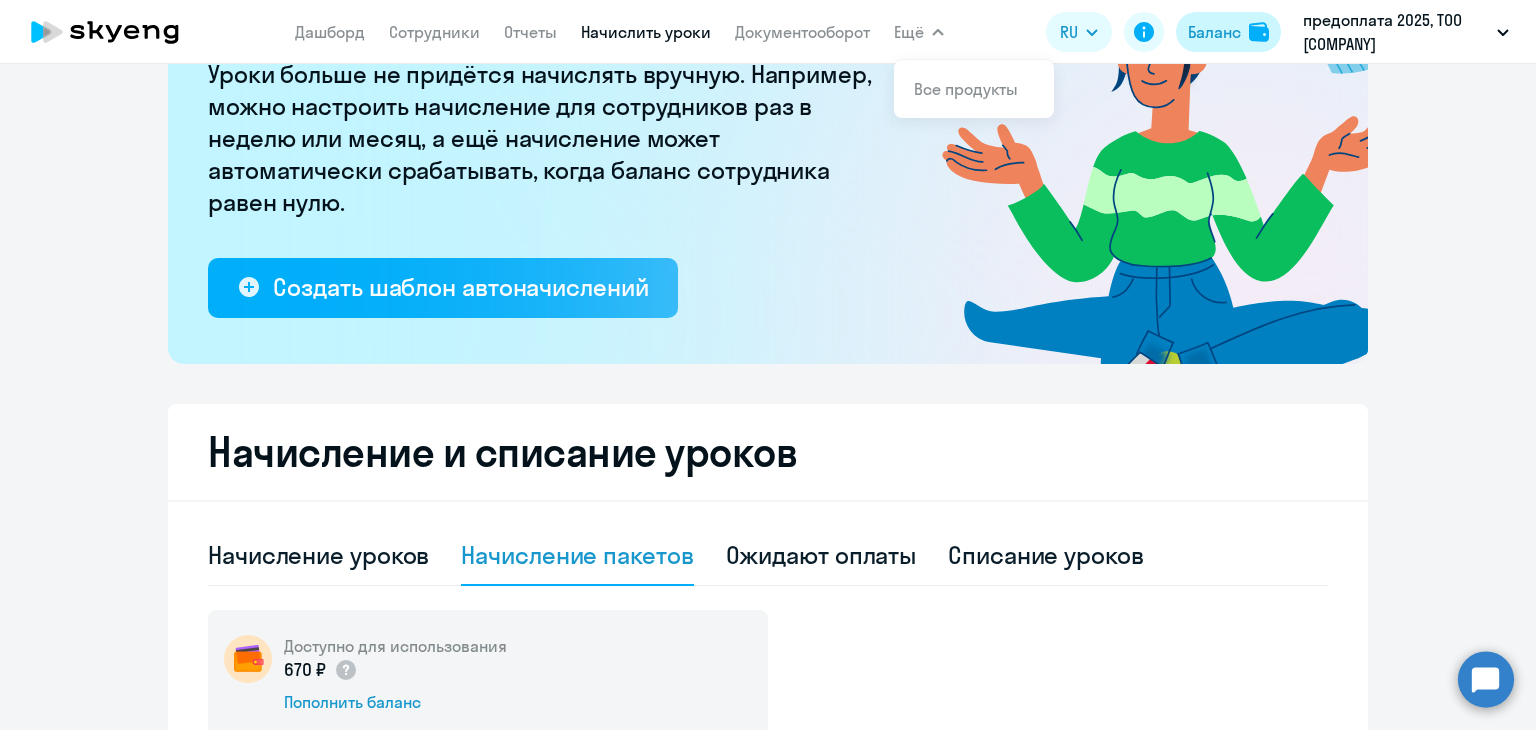 click on "Баланс" 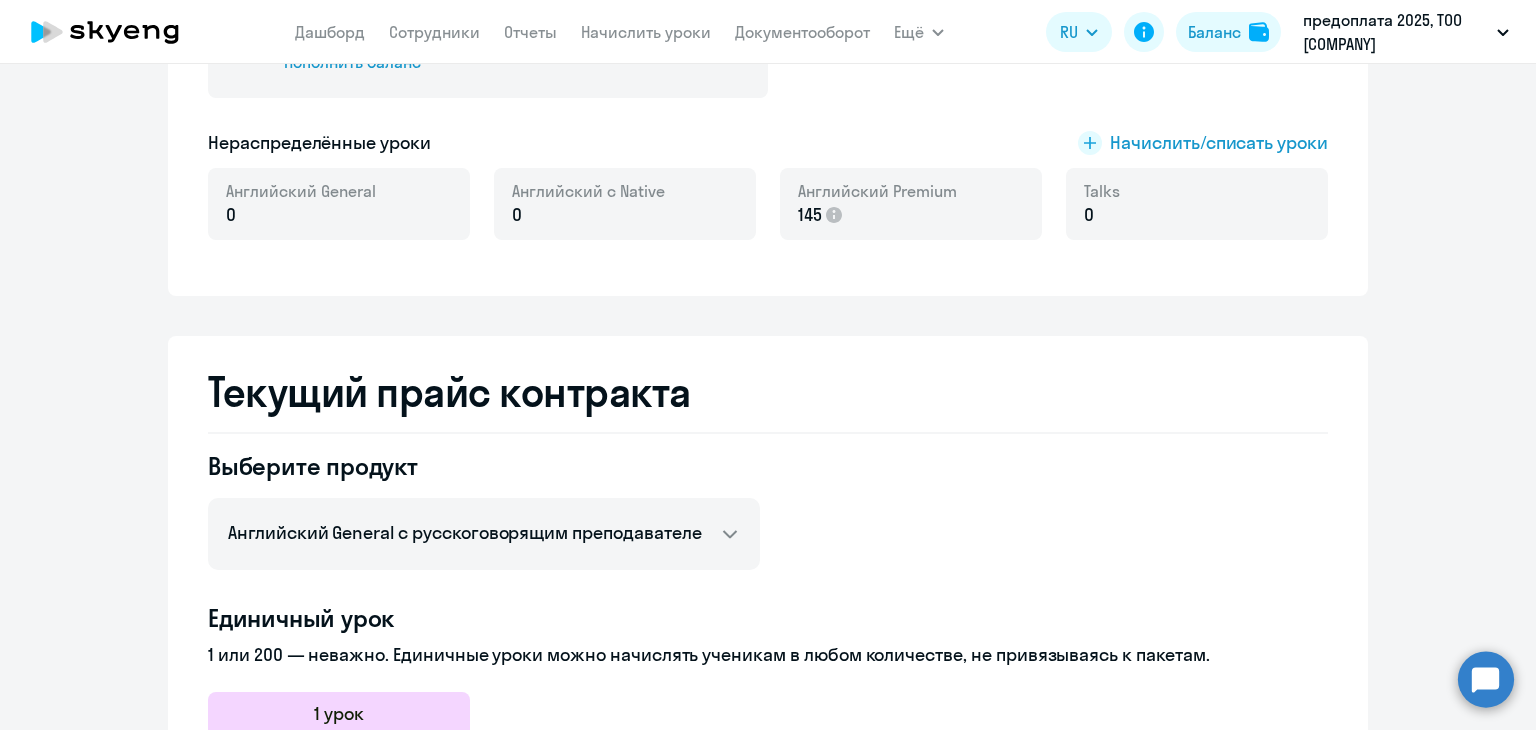 scroll, scrollTop: 696, scrollLeft: 0, axis: vertical 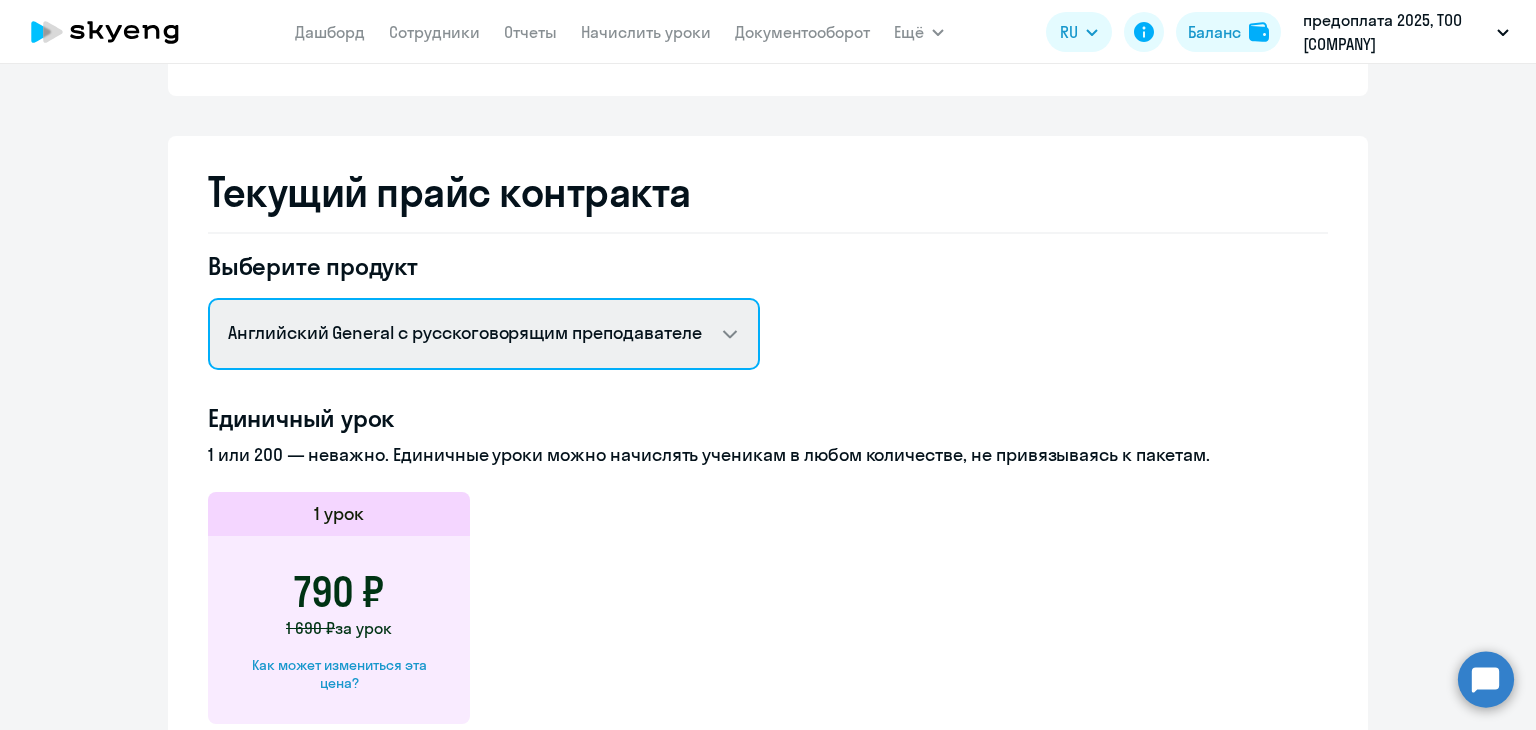 click on "Английский General с русскоговорящим преподавателем   Английский General с англоговорящим преподавателем   Премиум английский с русскоговорящим преподавателем   Talks 15 минутные разговоры на английском" 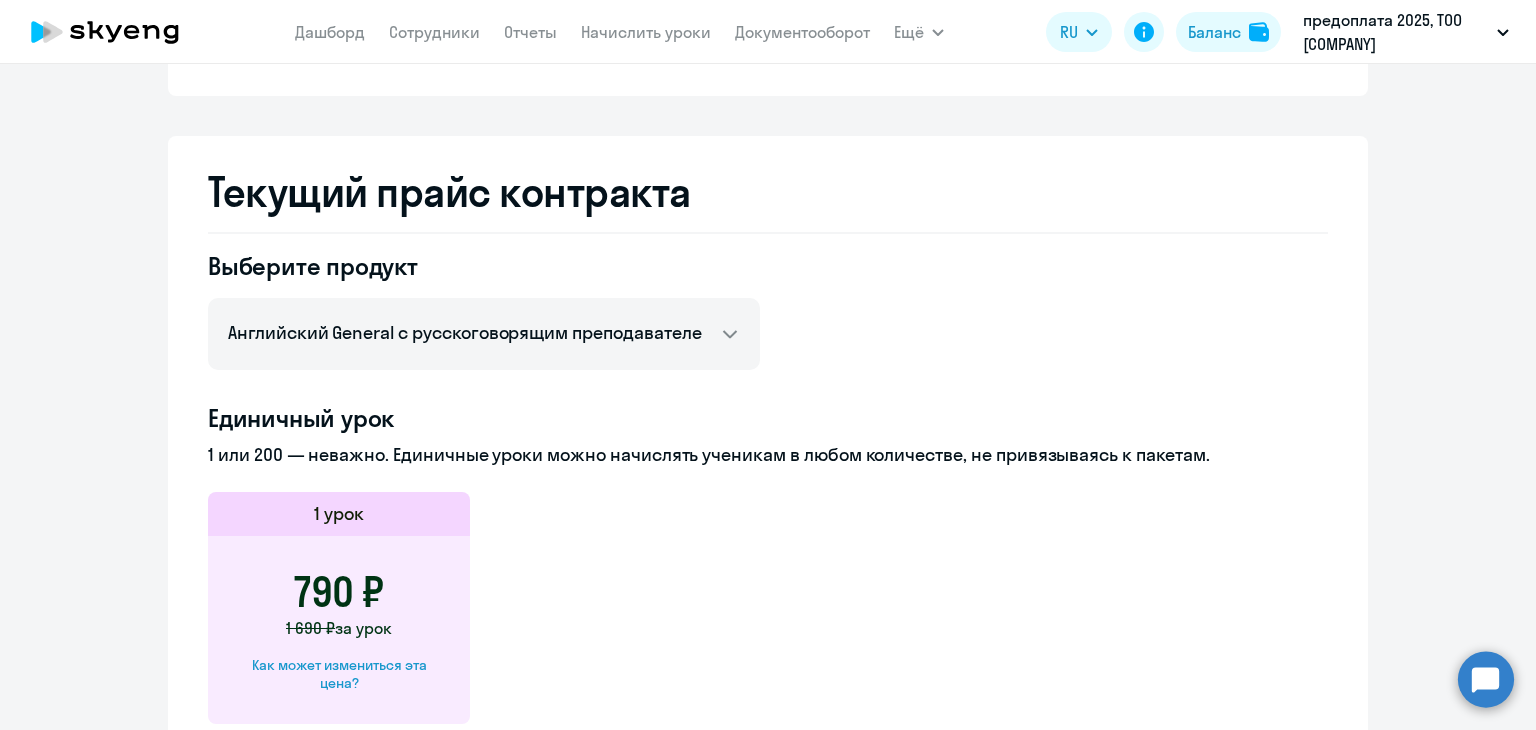 click on "1 урок" 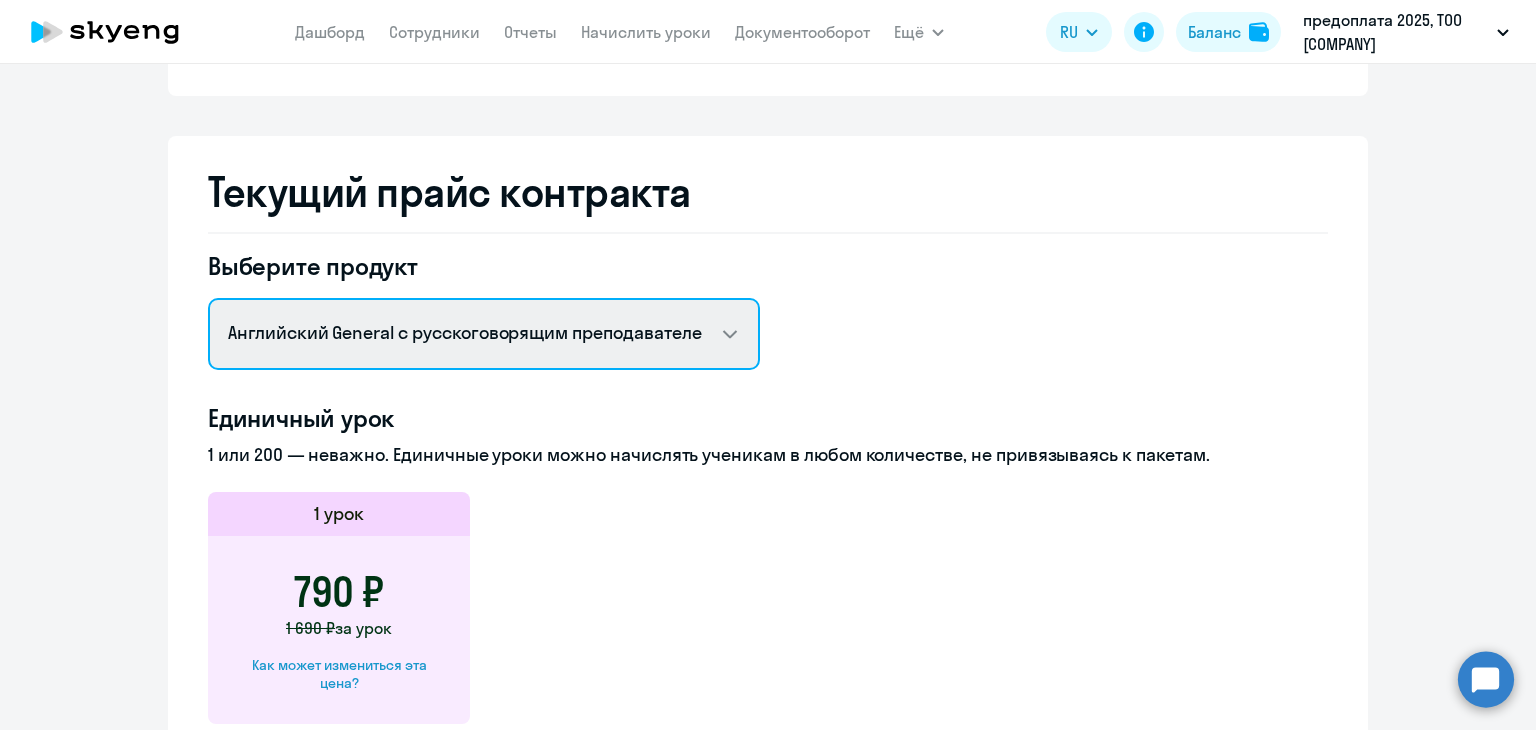 click on "Английский General с русскоговорящим преподавателем   Английский General с англоговорящим преподавателем   Премиум английский с русскоговорящим преподавателем   Talks 15 минутные разговоры на английском" 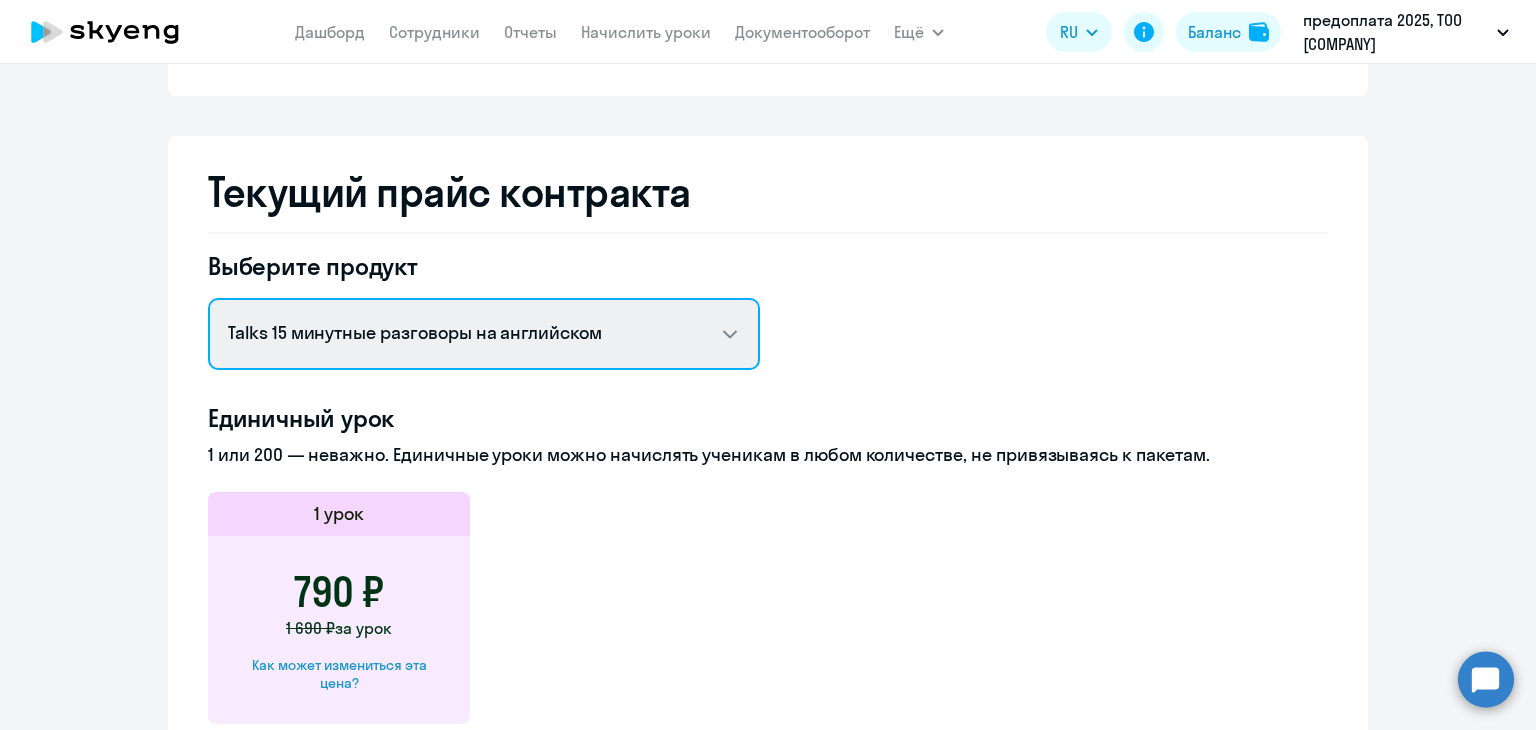 click on "Английский General с русскоговорящим преподавателем   Английский General с англоговорящим преподавателем   Премиум английский с русскоговорящим преподавателем   Talks 15 минутные разговоры на английском" 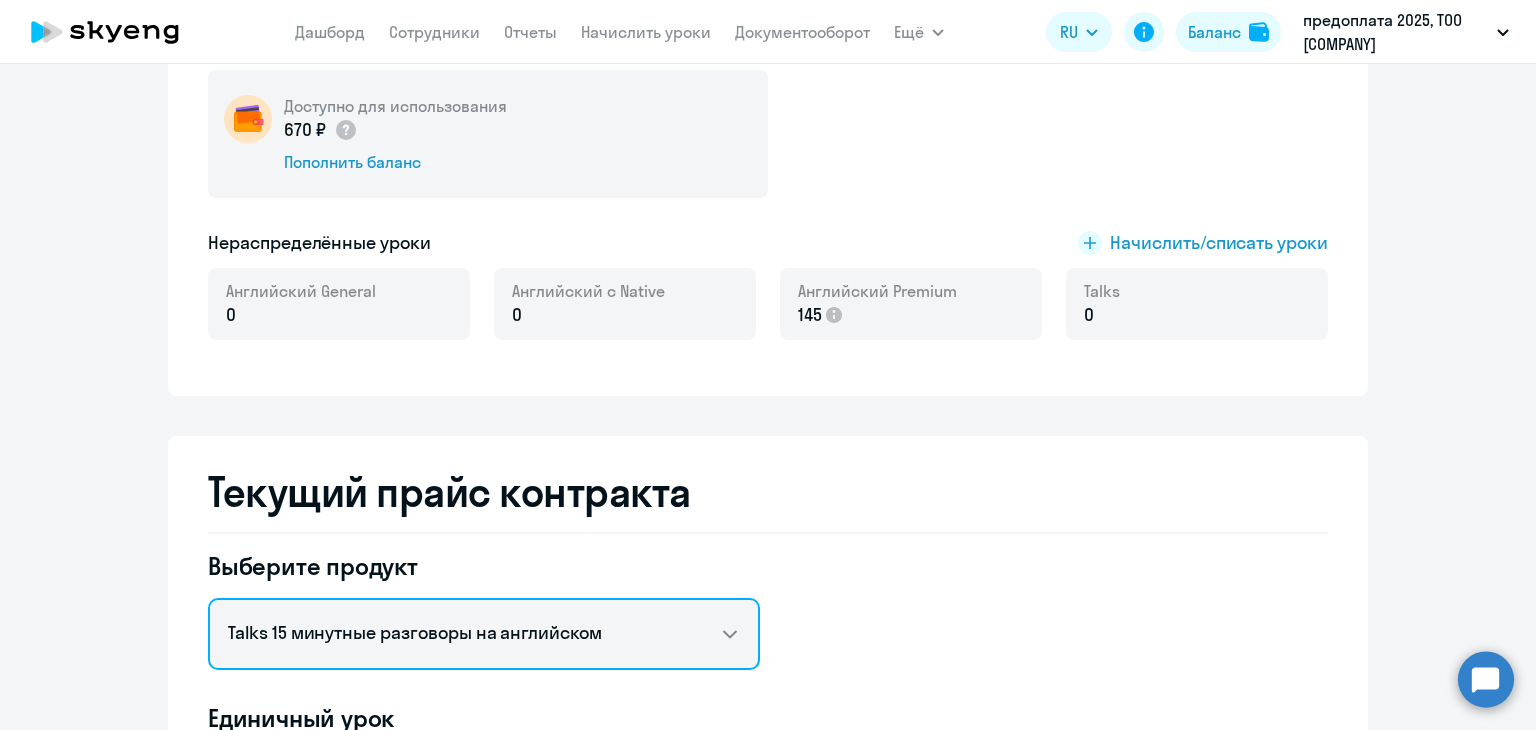 scroll, scrollTop: 96, scrollLeft: 0, axis: vertical 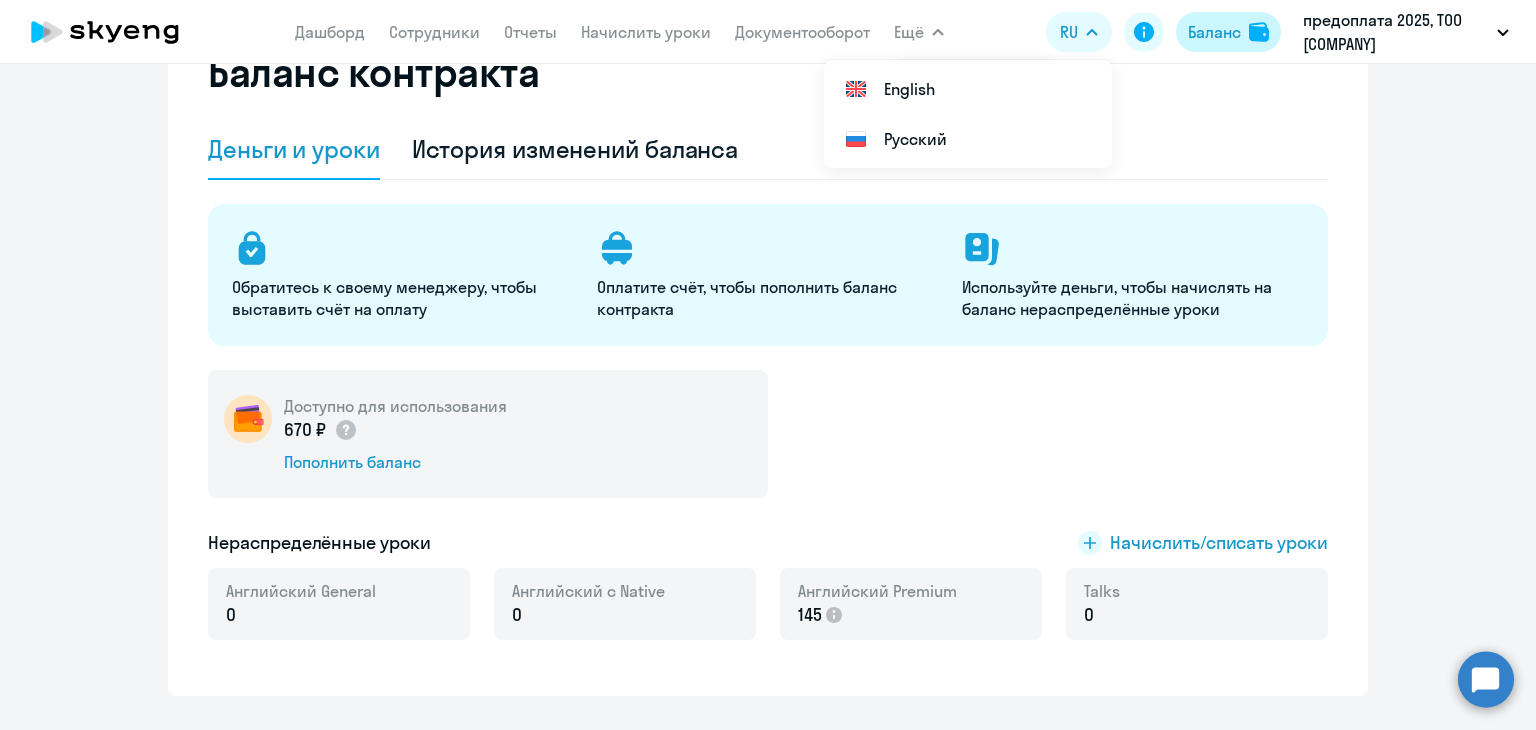 click on "Баланс" 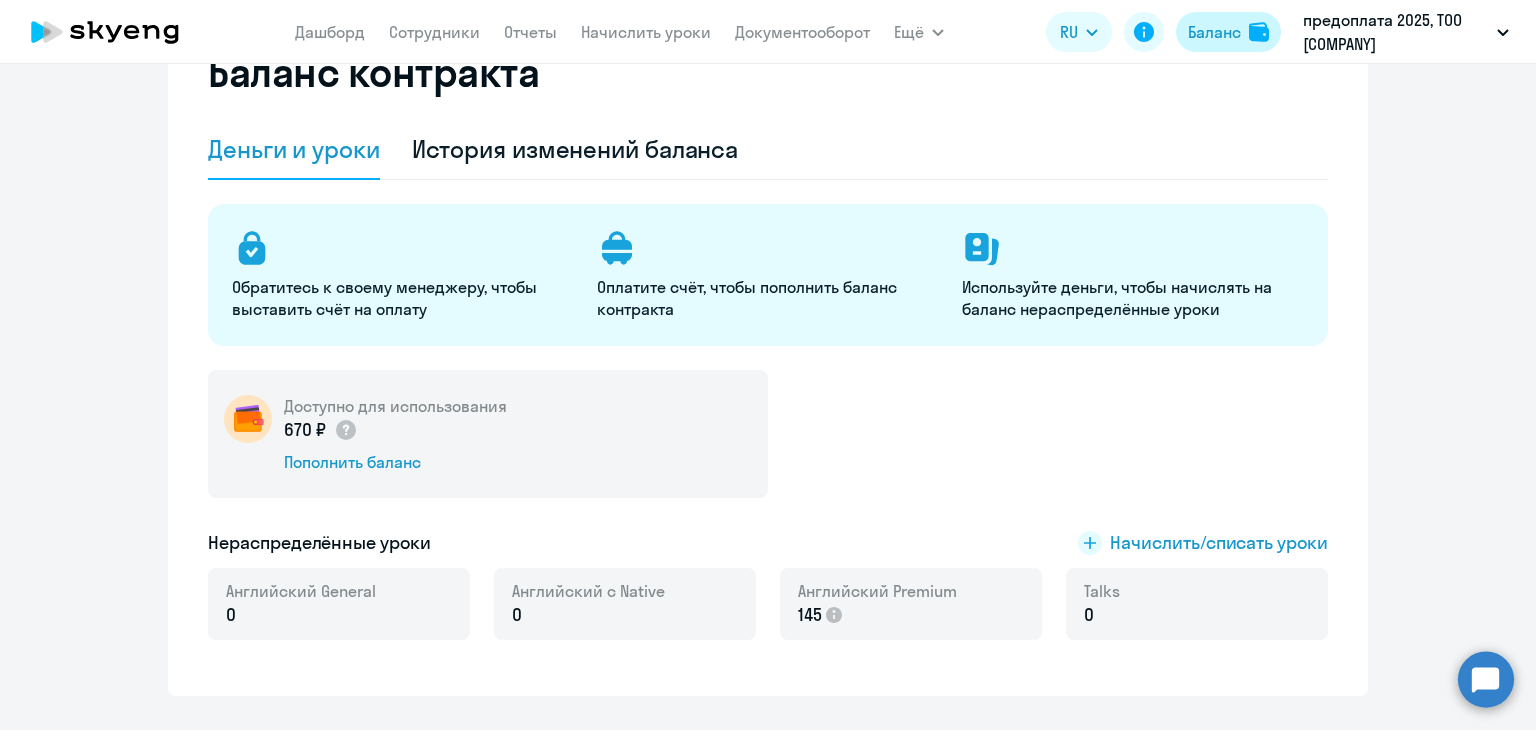 click on "Баланс" 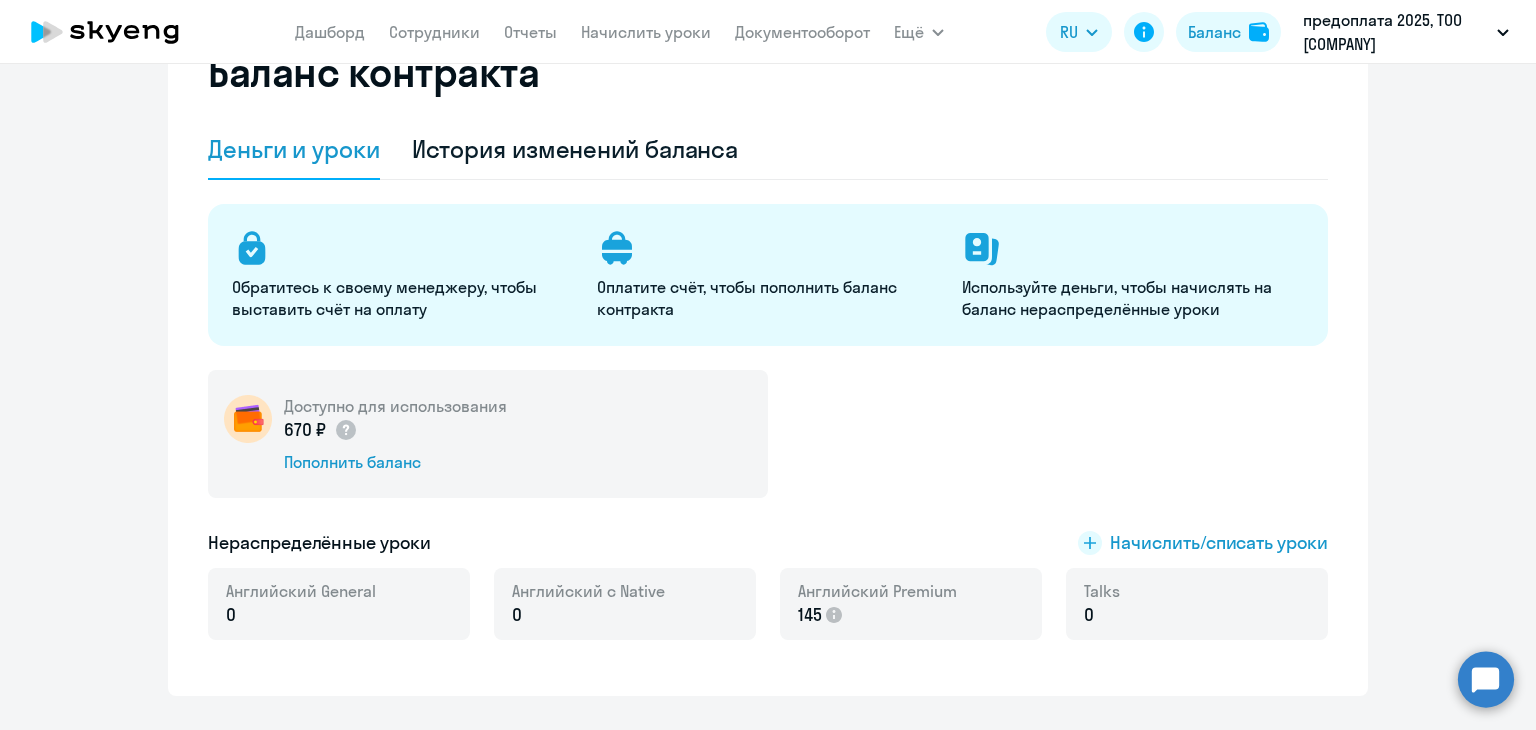click on "Доступно для использования  670 ₽
Пополнить баланс" 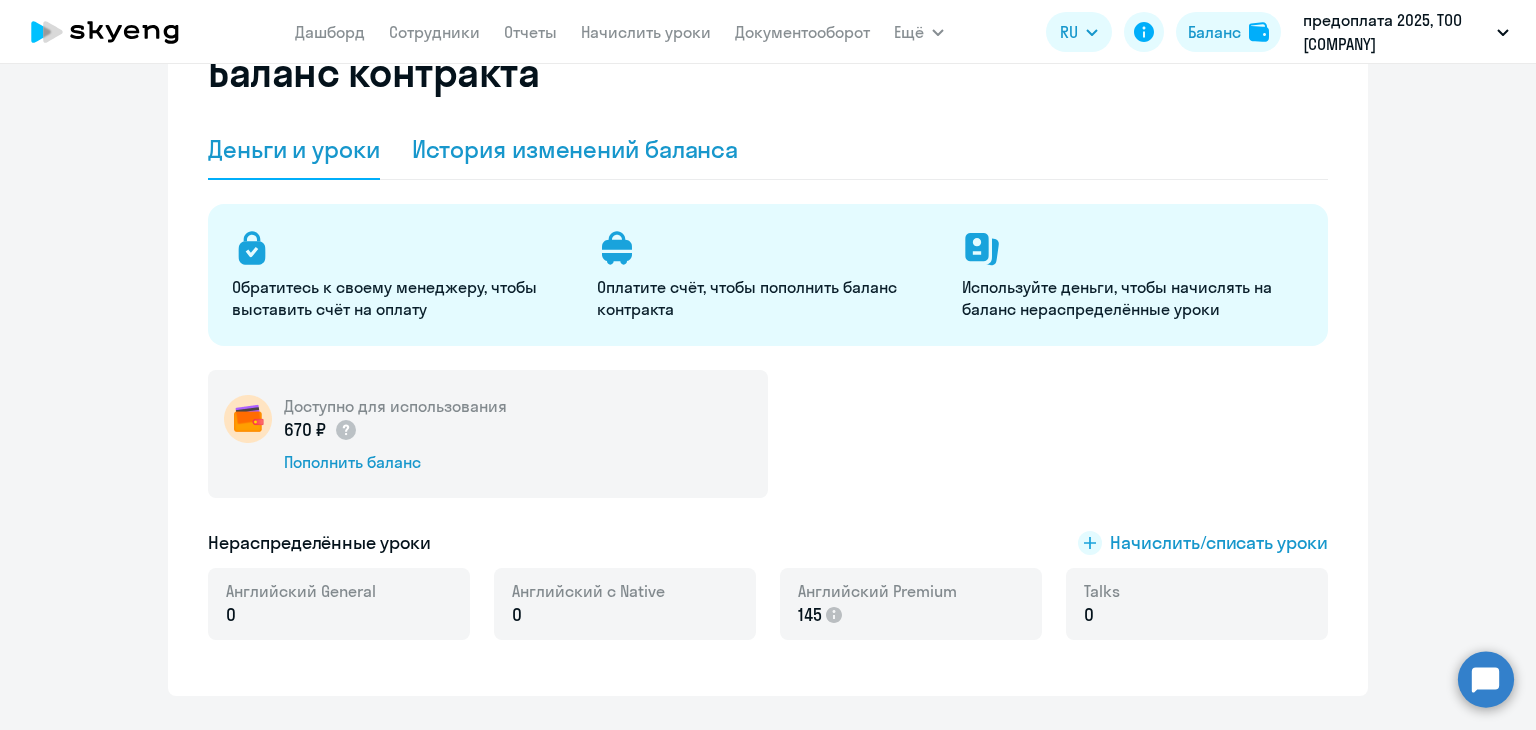 click on "История изменений баланса" 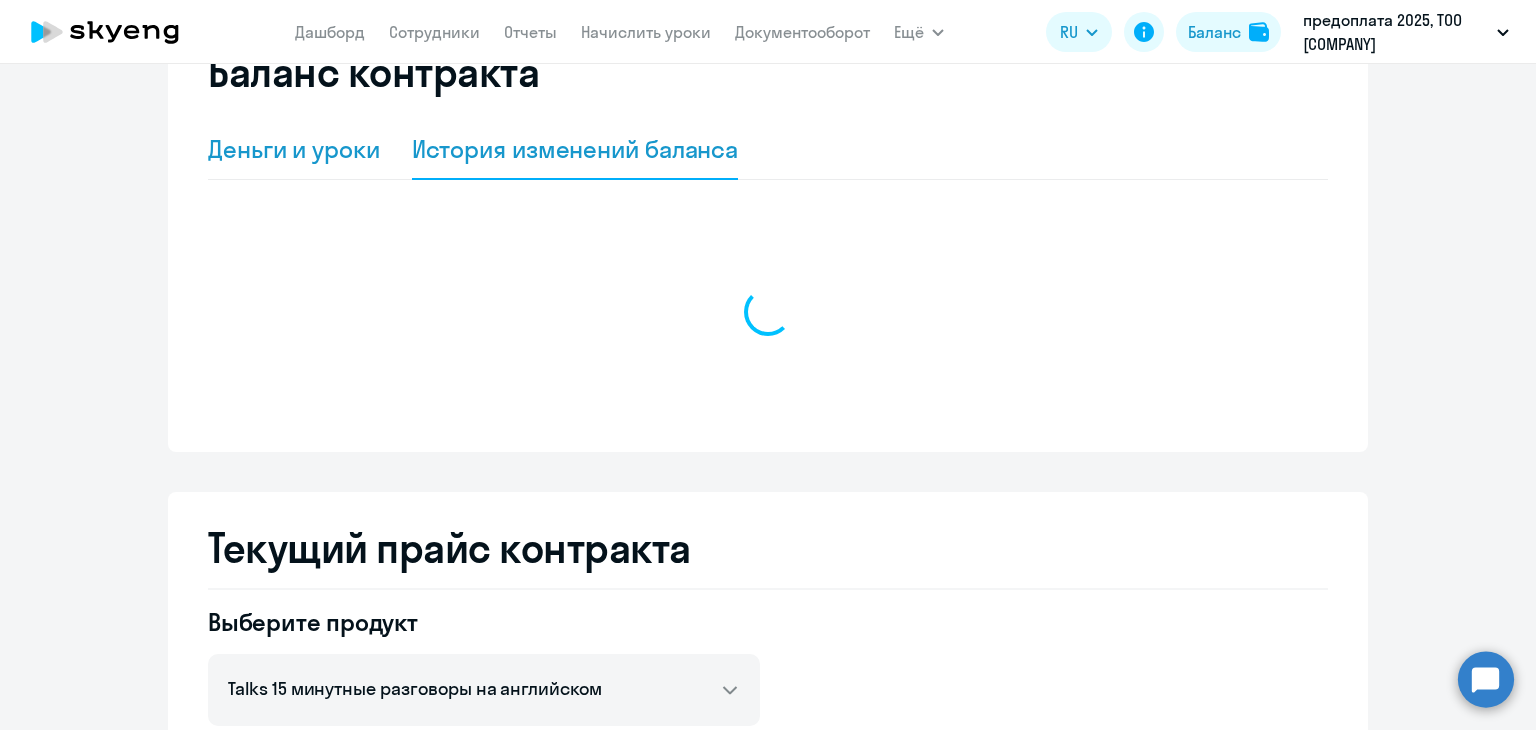 click on "Деньги и уроки" 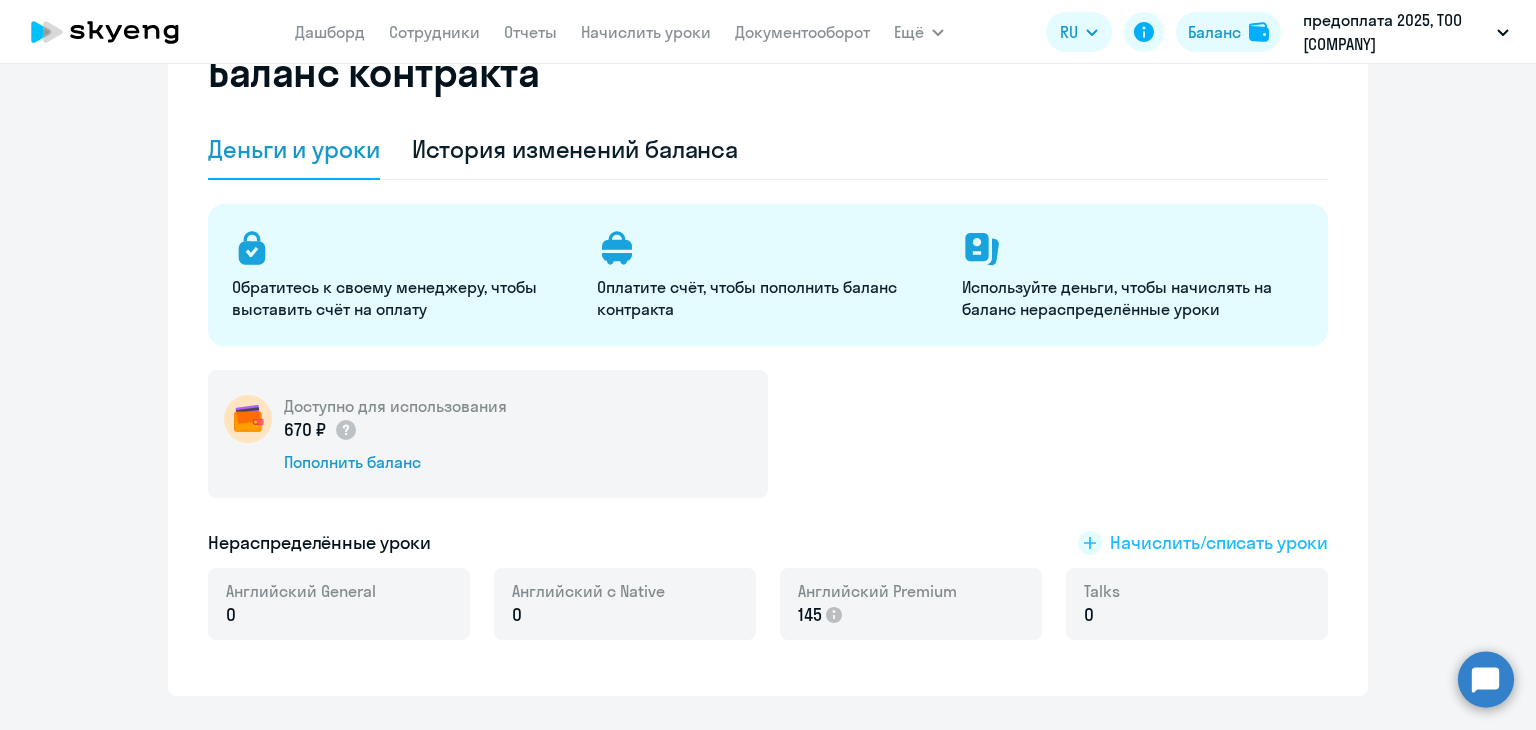 click on "Начислить/списать уроки" 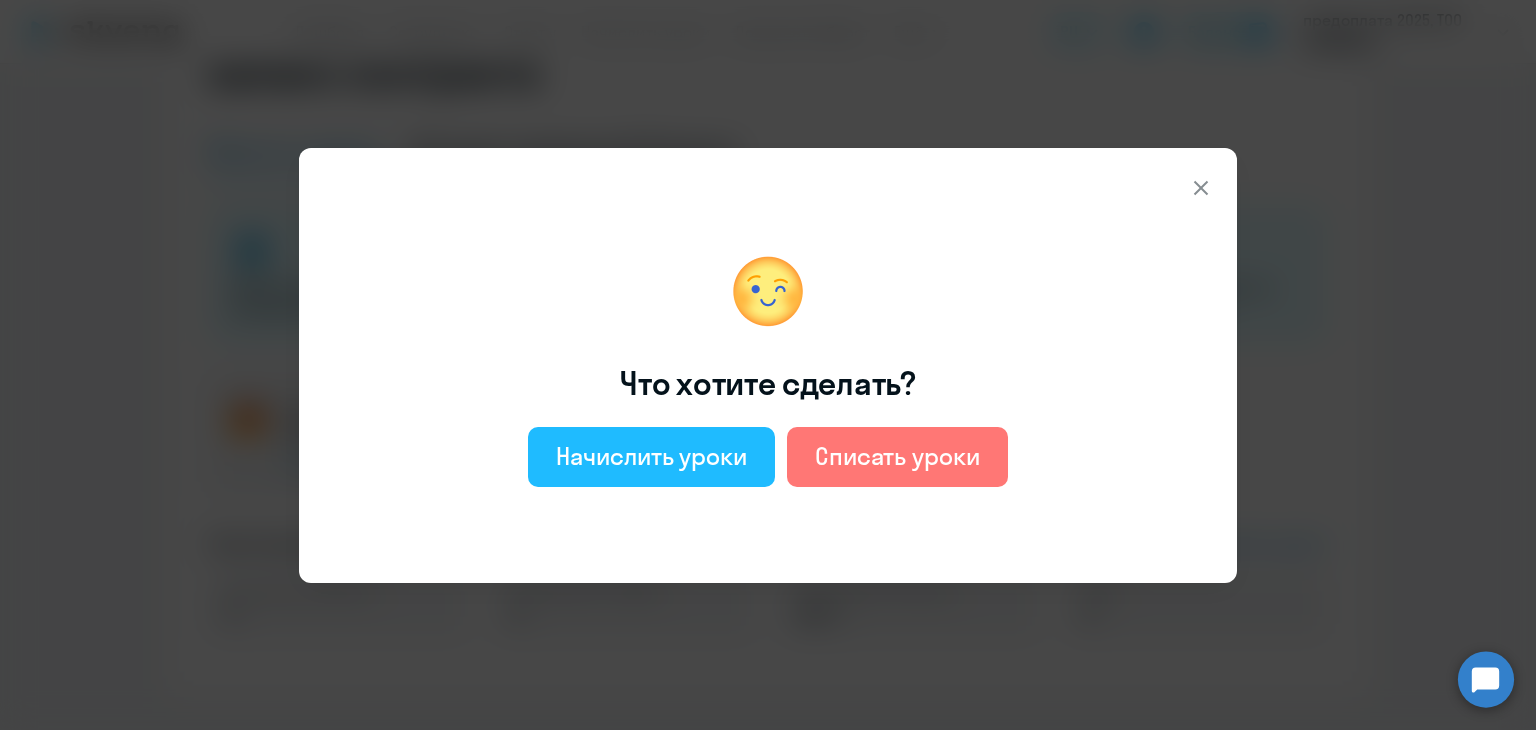 click on "Начислить уроки" at bounding box center (651, 456) 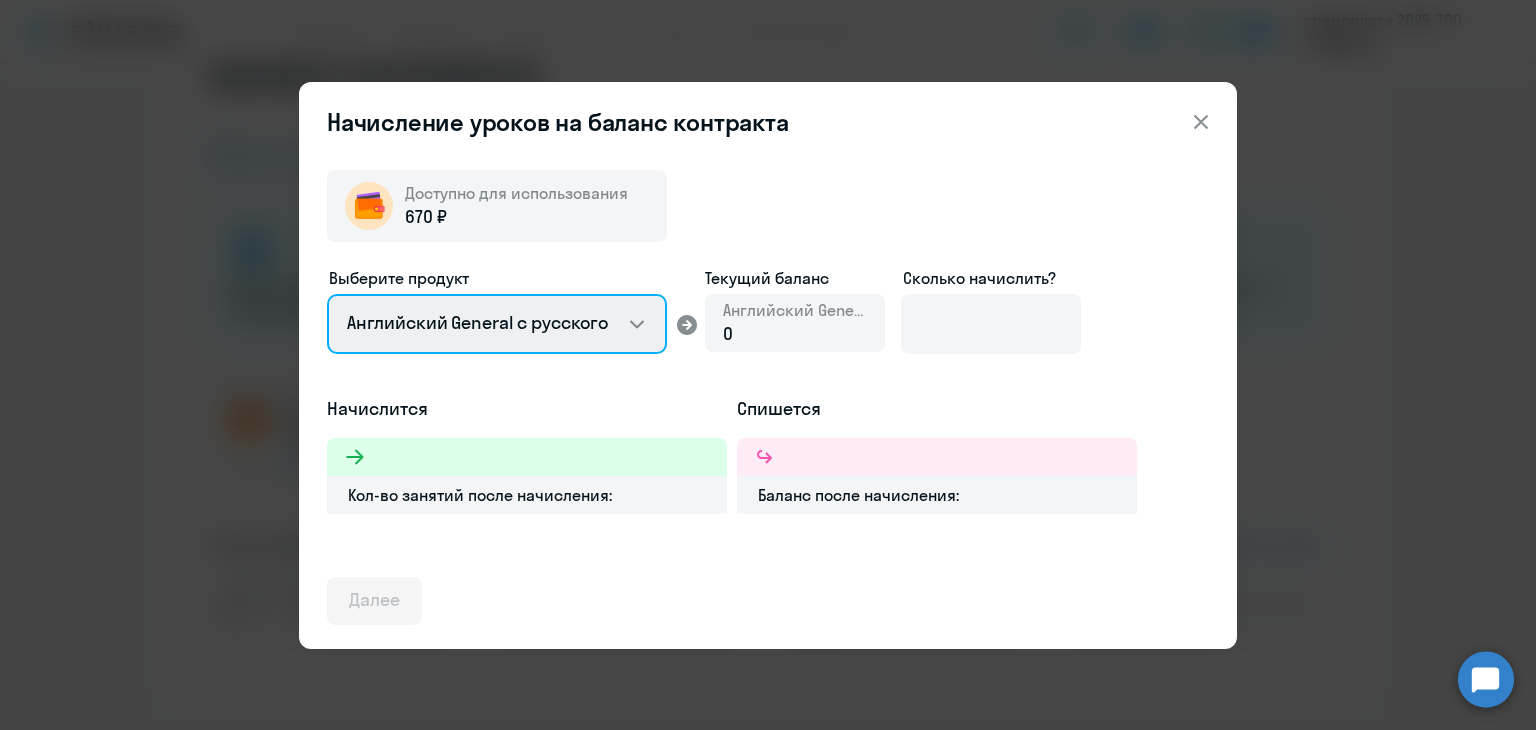 click on "Английский General с русскоговорящим преподавателем   Английский General с англоговорящим преподавателем   Премиум английский с русскоговорящим преподавателем   Talks 15 минутные разговоры на английском" at bounding box center (497, 324) 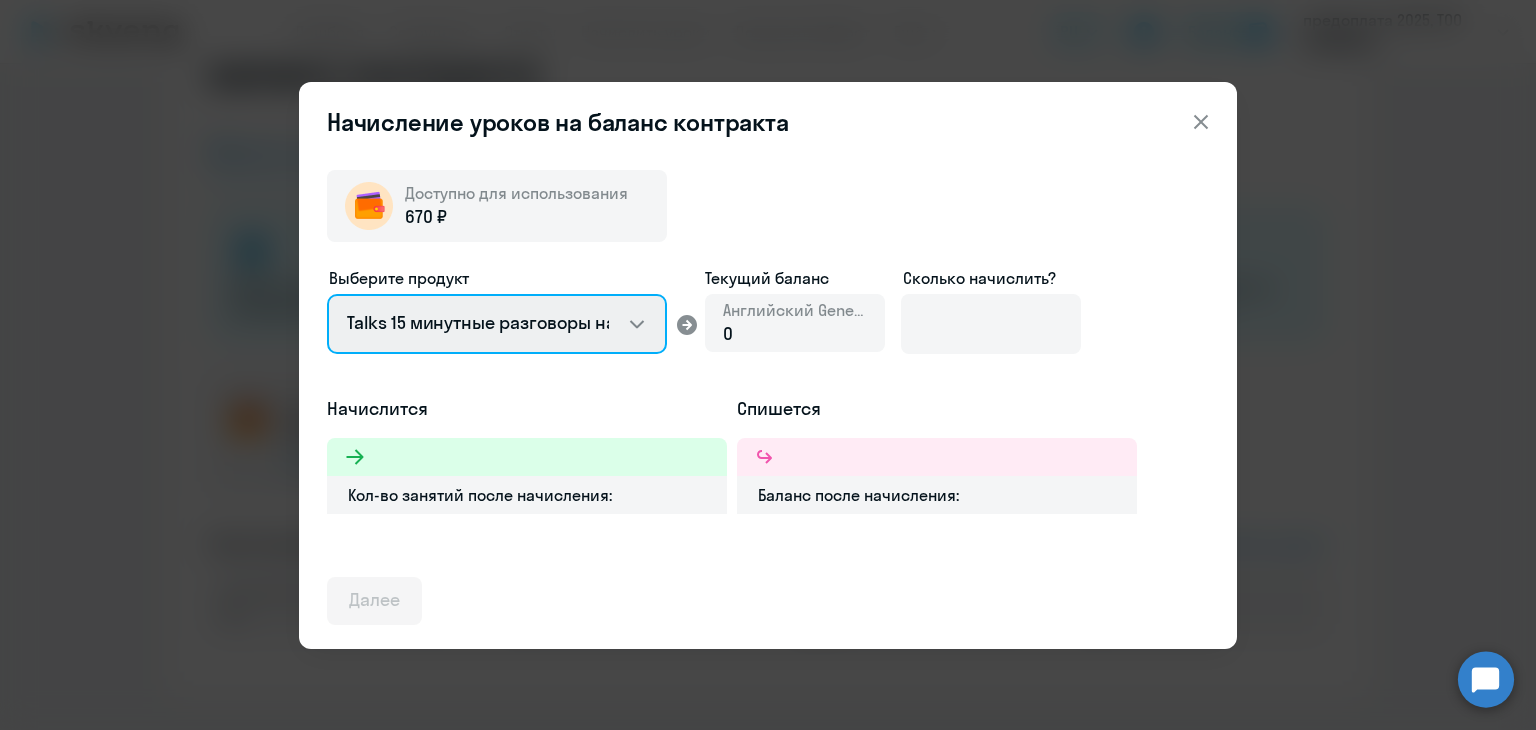 click on "Английский General с русскоговорящим преподавателем   Английский General с англоговорящим преподавателем   Премиум английский с русскоговорящим преподавателем   Talks 15 минутные разговоры на английском" at bounding box center (497, 324) 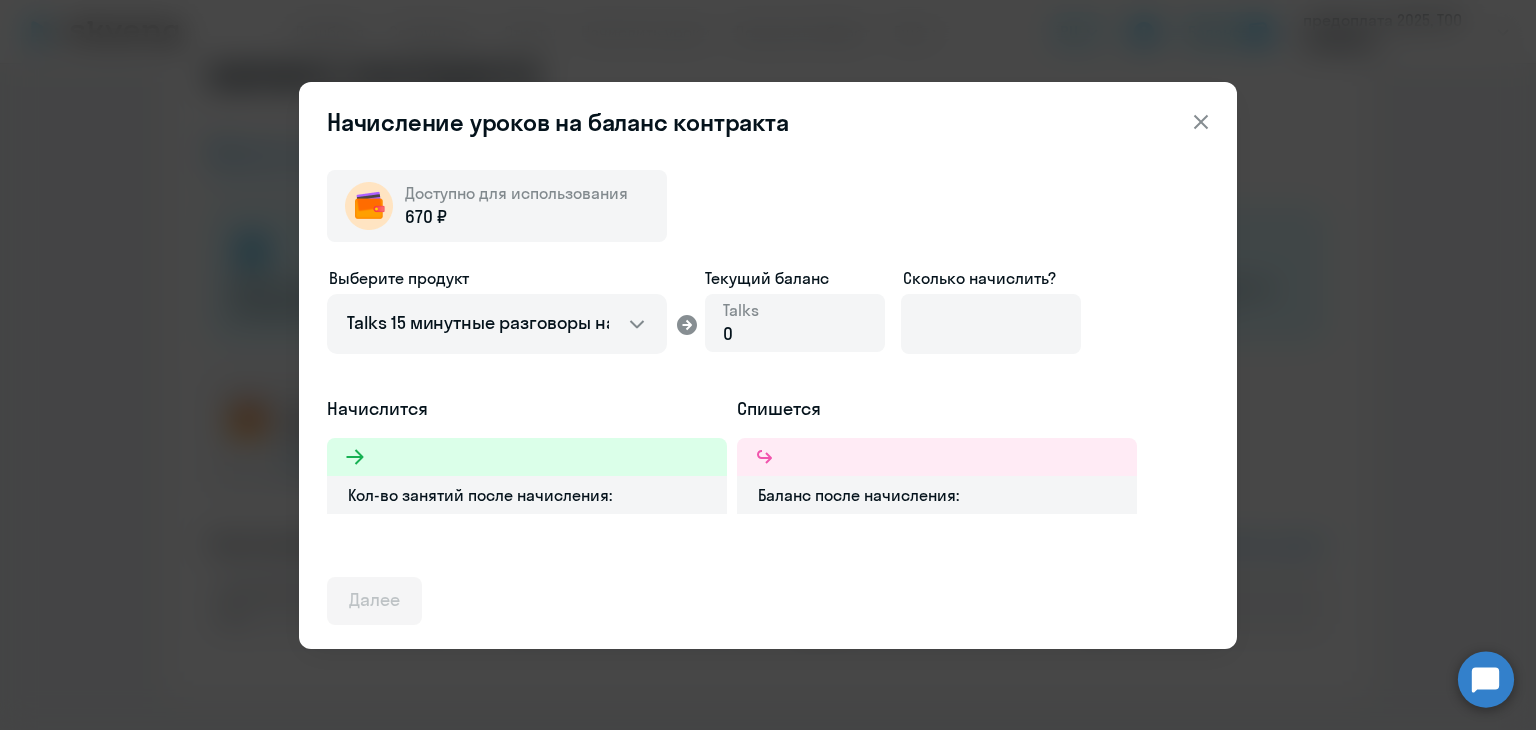 click on "Talks 0" at bounding box center [795, 323] 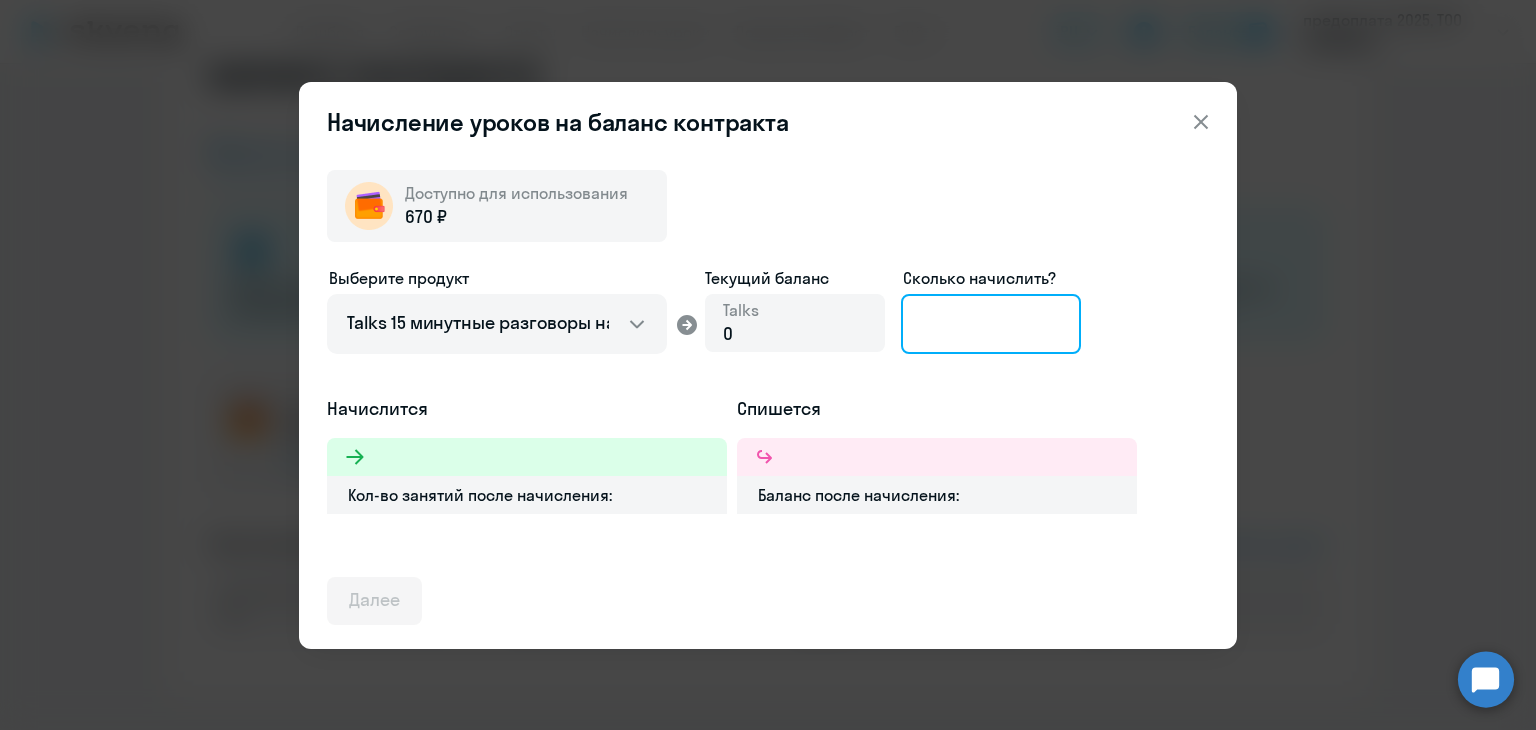 click 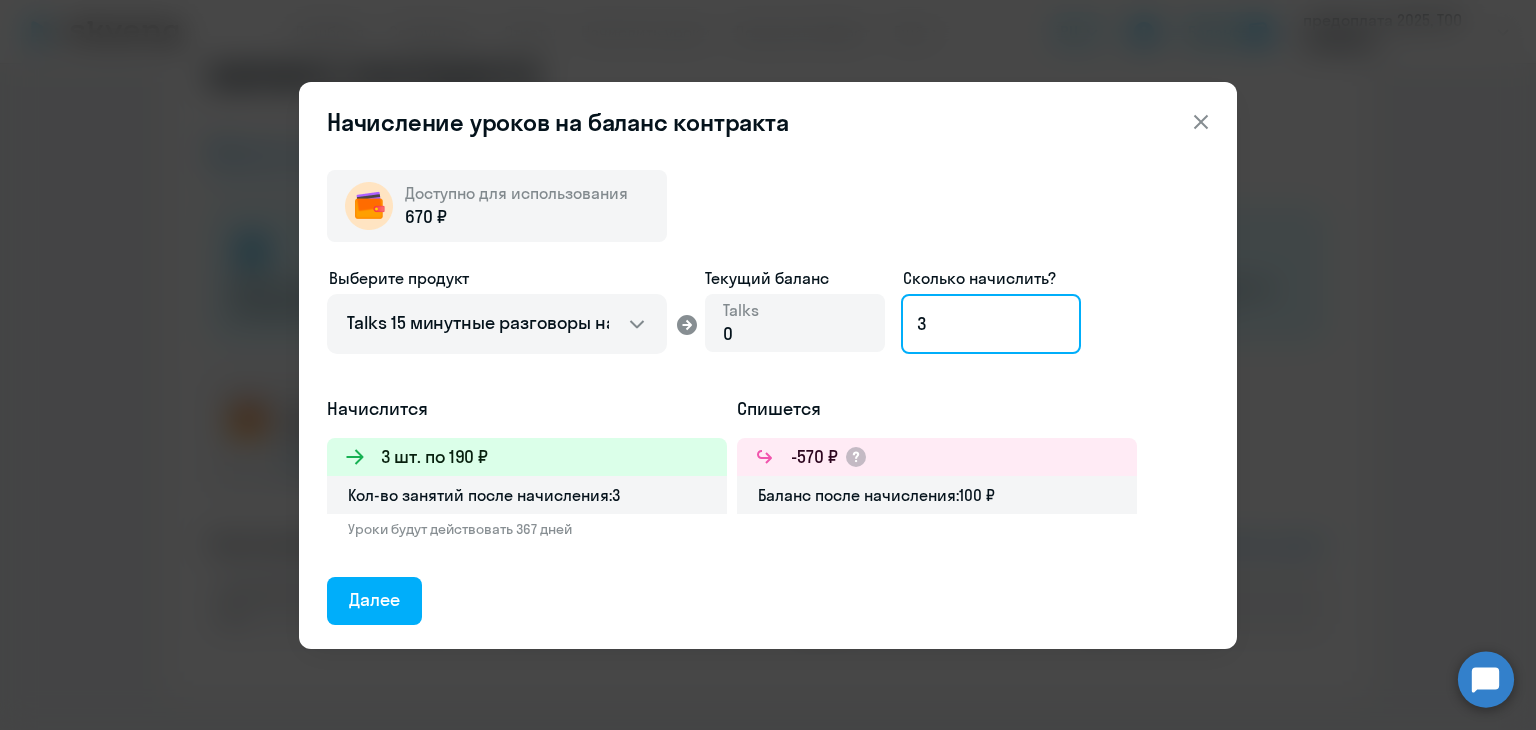 type on "3" 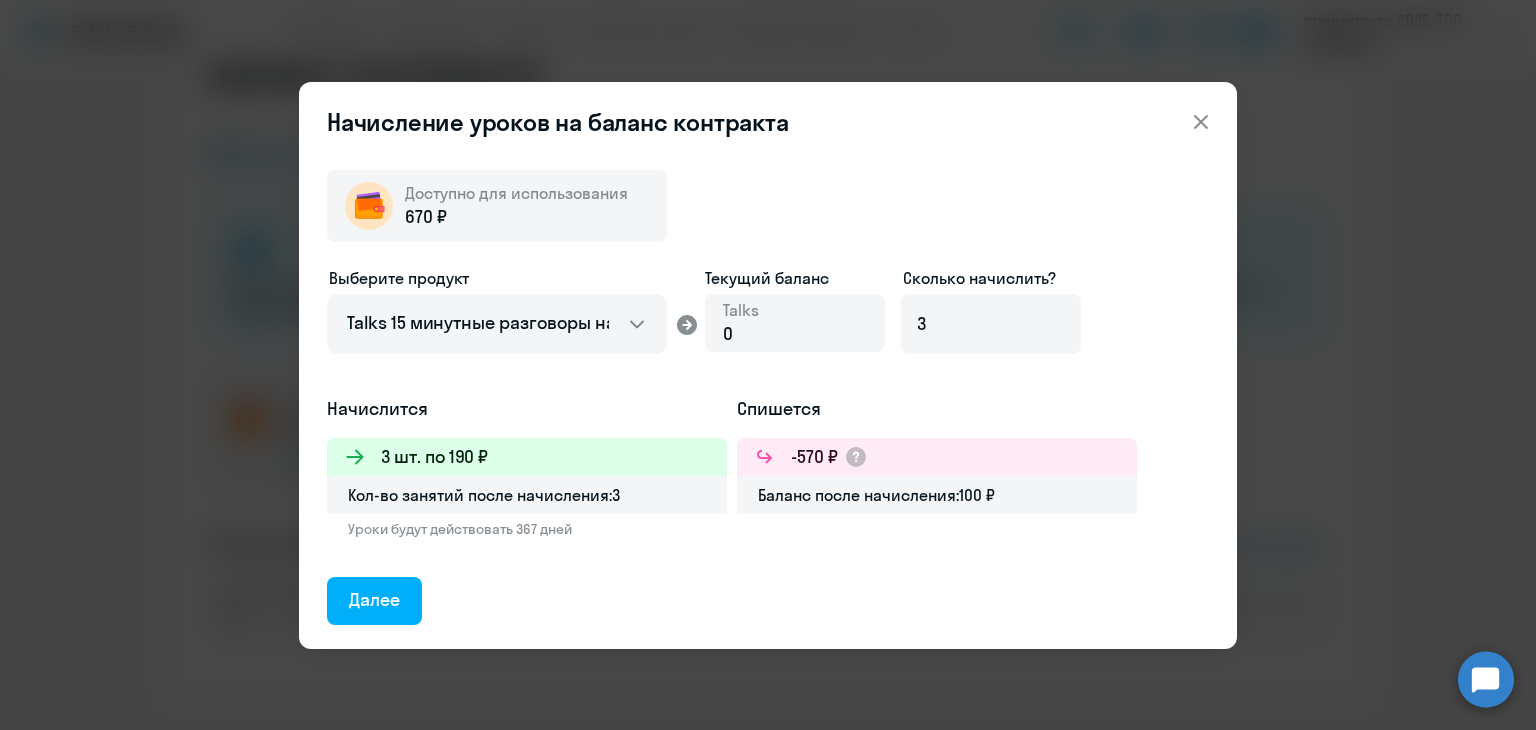 click on "[EMAIL]" at bounding box center [768, 389] 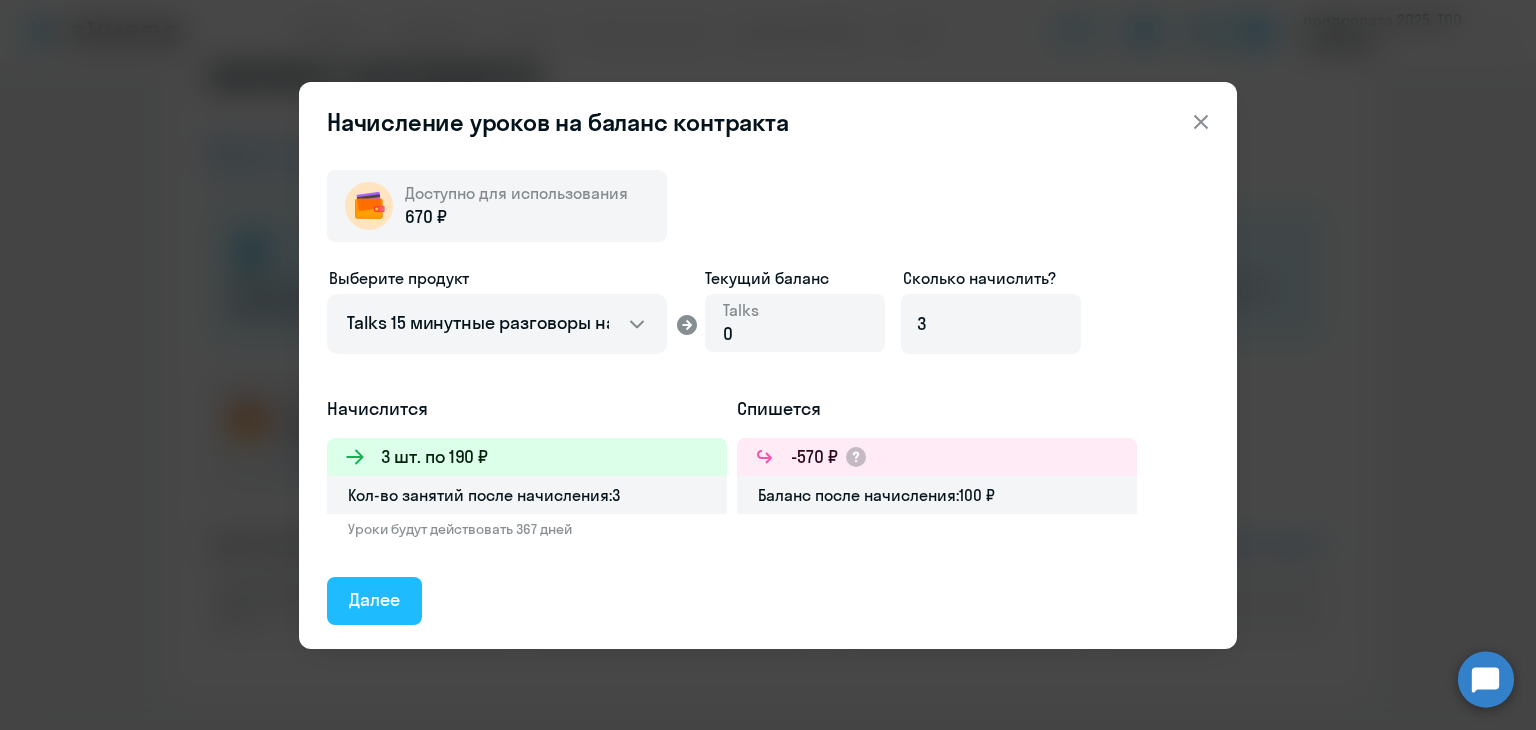 click on "Далее" 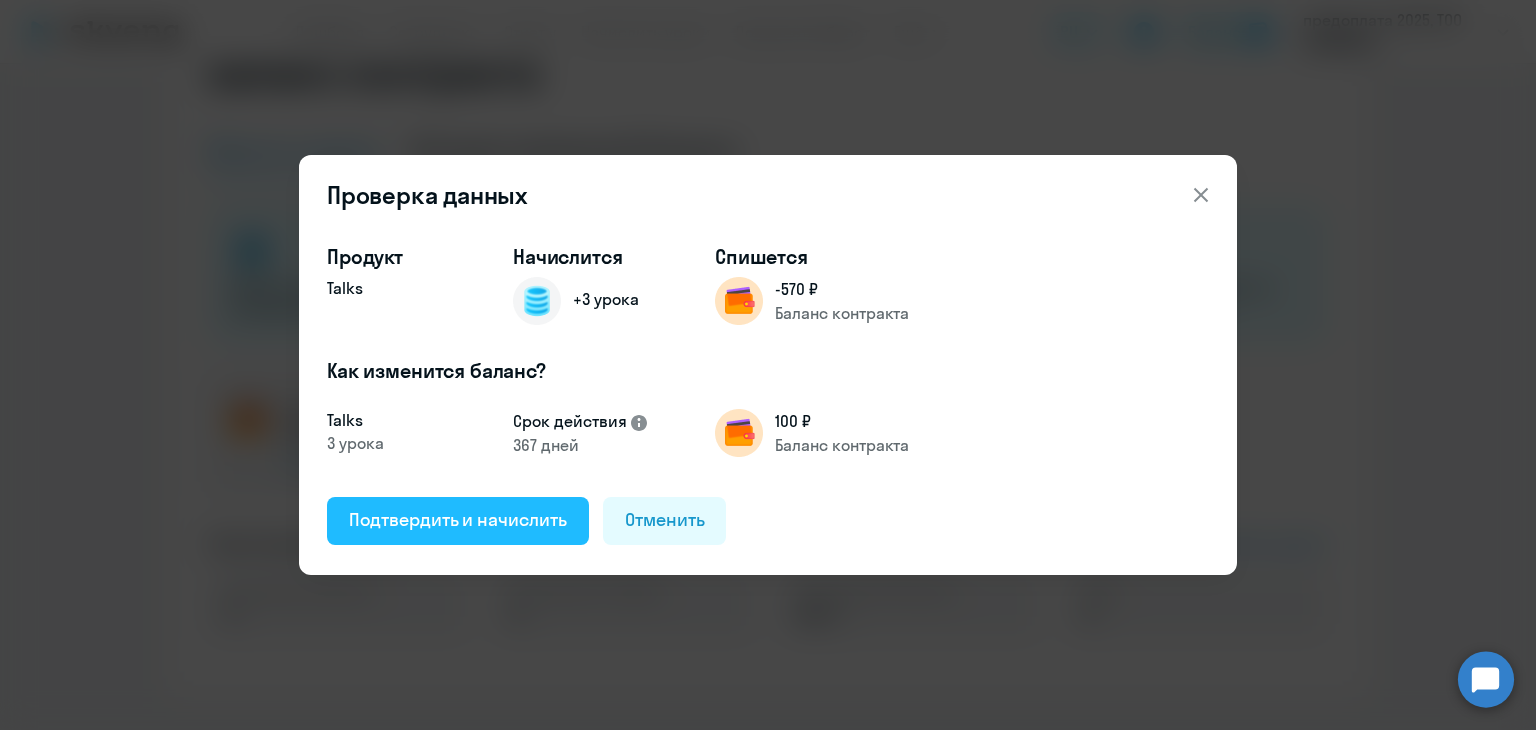 click on "Подтвердить и начислить" at bounding box center [458, 520] 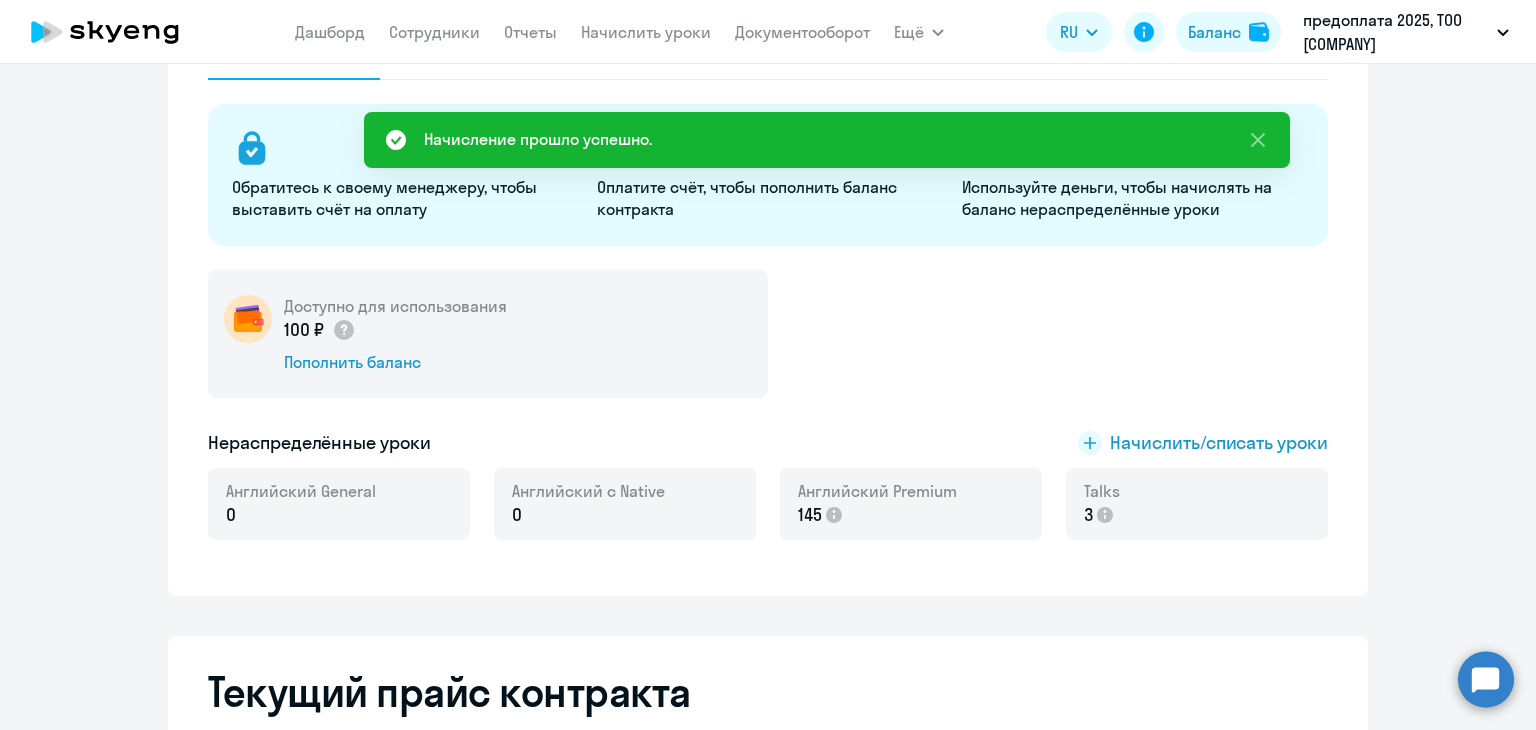 click on "Доступно для использования  100 ₽
Пополнить баланс" 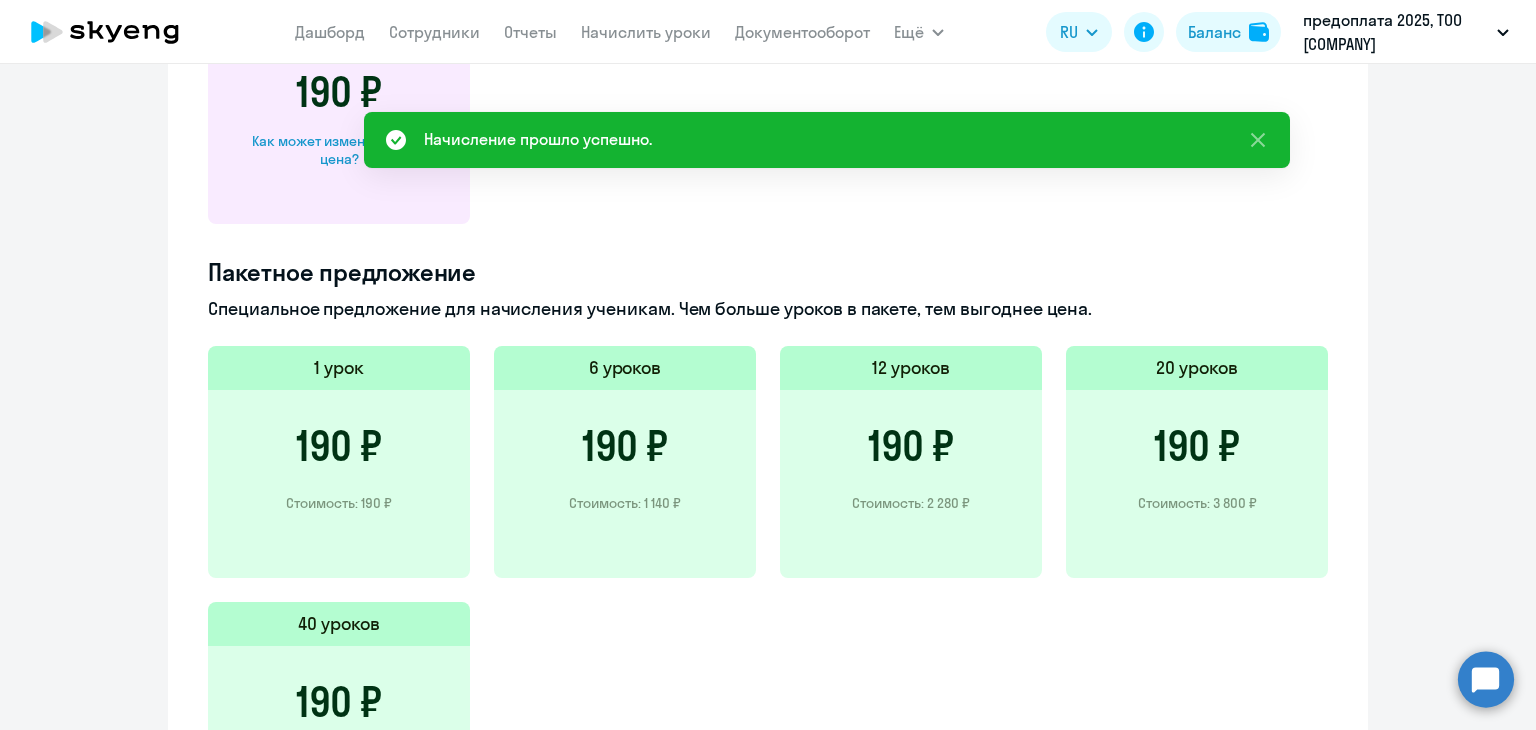 scroll, scrollTop: 696, scrollLeft: 0, axis: vertical 